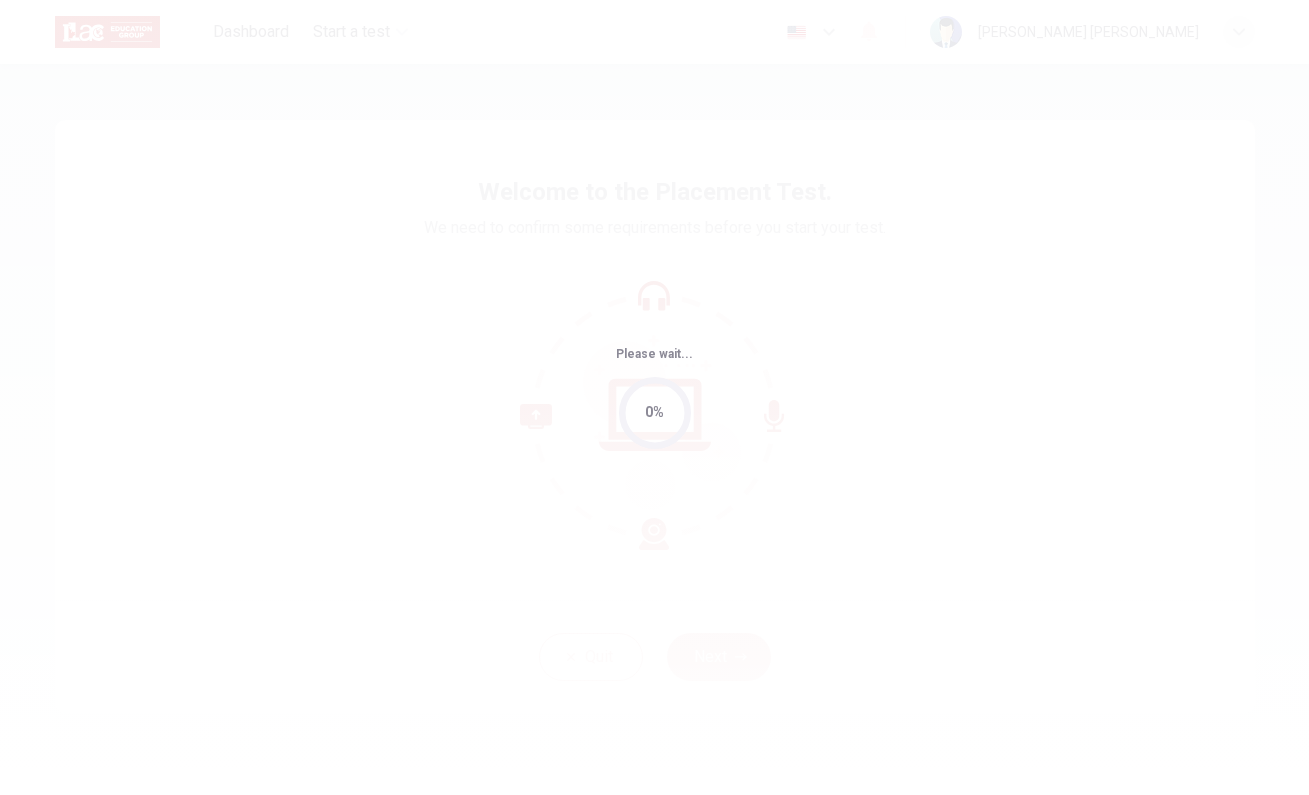 scroll, scrollTop: 0, scrollLeft: 0, axis: both 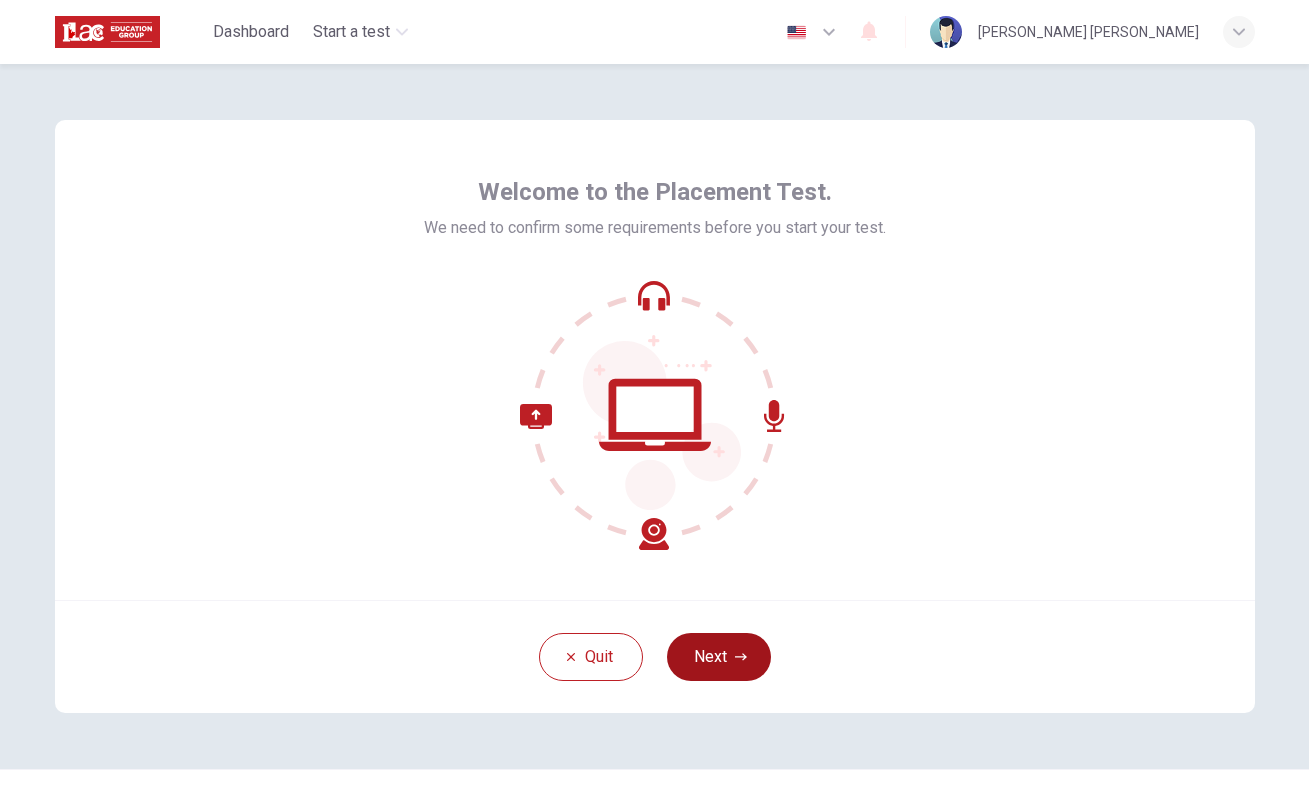 click on "Next" at bounding box center [719, 657] 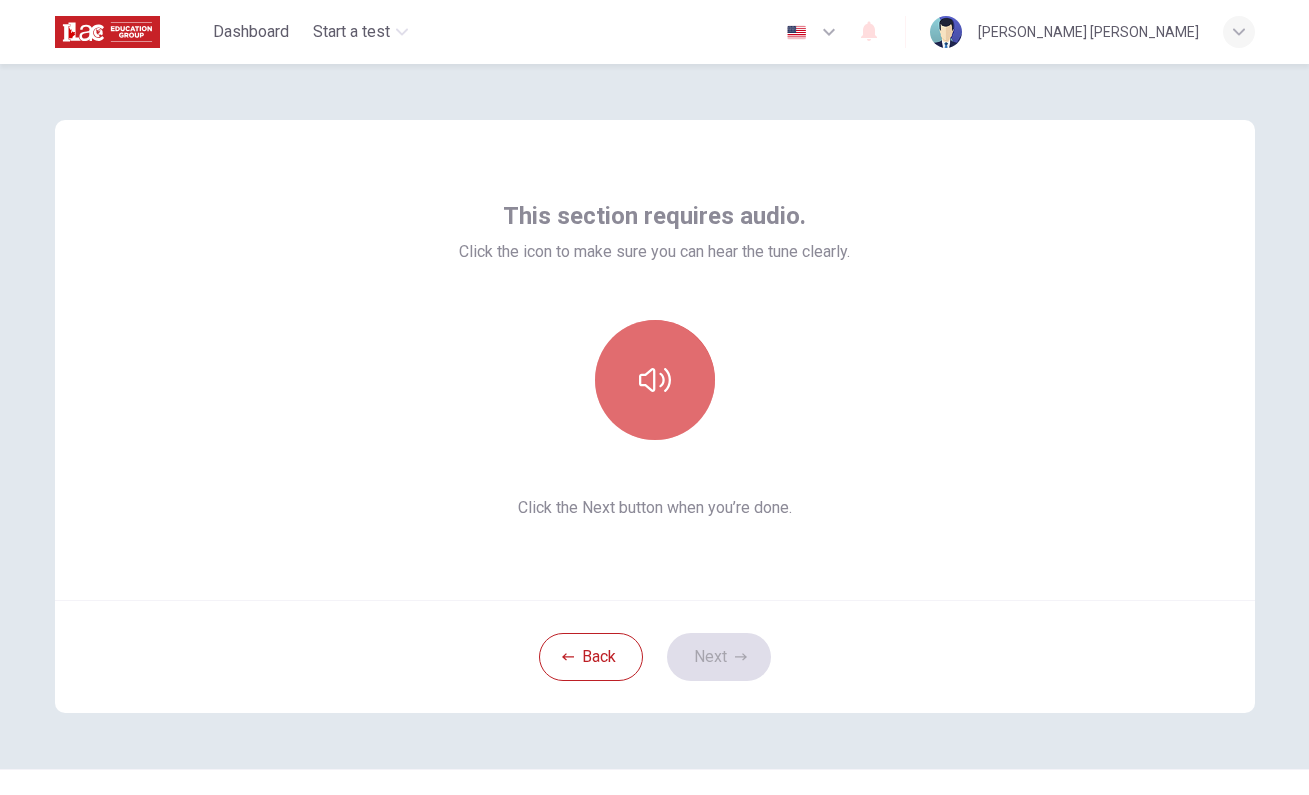click at bounding box center (655, 380) 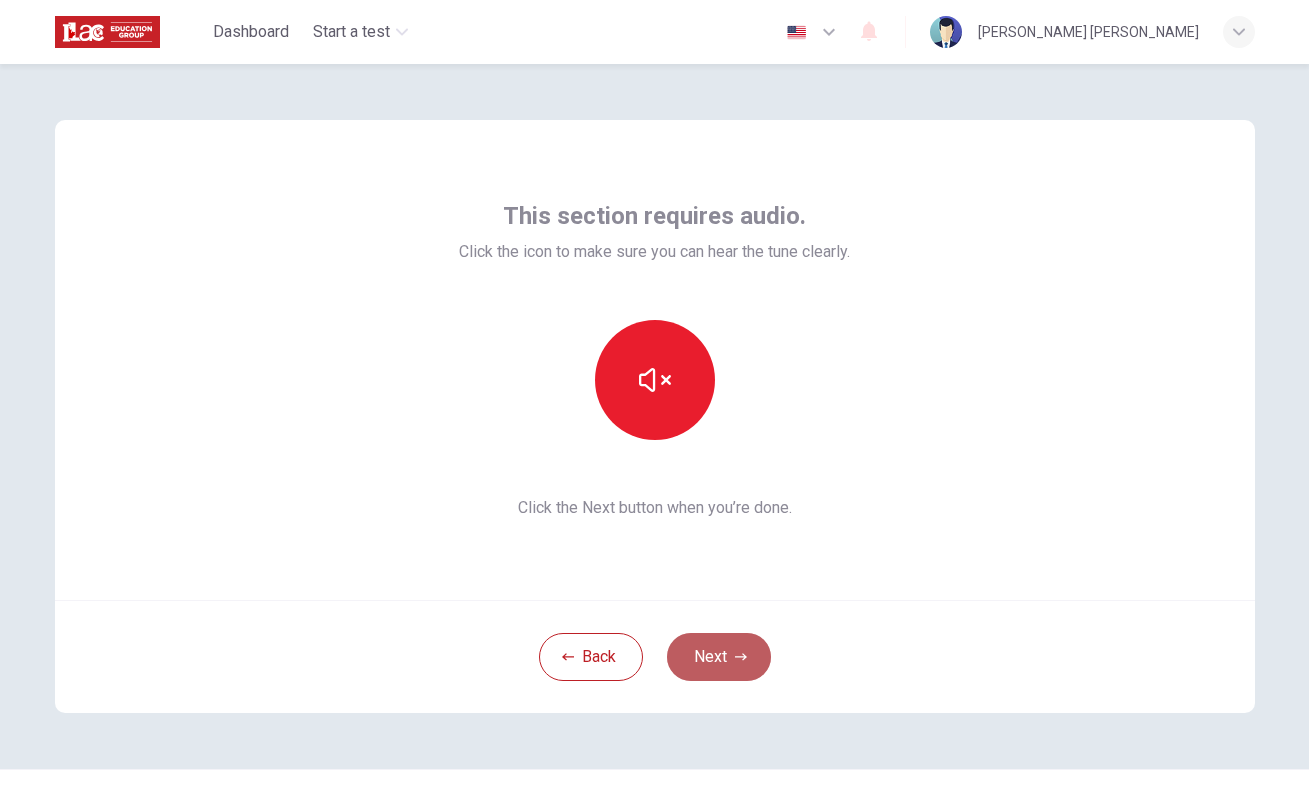 click on "Next" at bounding box center [719, 657] 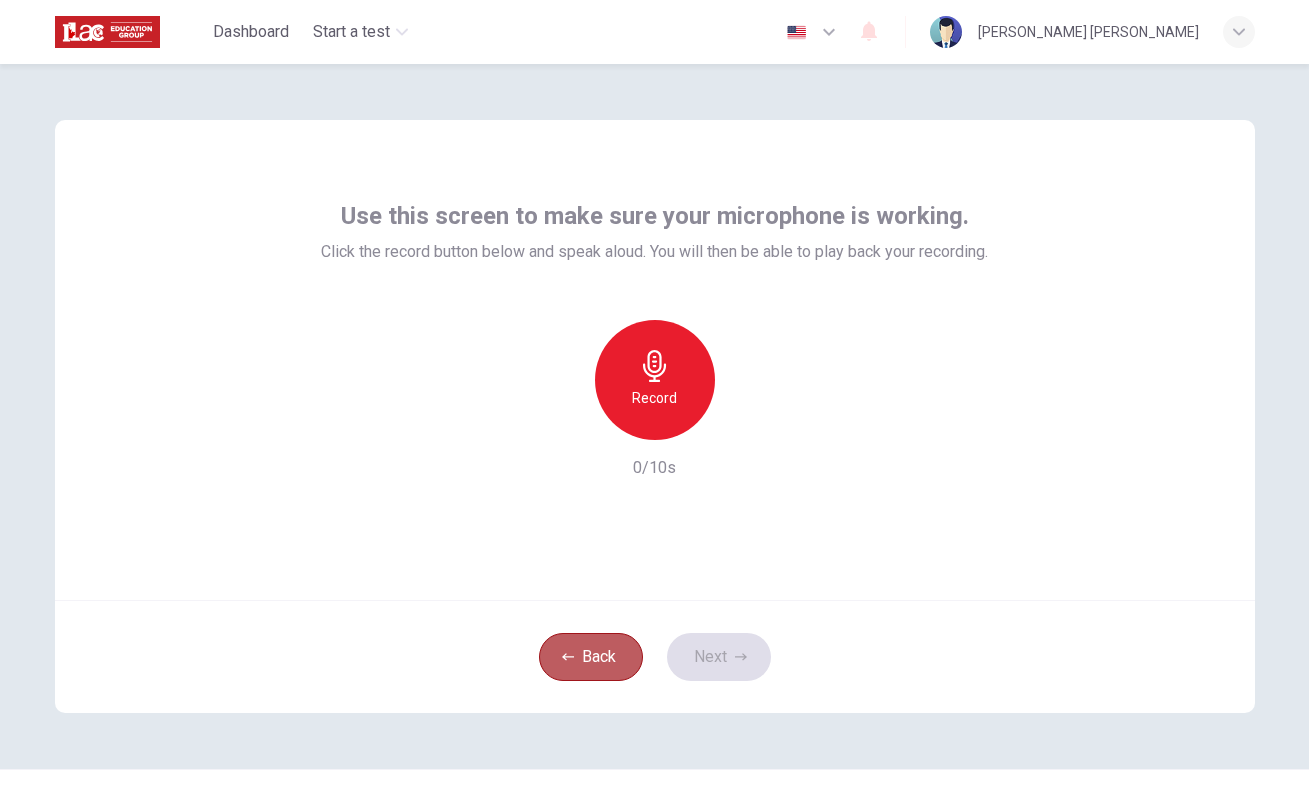 click on "Back" at bounding box center (591, 657) 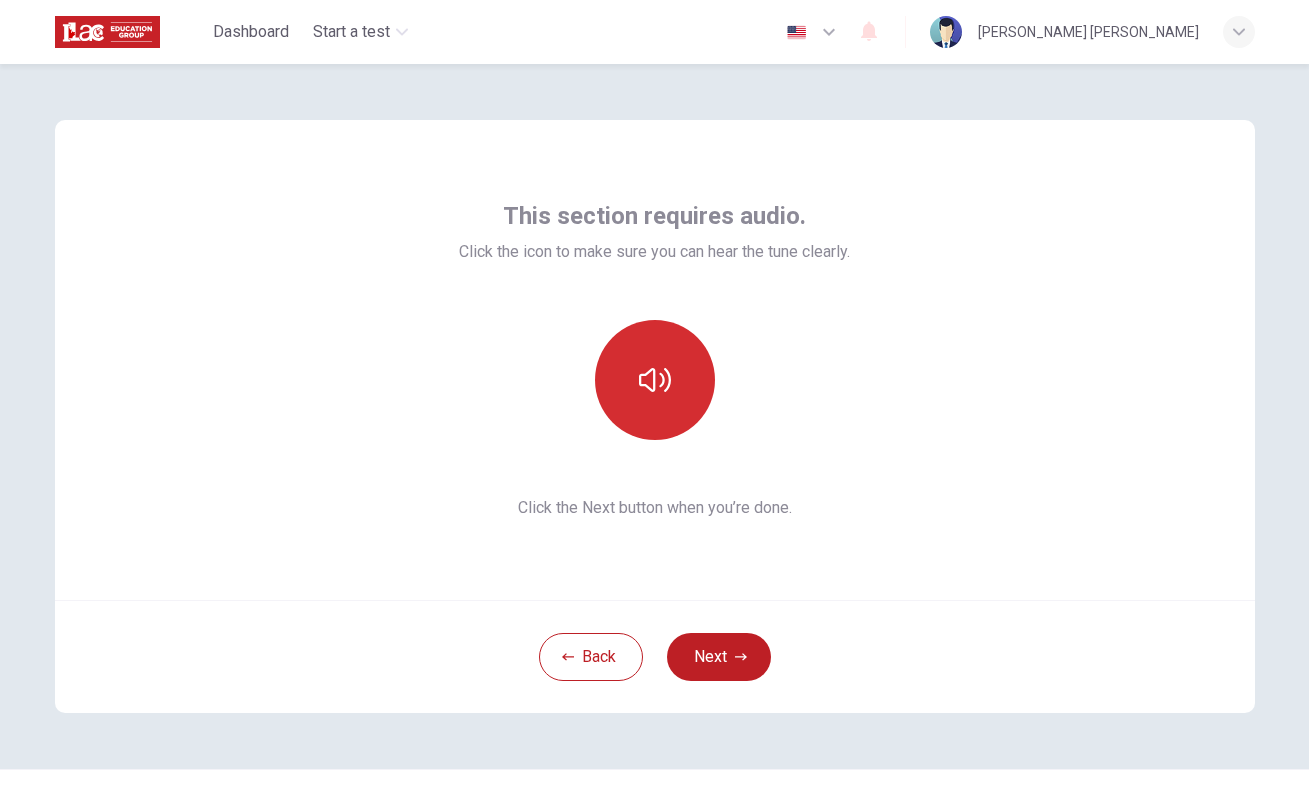 click at bounding box center (655, 380) 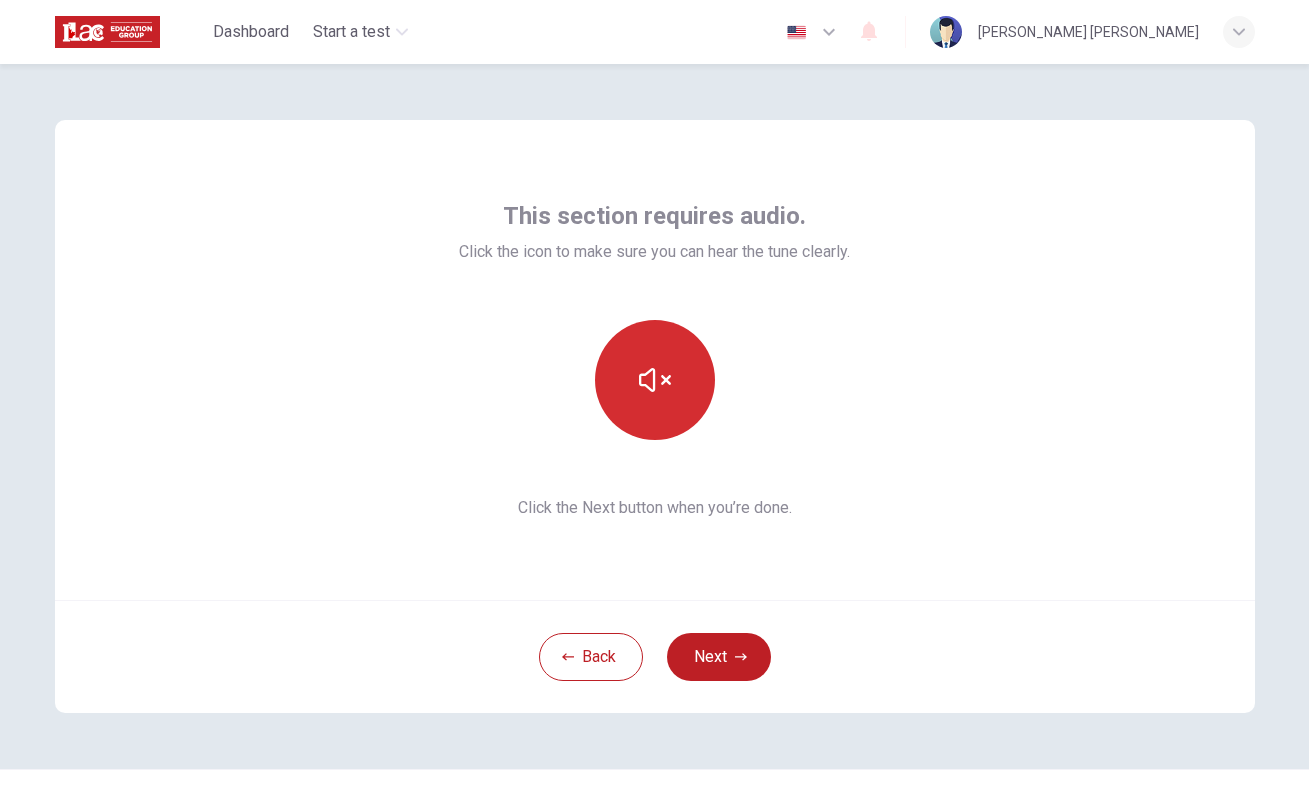 scroll, scrollTop: 38, scrollLeft: 0, axis: vertical 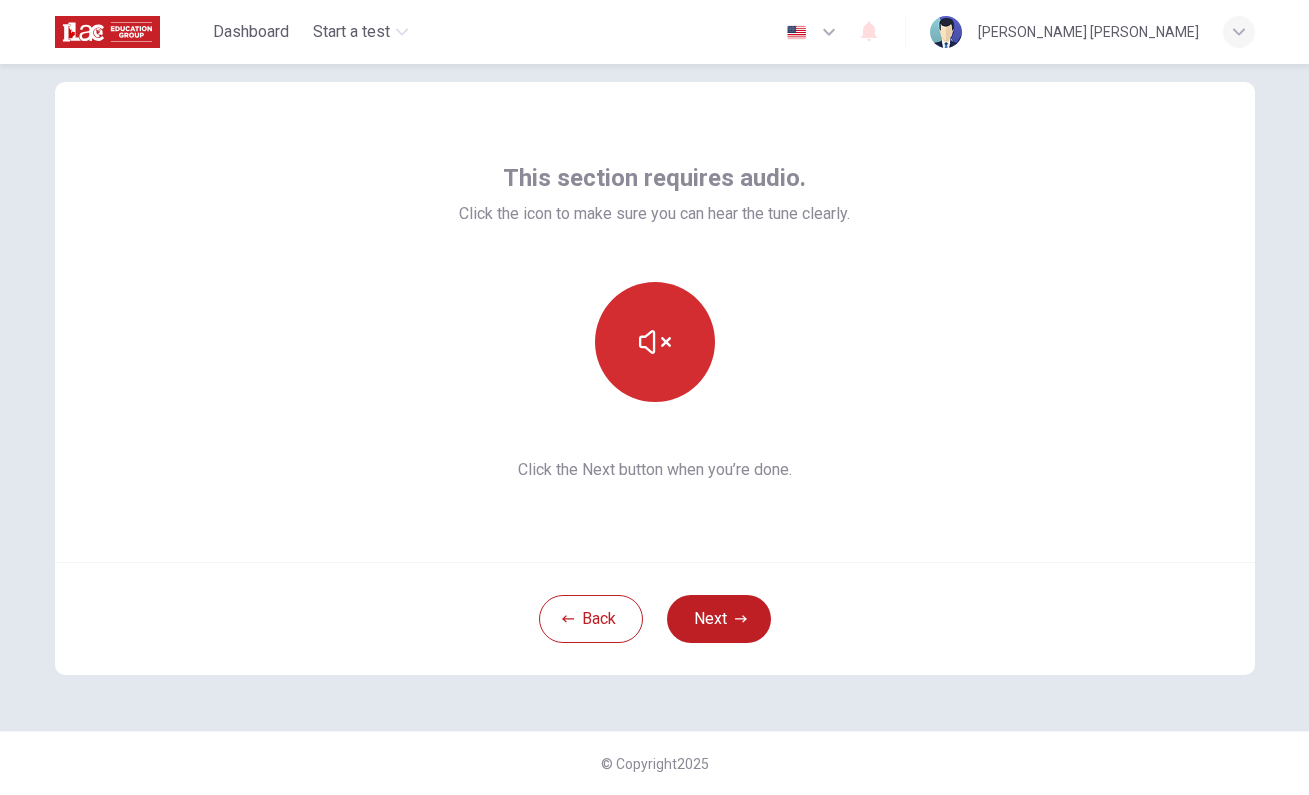 click at bounding box center [655, 342] 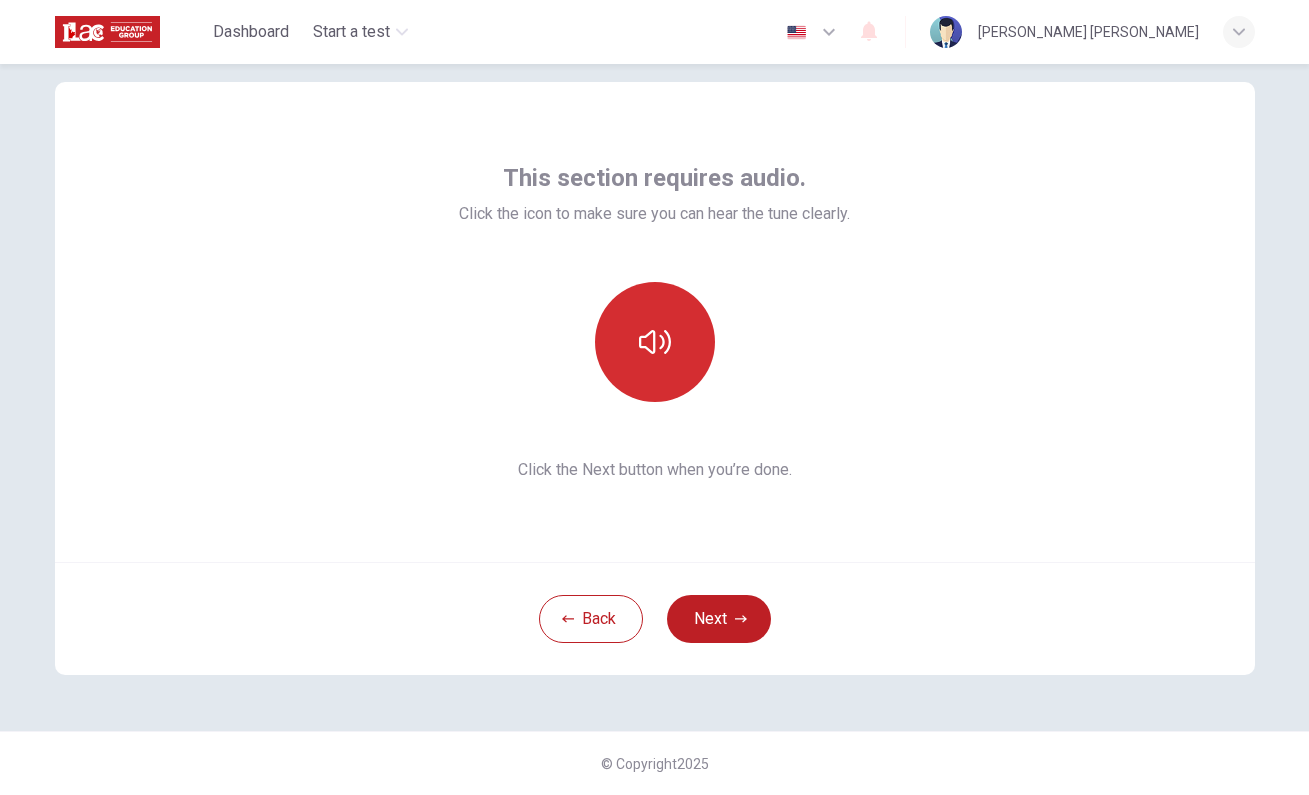 click at bounding box center [655, 342] 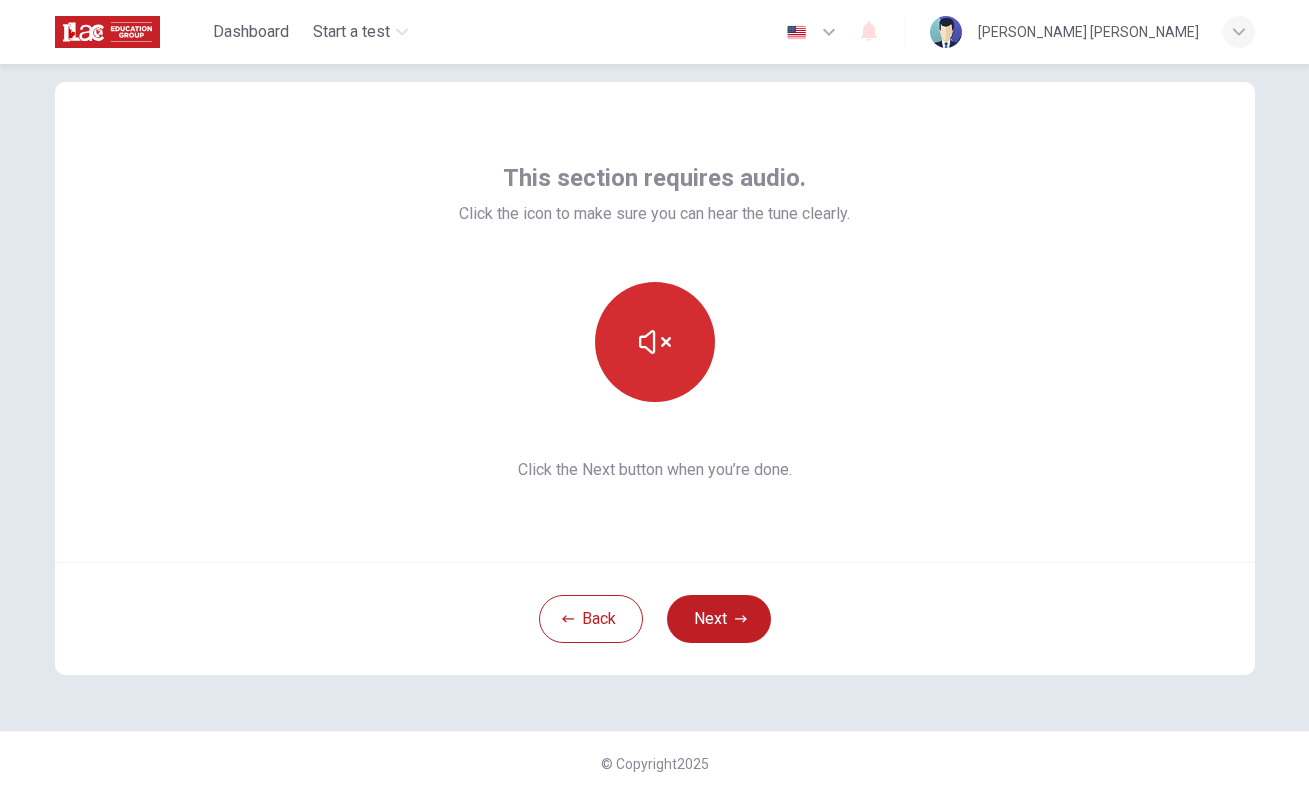 click at bounding box center (655, 342) 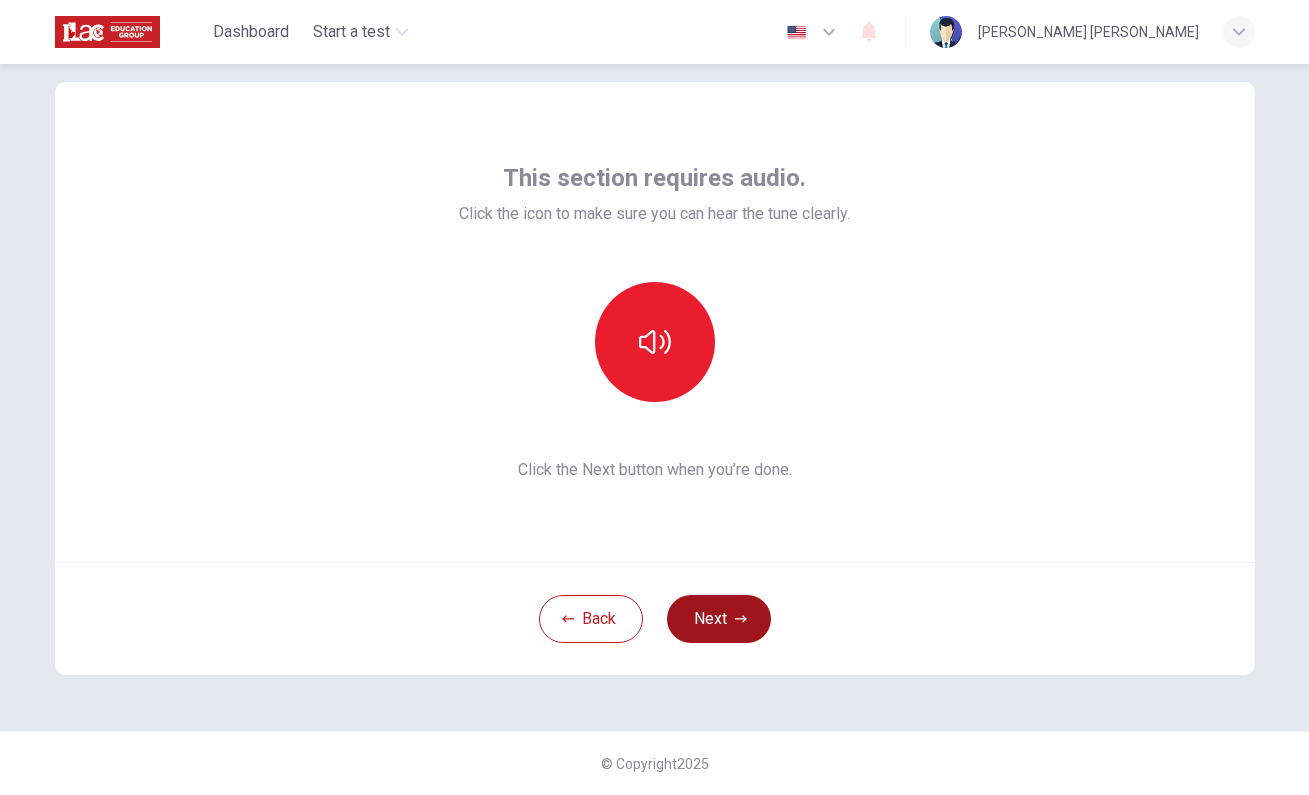 click on "Next" at bounding box center (719, 619) 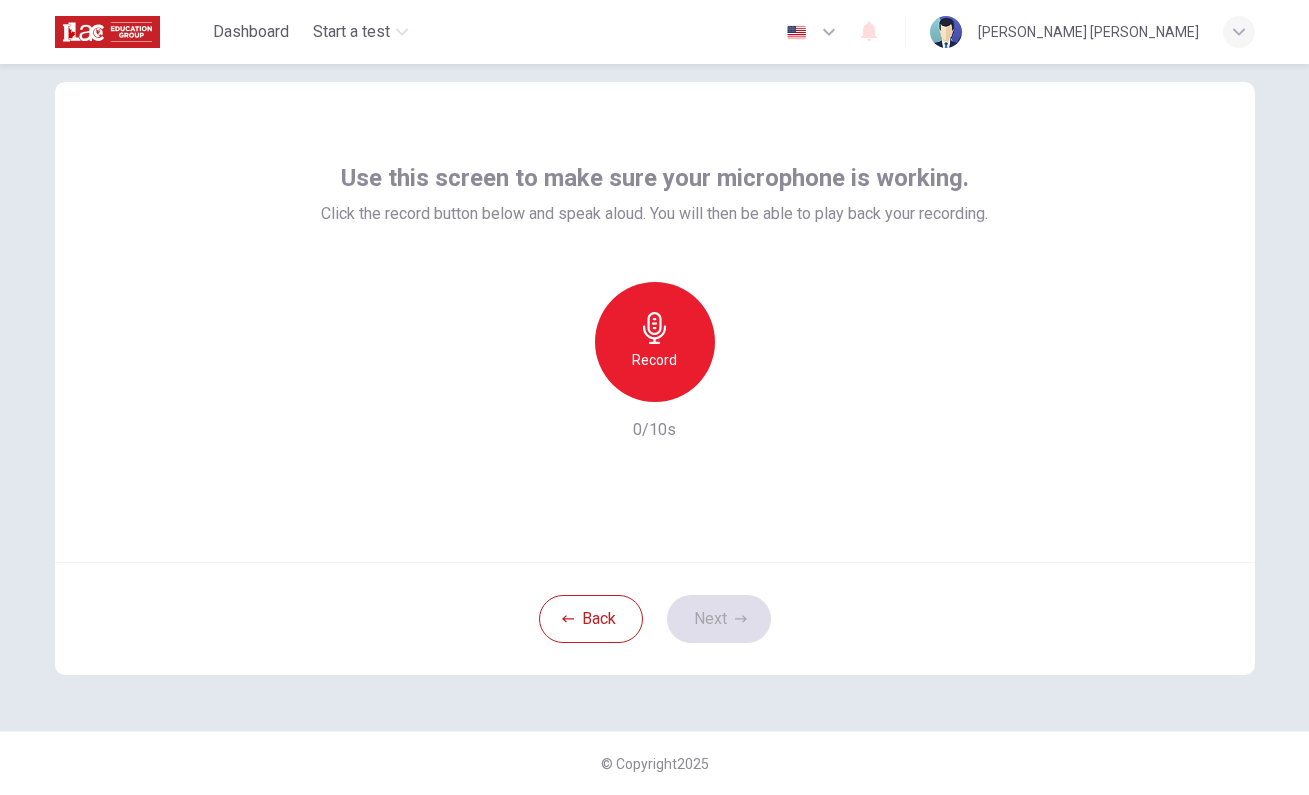 click on "Use this screen to make sure your microphone is working. Click the record button below and speak aloud. You will then be able to play back your recording. Record 0/10s" at bounding box center [654, 302] 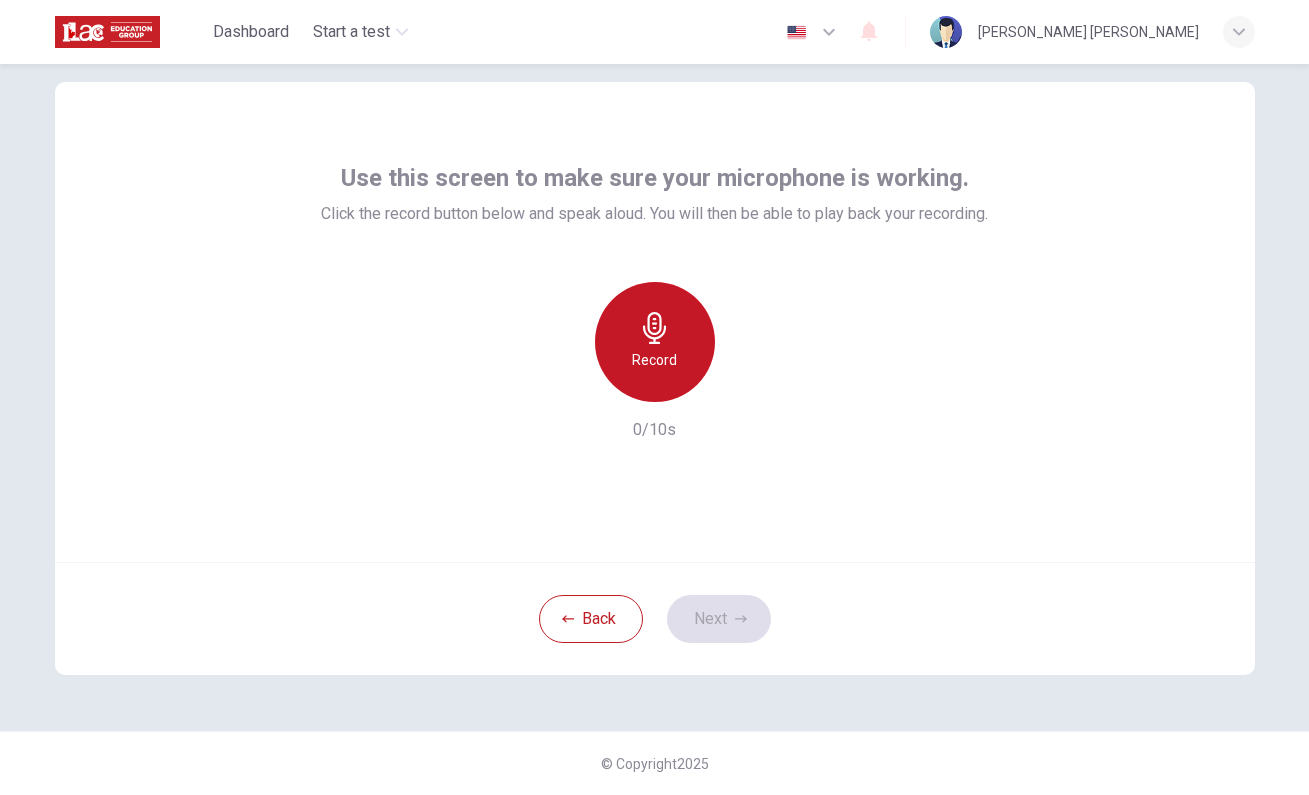 click on "Record" at bounding box center (655, 342) 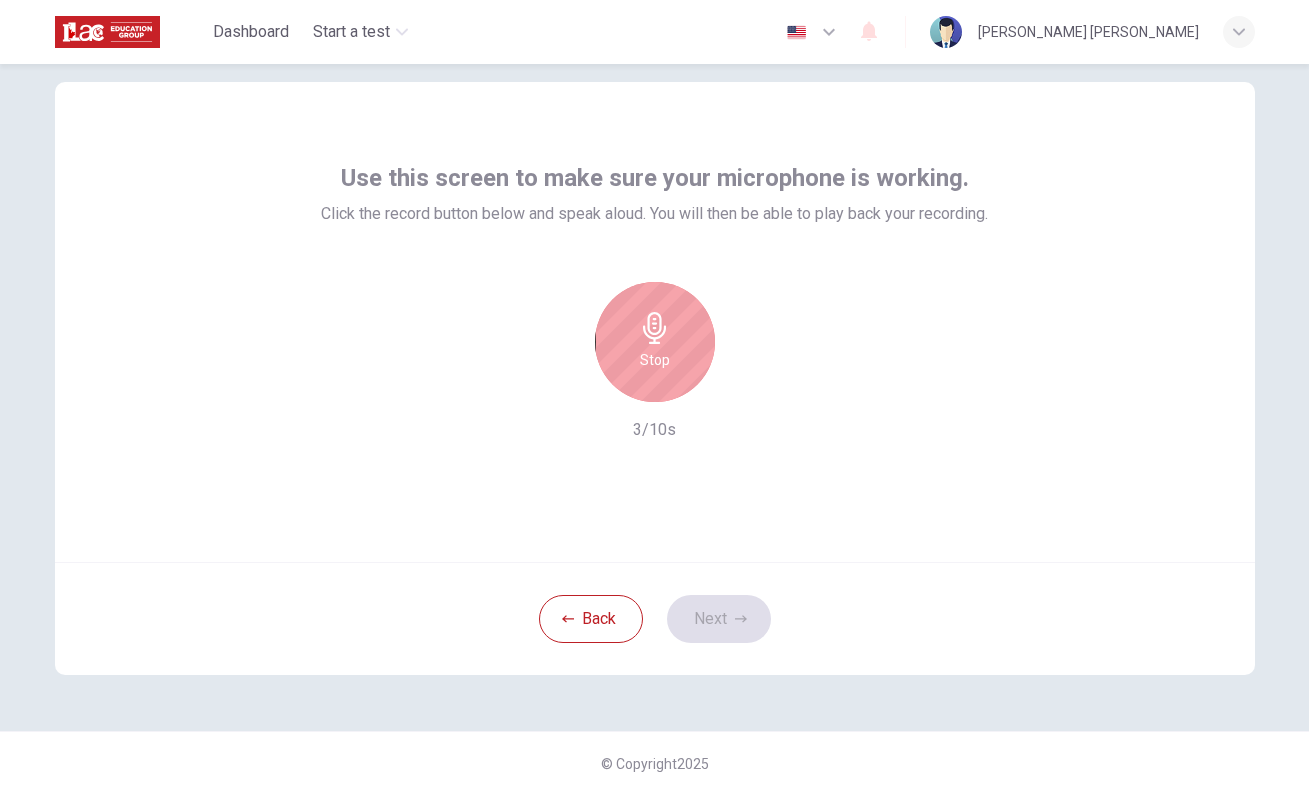 click on "Stop" at bounding box center (655, 342) 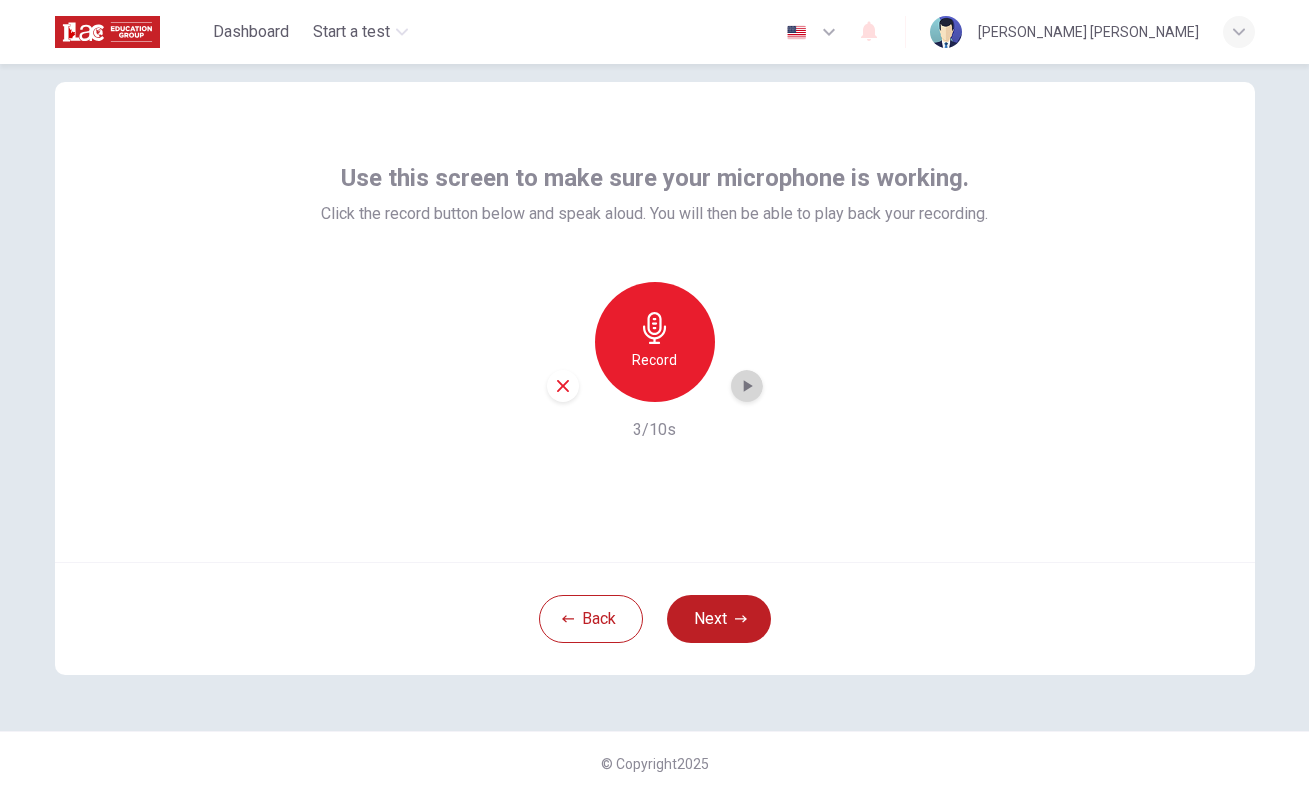 click 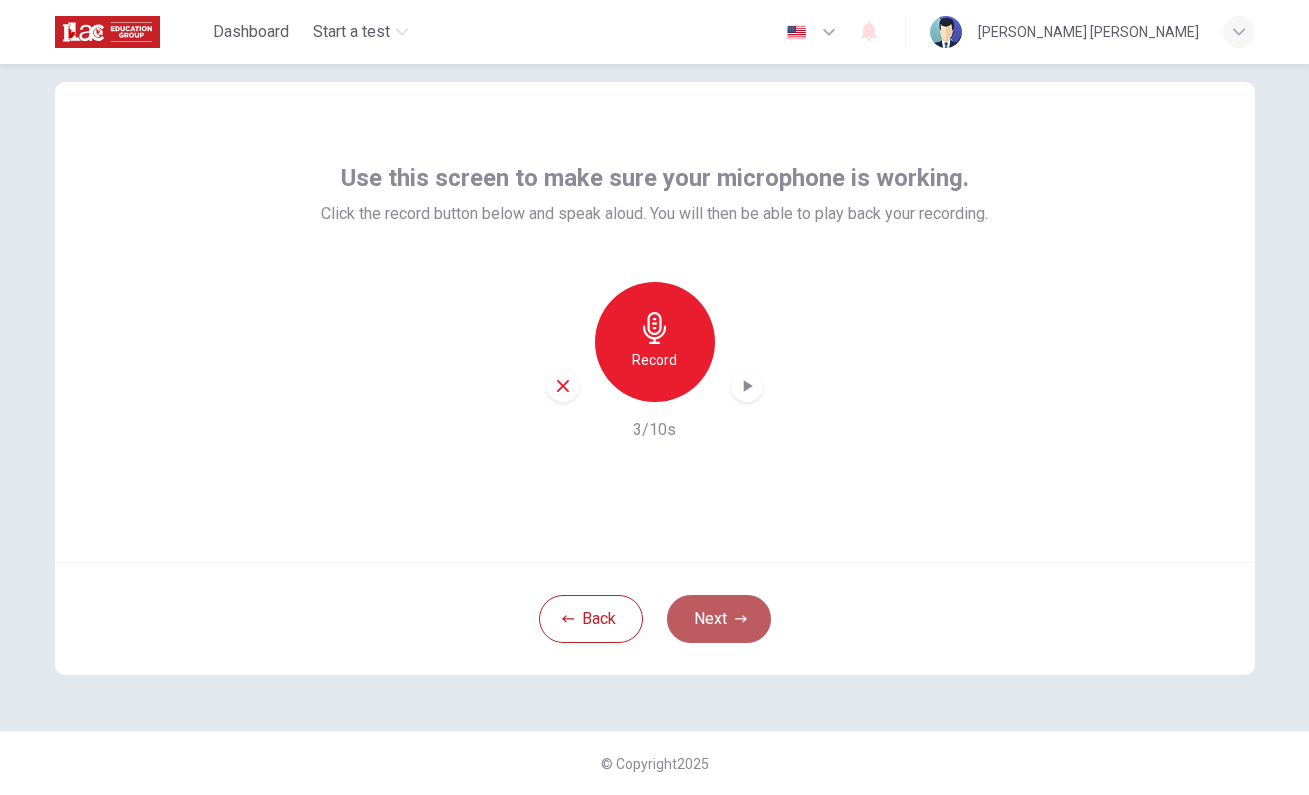 click on "Next" at bounding box center [719, 619] 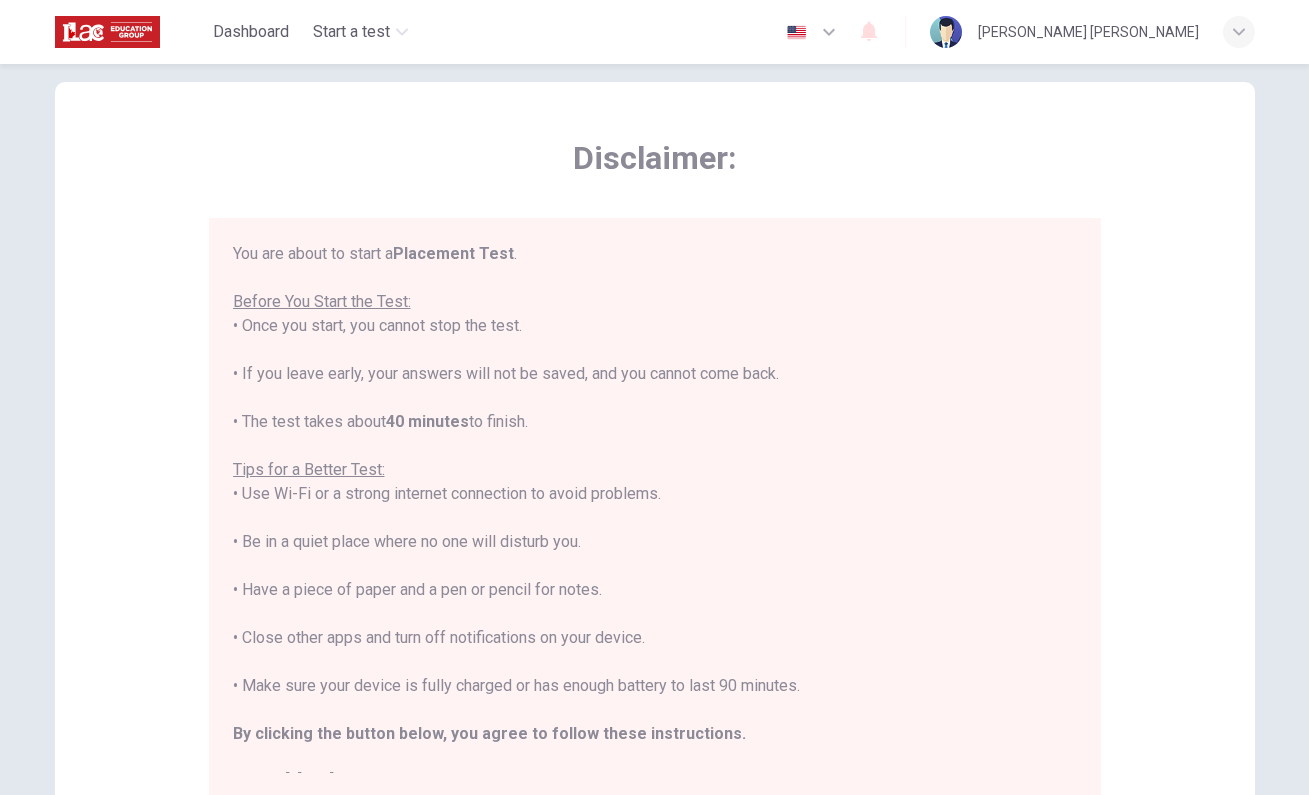 scroll, scrollTop: 0, scrollLeft: 0, axis: both 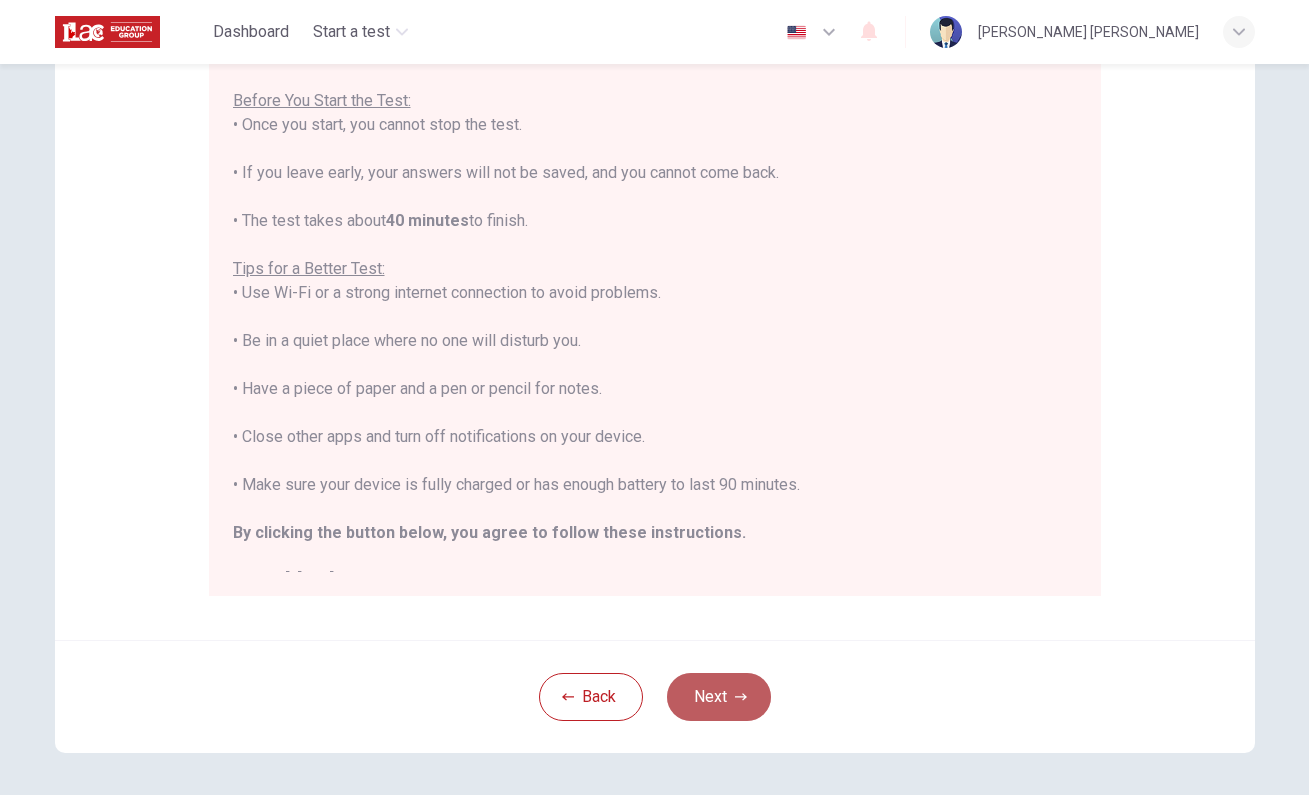 click on "Next" at bounding box center [719, 697] 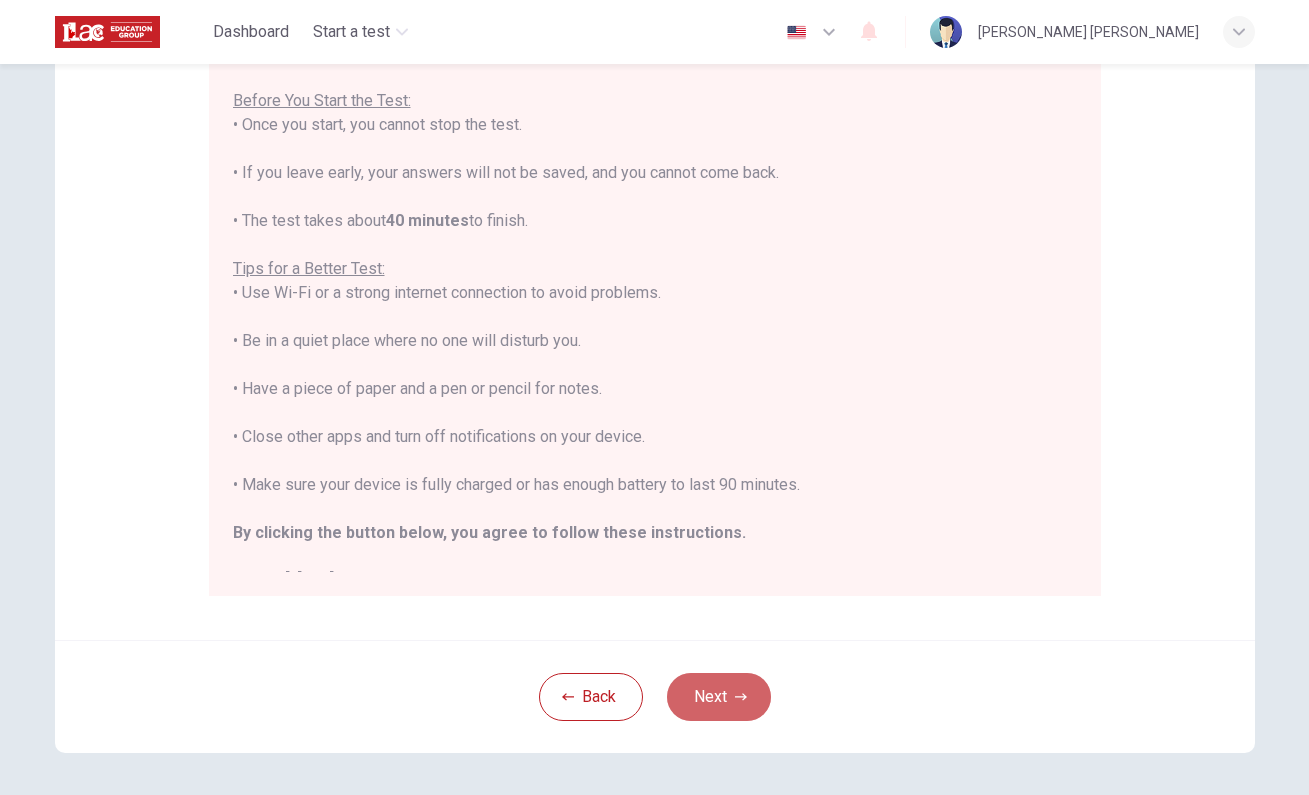 scroll, scrollTop: 38, scrollLeft: 0, axis: vertical 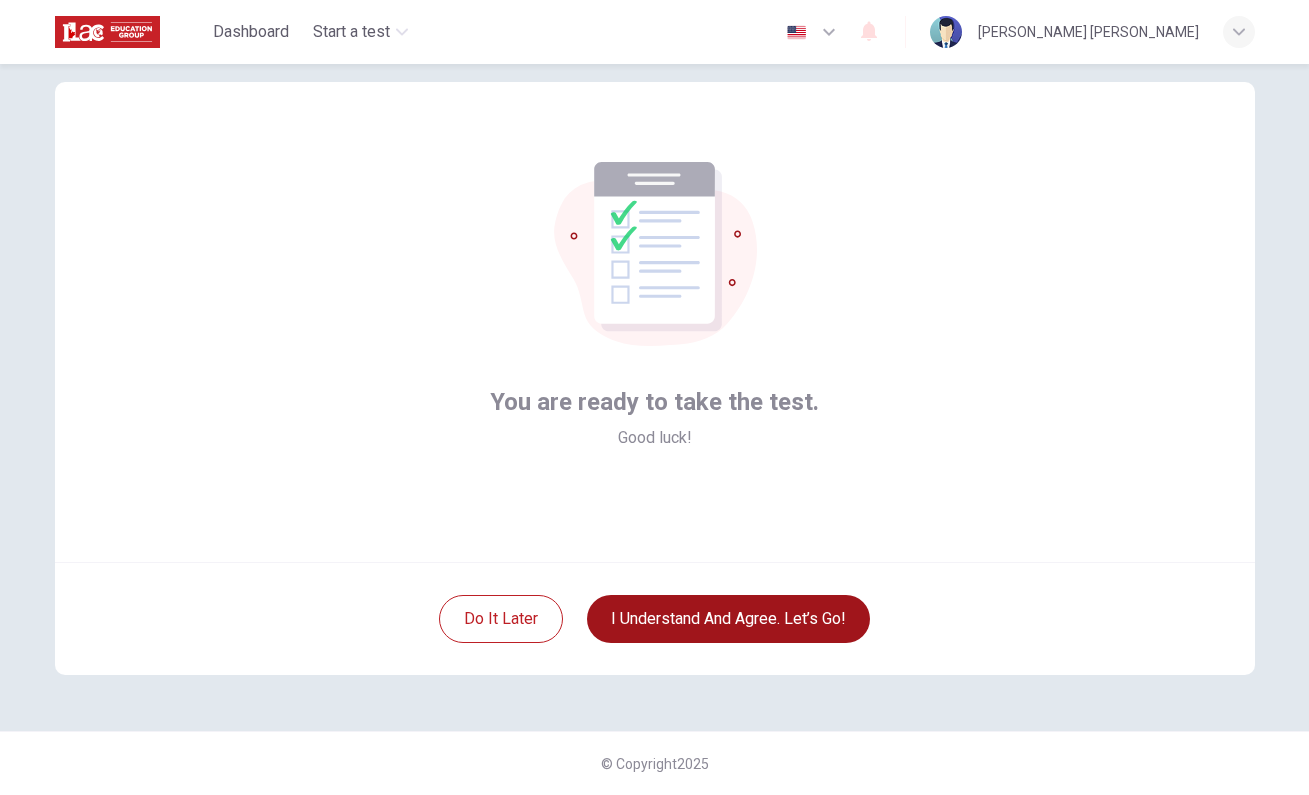 click on "I understand and agree. Let’s go!" at bounding box center [728, 619] 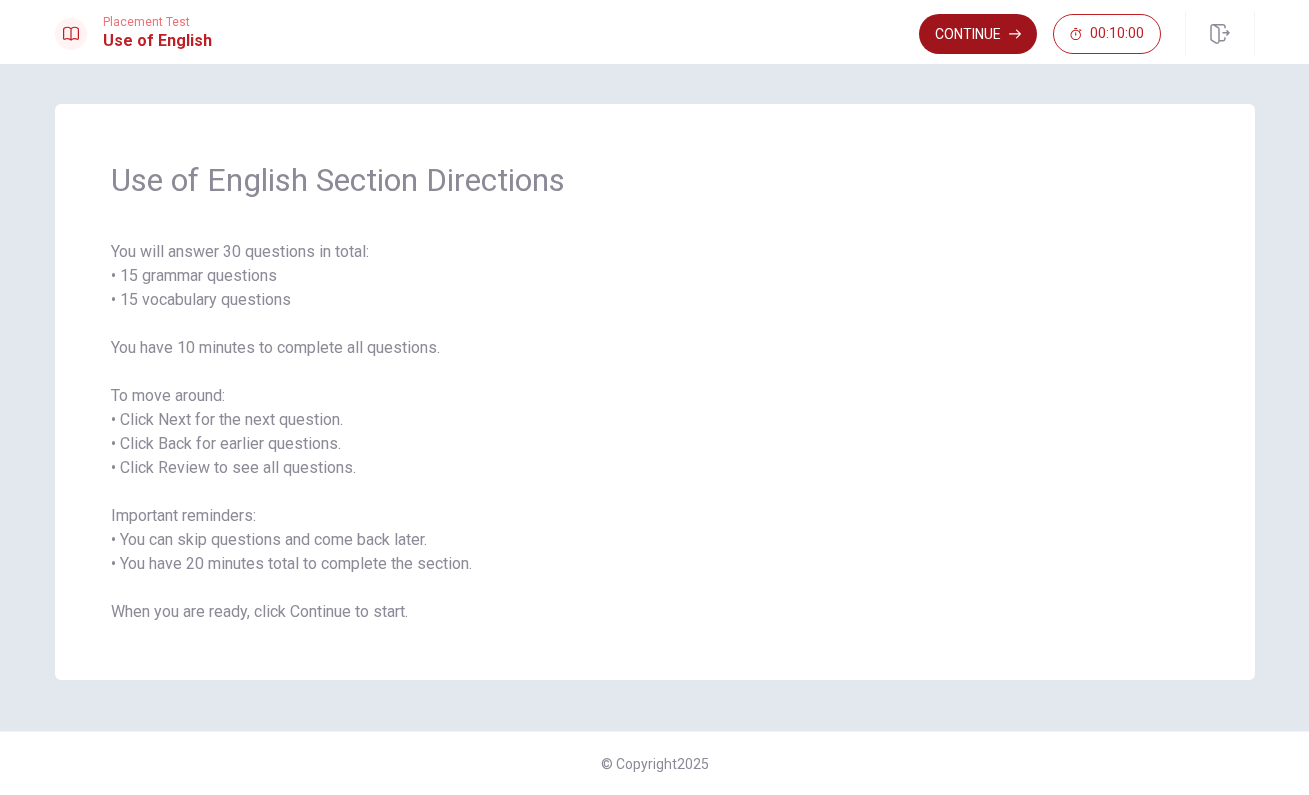 click on "Continue" at bounding box center [978, 34] 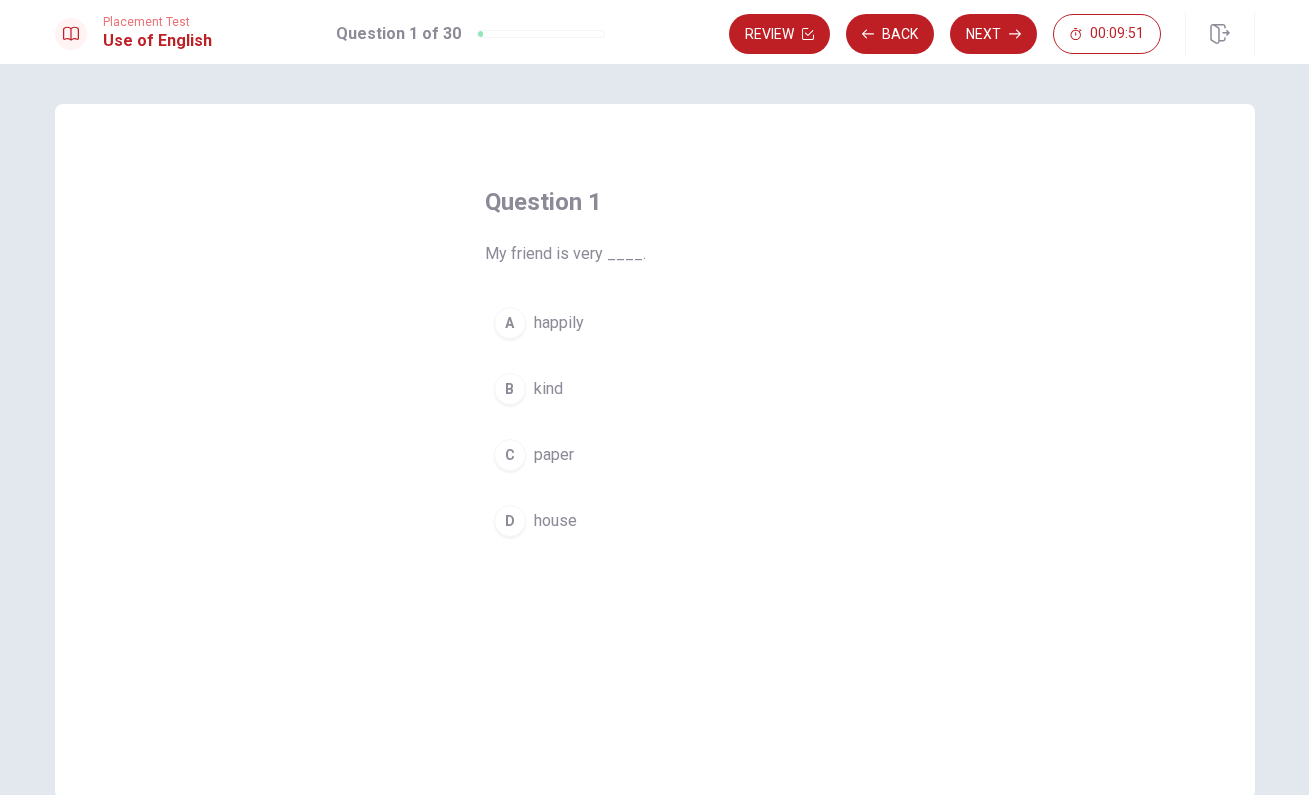 click on "A" at bounding box center [510, 323] 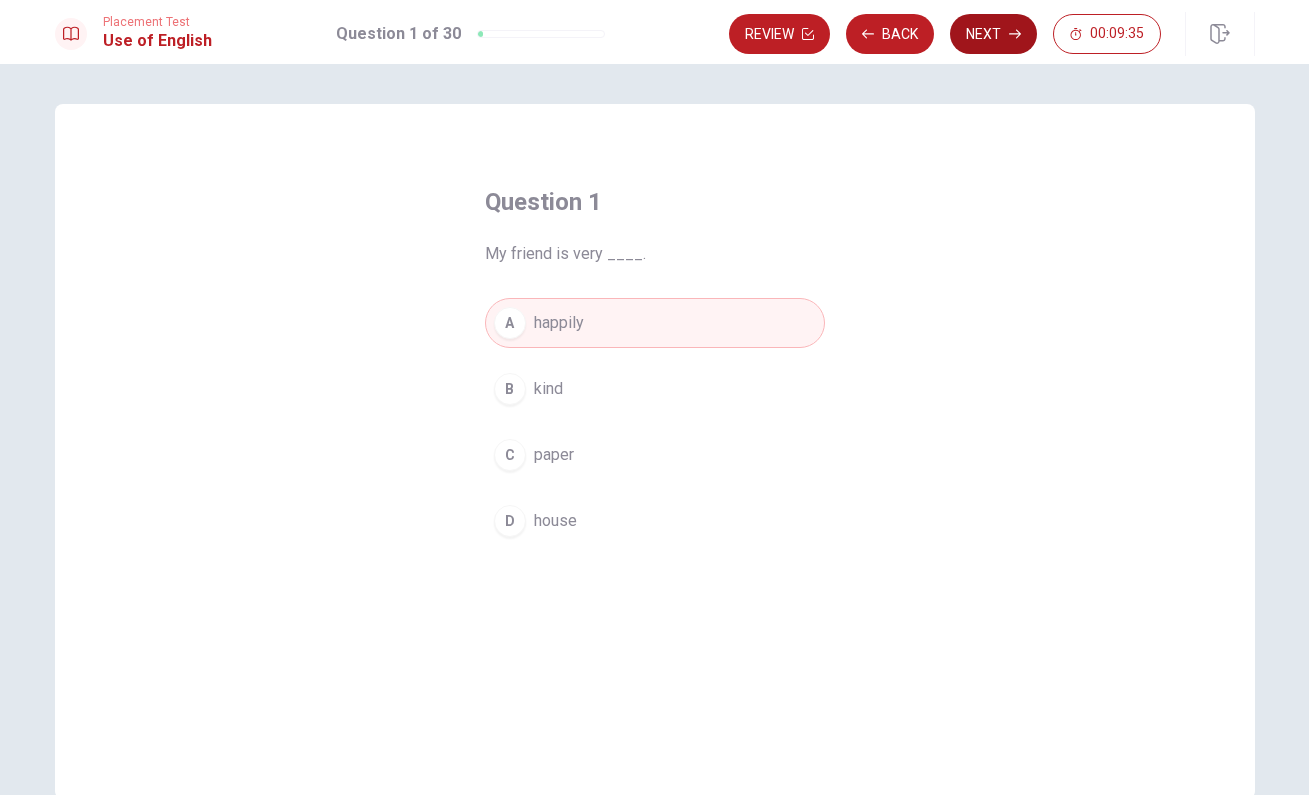 click on "Next" at bounding box center (993, 34) 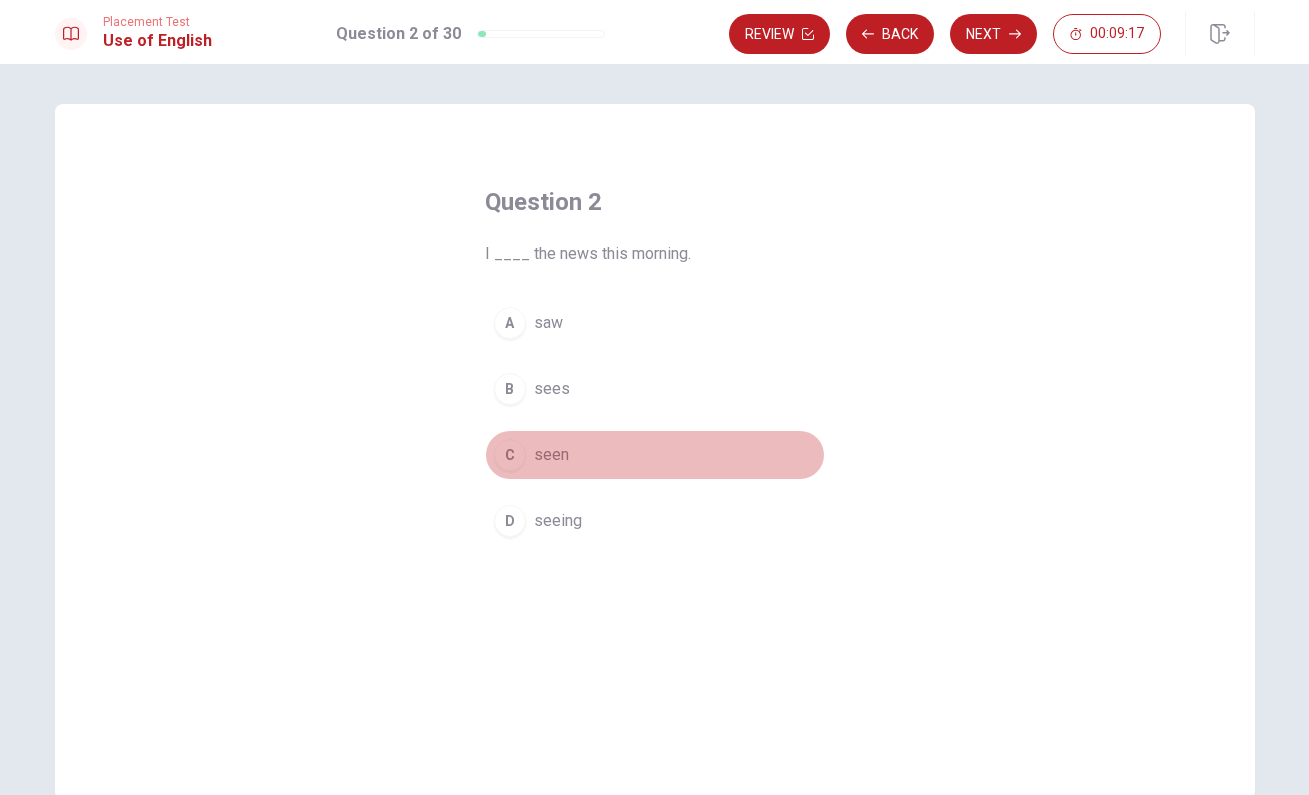 click on "seen" at bounding box center [551, 455] 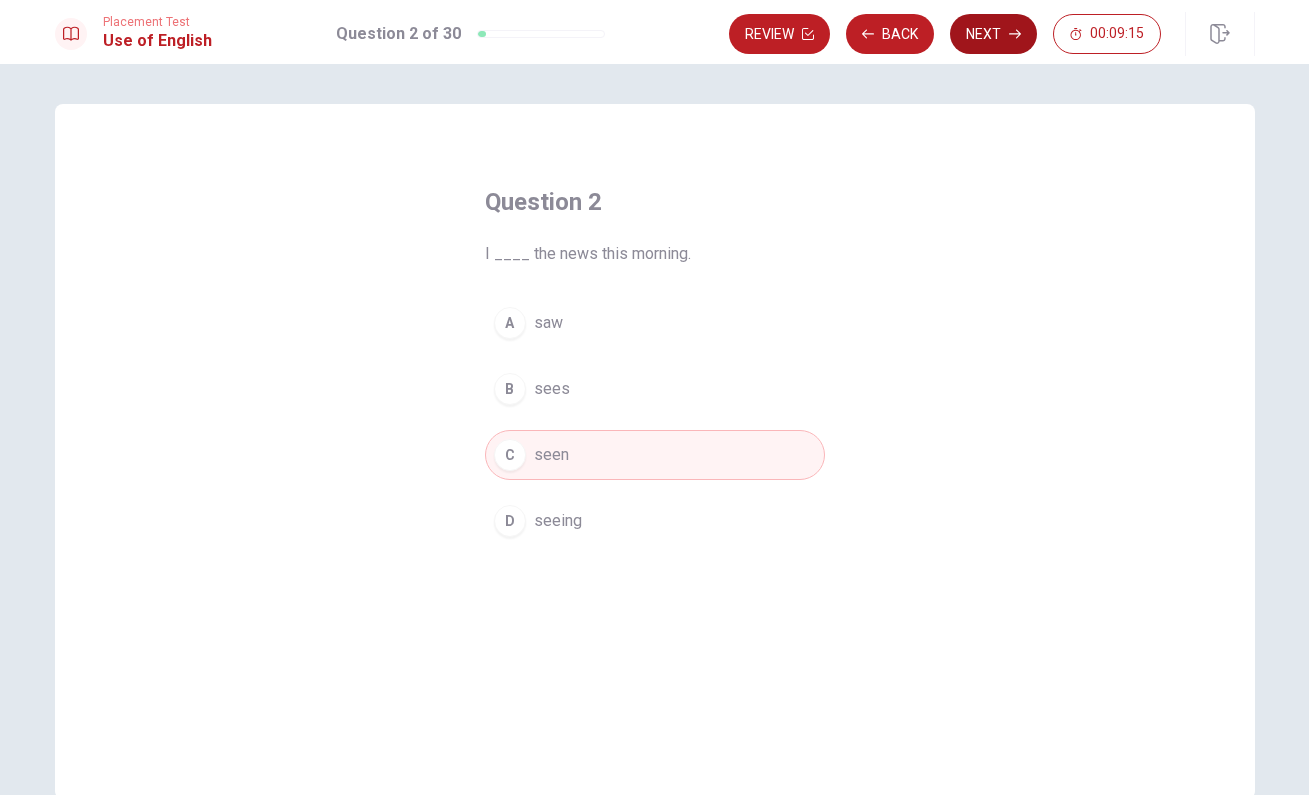 click on "Next" at bounding box center [993, 34] 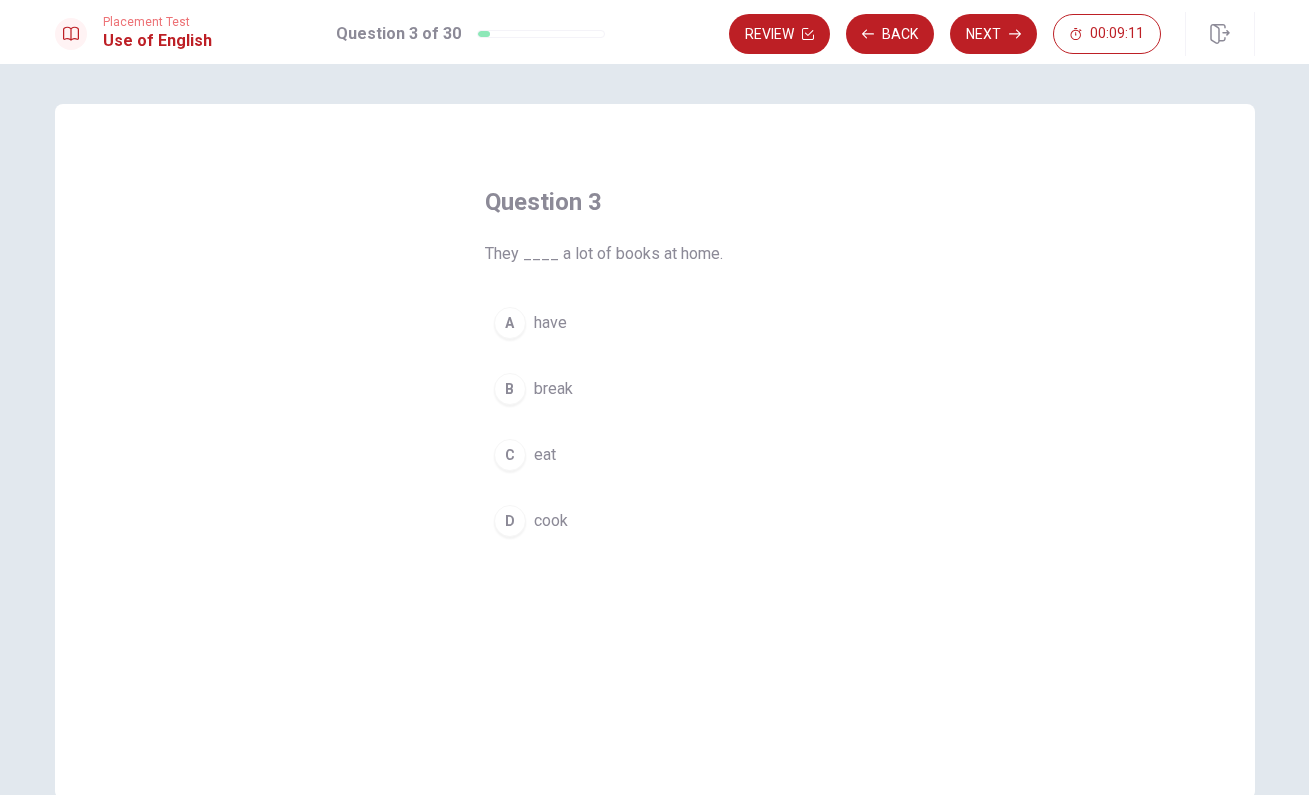 click on "A" at bounding box center [510, 323] 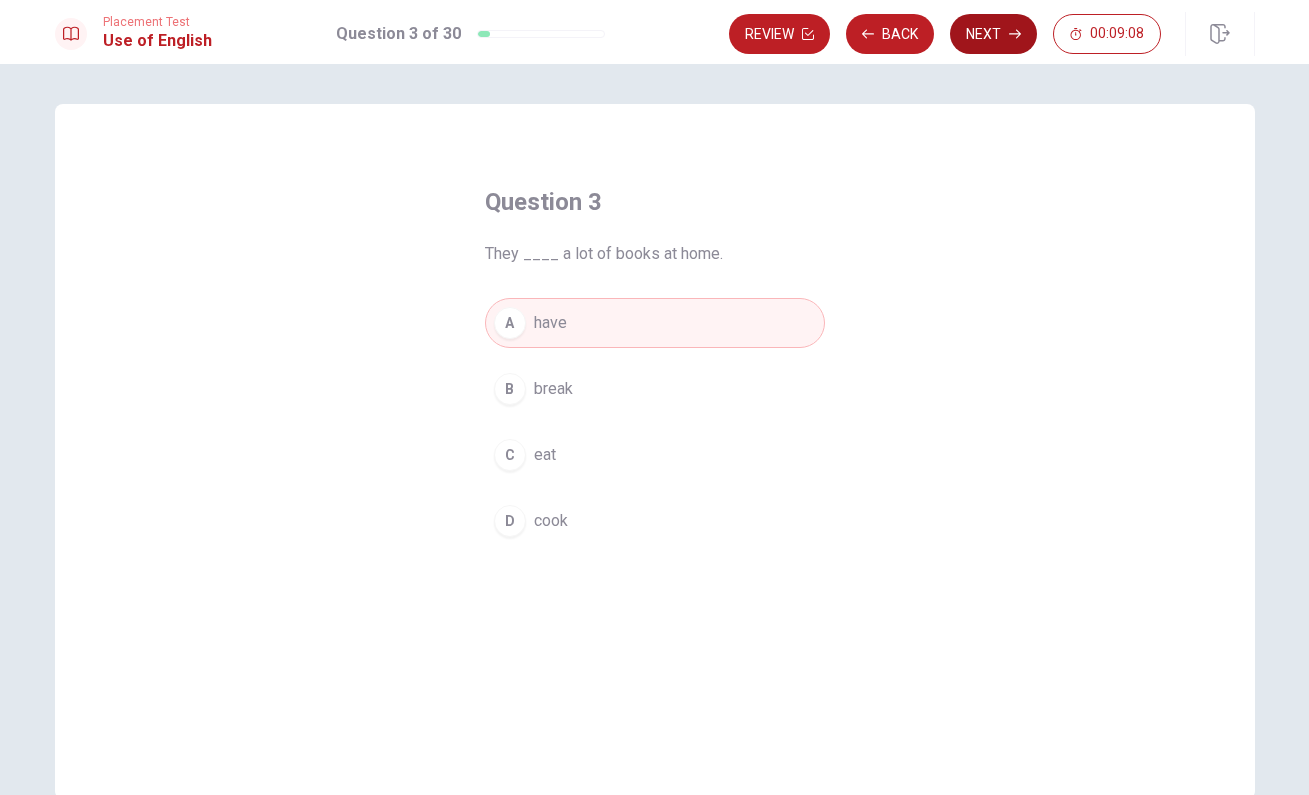 click on "Next" at bounding box center [993, 34] 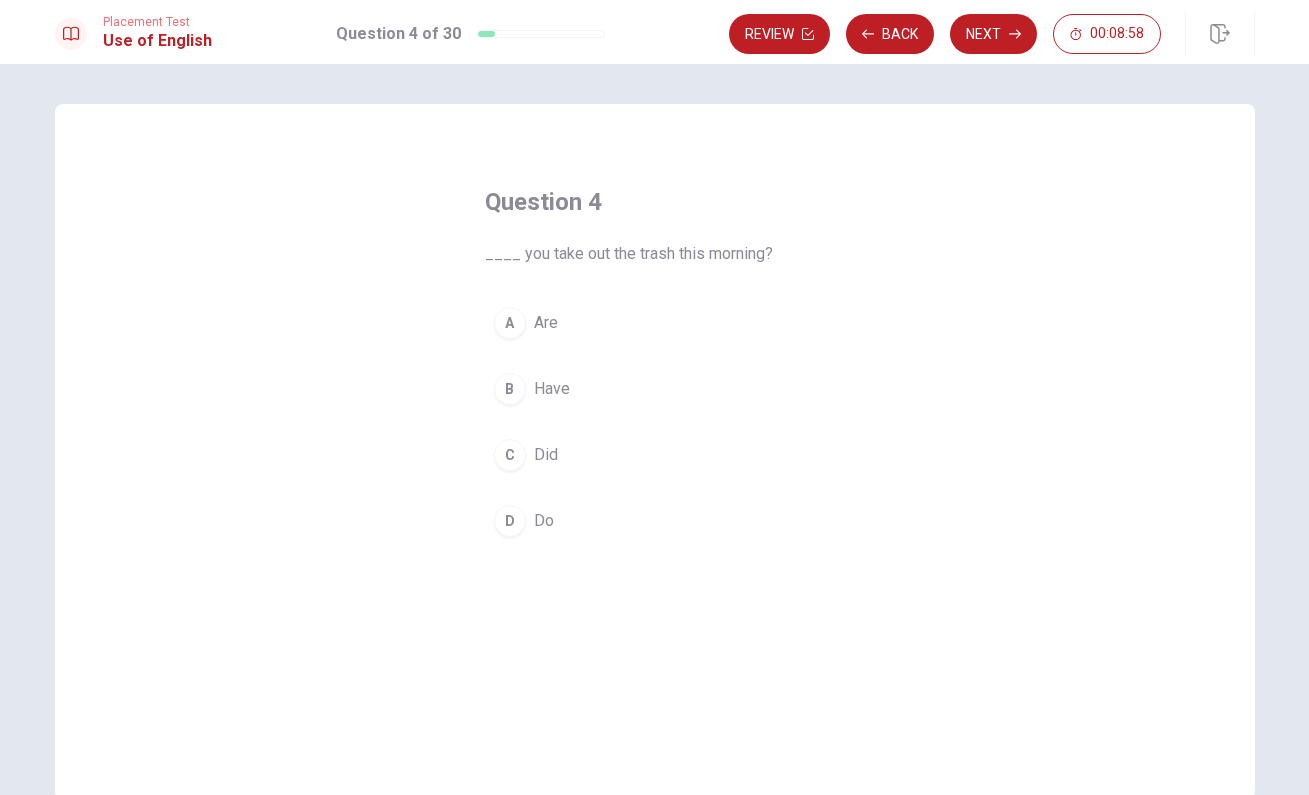 click on "D" at bounding box center [510, 521] 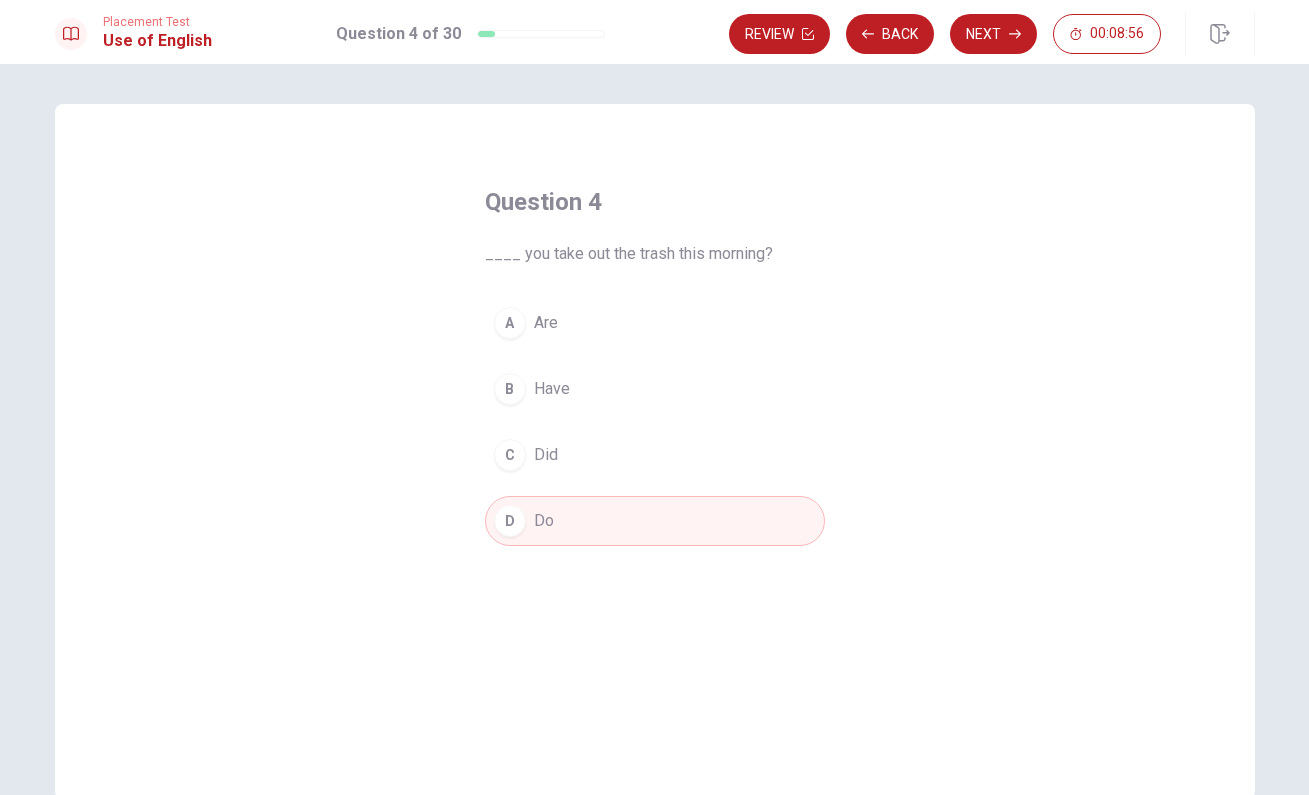 click on "Did" at bounding box center [546, 455] 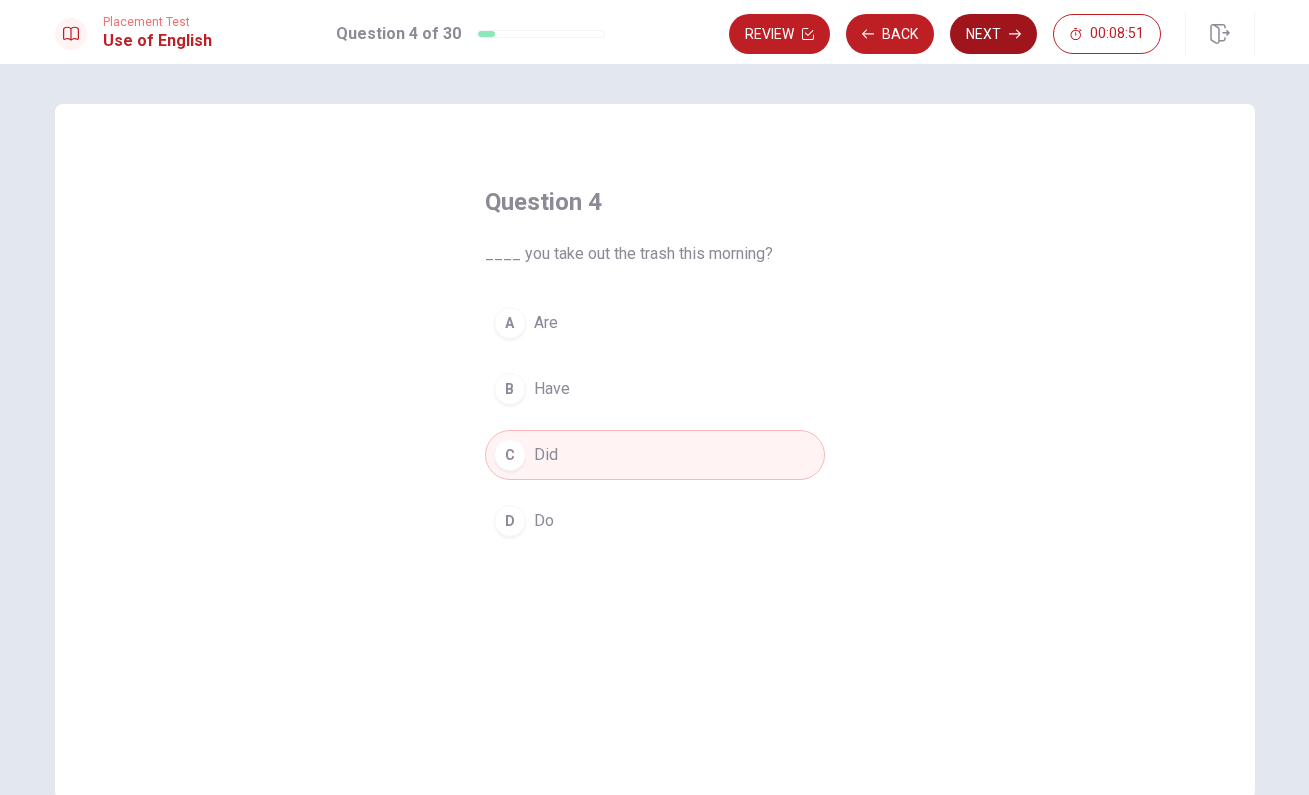 click on "Next" at bounding box center (993, 34) 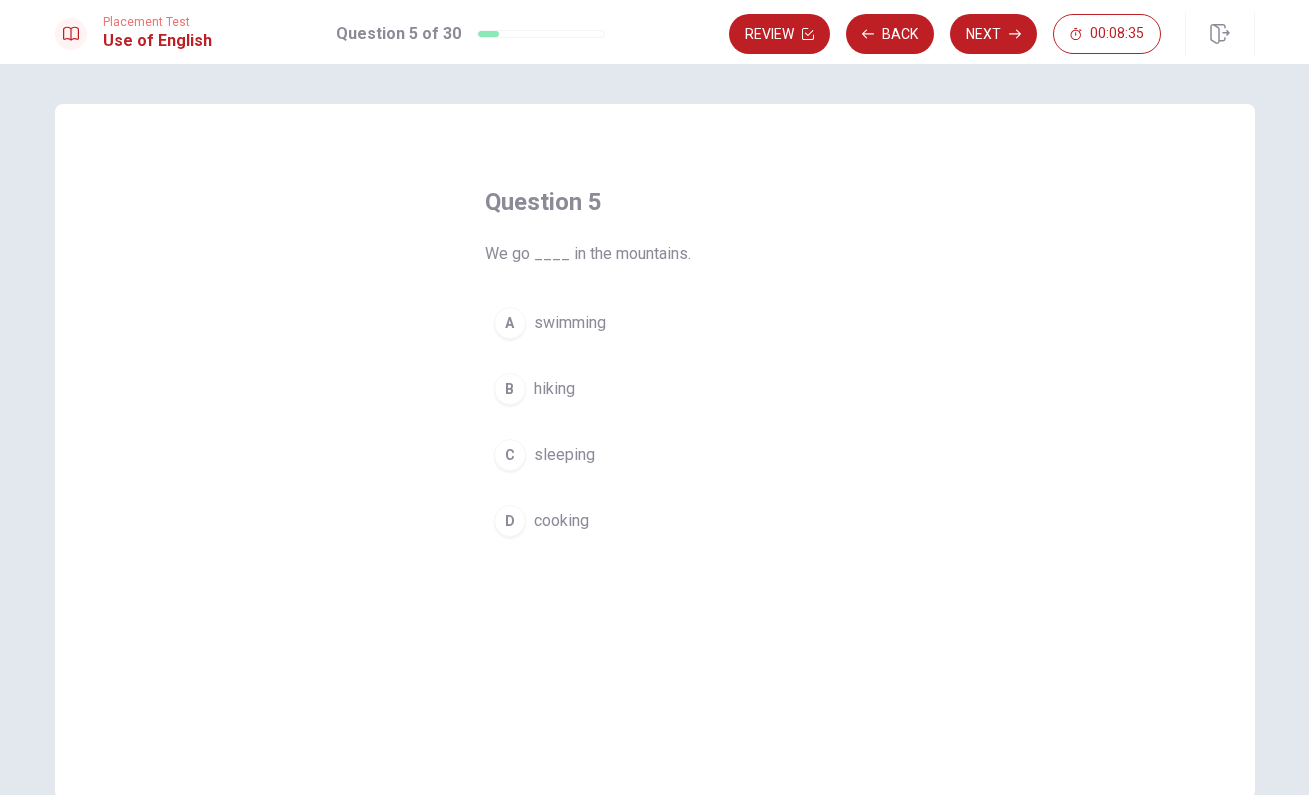 click on "A" at bounding box center (510, 323) 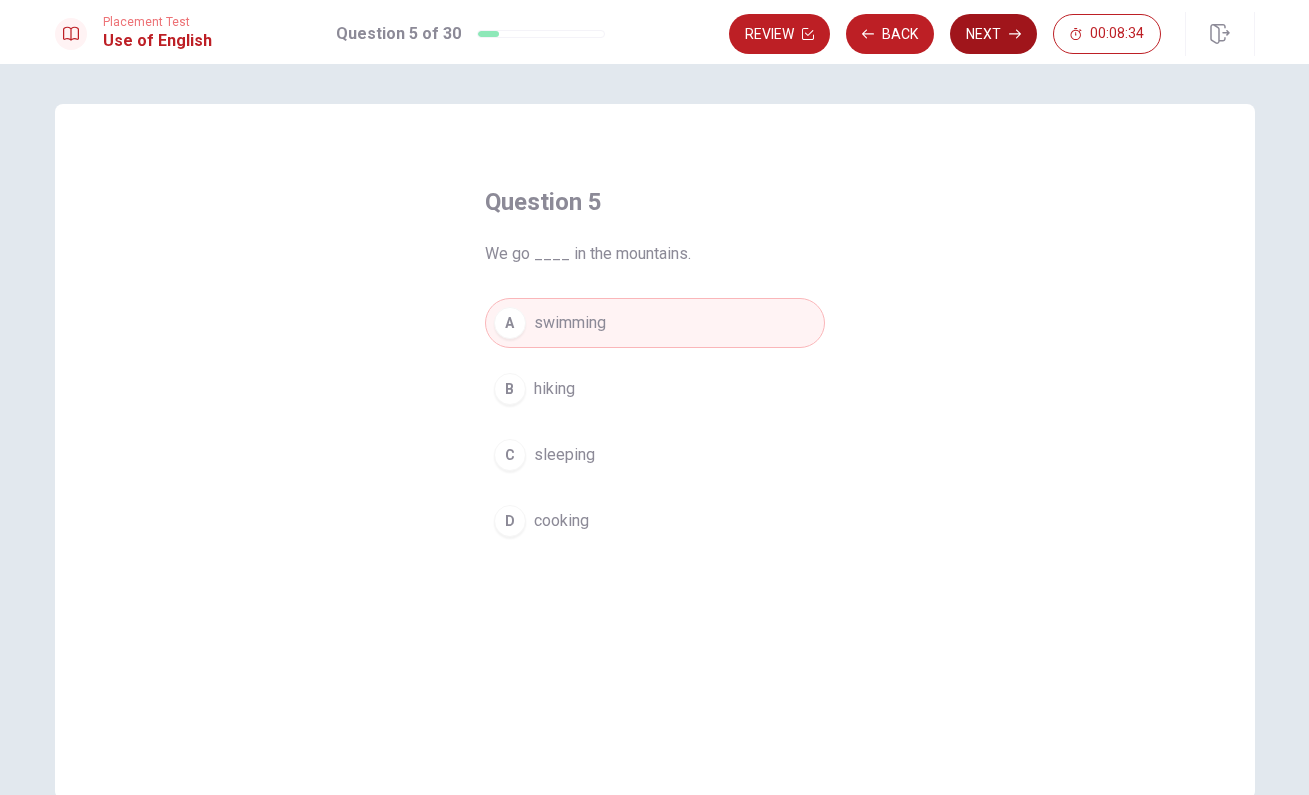 click on "Next" at bounding box center [993, 34] 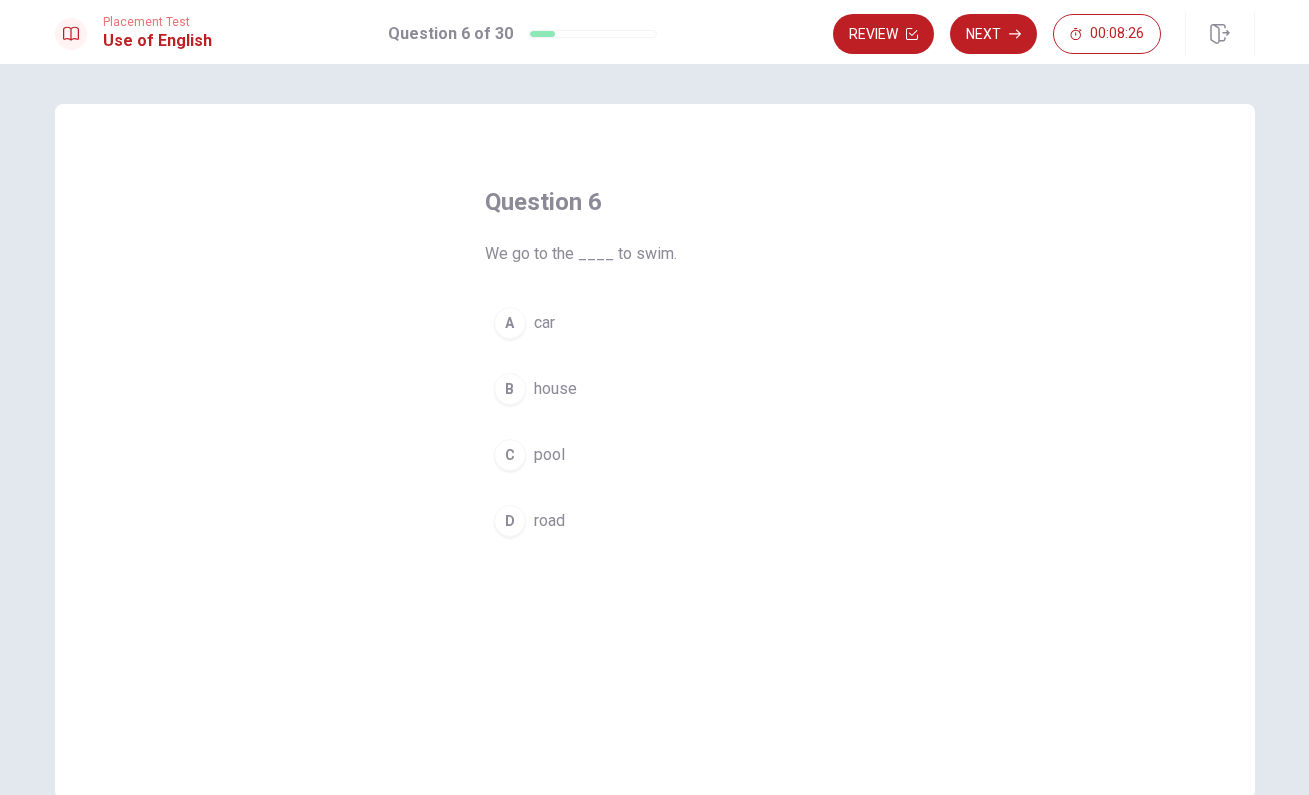 drag, startPoint x: 514, startPoint y: 455, endPoint x: 595, endPoint y: 398, distance: 99.04544 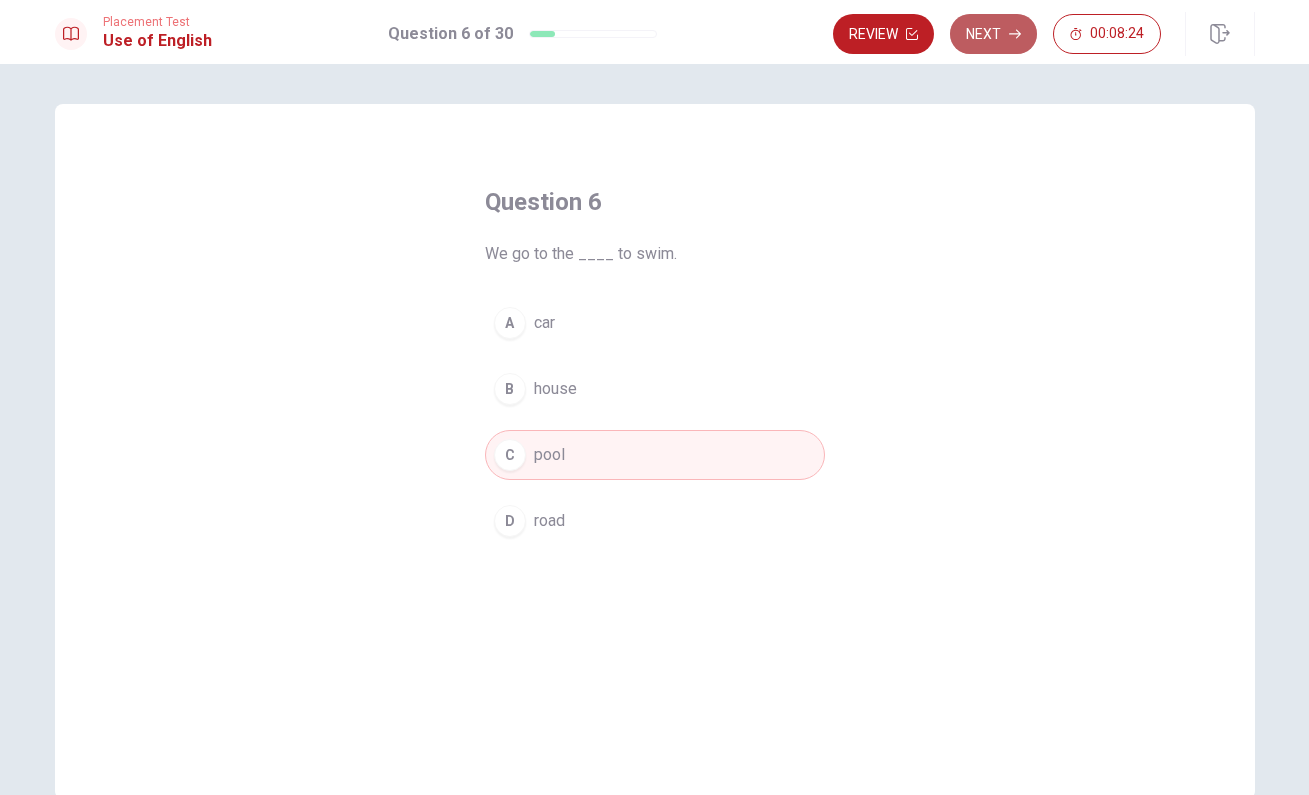 click 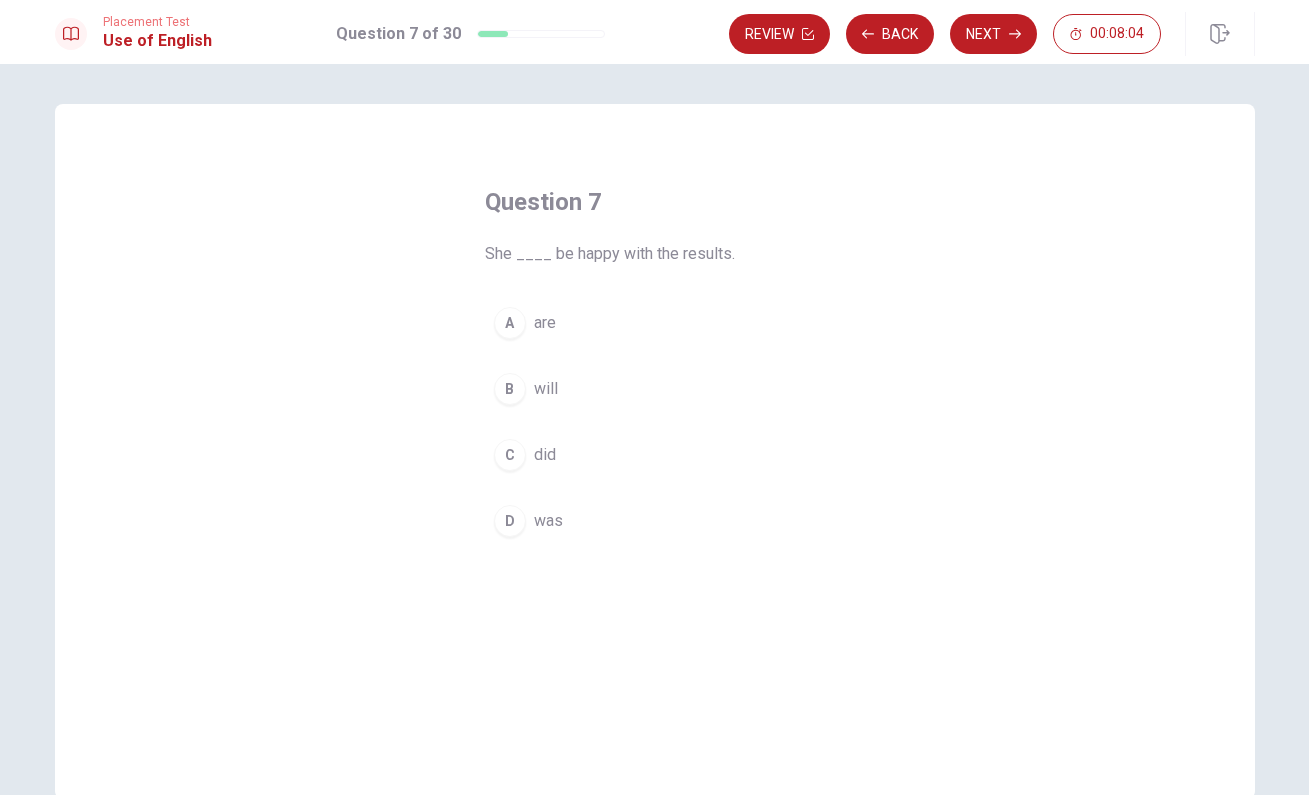 click on "D" at bounding box center [510, 521] 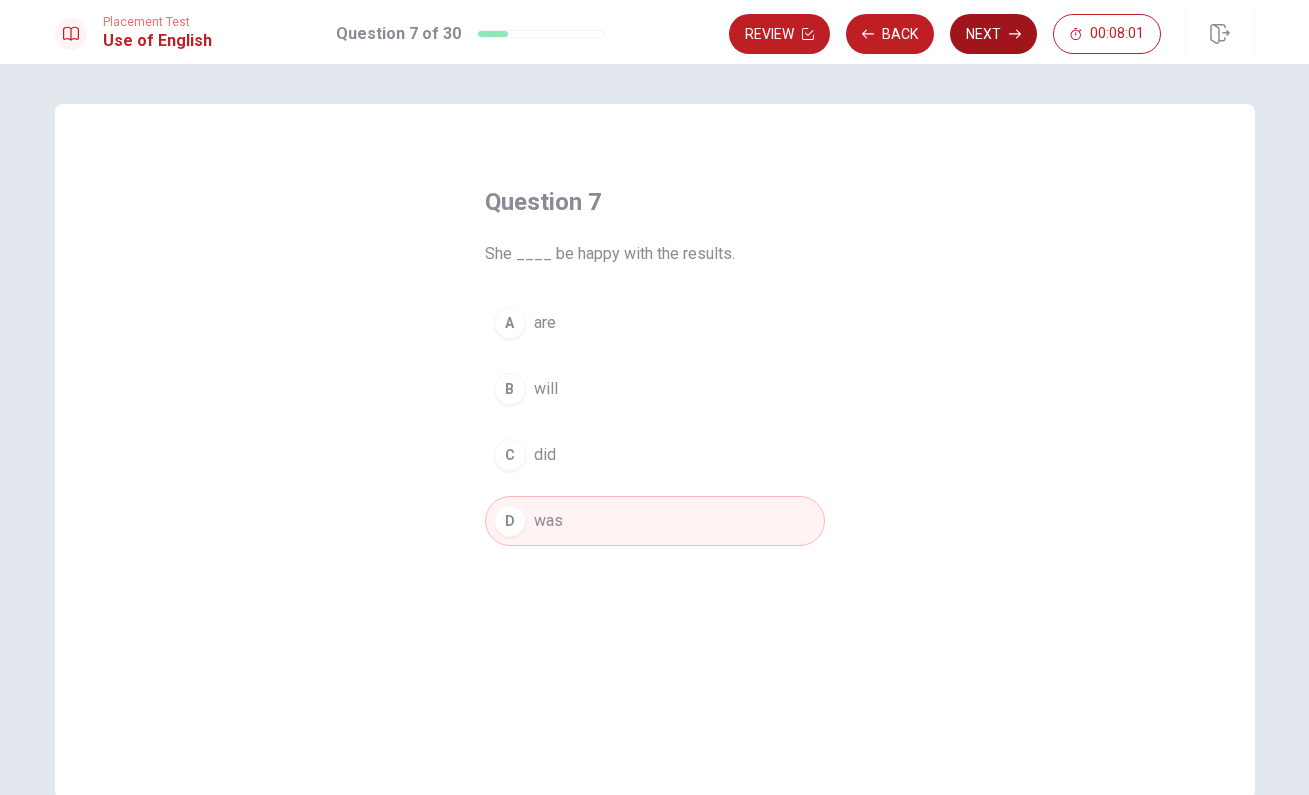 click on "Next" at bounding box center [993, 34] 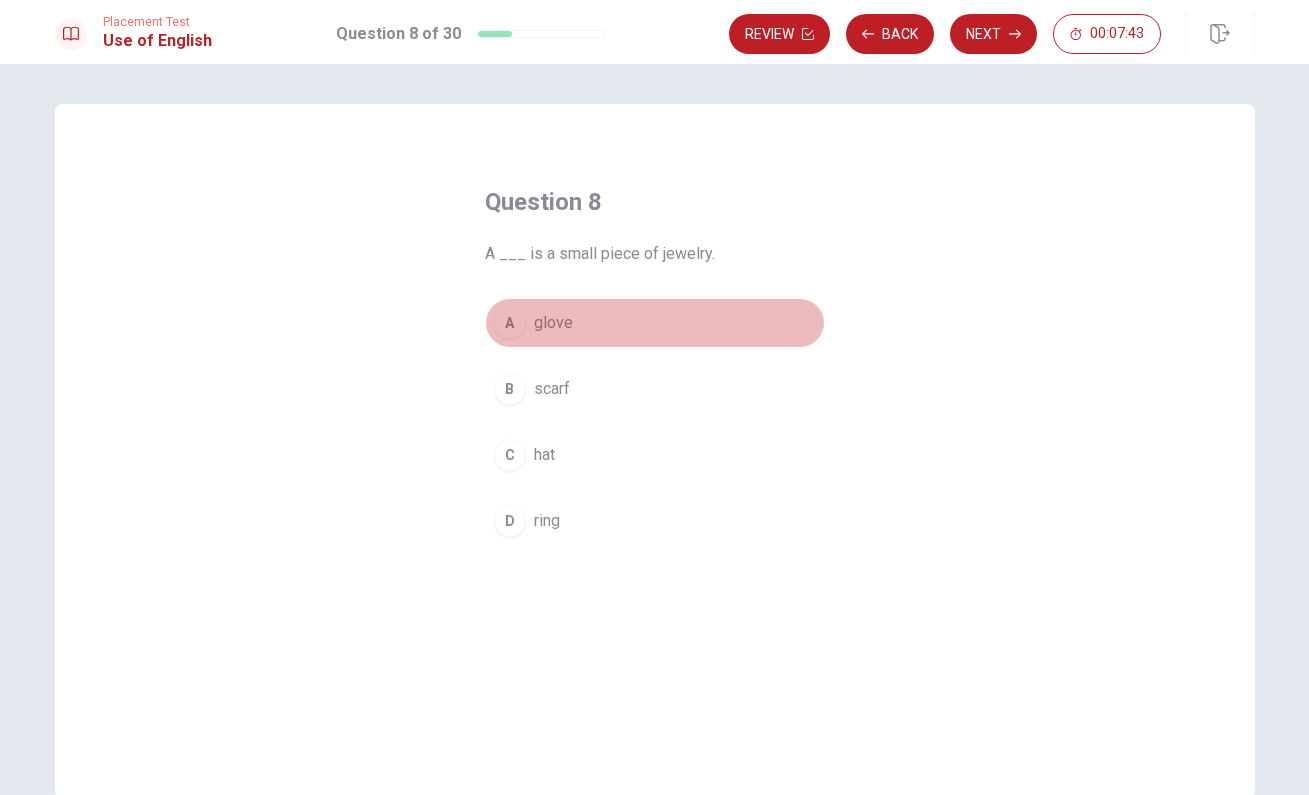 click on "A" at bounding box center [510, 323] 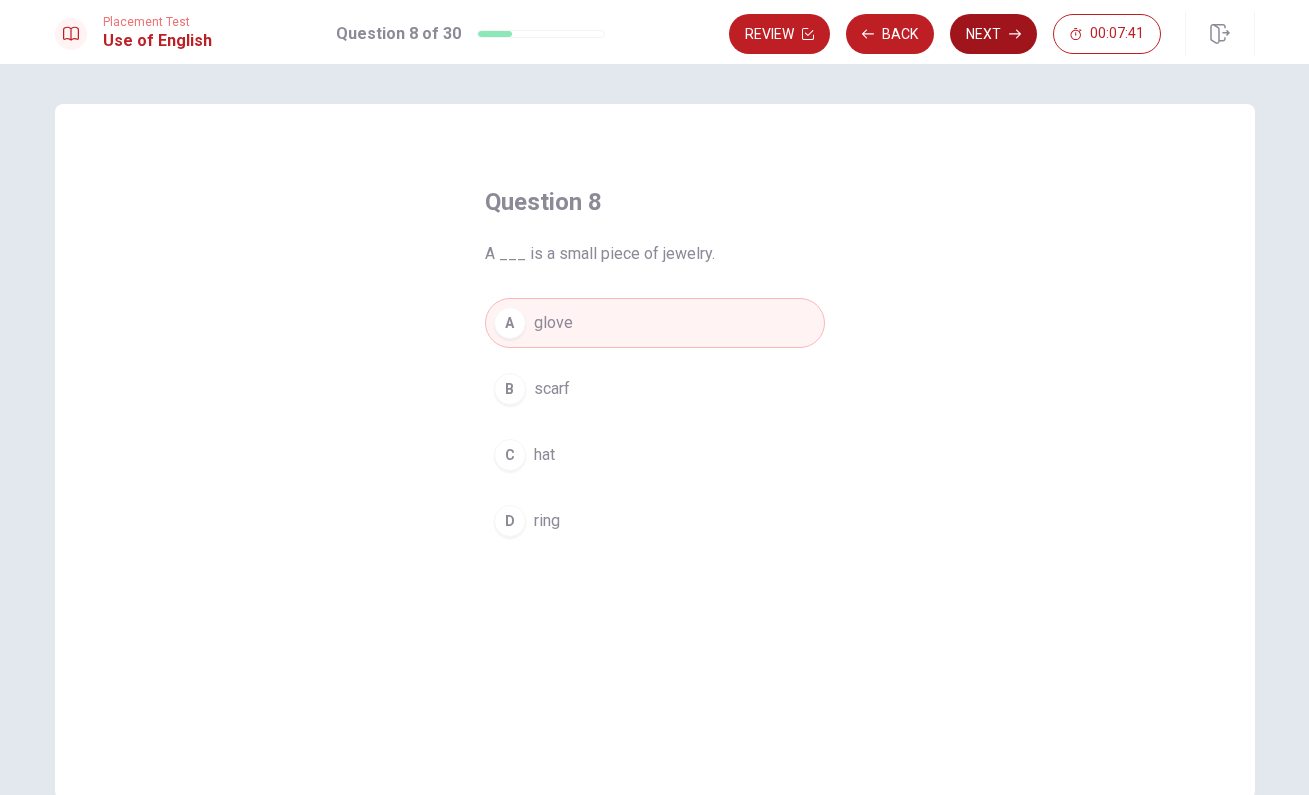 click on "Next" at bounding box center [993, 34] 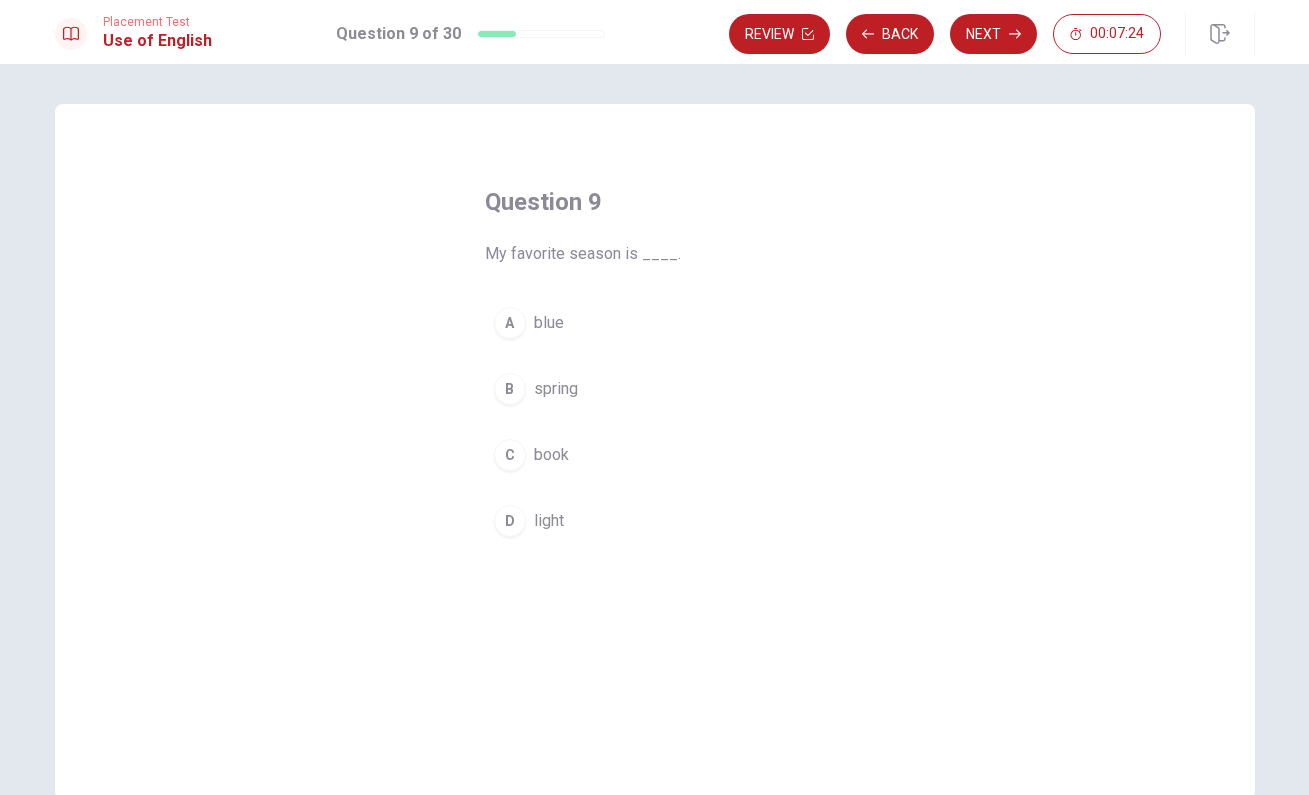 click on "B" at bounding box center (510, 389) 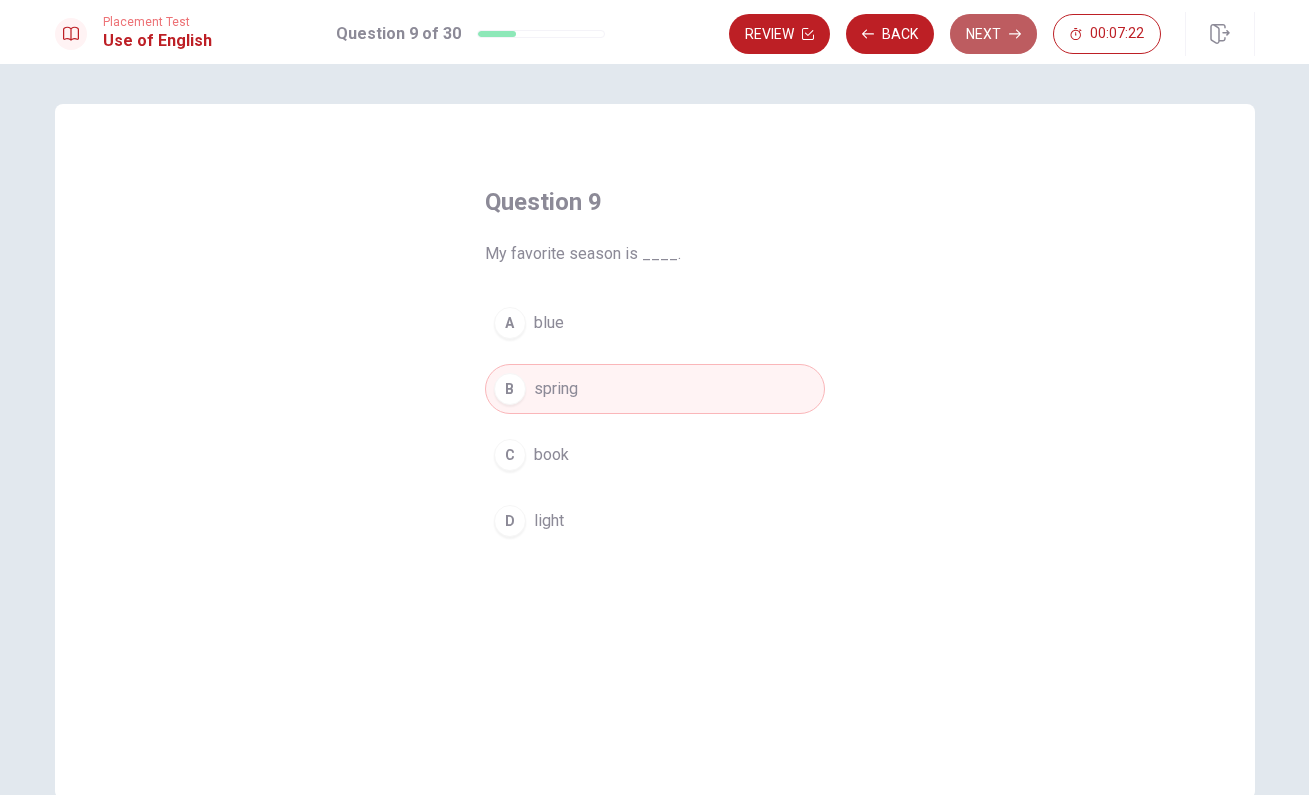 click on "Next" at bounding box center (993, 34) 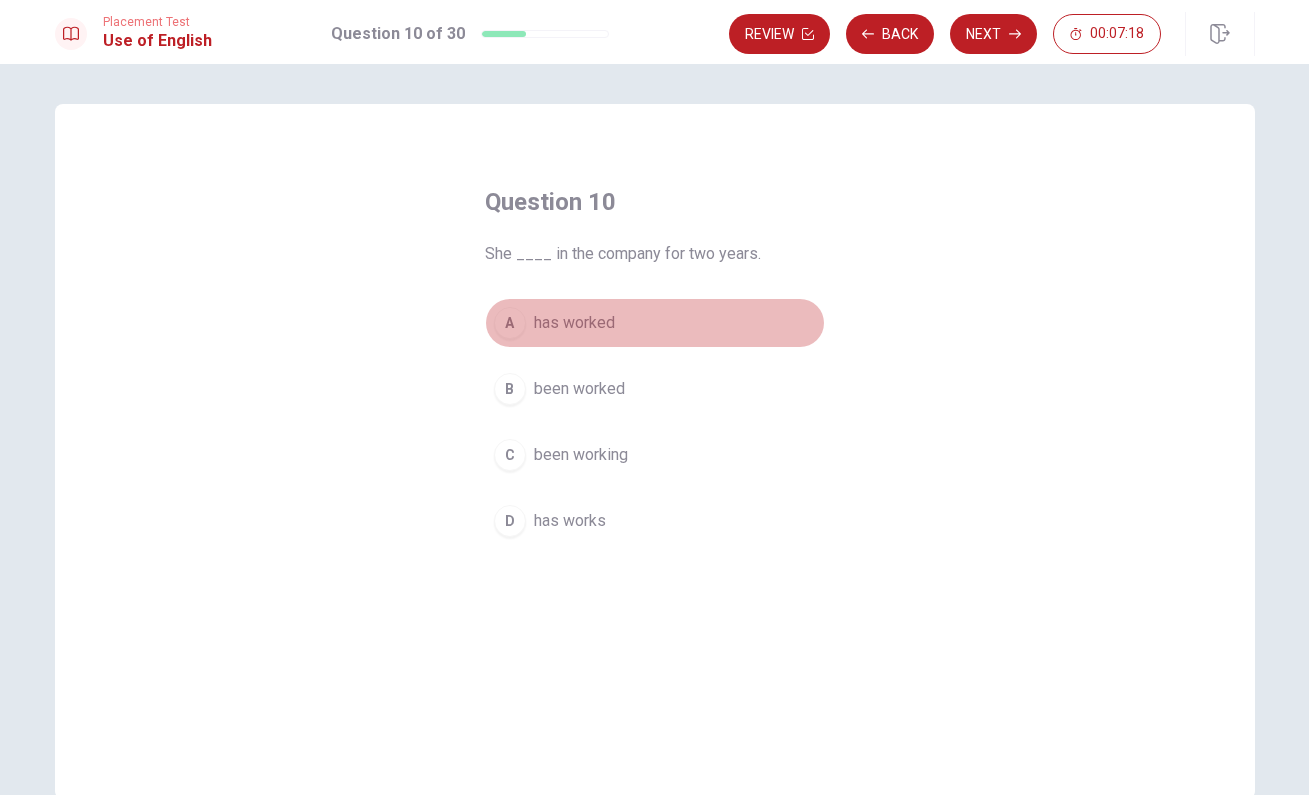 click on "A" at bounding box center [510, 323] 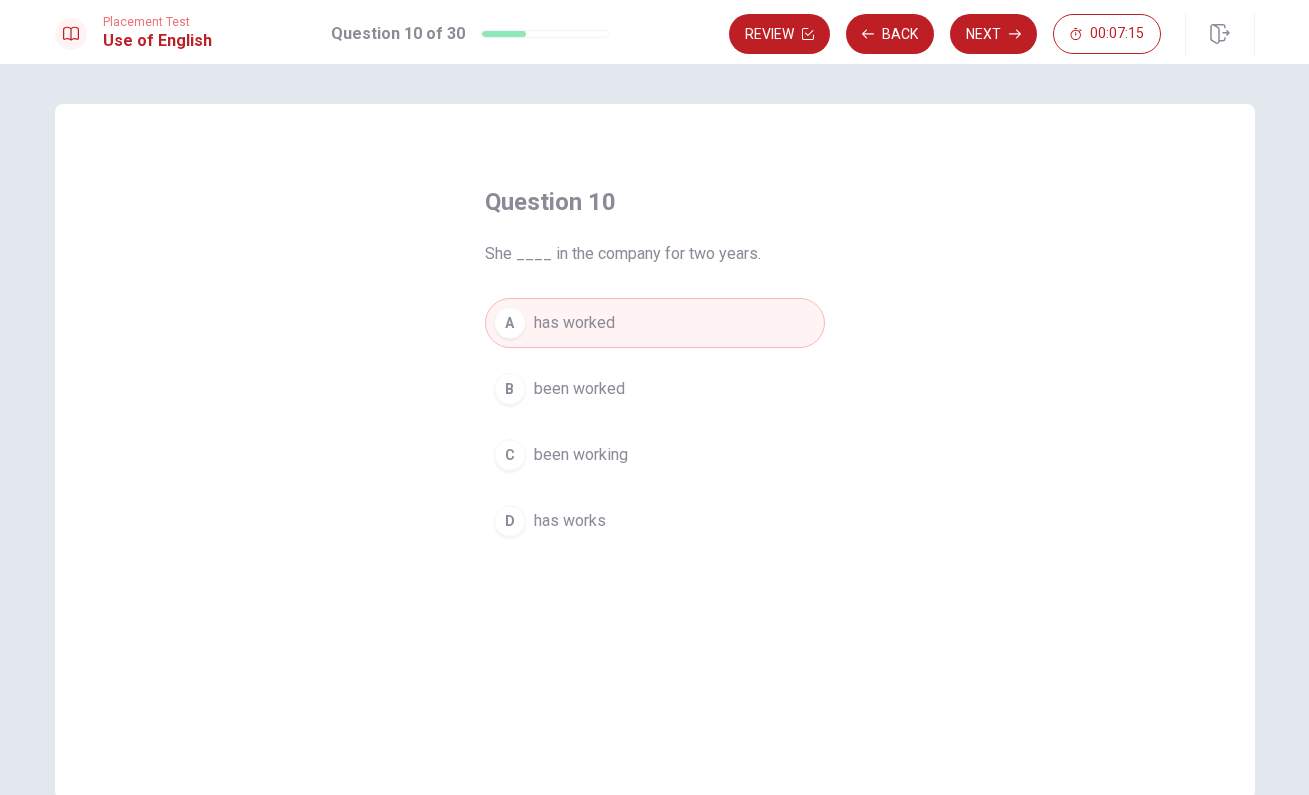 click on "D" at bounding box center (510, 521) 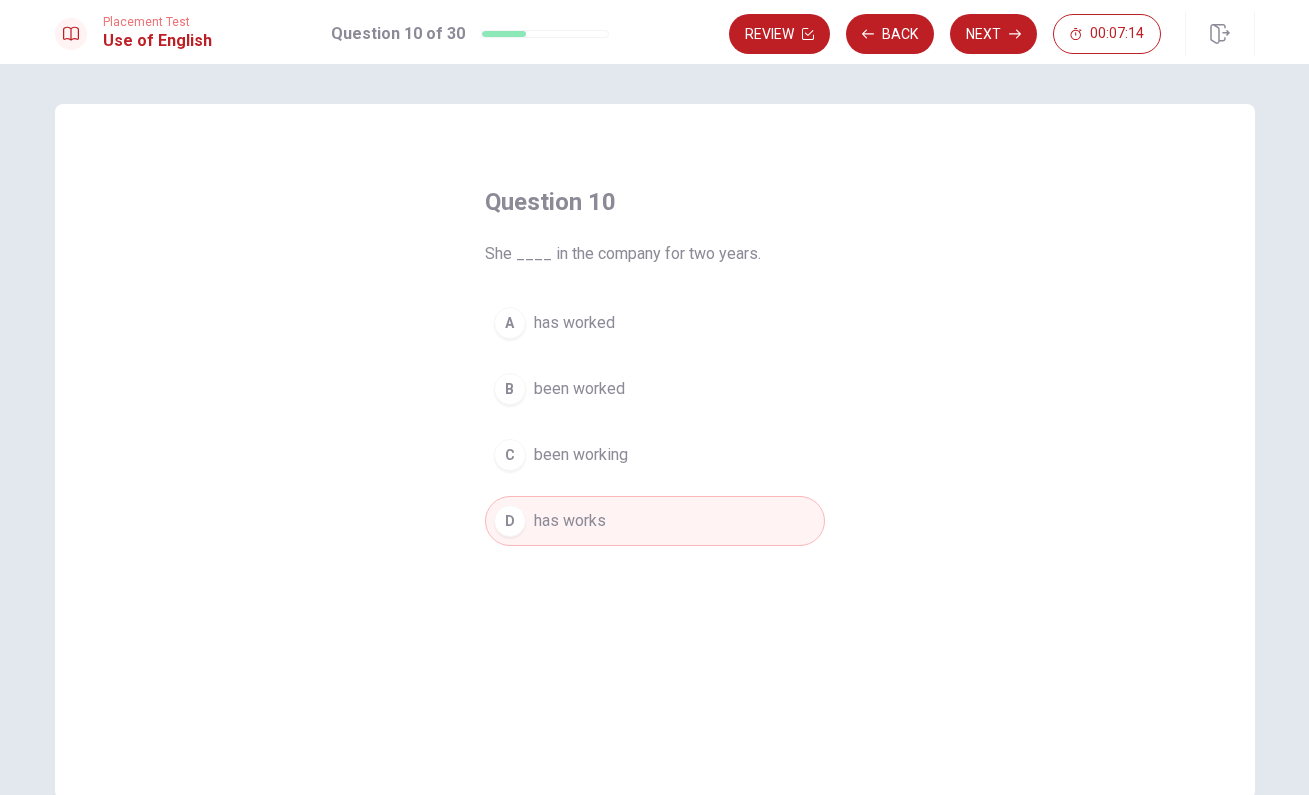 click on "A" at bounding box center [510, 323] 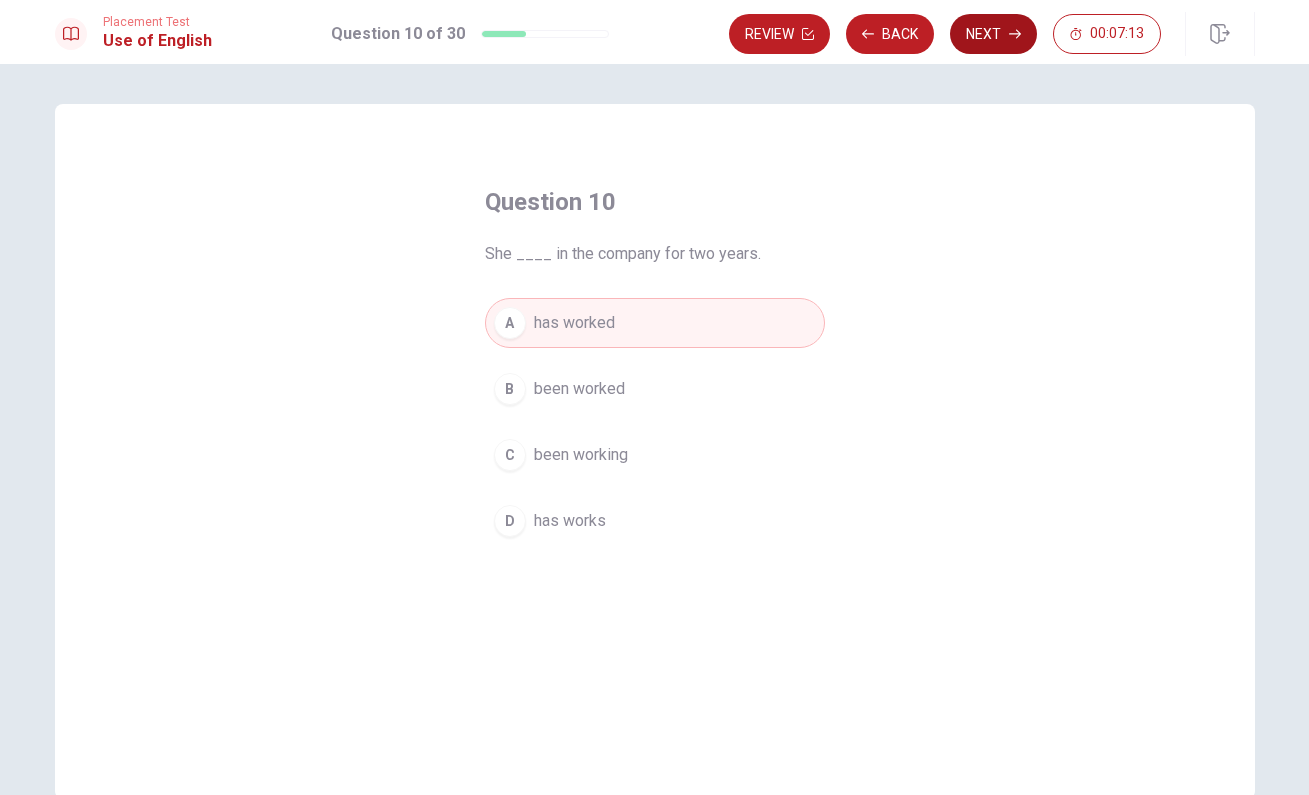 click on "Next" at bounding box center [993, 34] 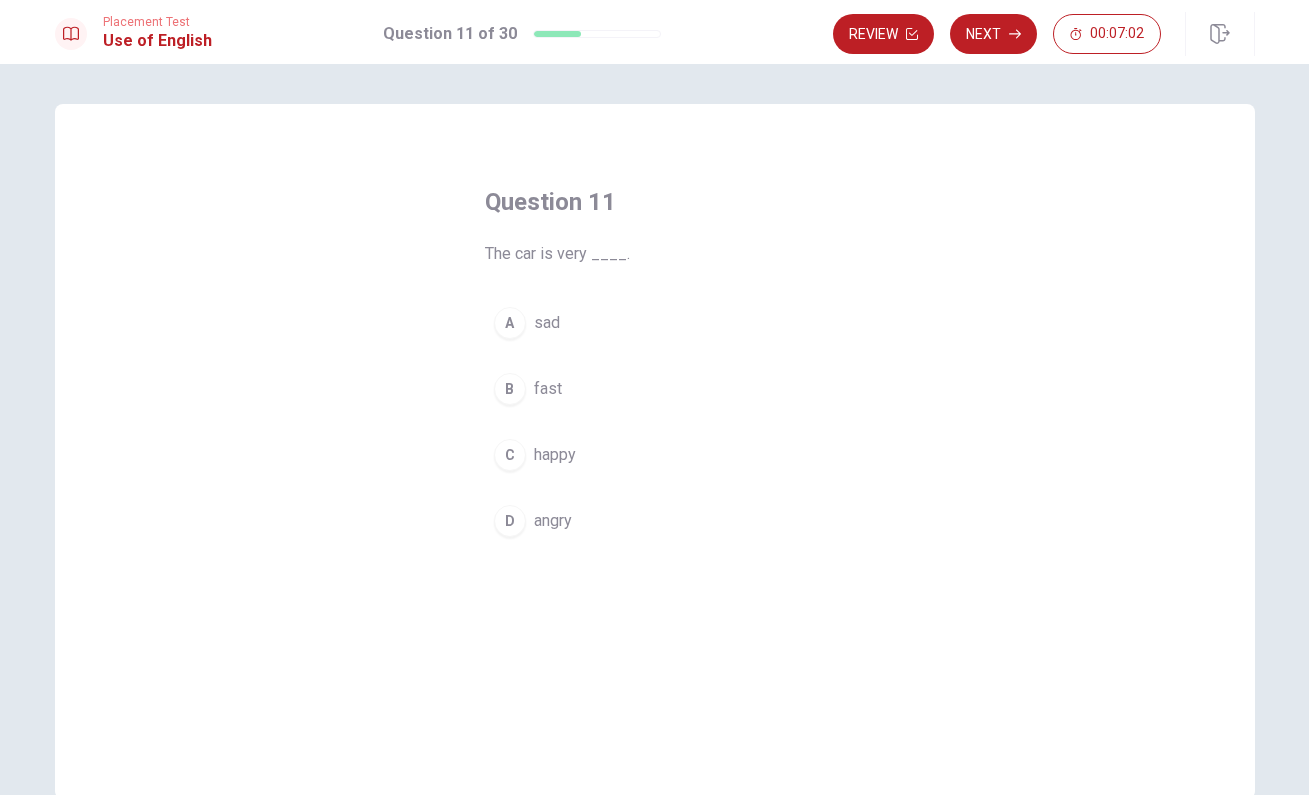 click on "B" at bounding box center (510, 389) 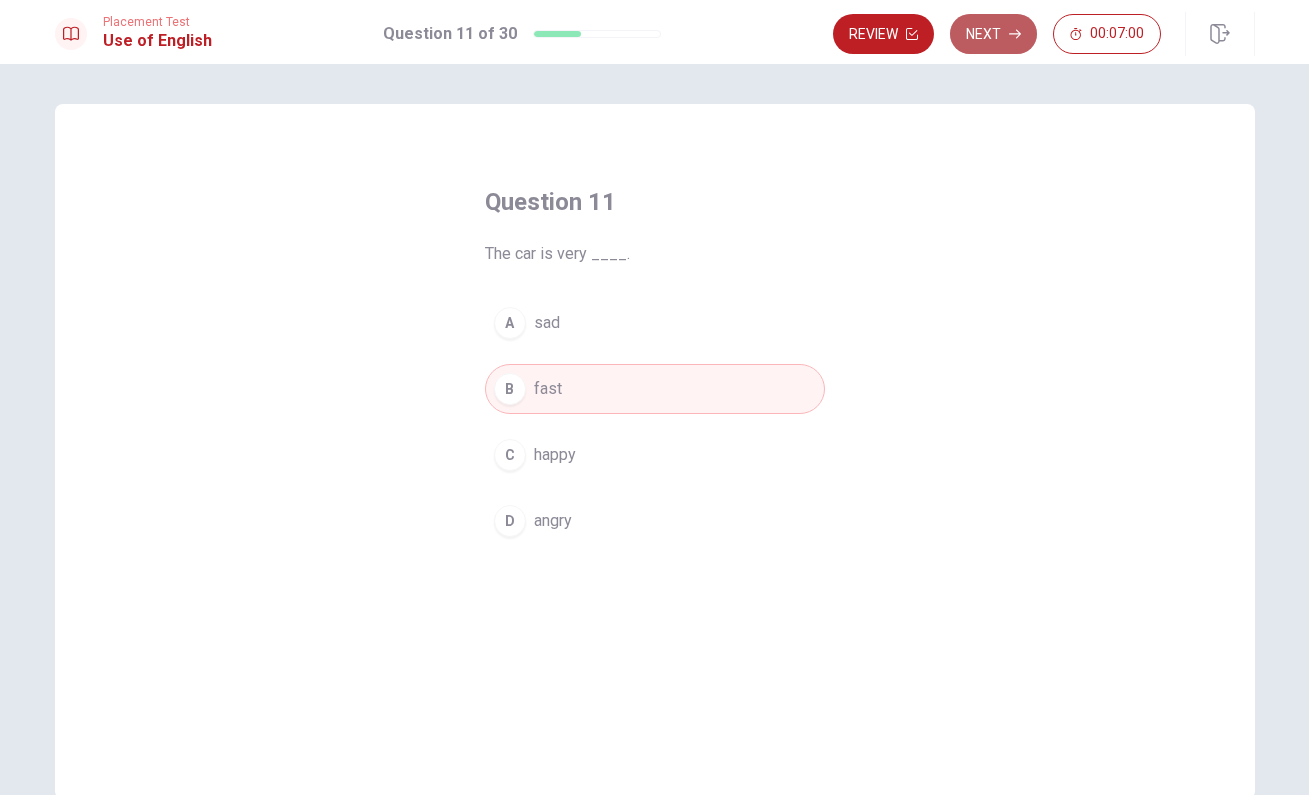 click on "Next" at bounding box center (993, 34) 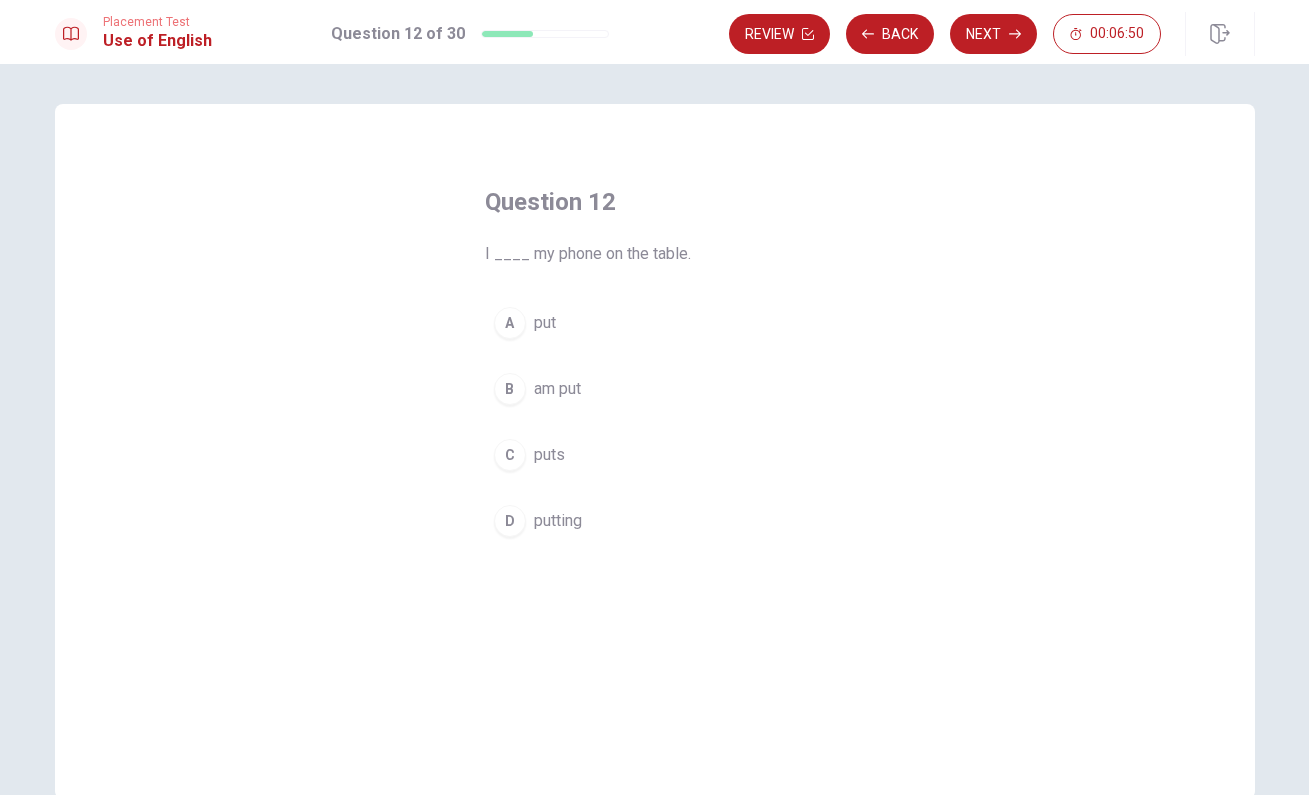 click on "B" at bounding box center [510, 389] 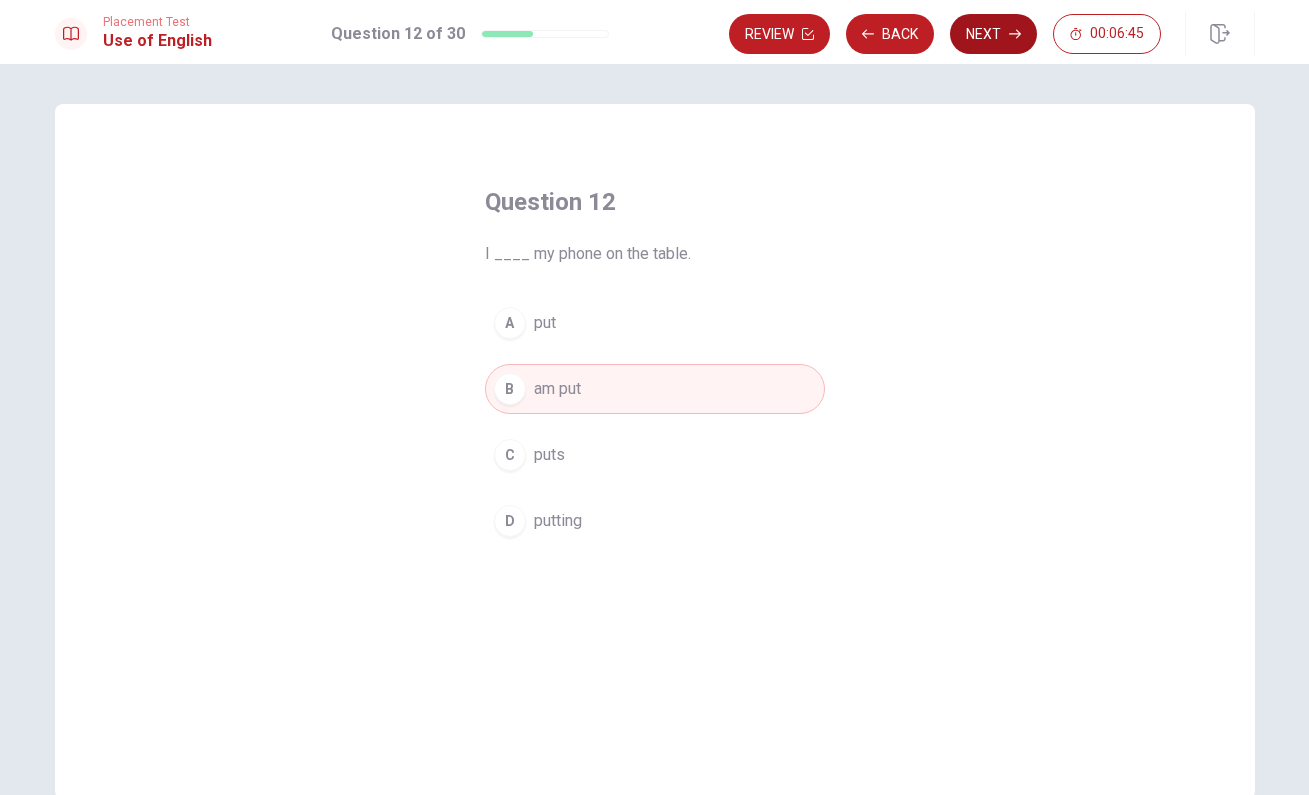 click on "Next" at bounding box center [993, 34] 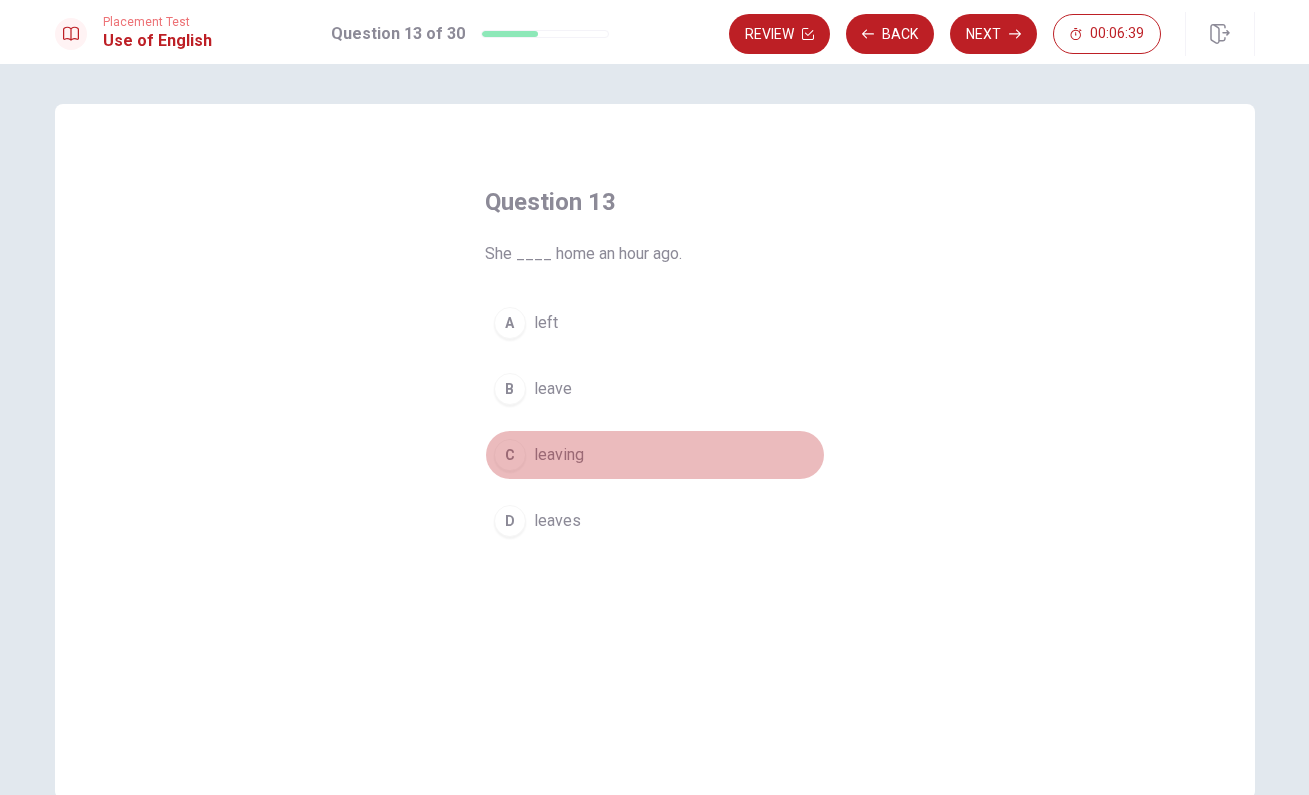 click on "C" at bounding box center (510, 455) 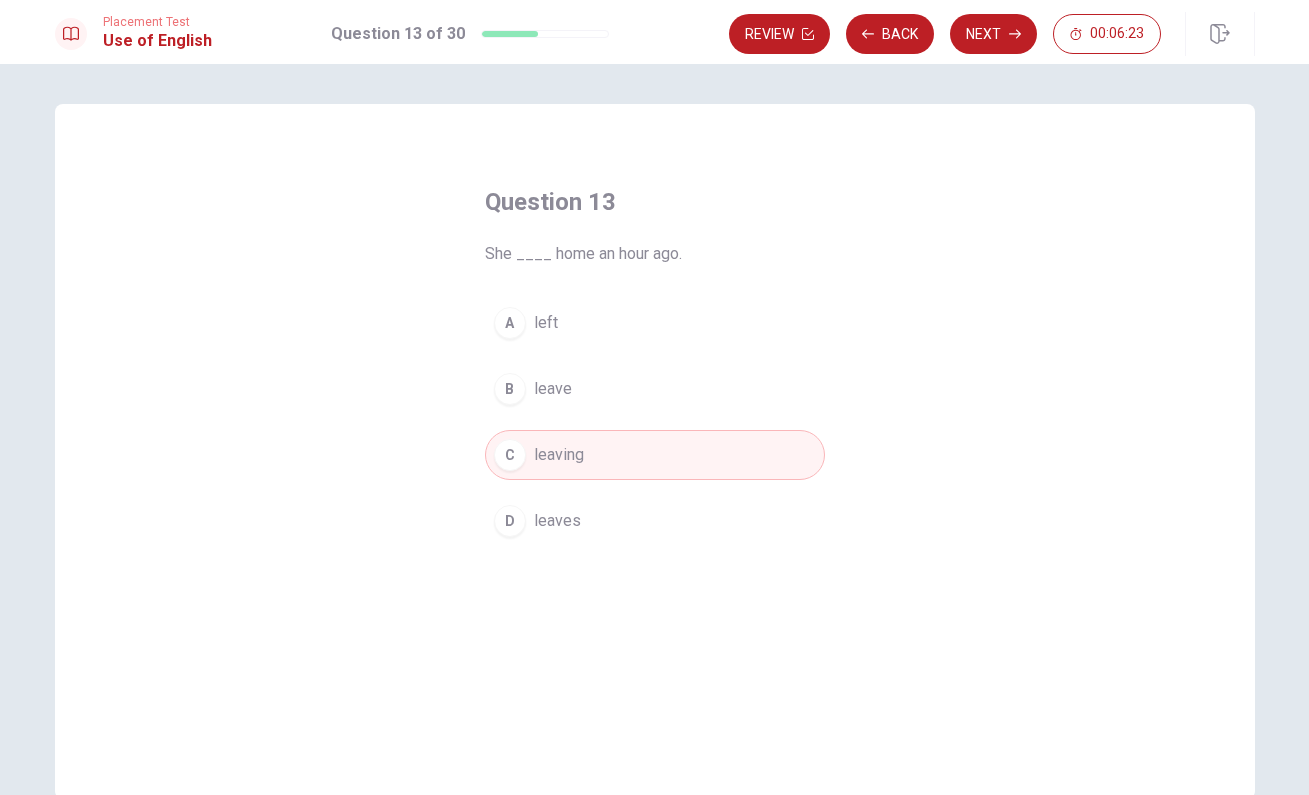 click on "A left" at bounding box center (655, 323) 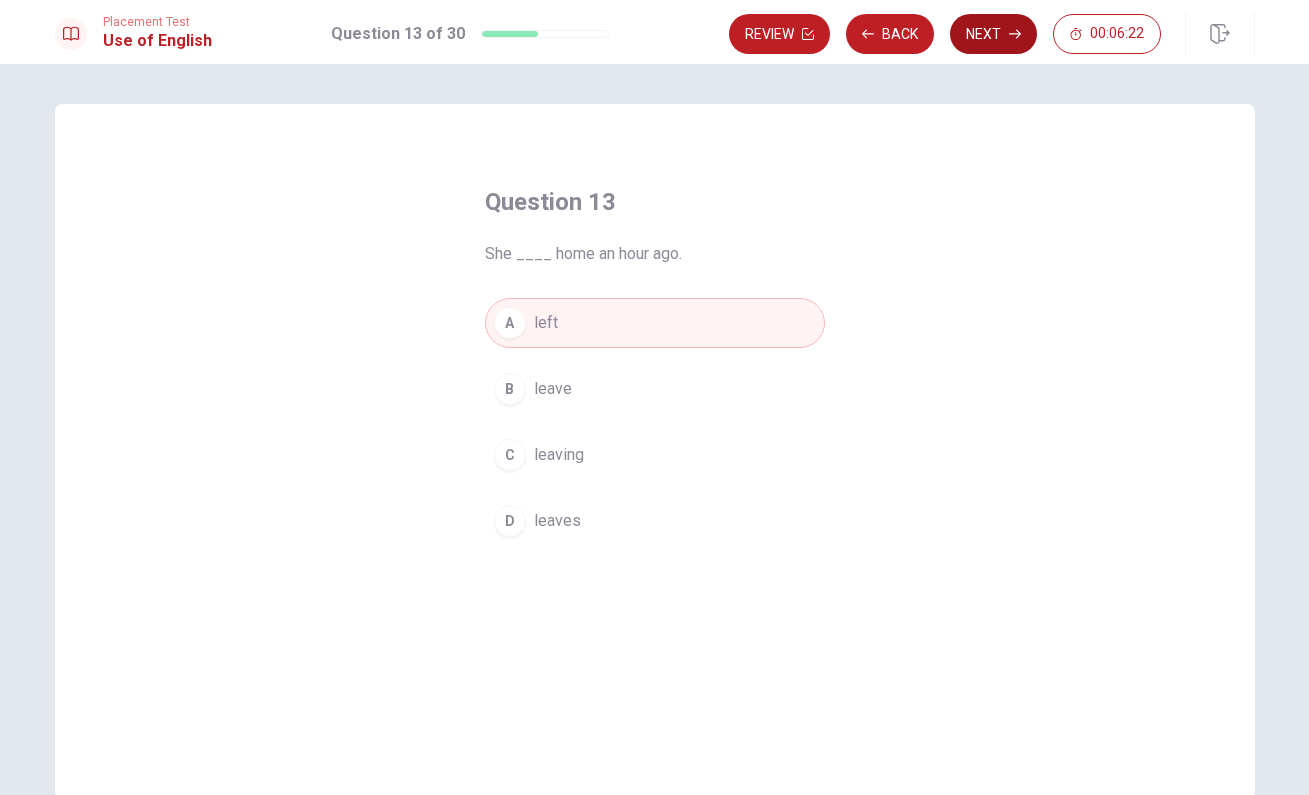 click 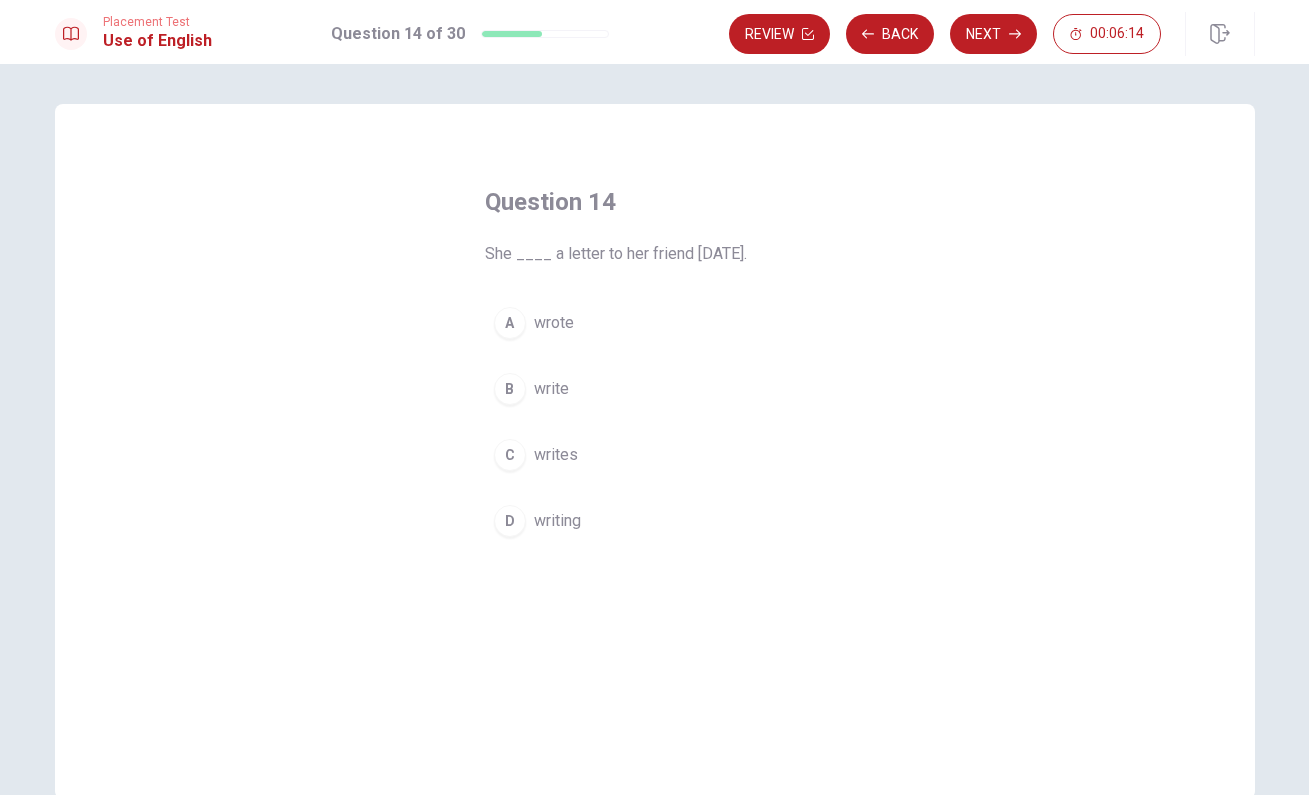 click on "A" at bounding box center (510, 323) 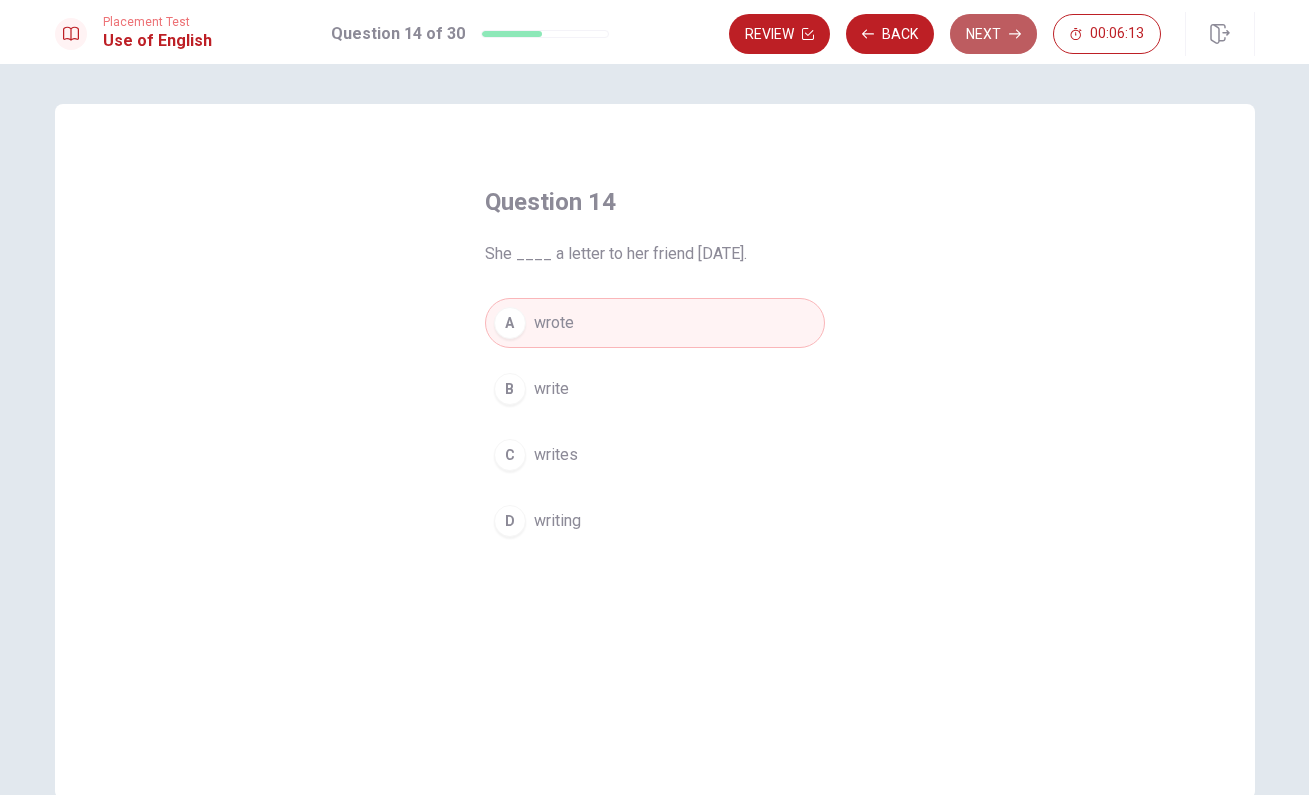 click on "Next" at bounding box center [993, 34] 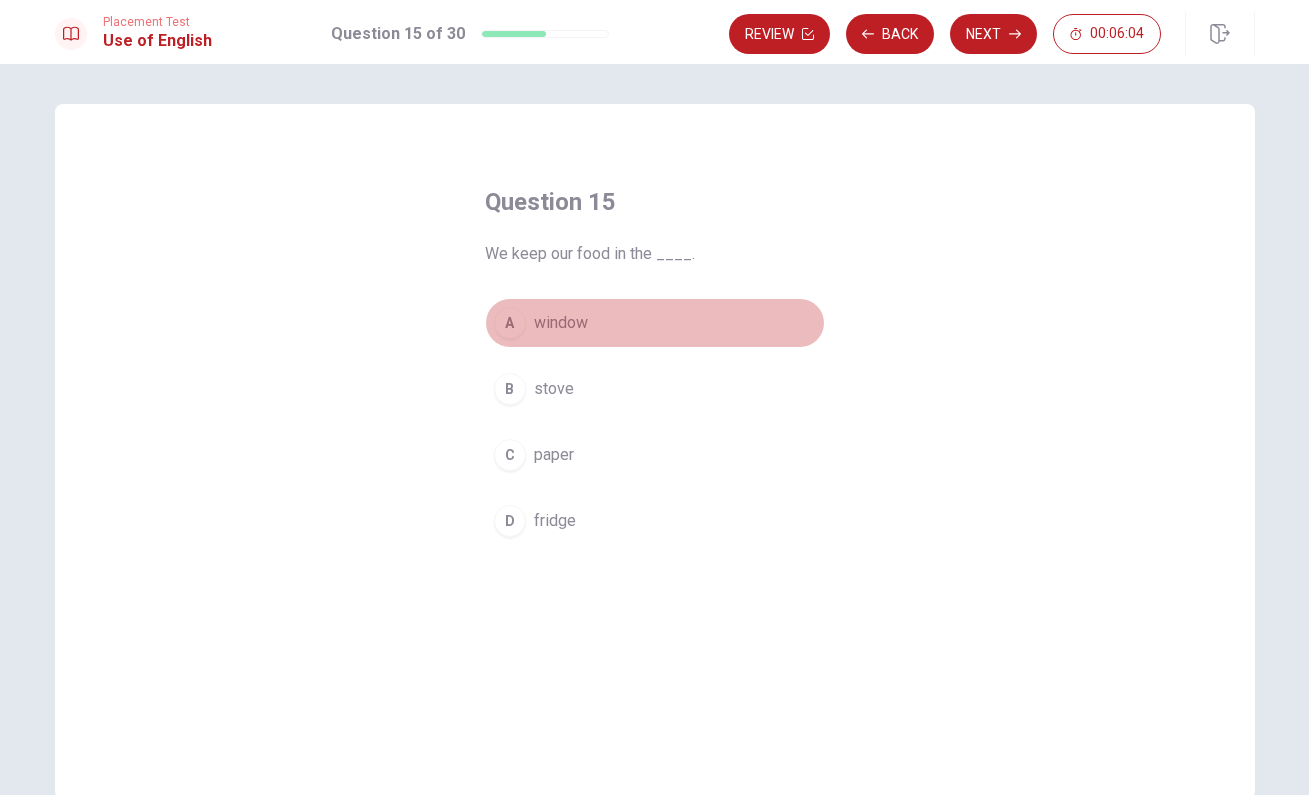 click on "A" at bounding box center (510, 323) 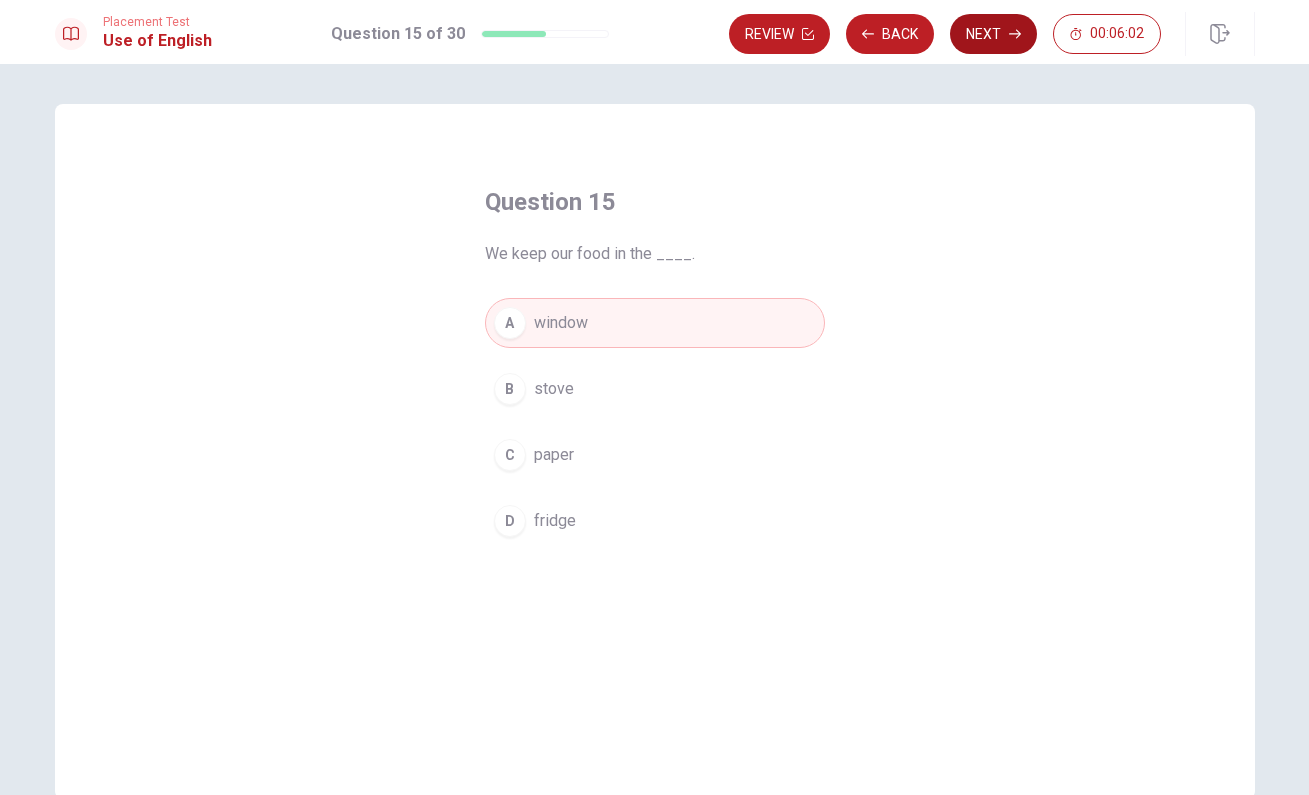click on "Next" at bounding box center [993, 34] 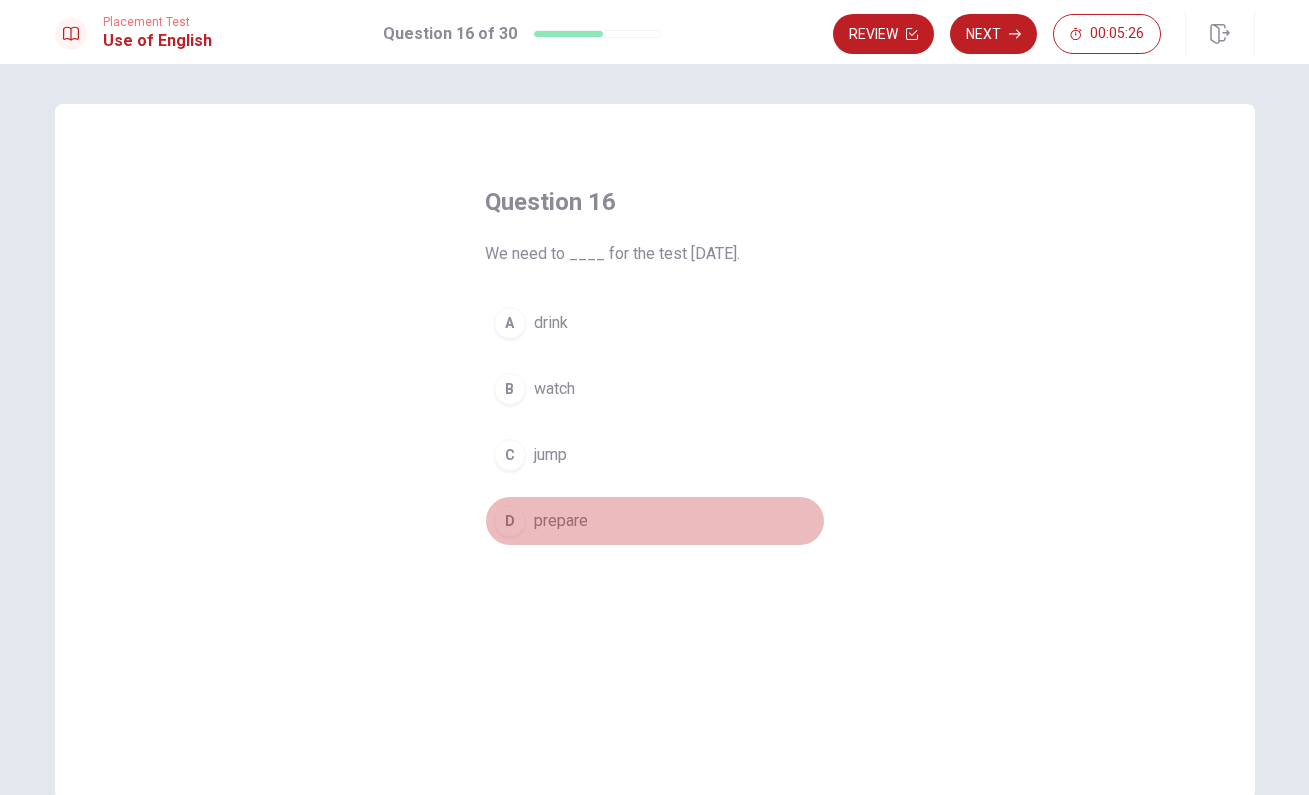 click on "D" at bounding box center [510, 521] 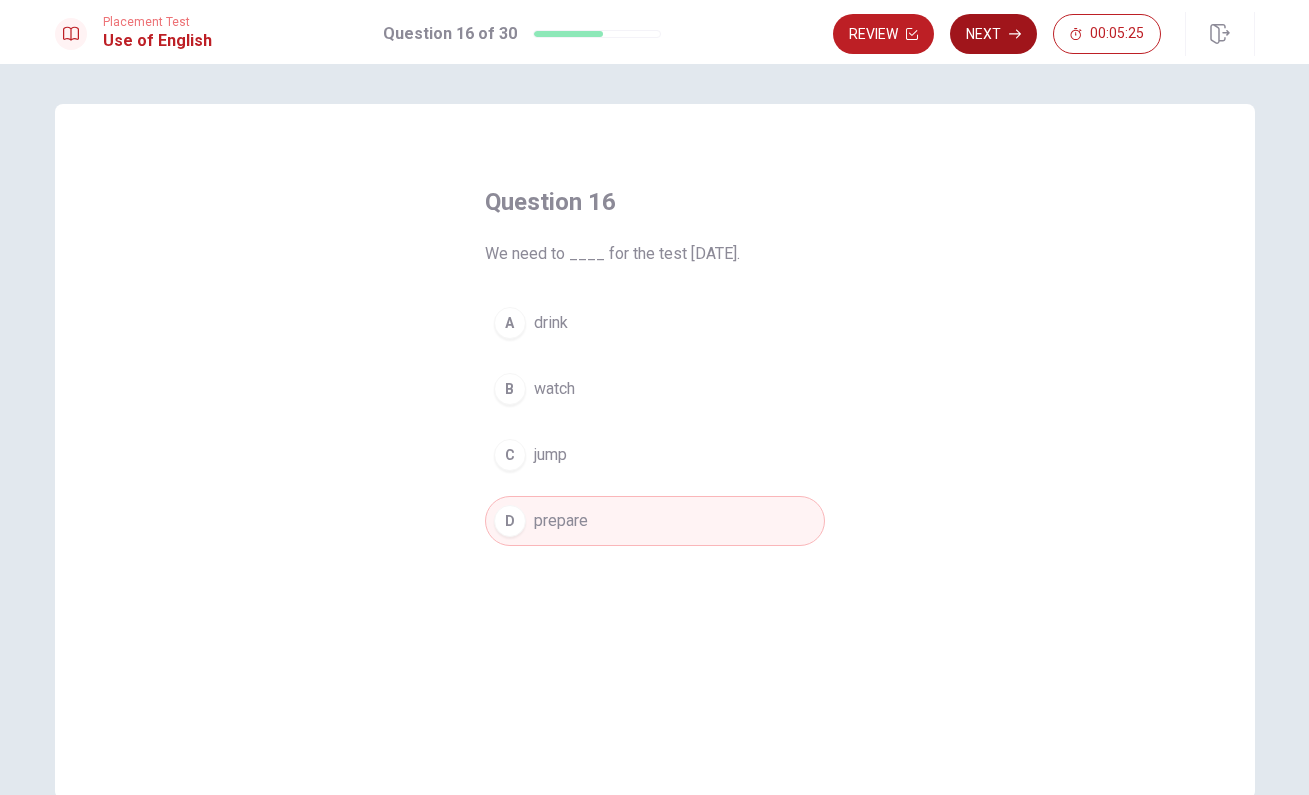 click on "Next" at bounding box center [993, 34] 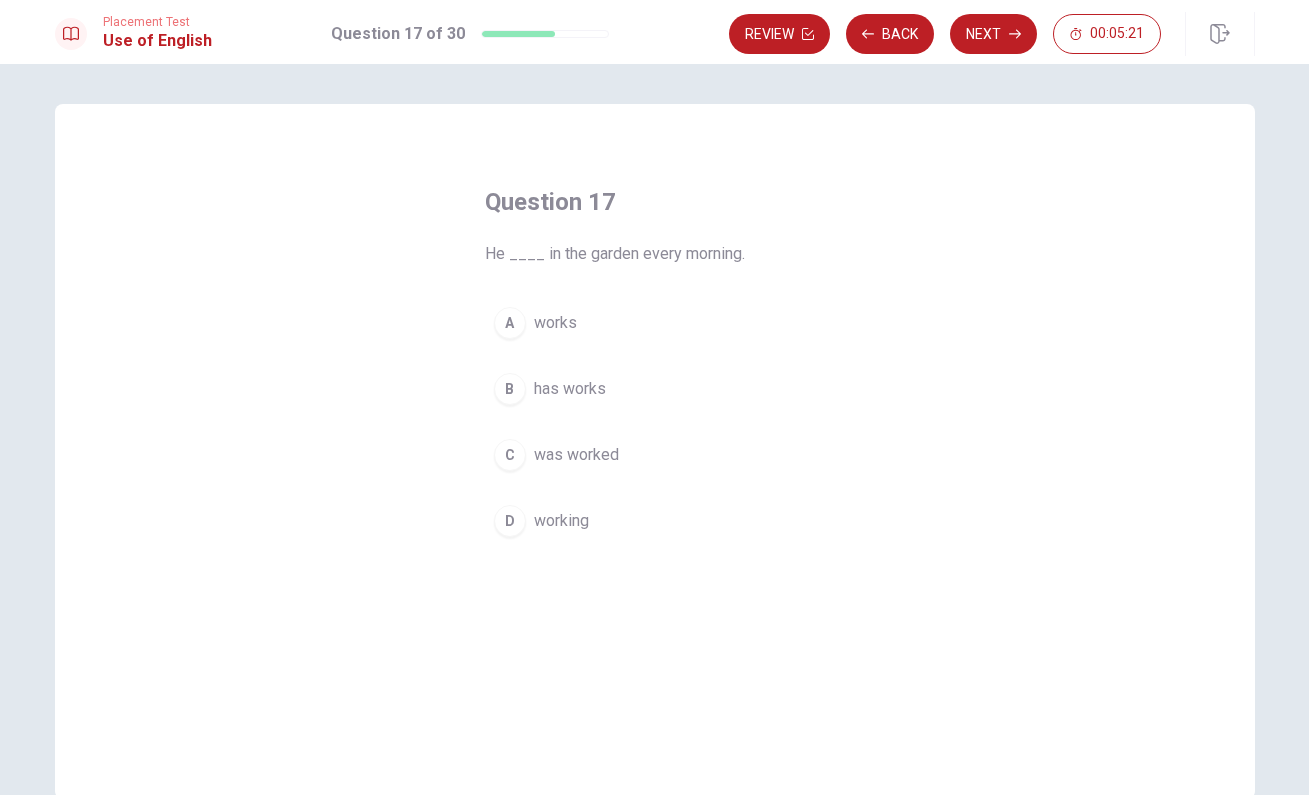 click on "C" at bounding box center (510, 455) 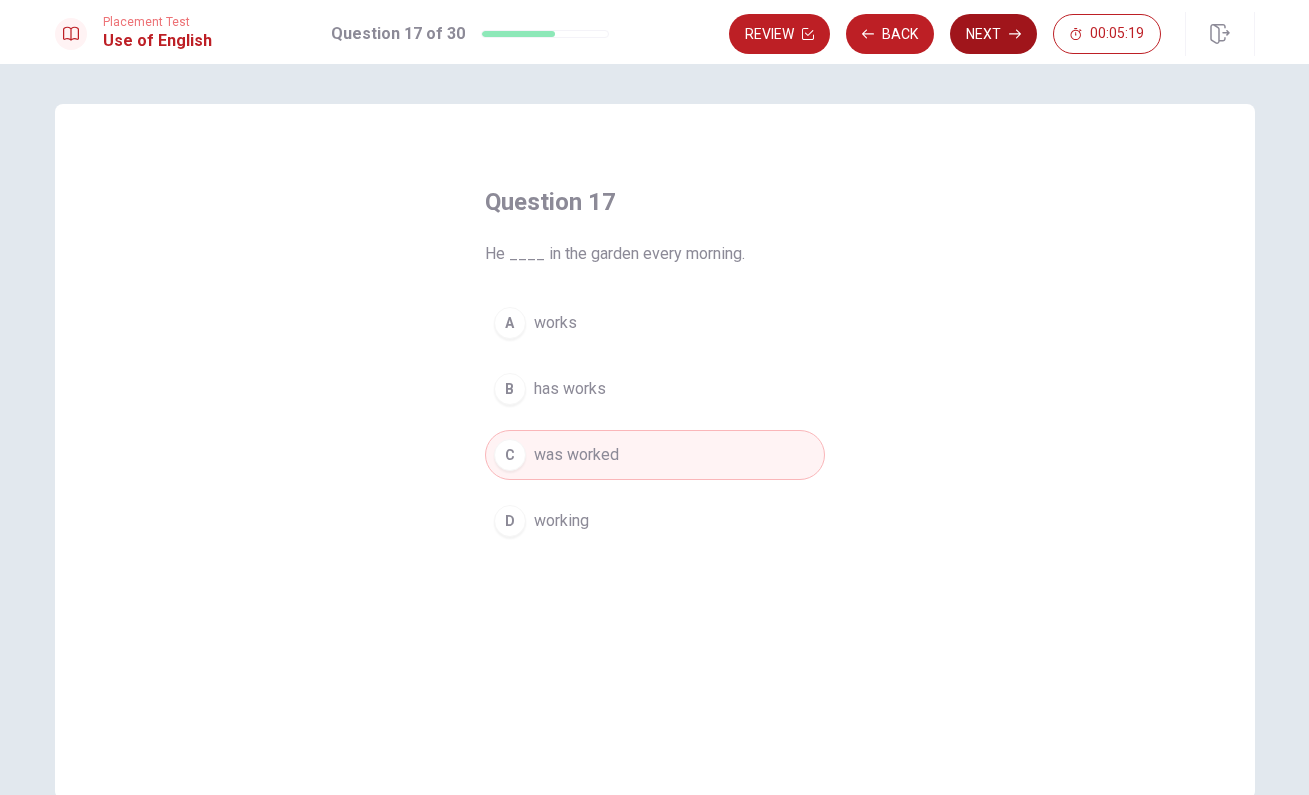 click on "Next" at bounding box center [993, 34] 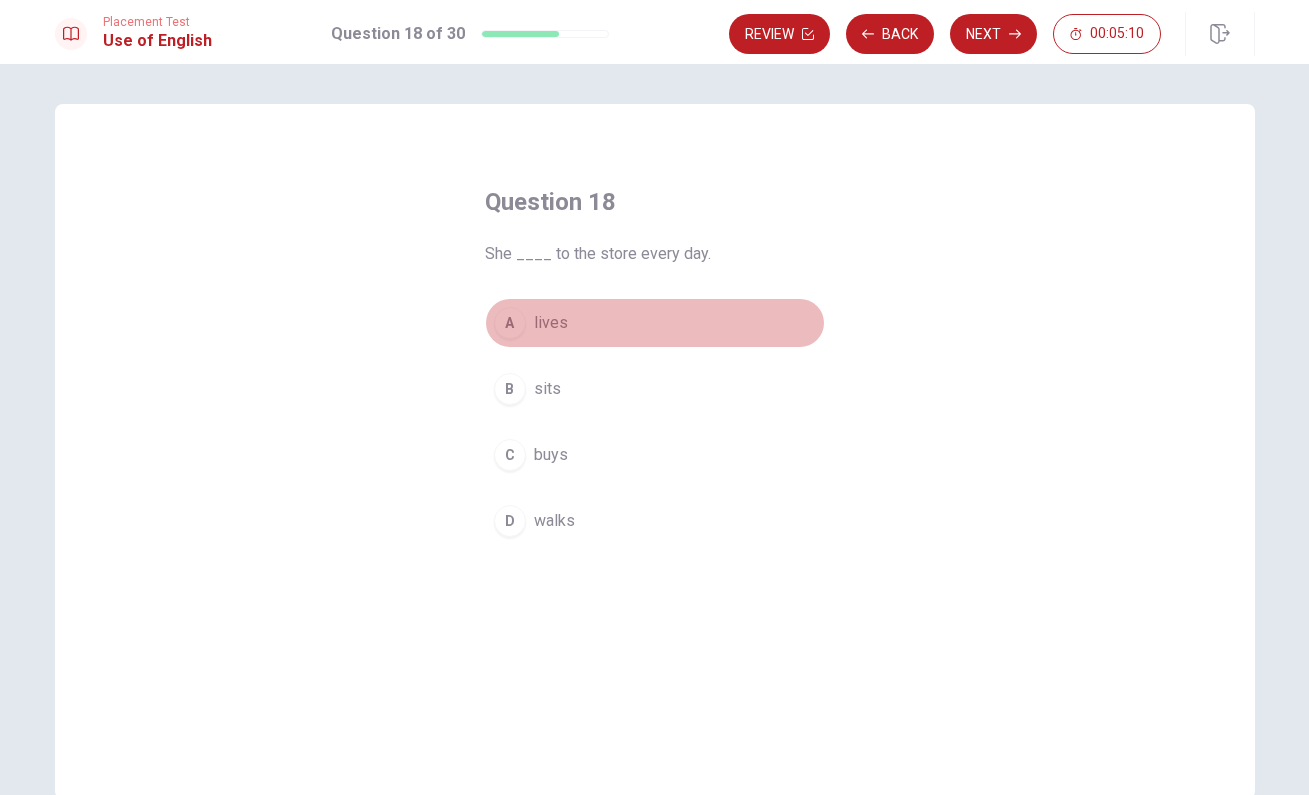 click on "A" at bounding box center (510, 323) 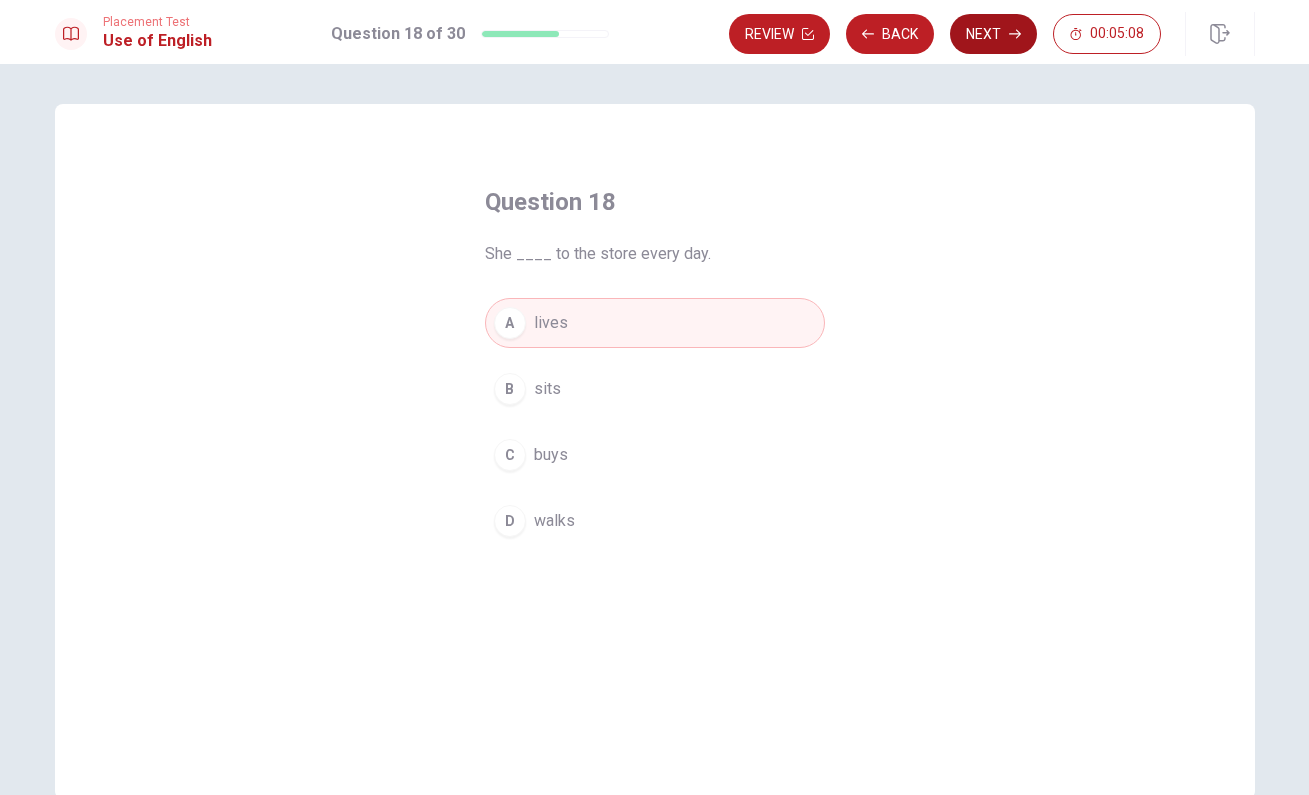 click on "Next" at bounding box center [993, 34] 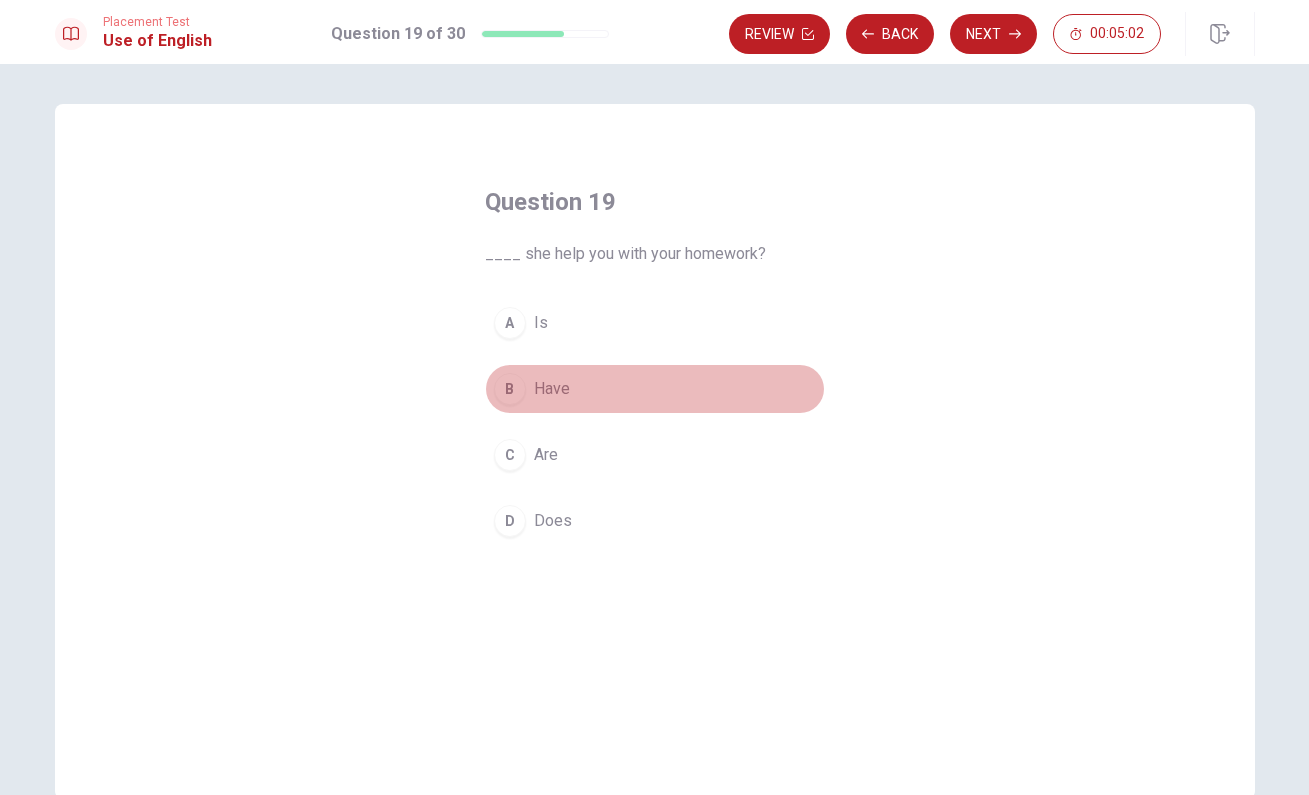 click on "B" at bounding box center (510, 389) 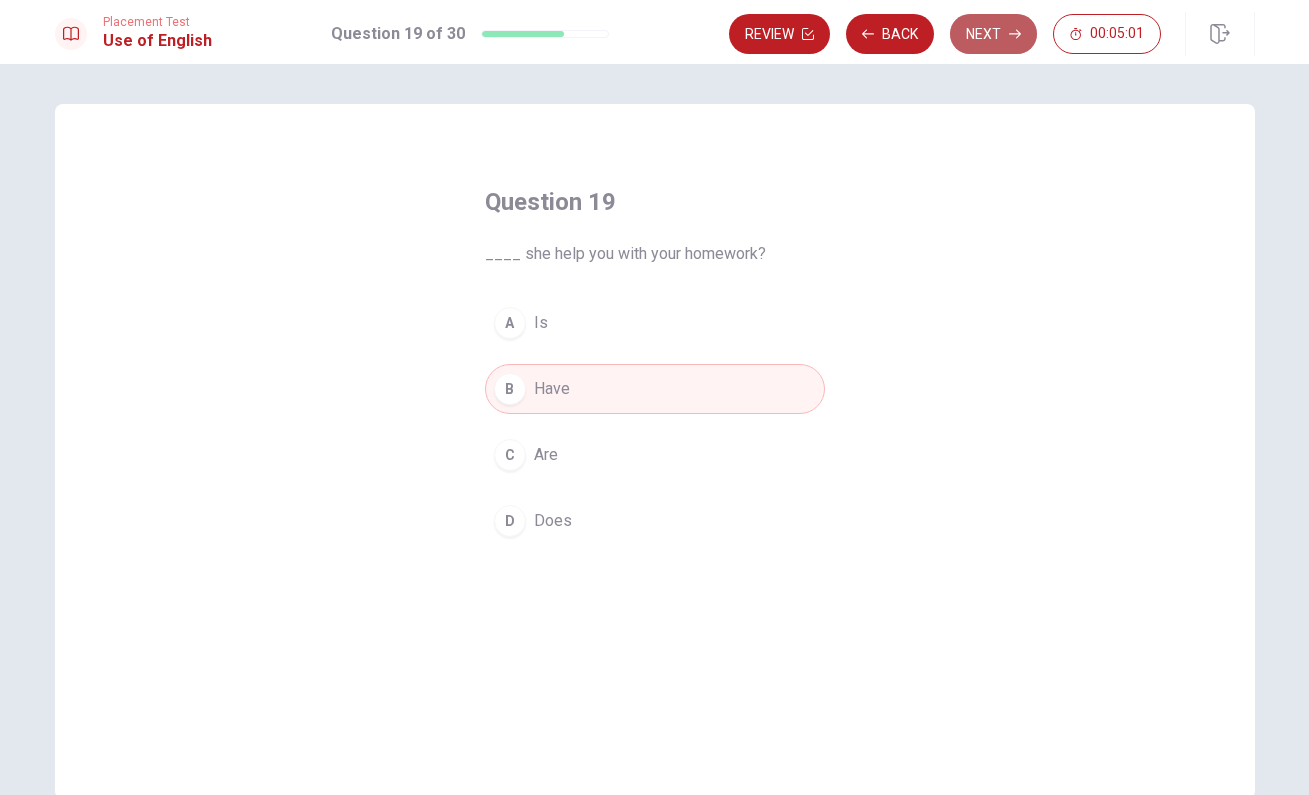 click on "Next" at bounding box center (993, 34) 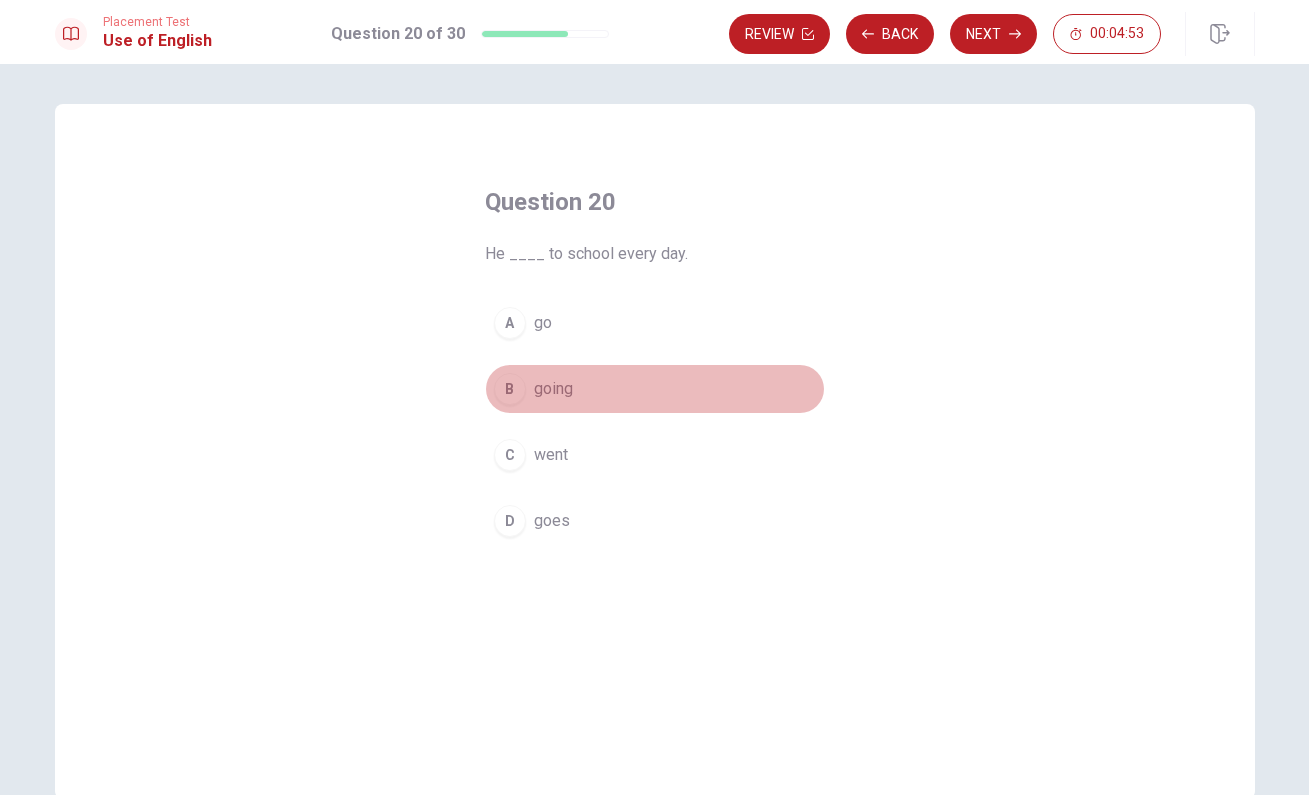 click on "B" at bounding box center (510, 389) 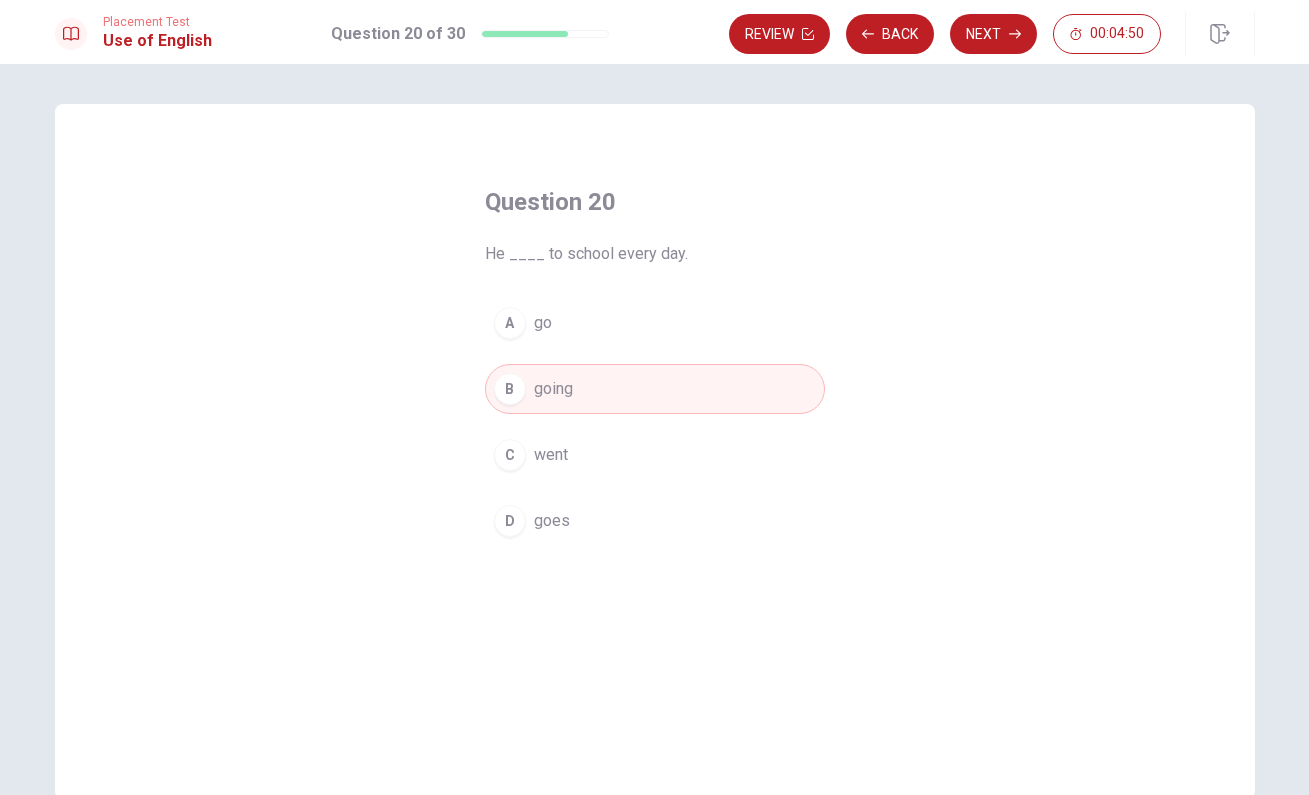 click on "D" at bounding box center (510, 521) 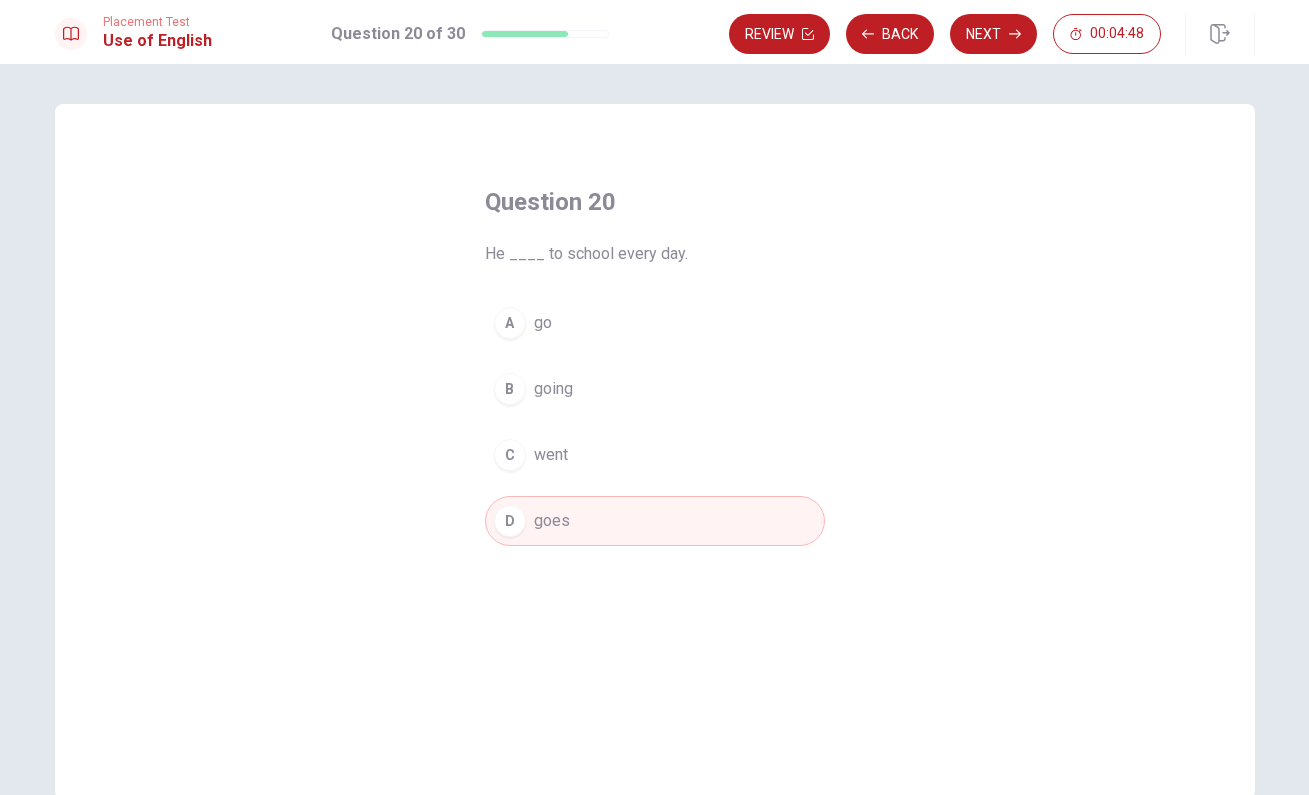 click on "B" at bounding box center (510, 389) 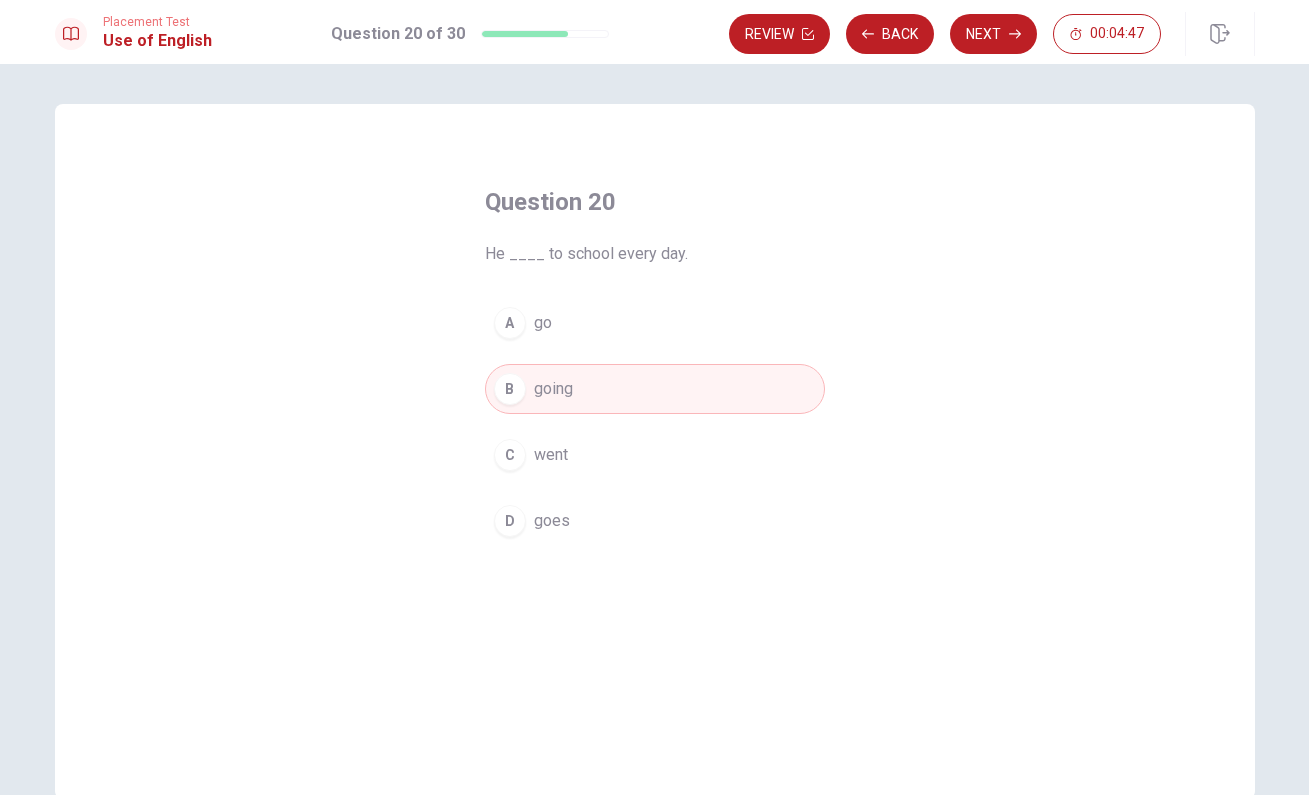 click on "A go B going C went D goes" at bounding box center [655, 422] 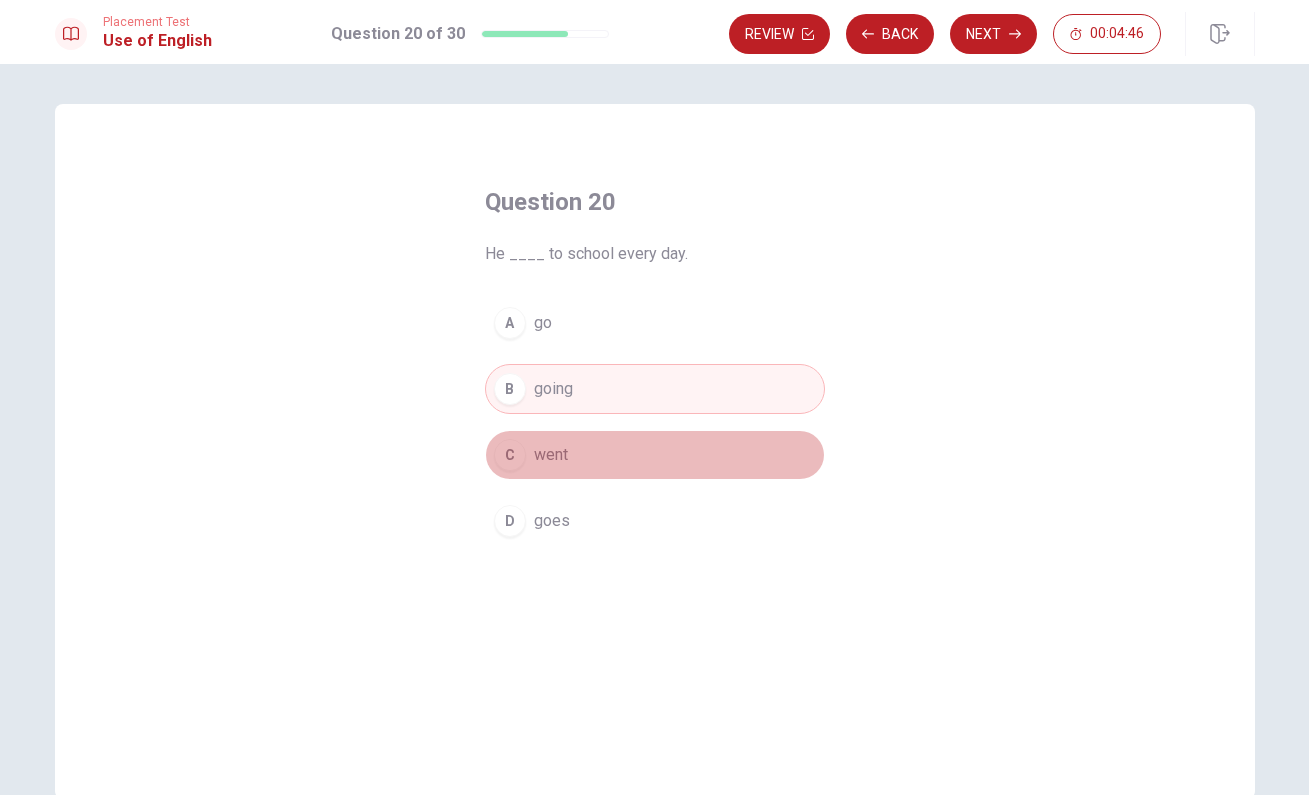 click on "C" at bounding box center (510, 455) 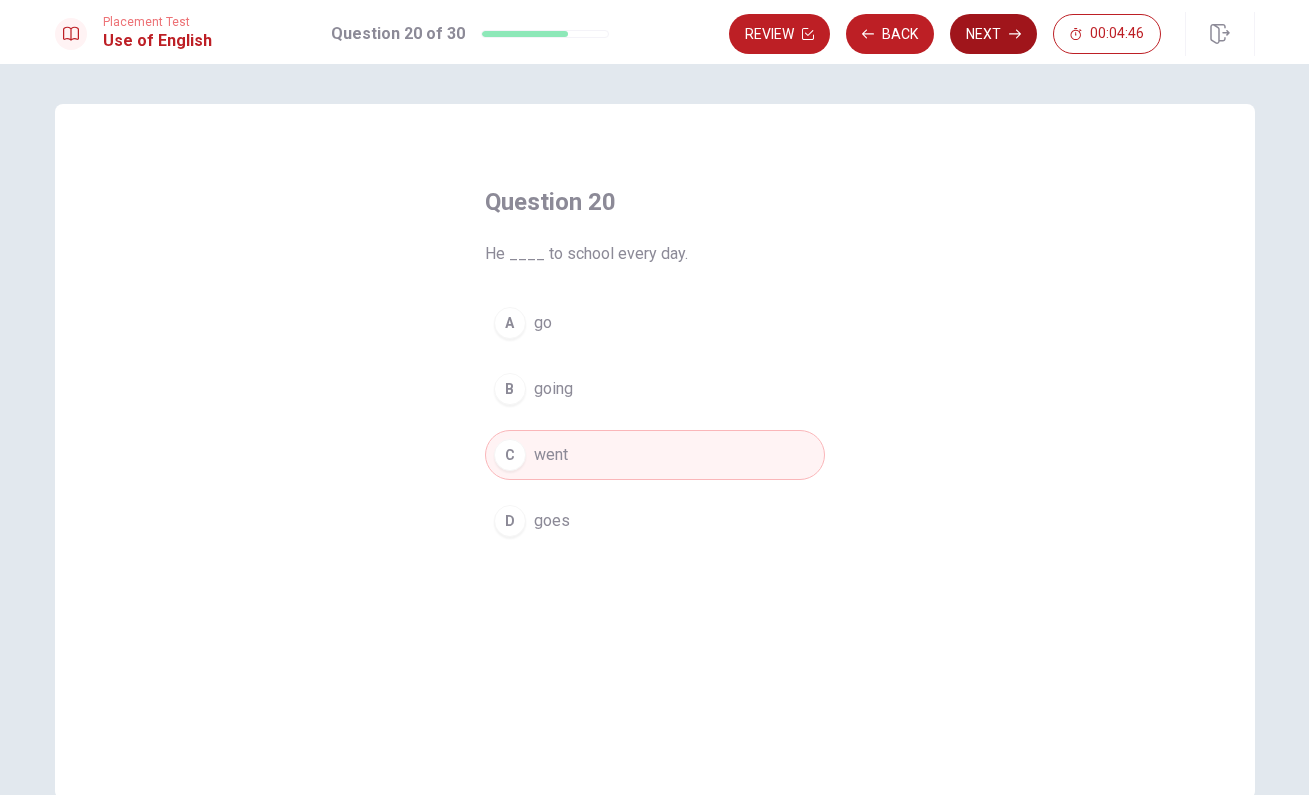 click 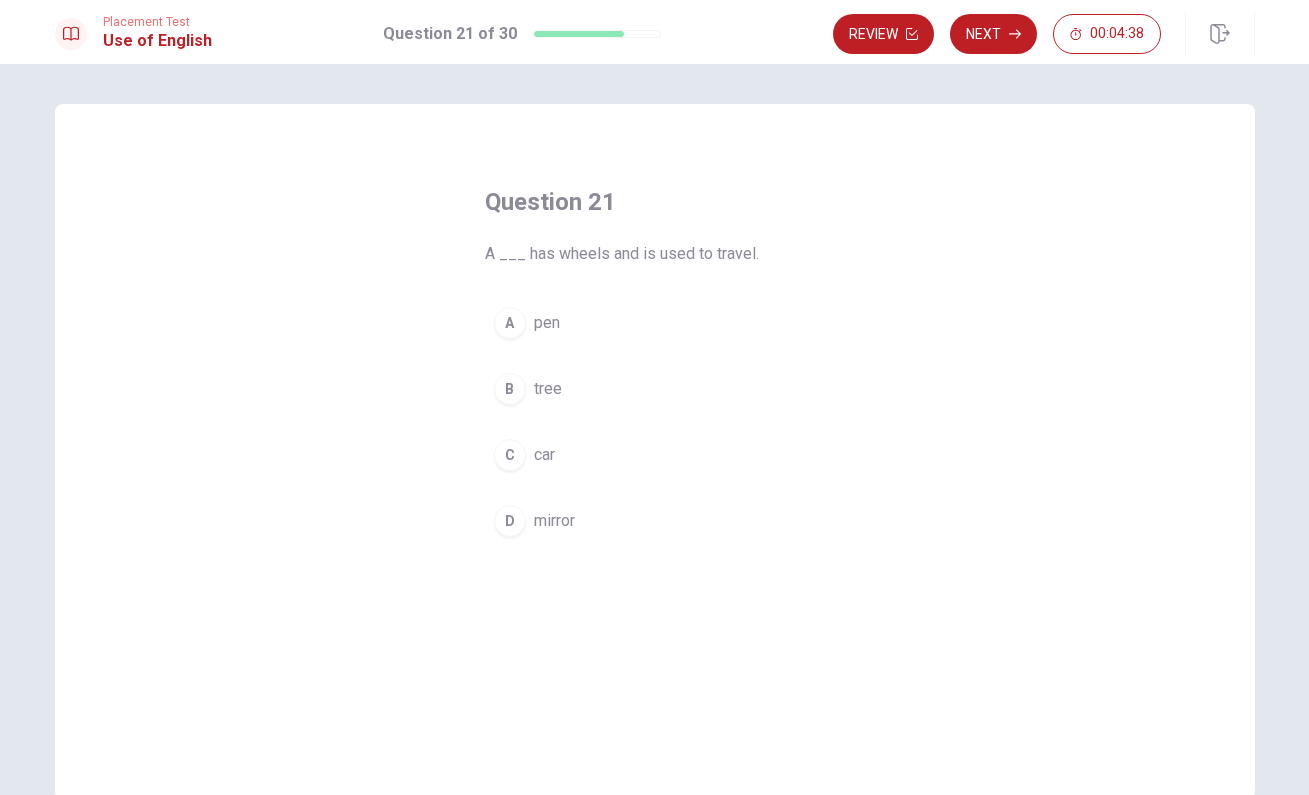 click on "B" at bounding box center (510, 389) 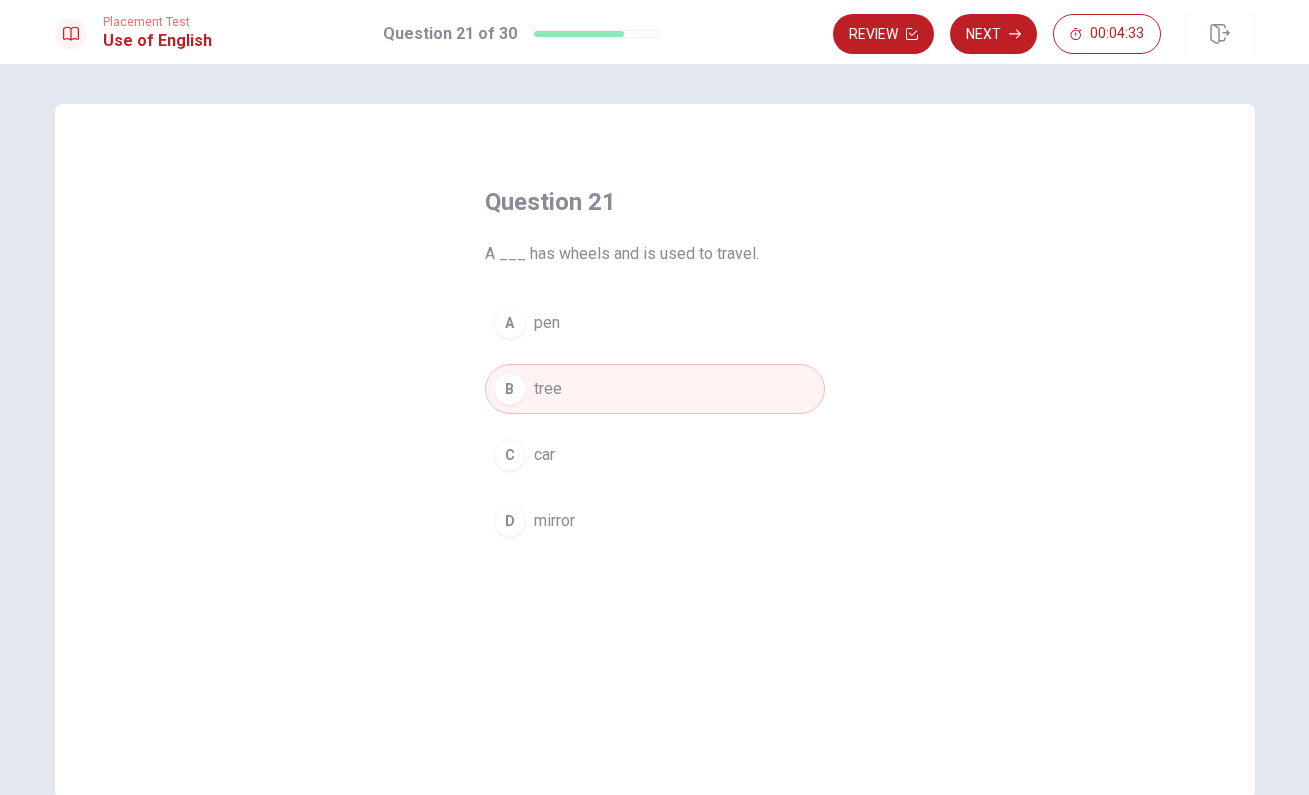 click on "A" at bounding box center [510, 323] 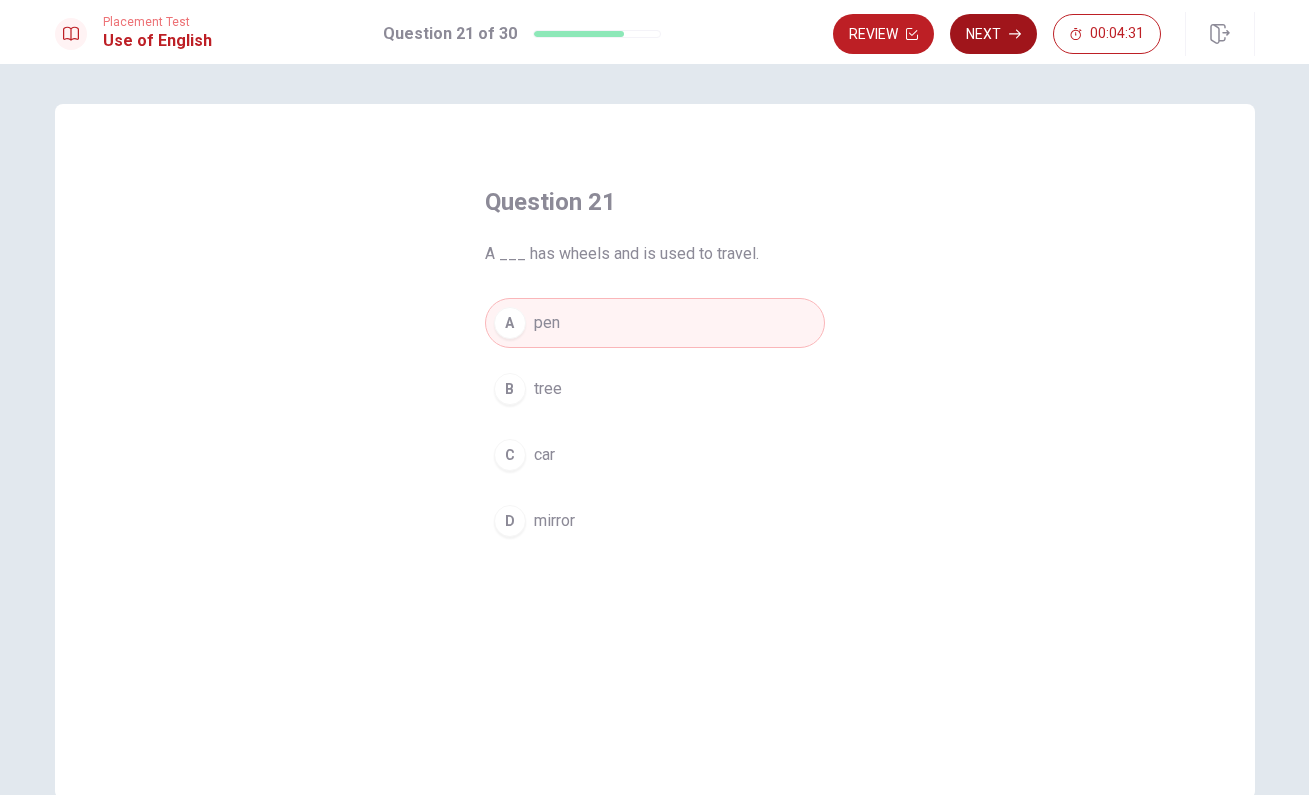 click on "Next" at bounding box center [993, 34] 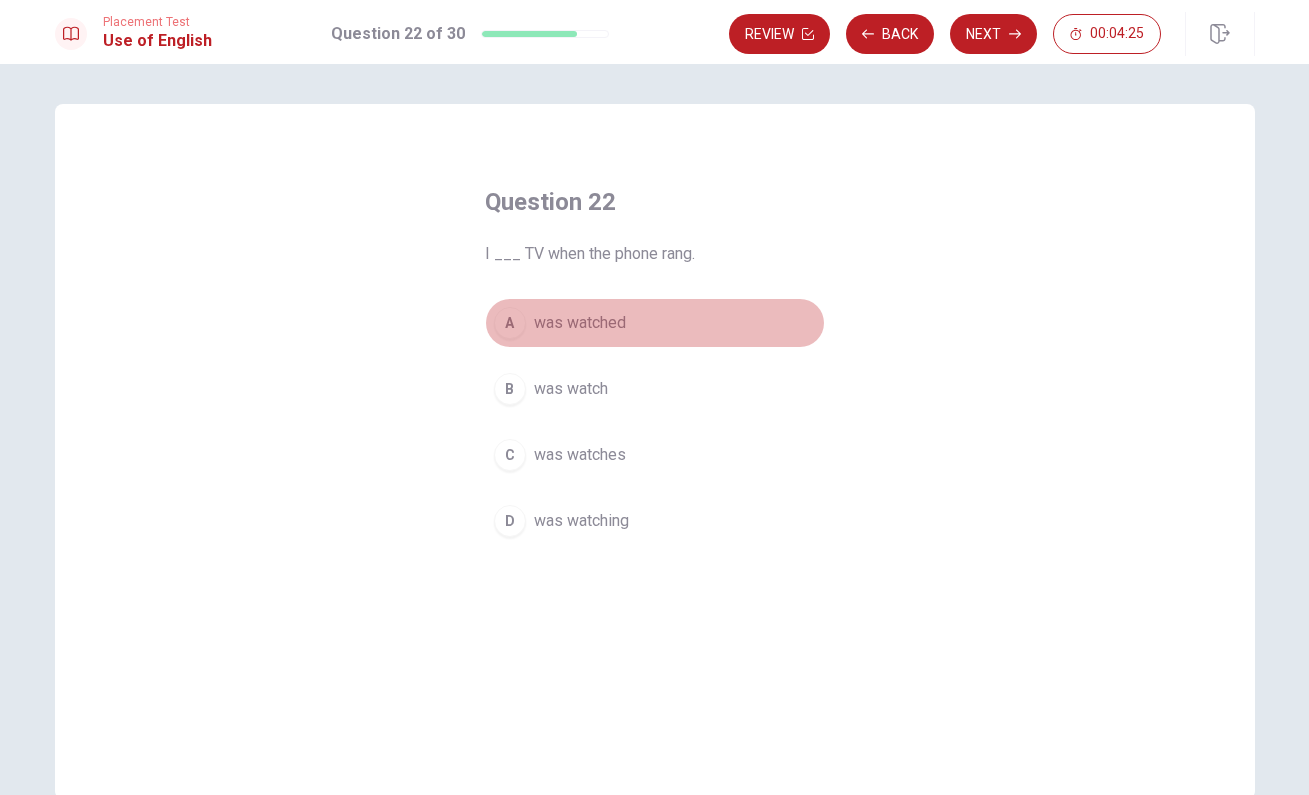 click on "A" at bounding box center (510, 323) 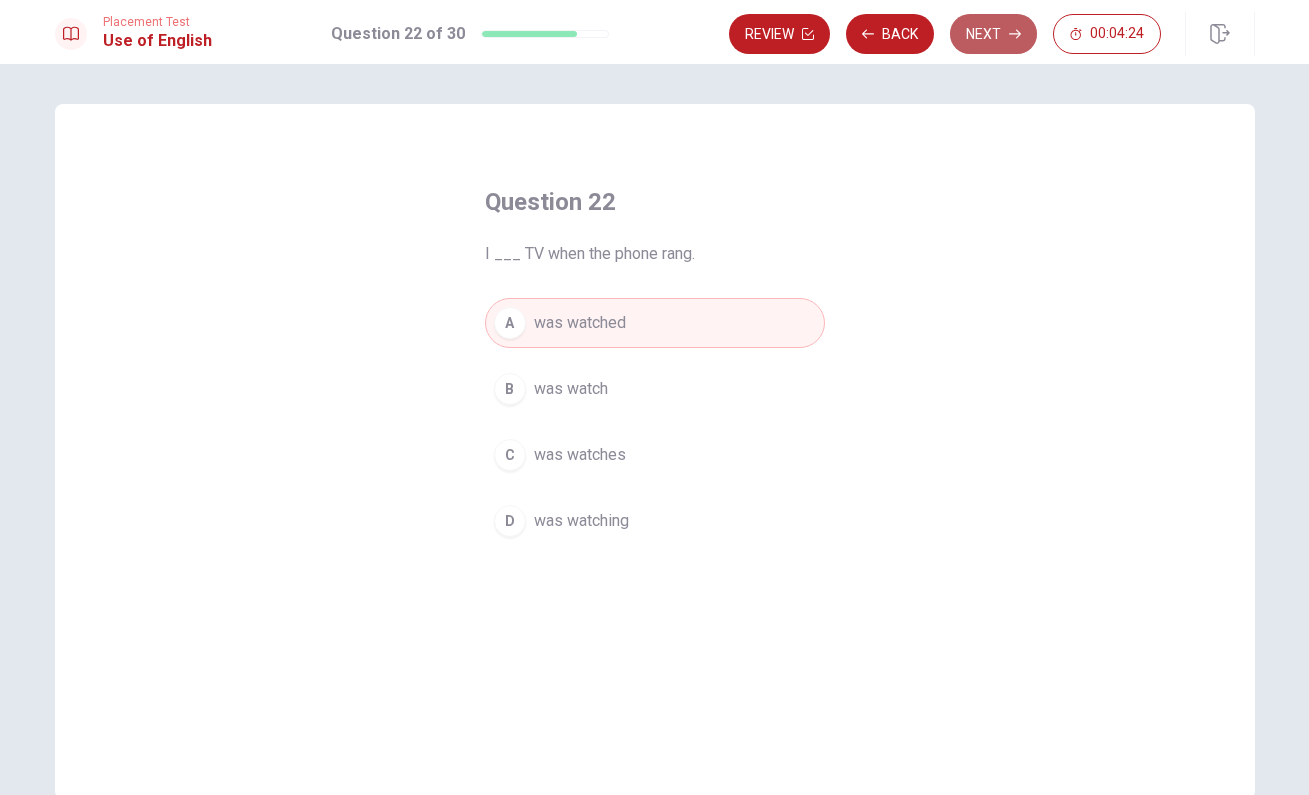 click on "Next" at bounding box center (993, 34) 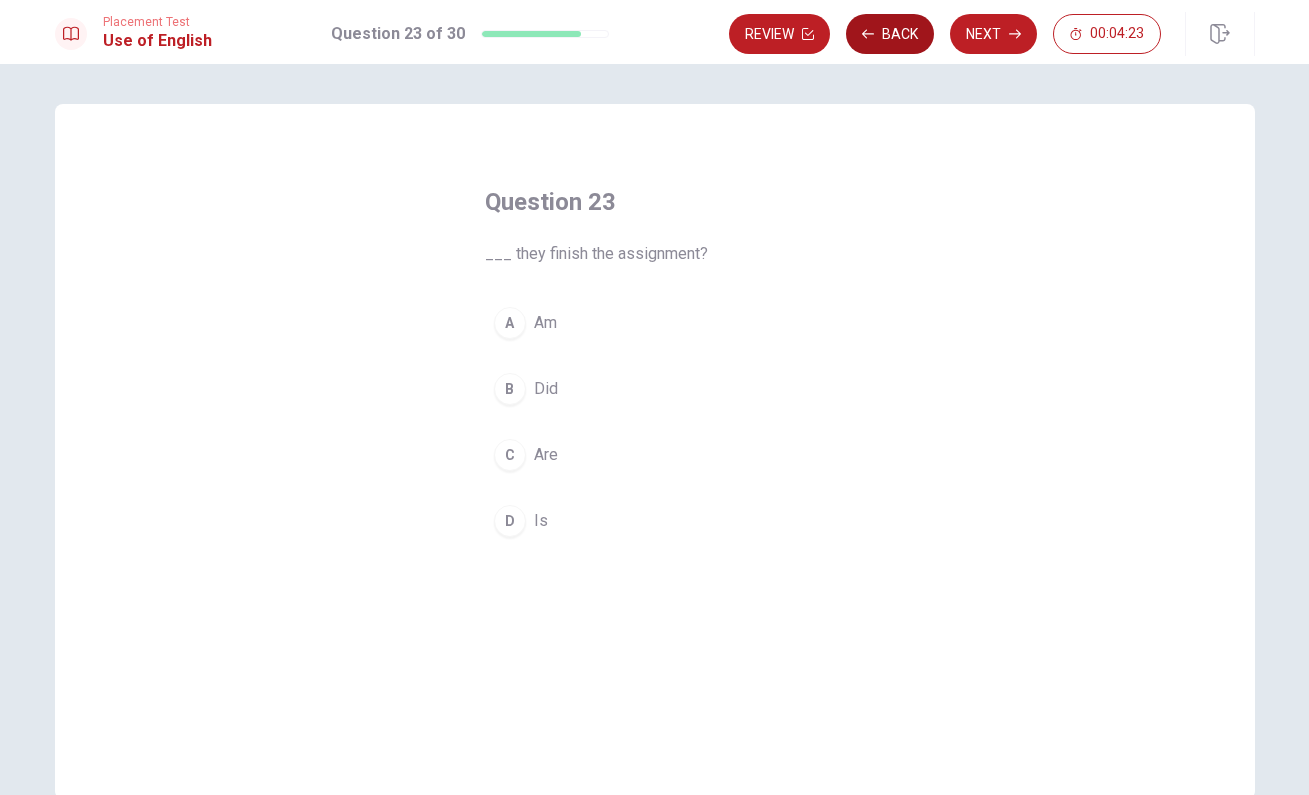 click on "Back" at bounding box center [890, 34] 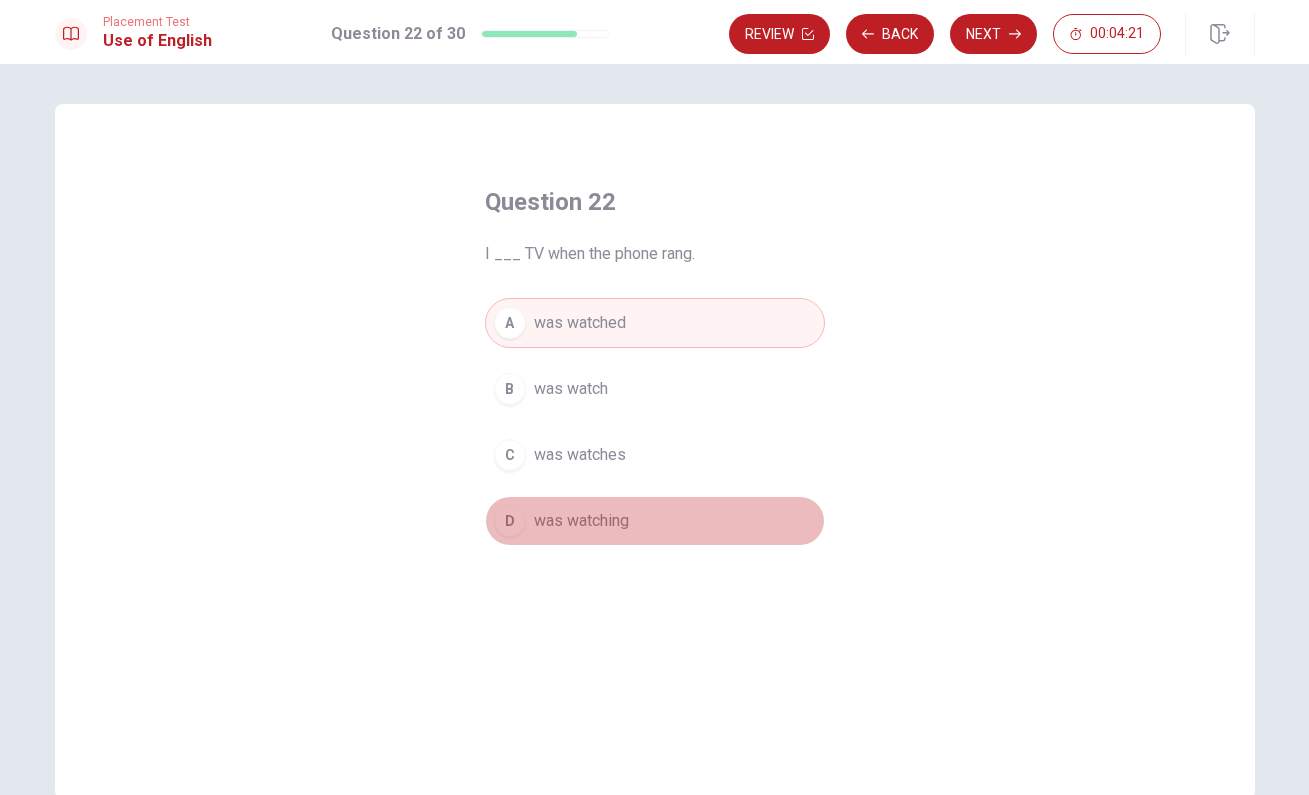 click on "D was watching" at bounding box center [655, 521] 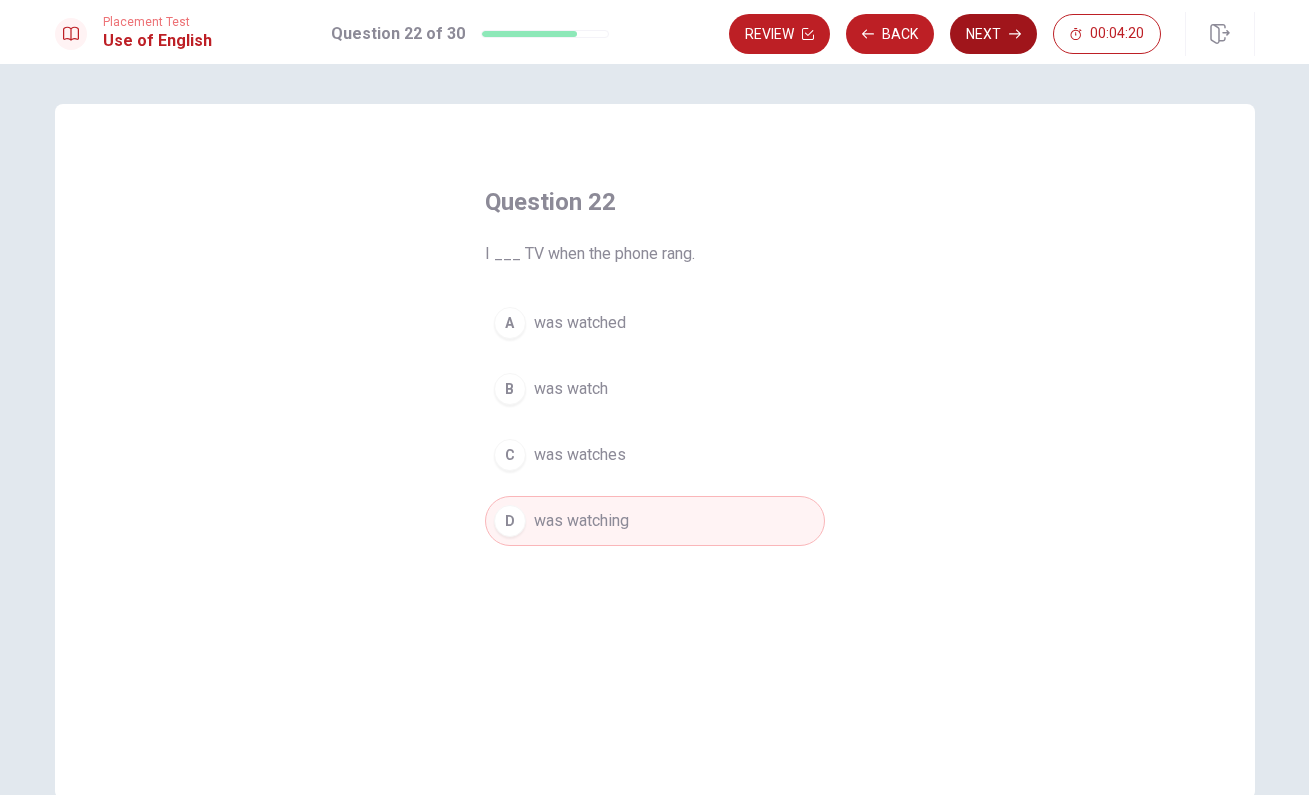 click on "Next" at bounding box center [993, 34] 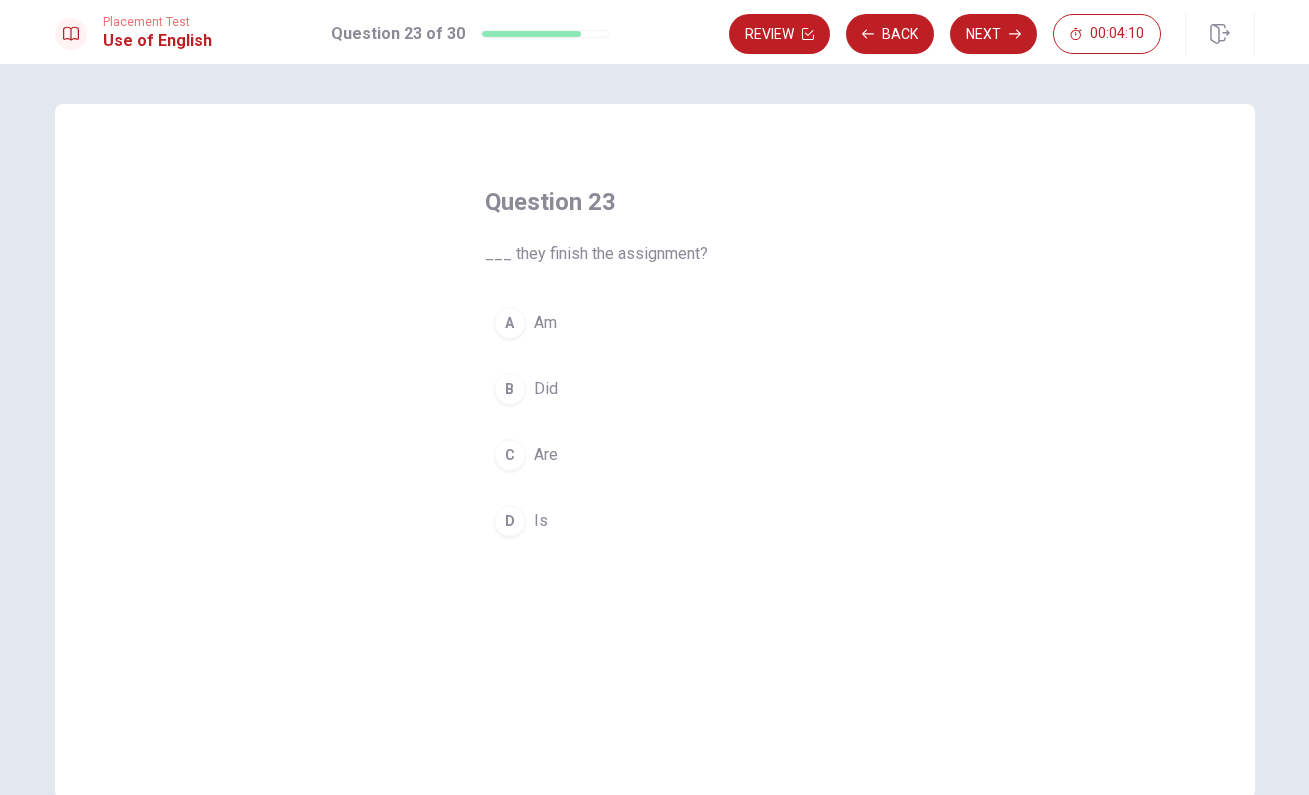 click on "C" at bounding box center [510, 455] 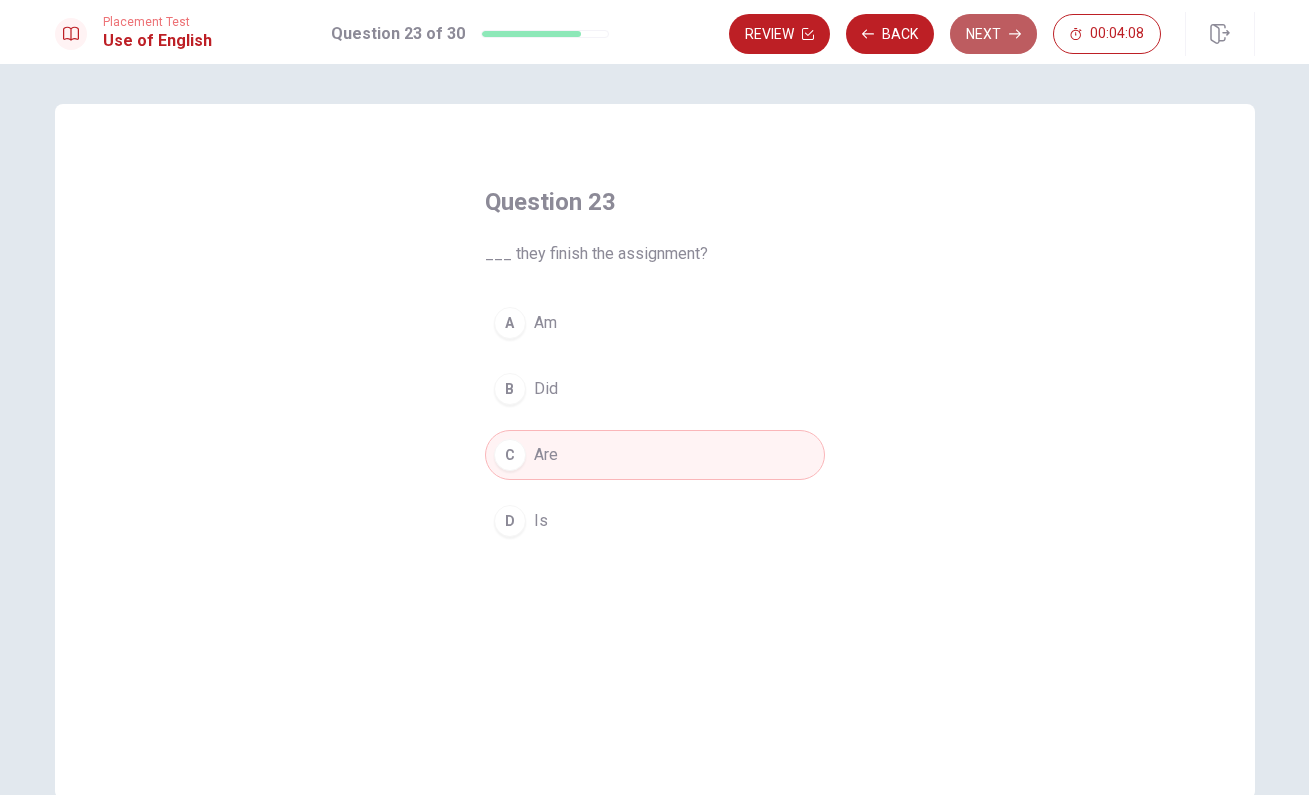 click on "Next" at bounding box center (993, 34) 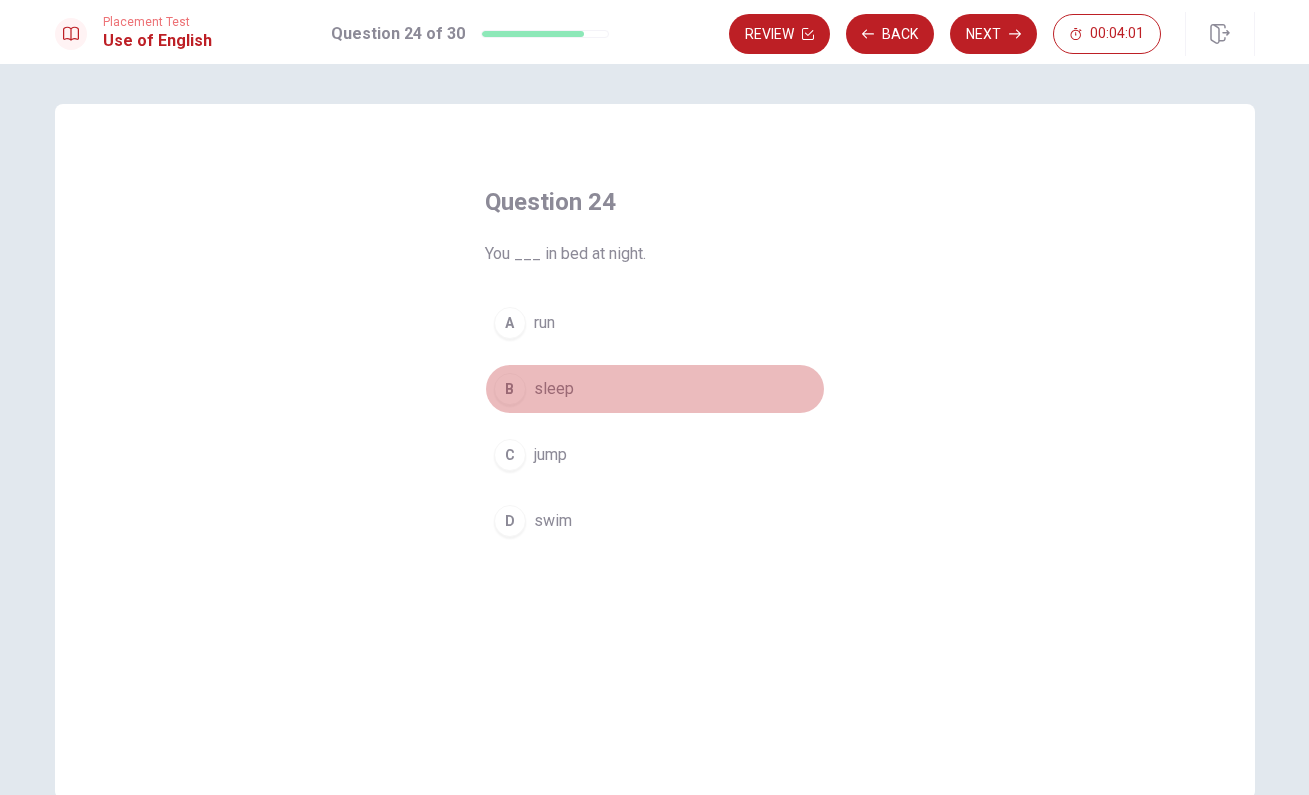 click on "B" at bounding box center (510, 389) 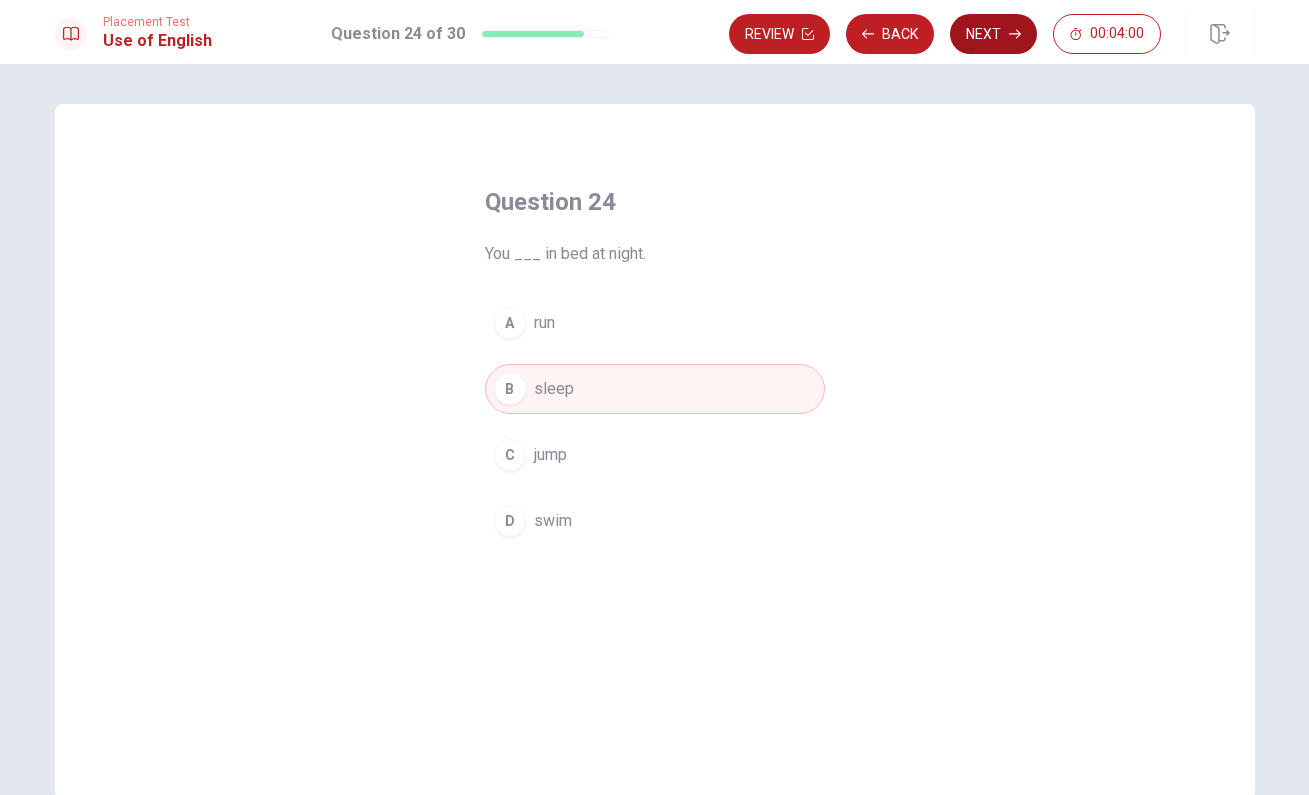 click on "Next" at bounding box center [993, 34] 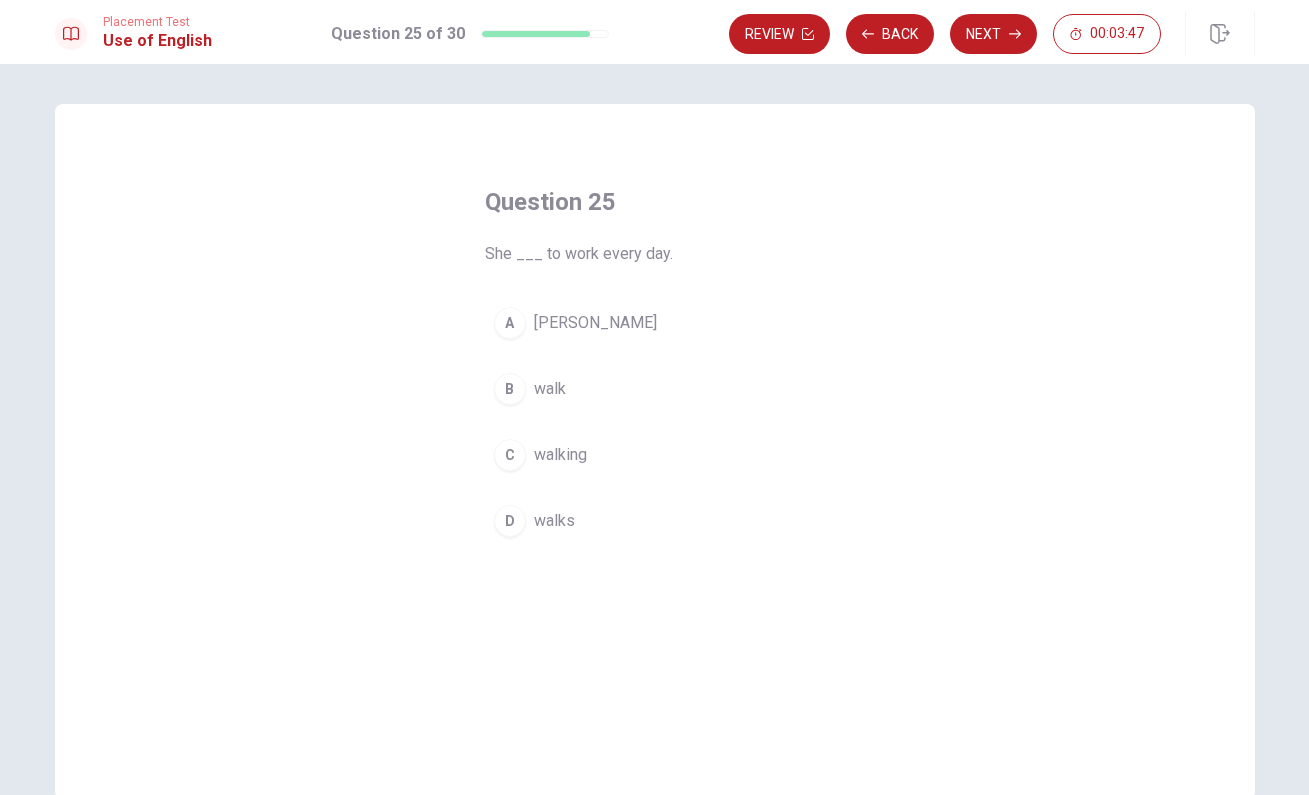 click on "C" at bounding box center [510, 455] 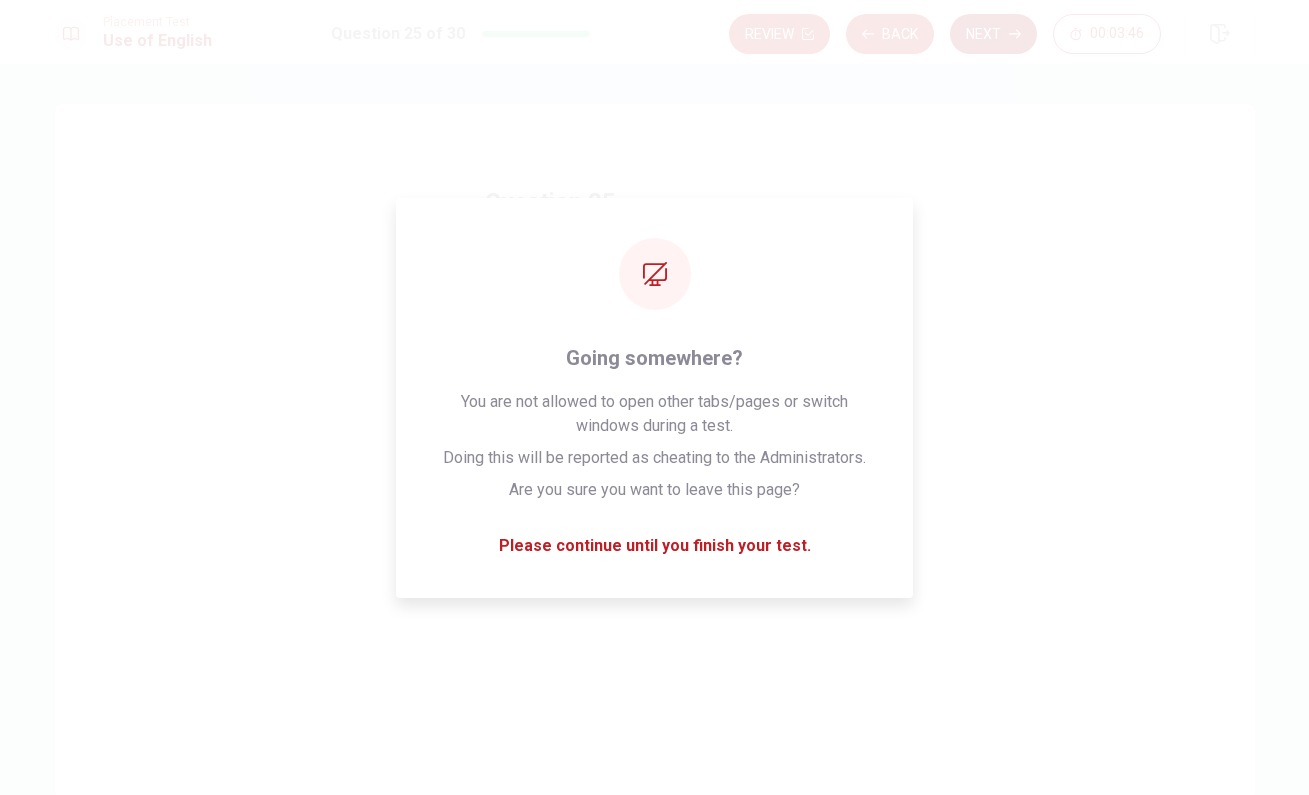 click on "Next" at bounding box center [993, 34] 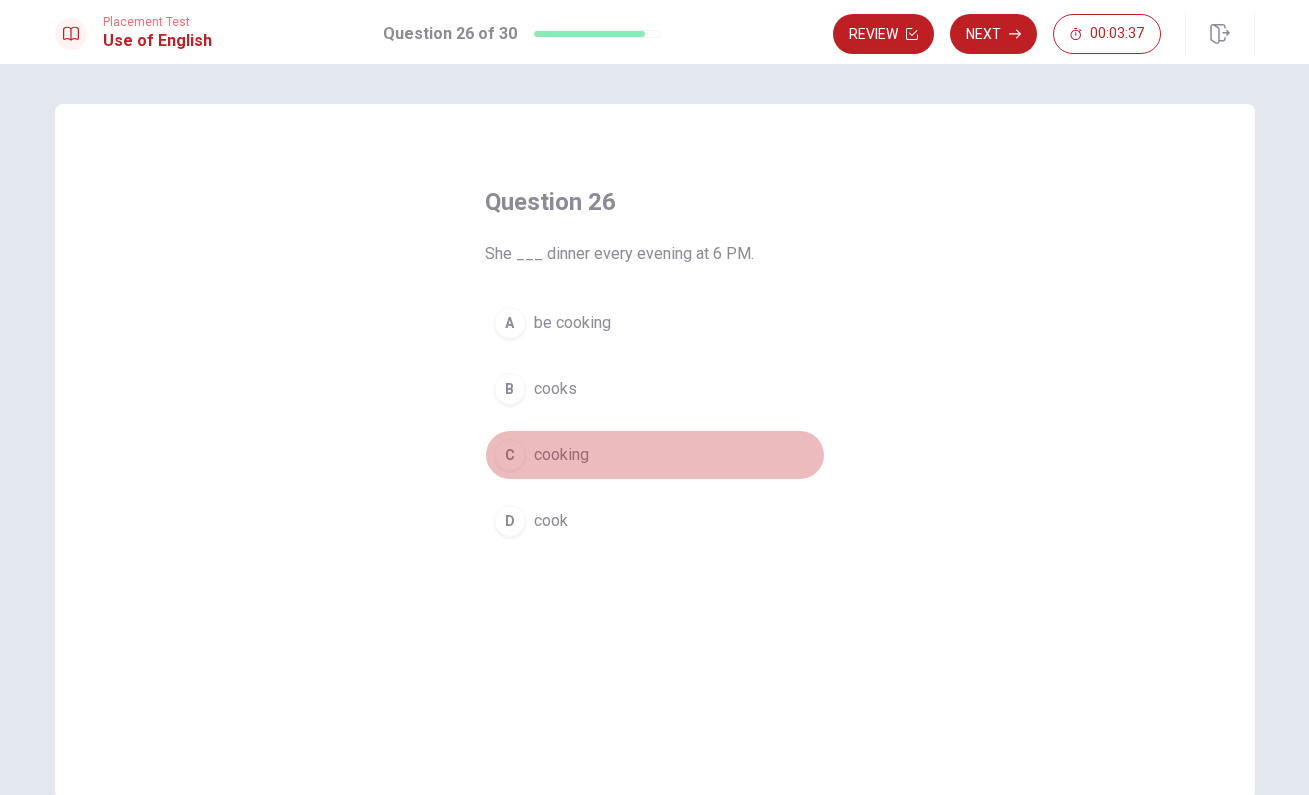 click on "C" at bounding box center (510, 455) 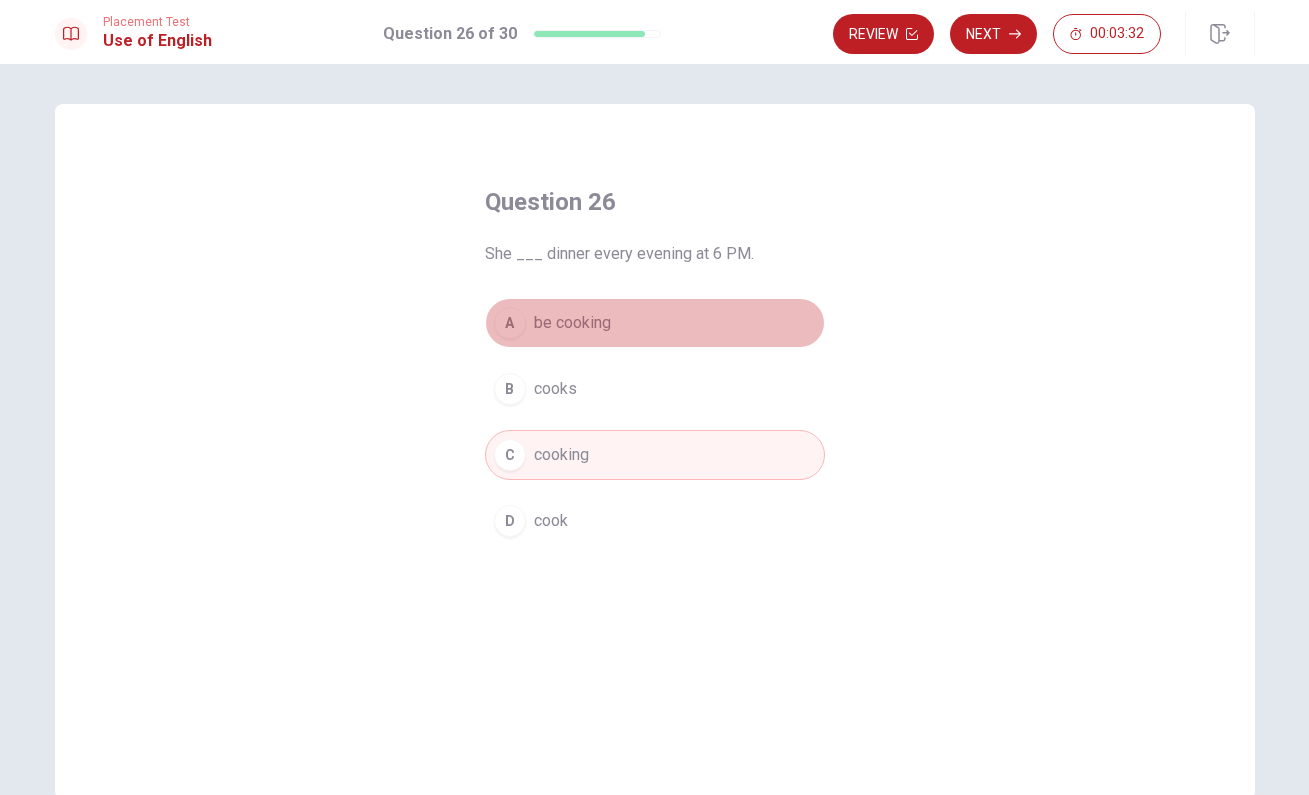 click on "be cooking" at bounding box center [572, 323] 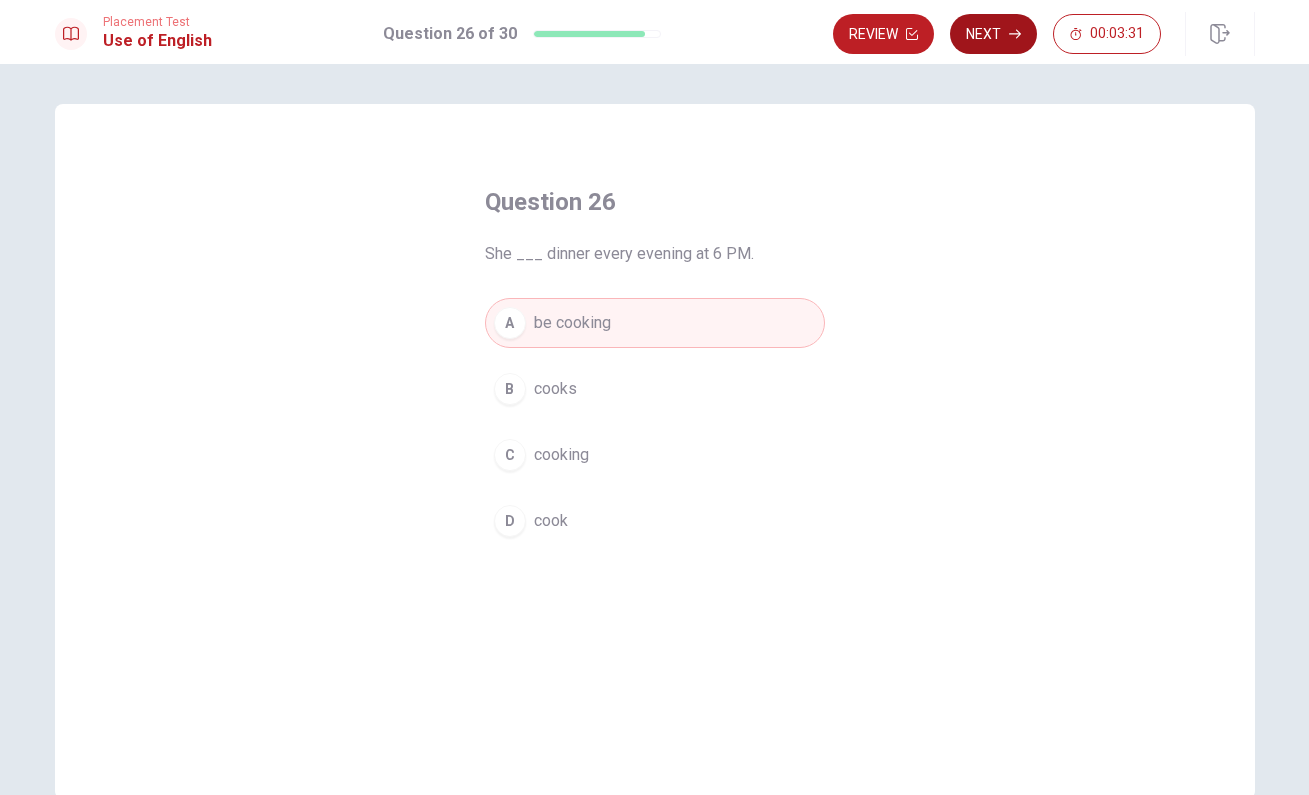 click on "Next" at bounding box center [993, 34] 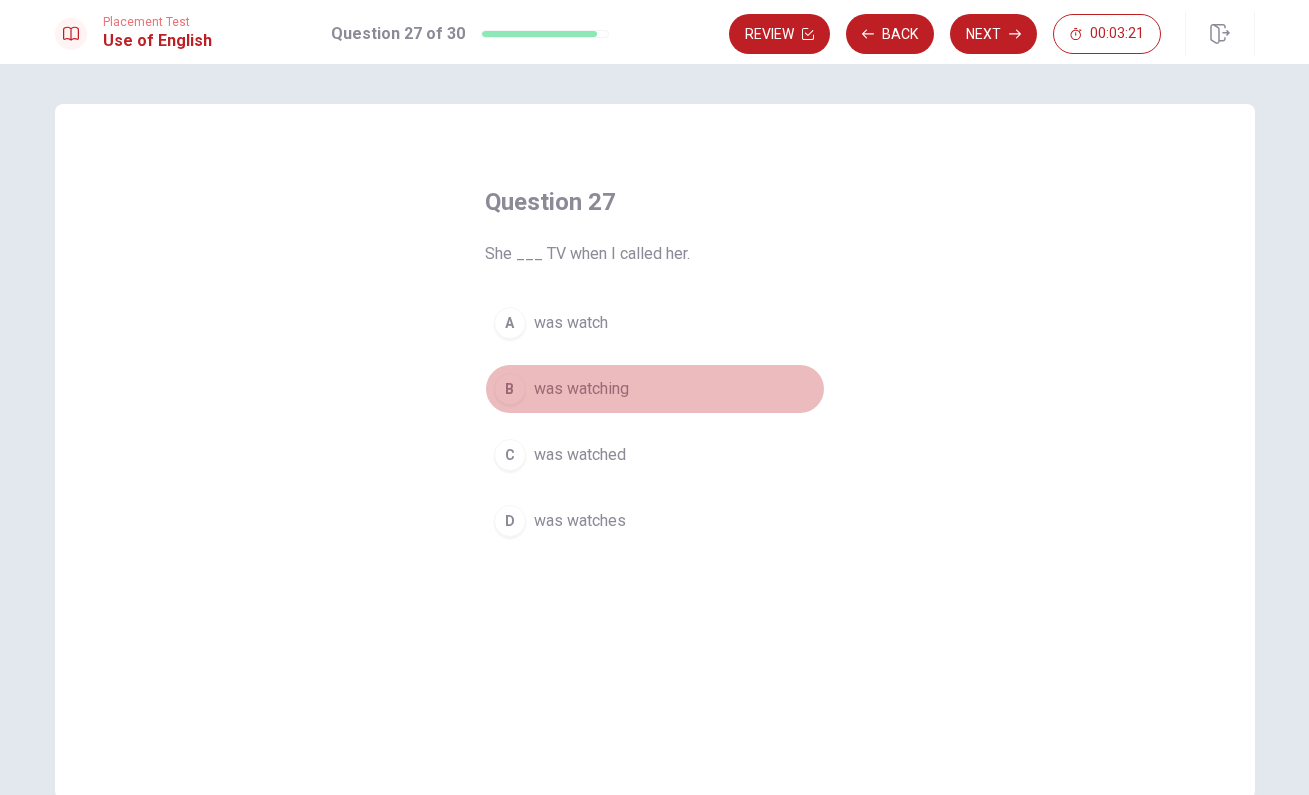 click on "B was watching" at bounding box center (655, 389) 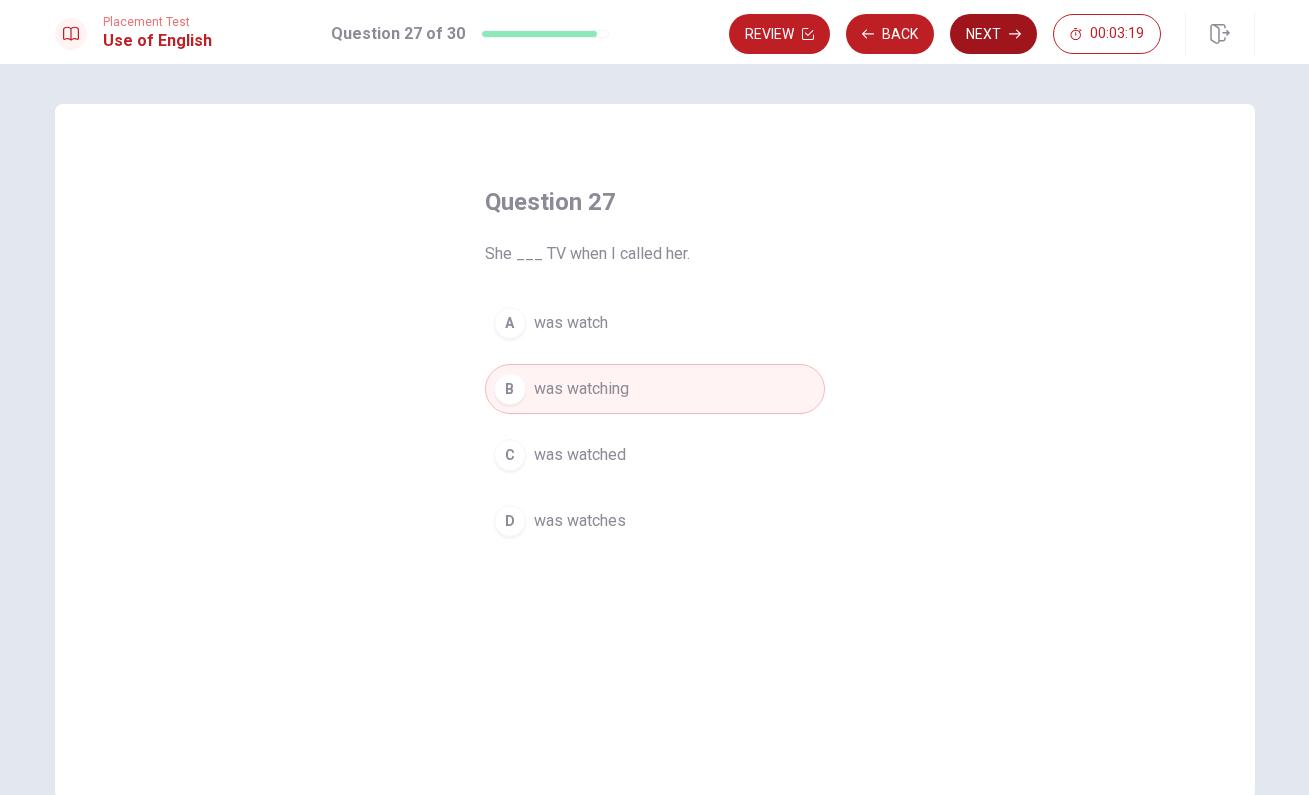 click on "Next" at bounding box center (993, 34) 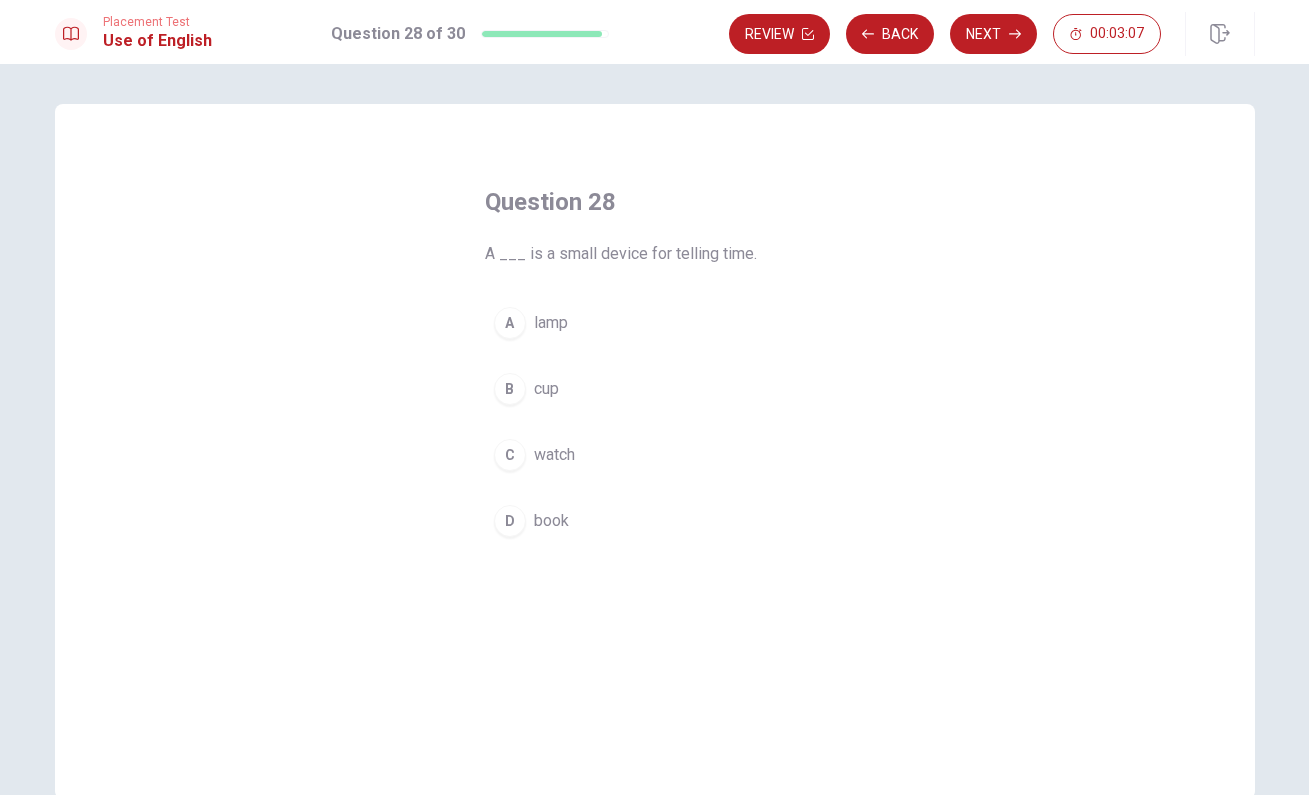 click on "C watch" at bounding box center [655, 455] 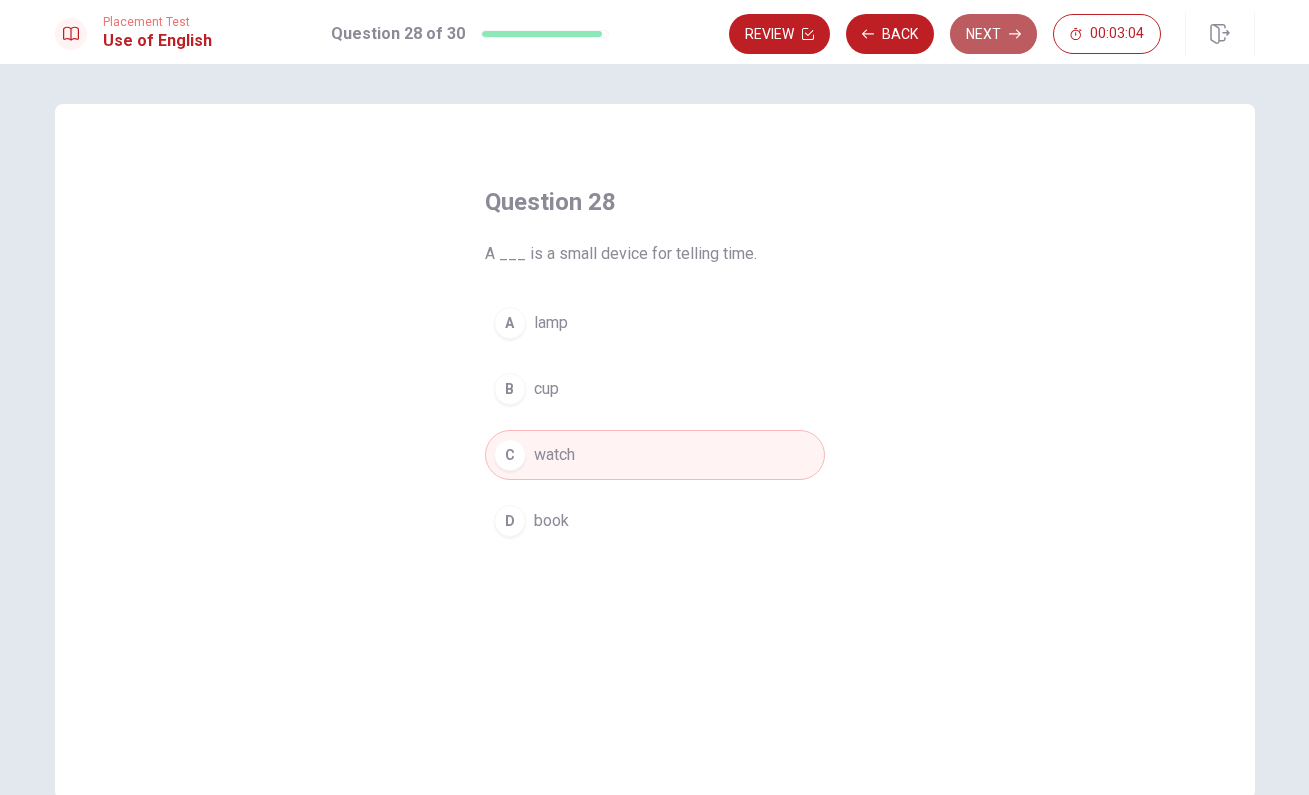click on "Next" at bounding box center (993, 34) 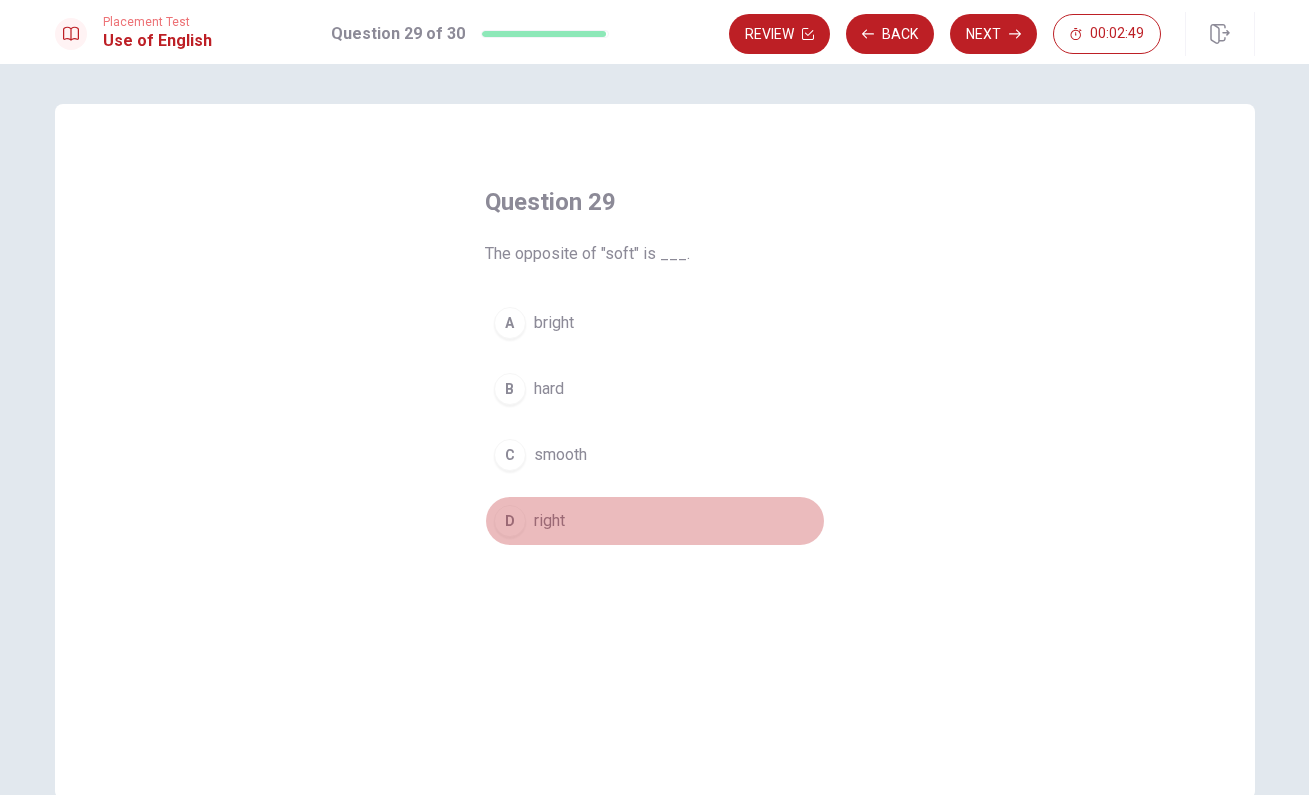 click on "D" at bounding box center (510, 521) 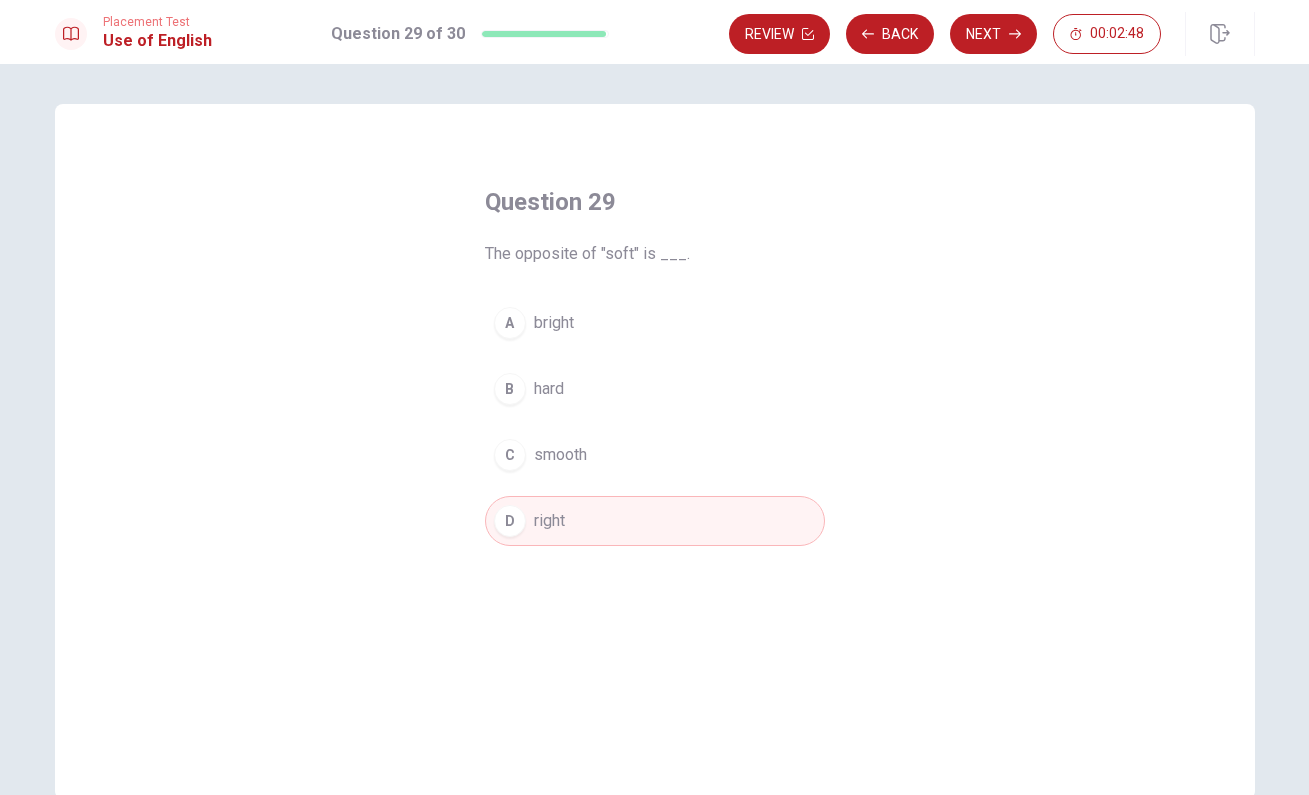 click on "C" at bounding box center (510, 455) 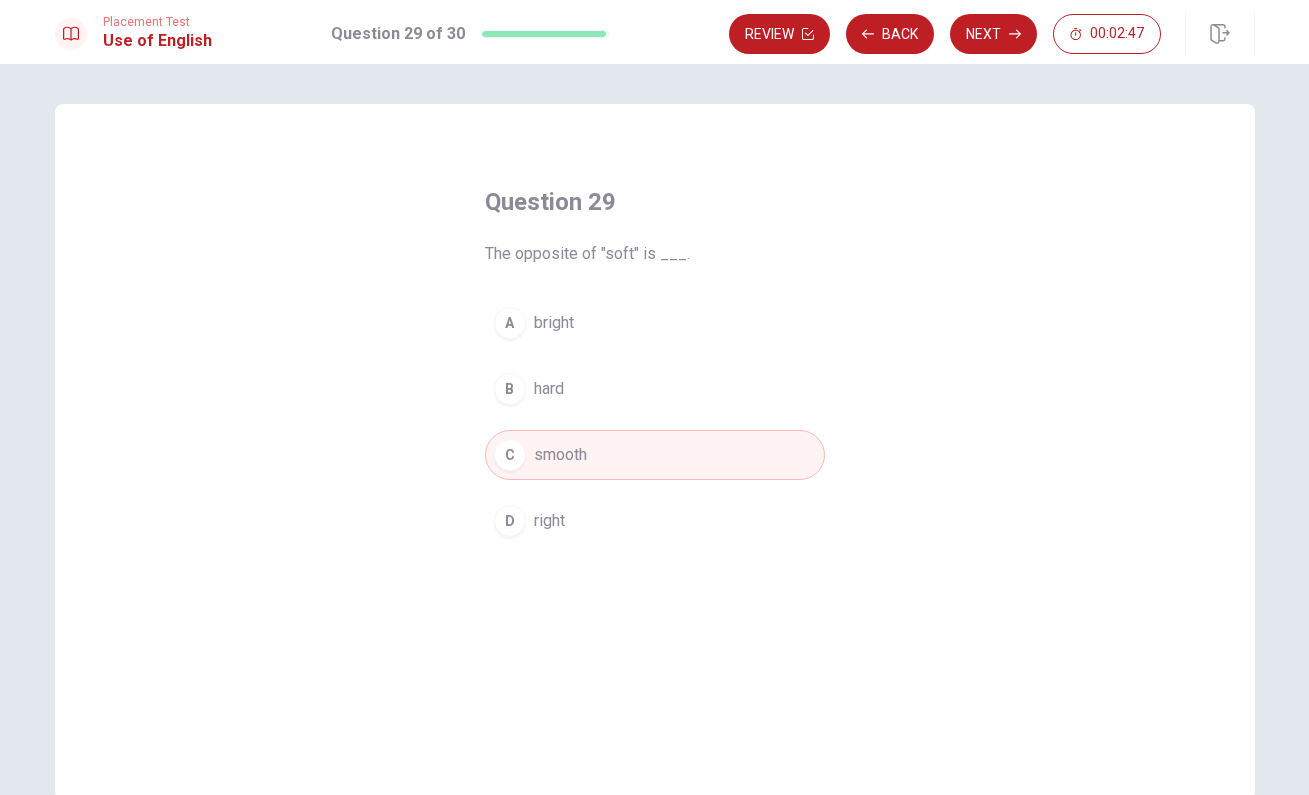 click on "A" at bounding box center [510, 323] 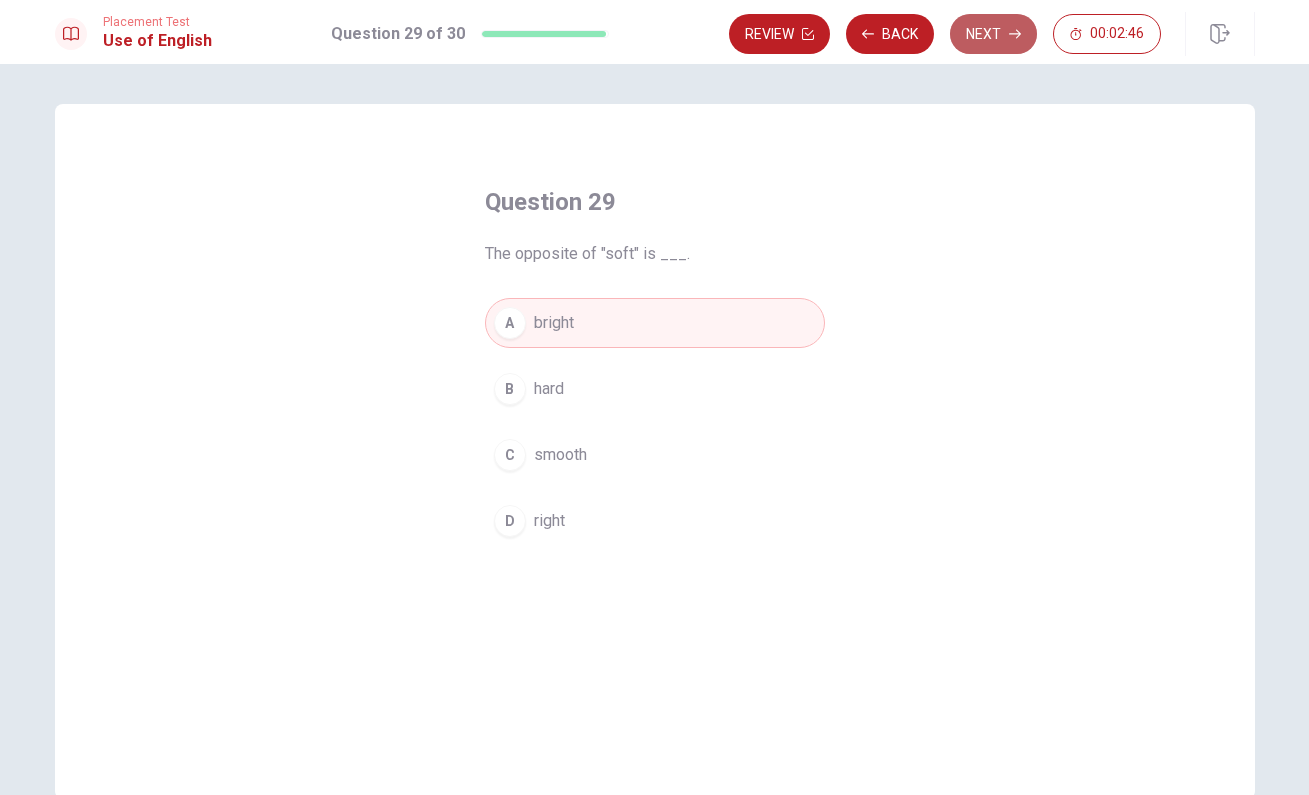 click on "Next" at bounding box center [993, 34] 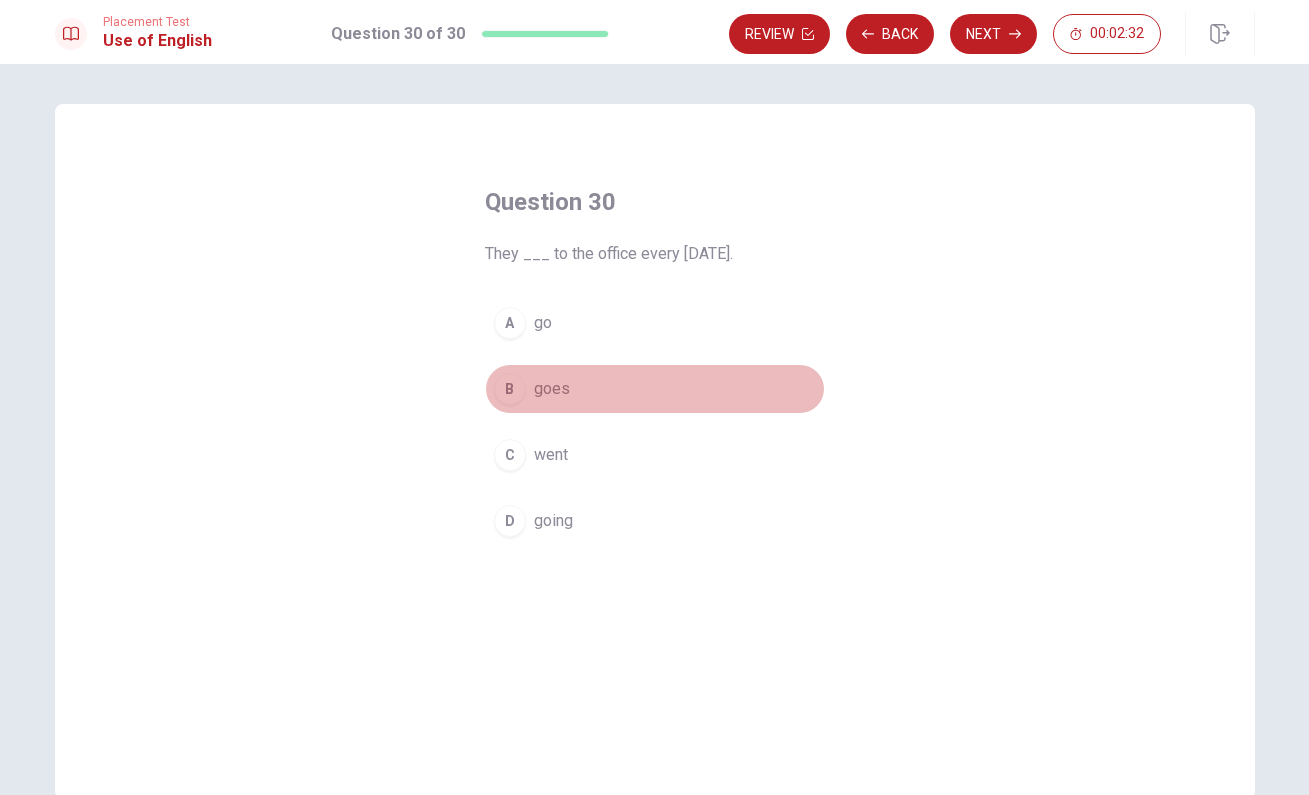 click on "B" at bounding box center (510, 389) 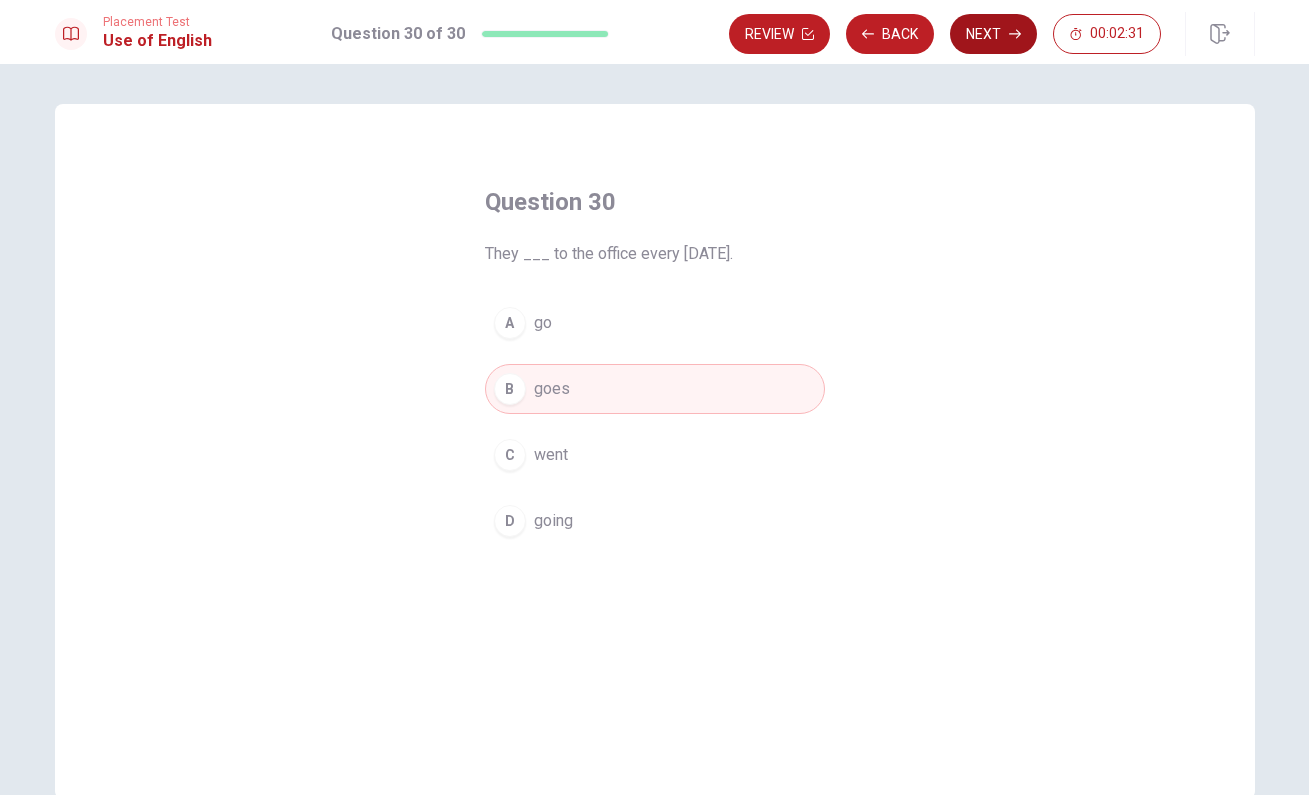 click on "Next" at bounding box center (993, 34) 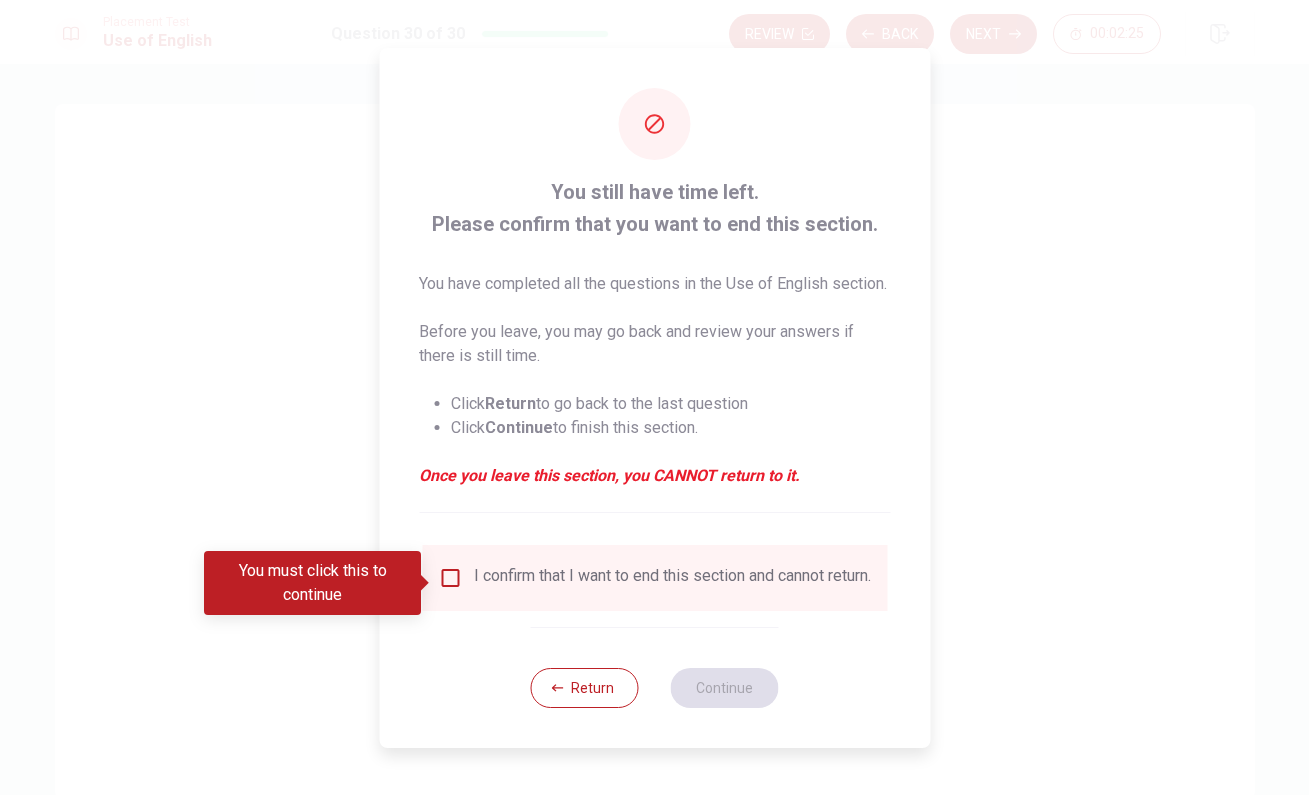 click on "I confirm that I want to end this section and cannot return." at bounding box center [654, 578] 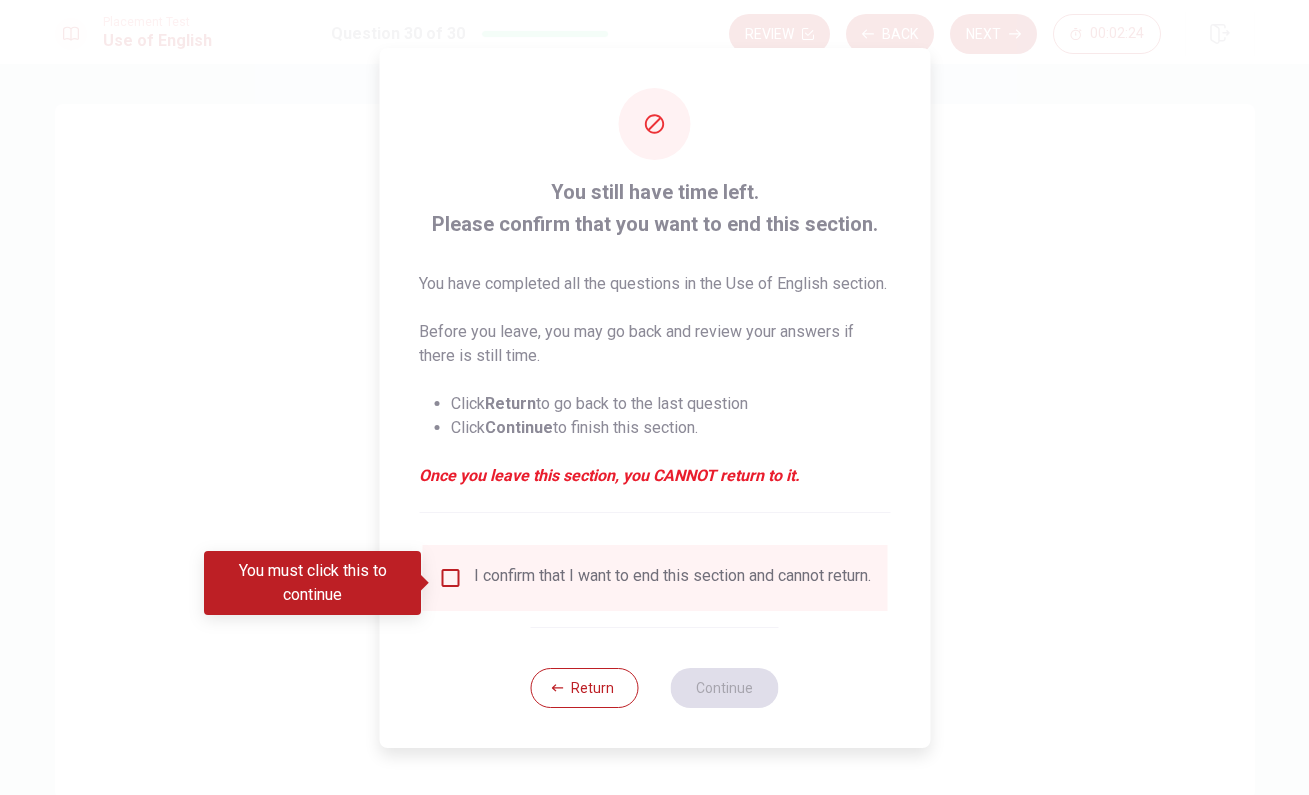 click at bounding box center [450, 578] 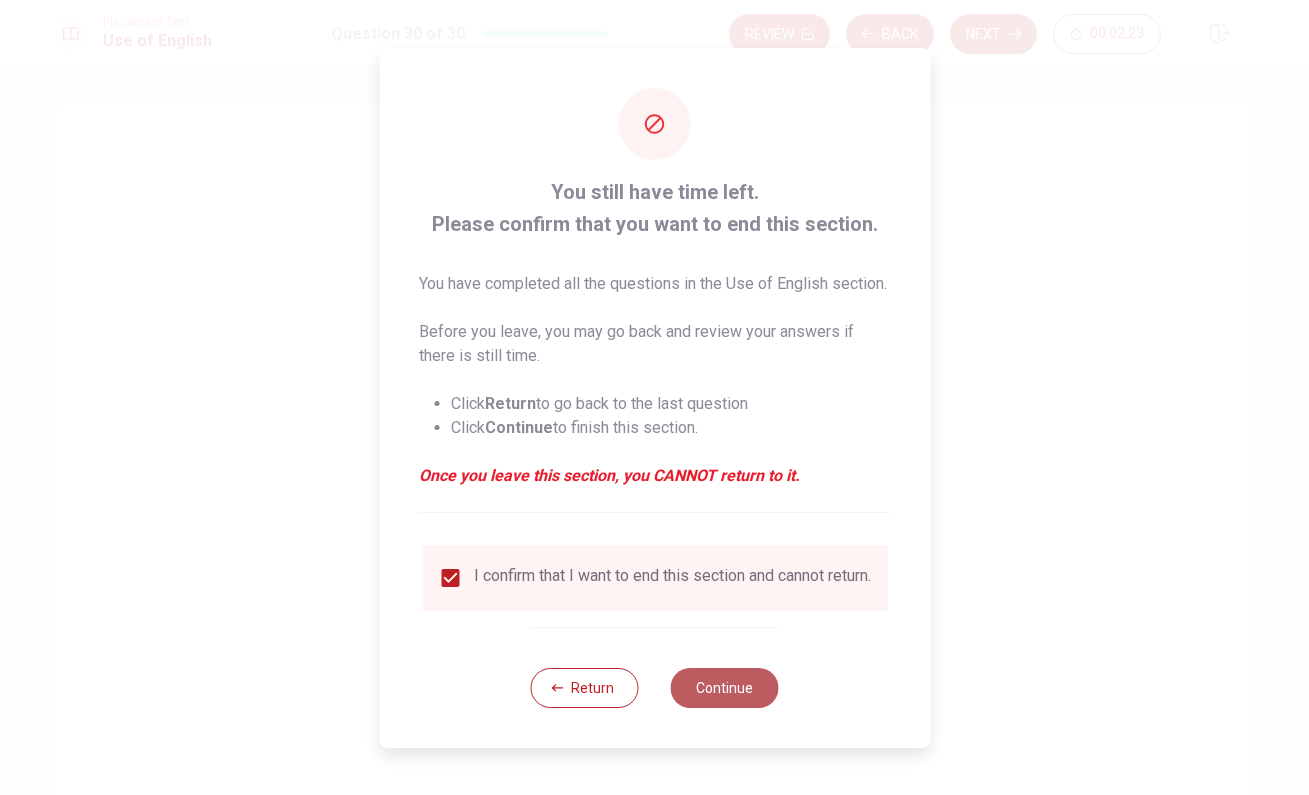 click on "Continue" at bounding box center (725, 688) 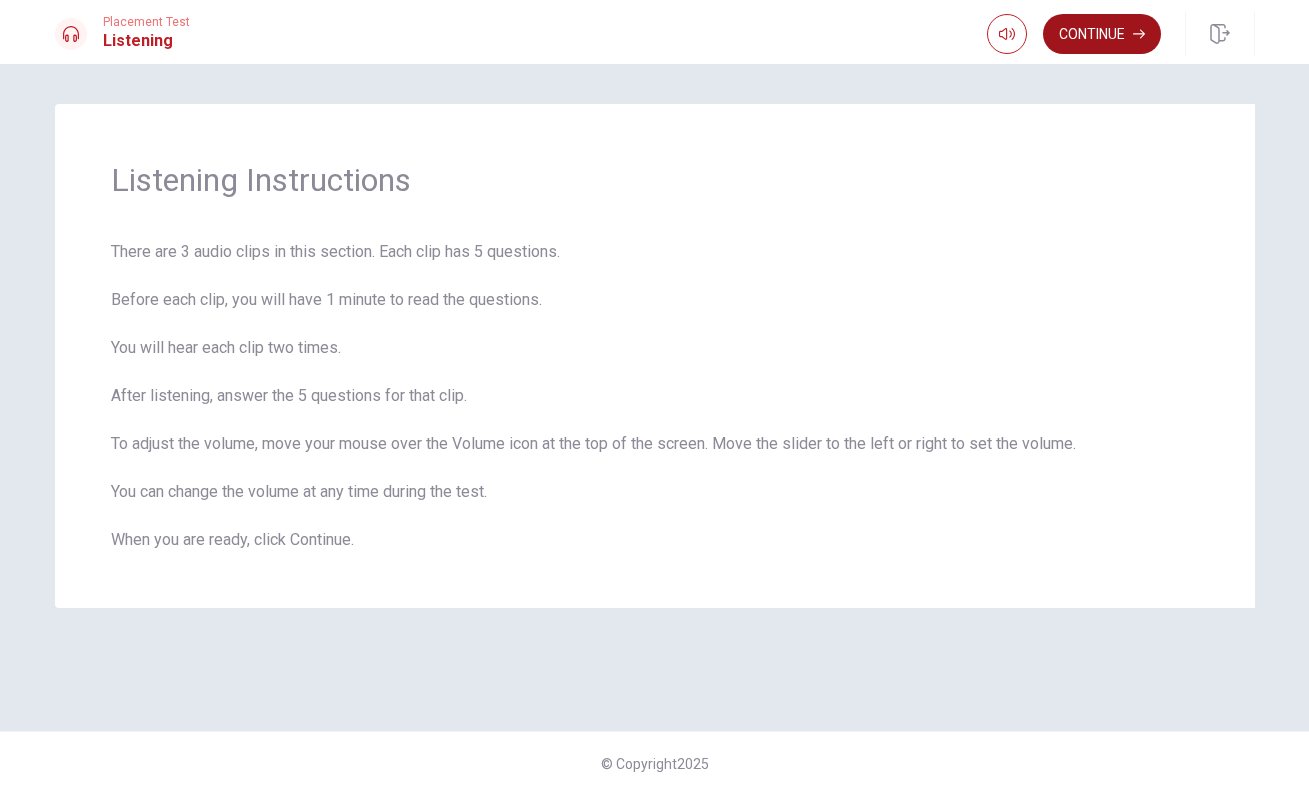 click on "Continue" at bounding box center (1102, 34) 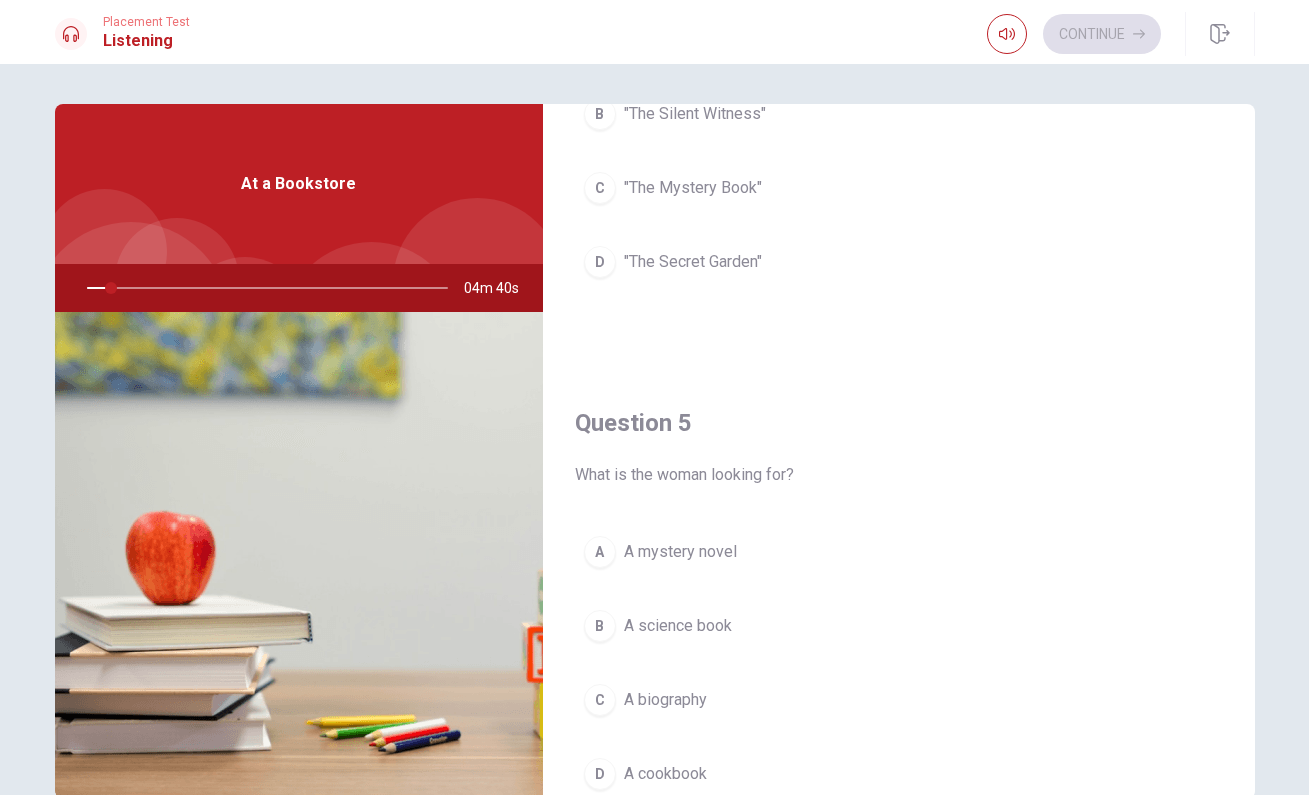 scroll, scrollTop: 1865, scrollLeft: 0, axis: vertical 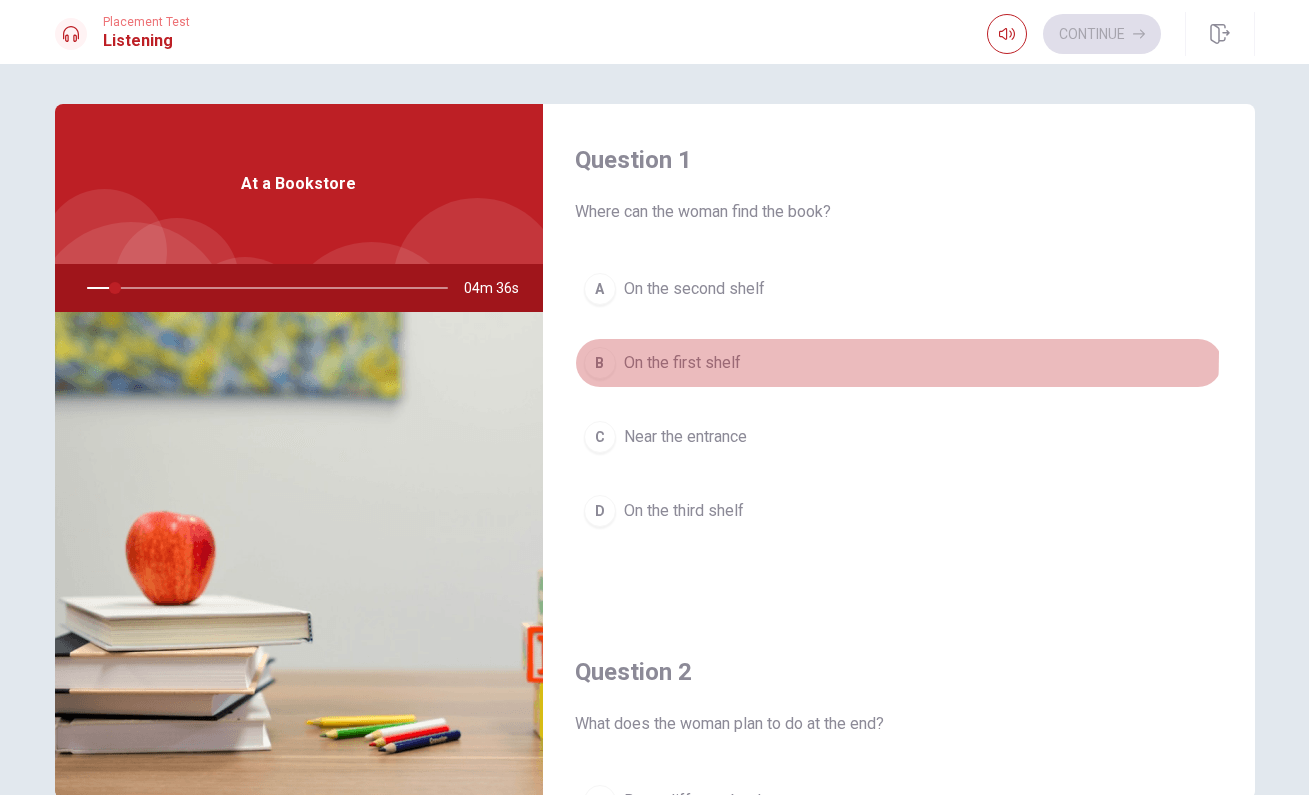 click on "B" at bounding box center (600, 363) 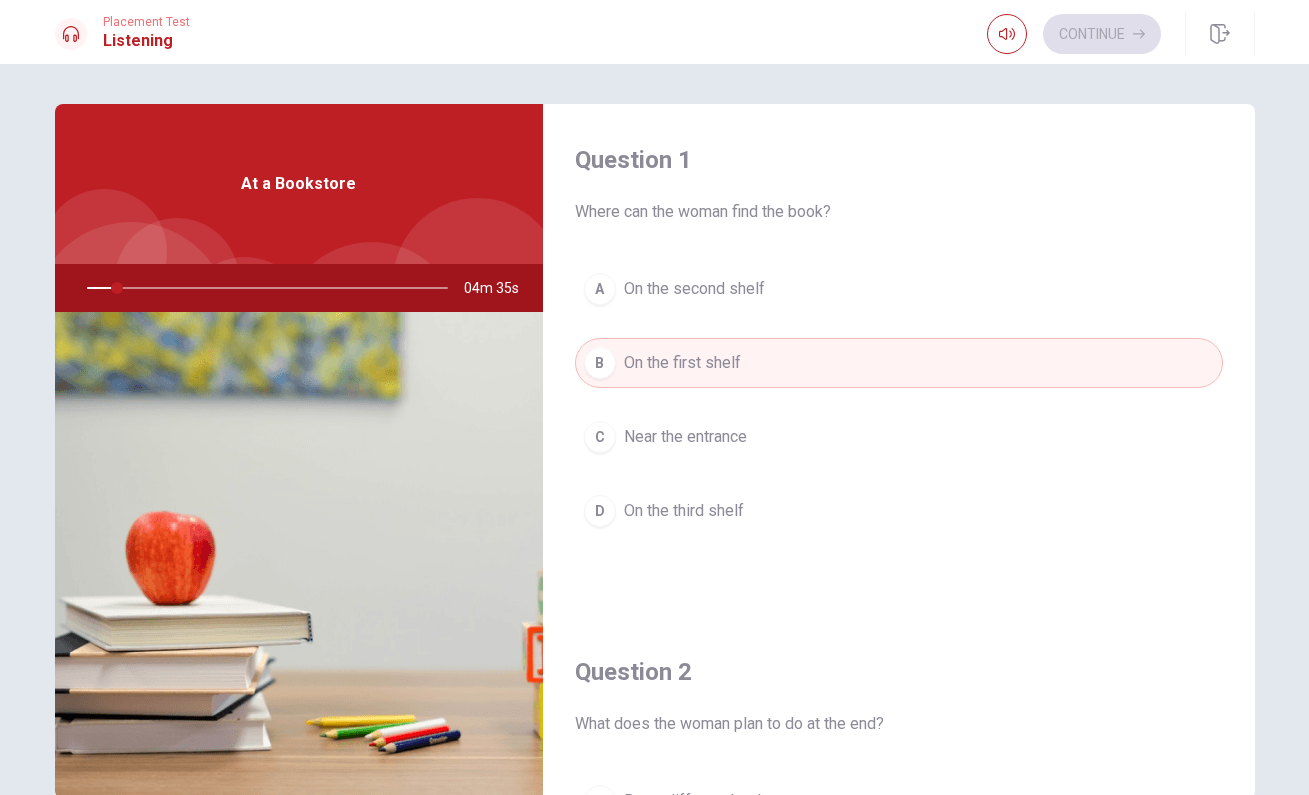 scroll, scrollTop: 372, scrollLeft: 0, axis: vertical 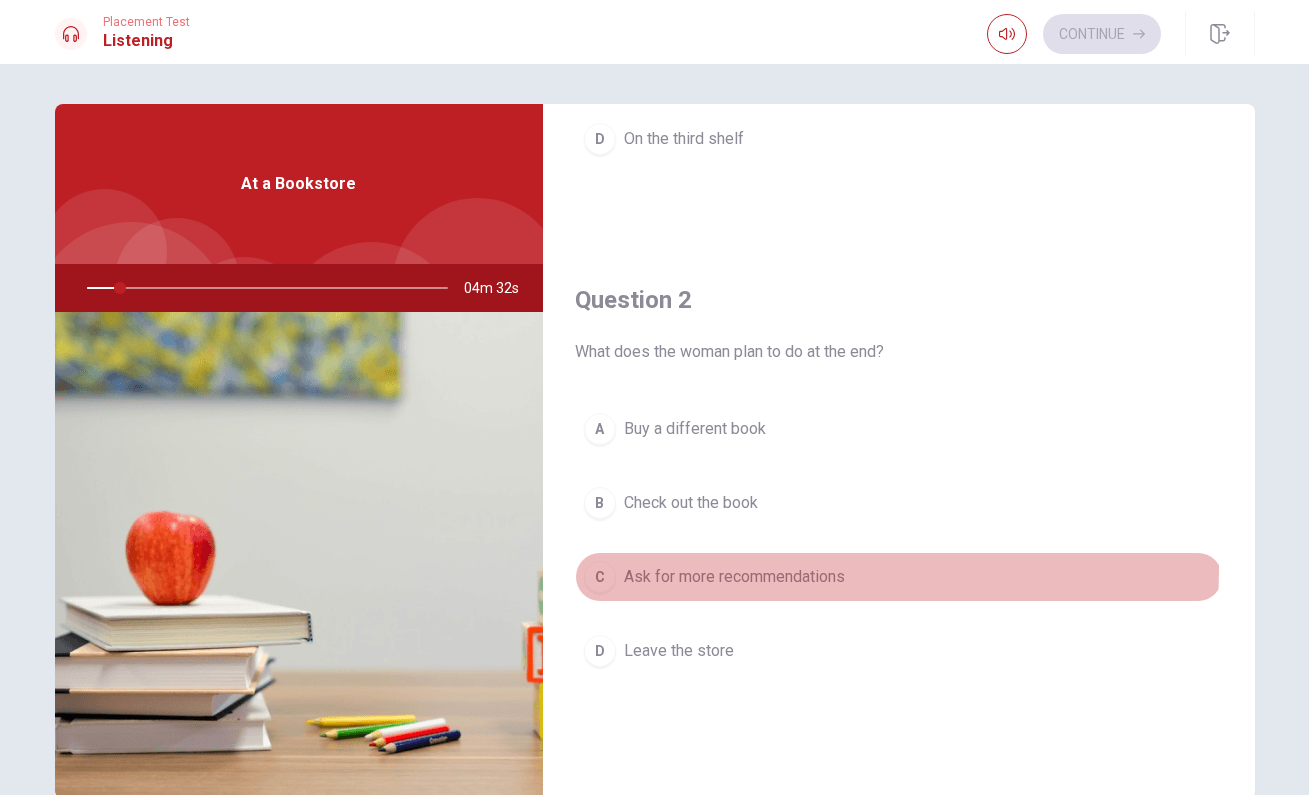drag, startPoint x: 614, startPoint y: 567, endPoint x: 648, endPoint y: 525, distance: 54.037025 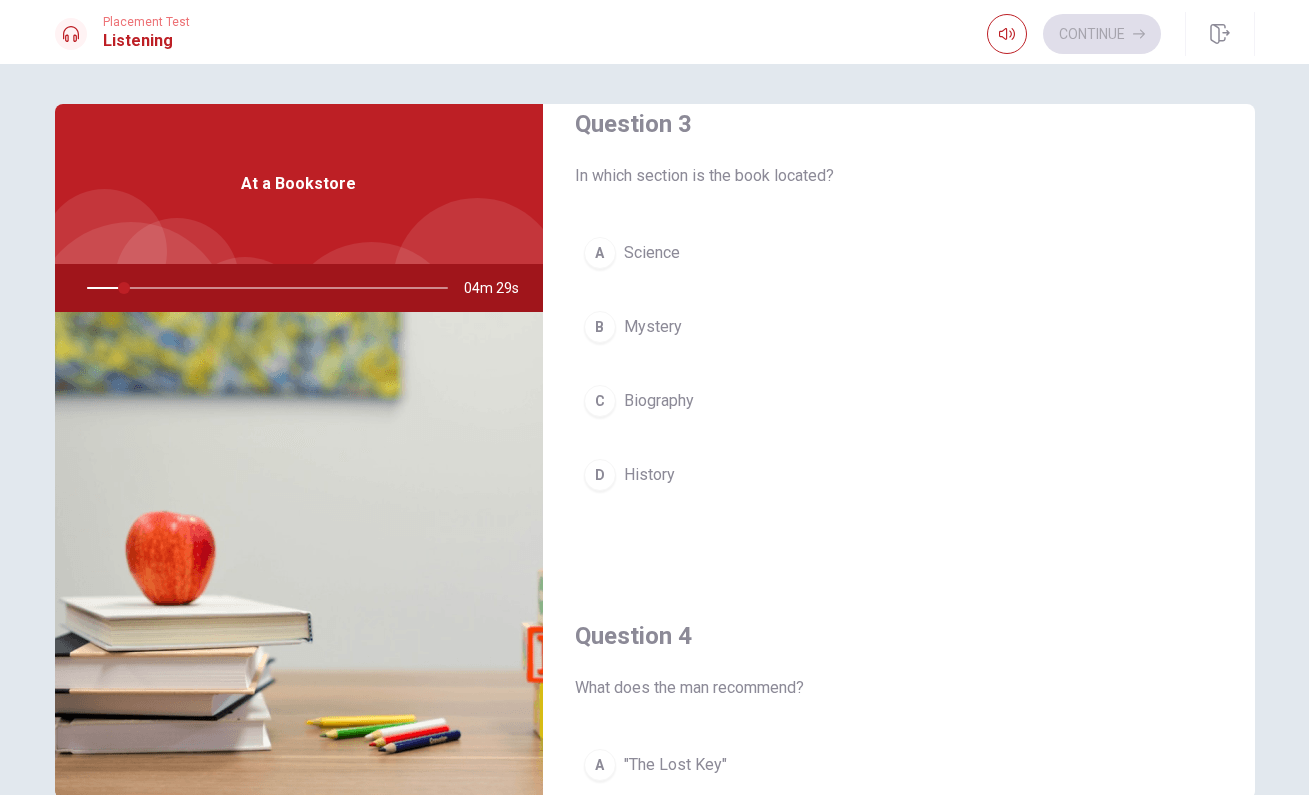 scroll, scrollTop: 1265, scrollLeft: 0, axis: vertical 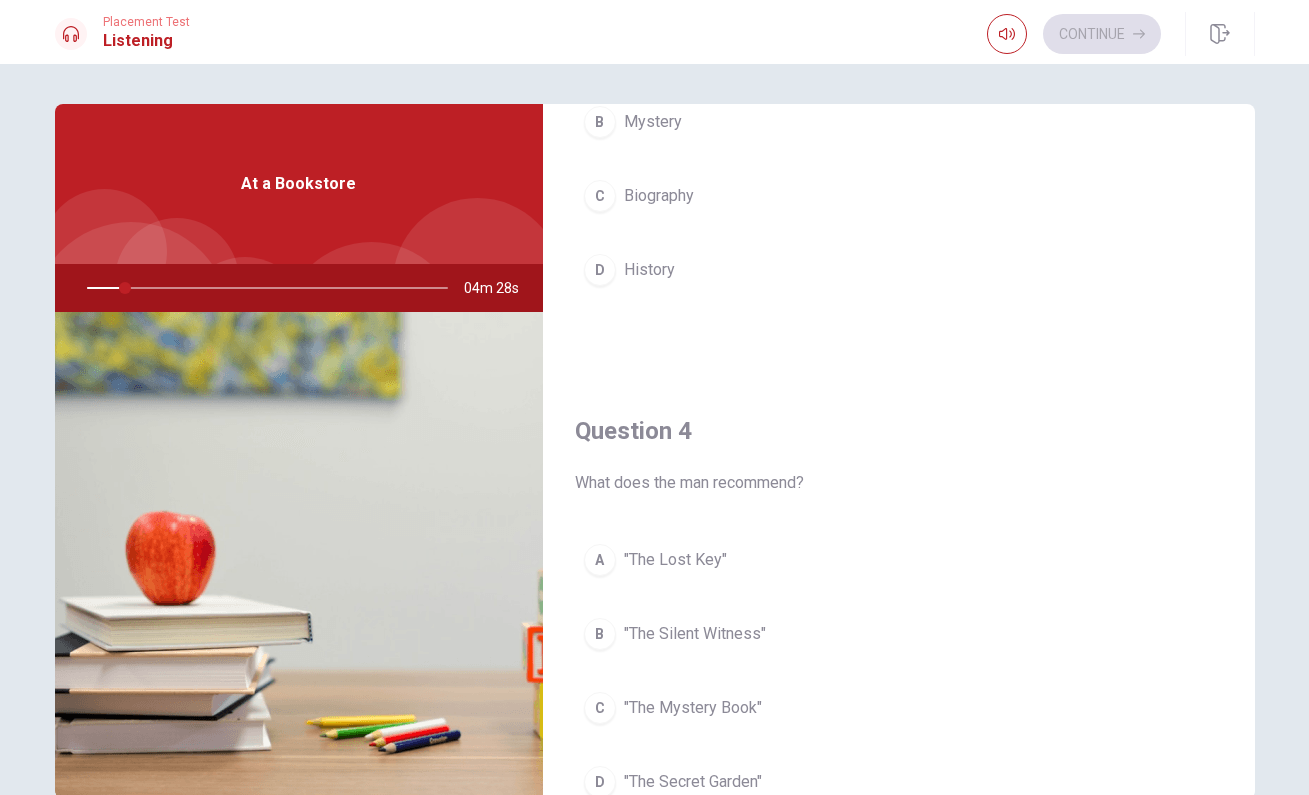 click on "C Biography" at bounding box center (899, 196) 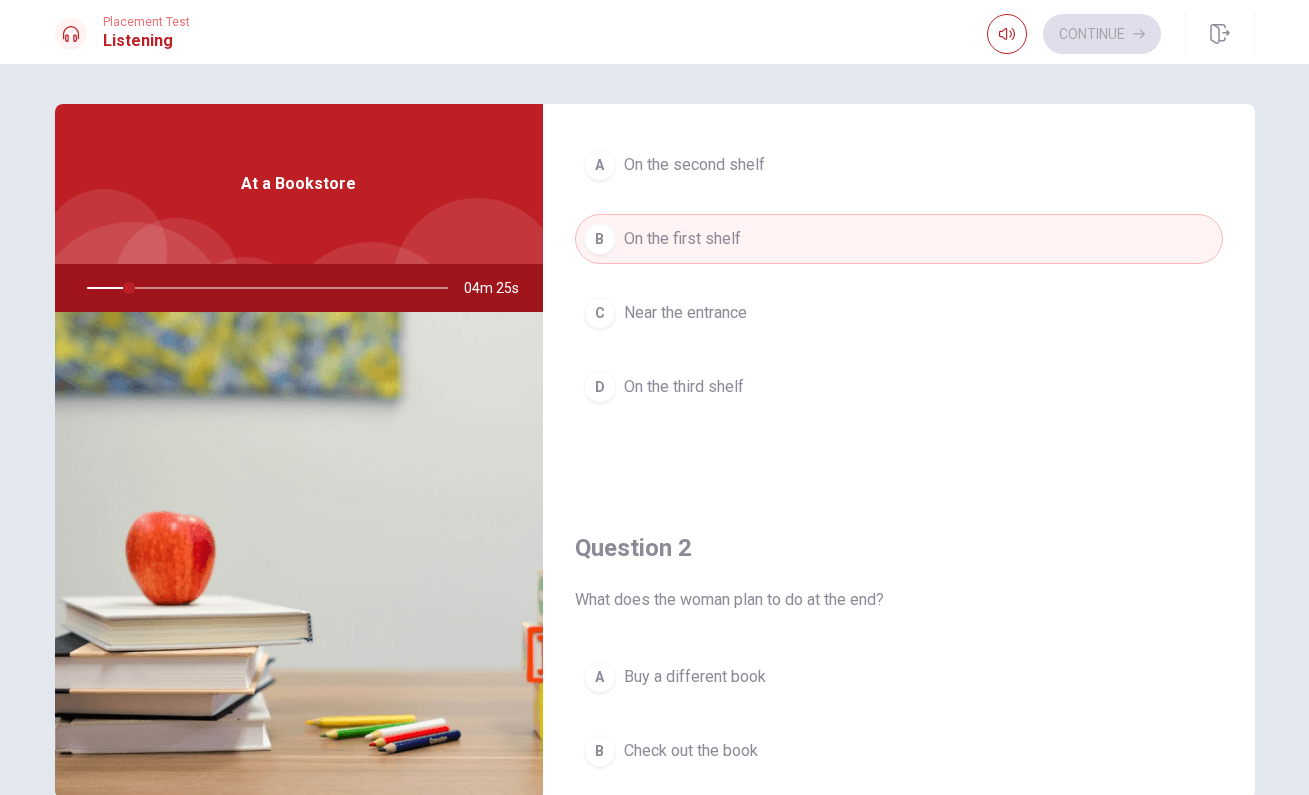 scroll, scrollTop: 0, scrollLeft: 0, axis: both 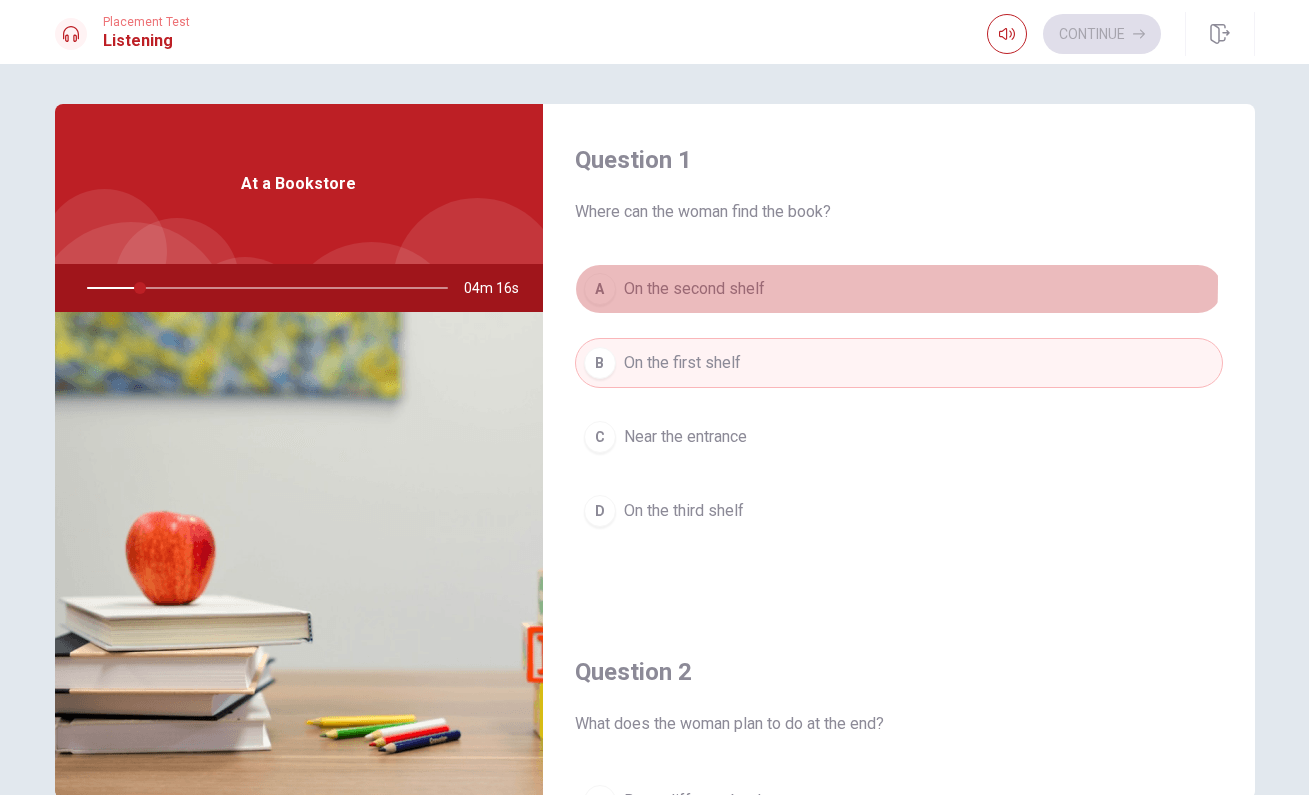 click on "On the second shelf" at bounding box center (694, 289) 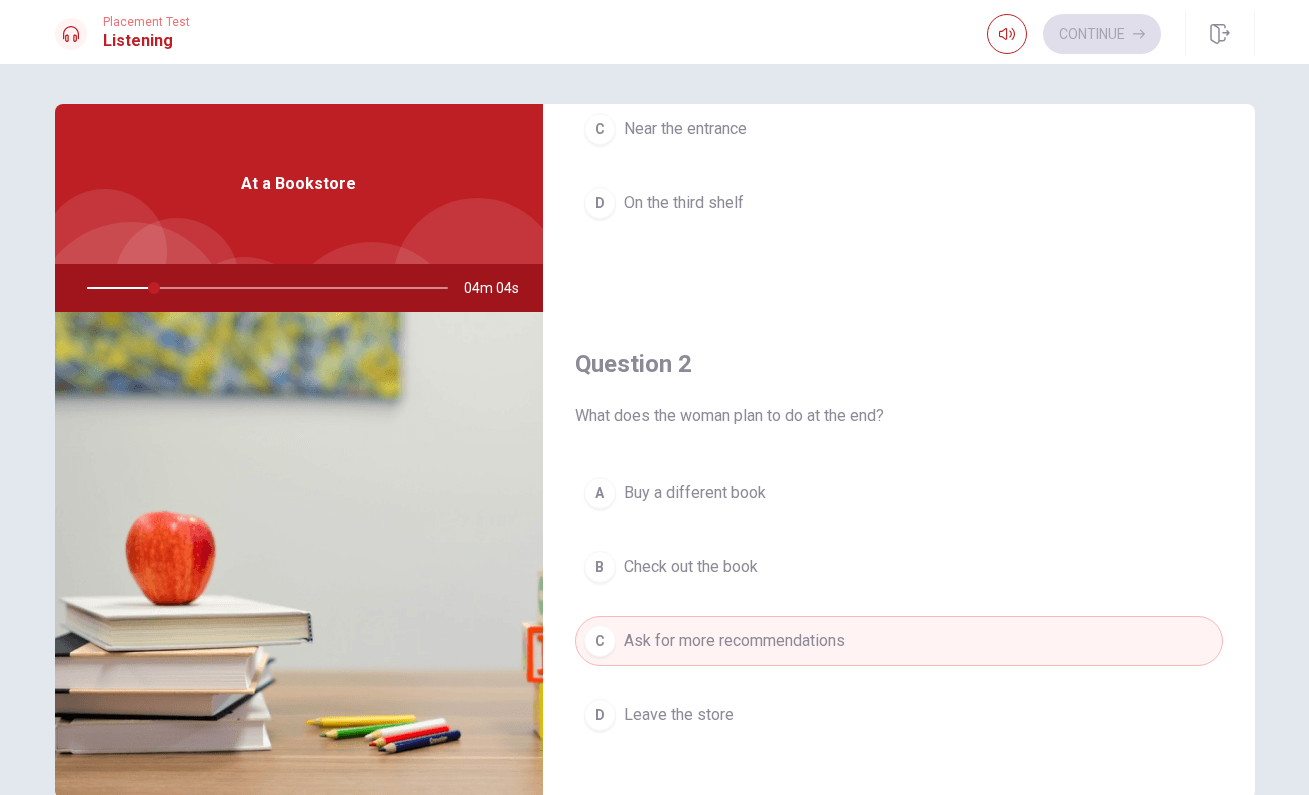 scroll, scrollTop: 326, scrollLeft: 0, axis: vertical 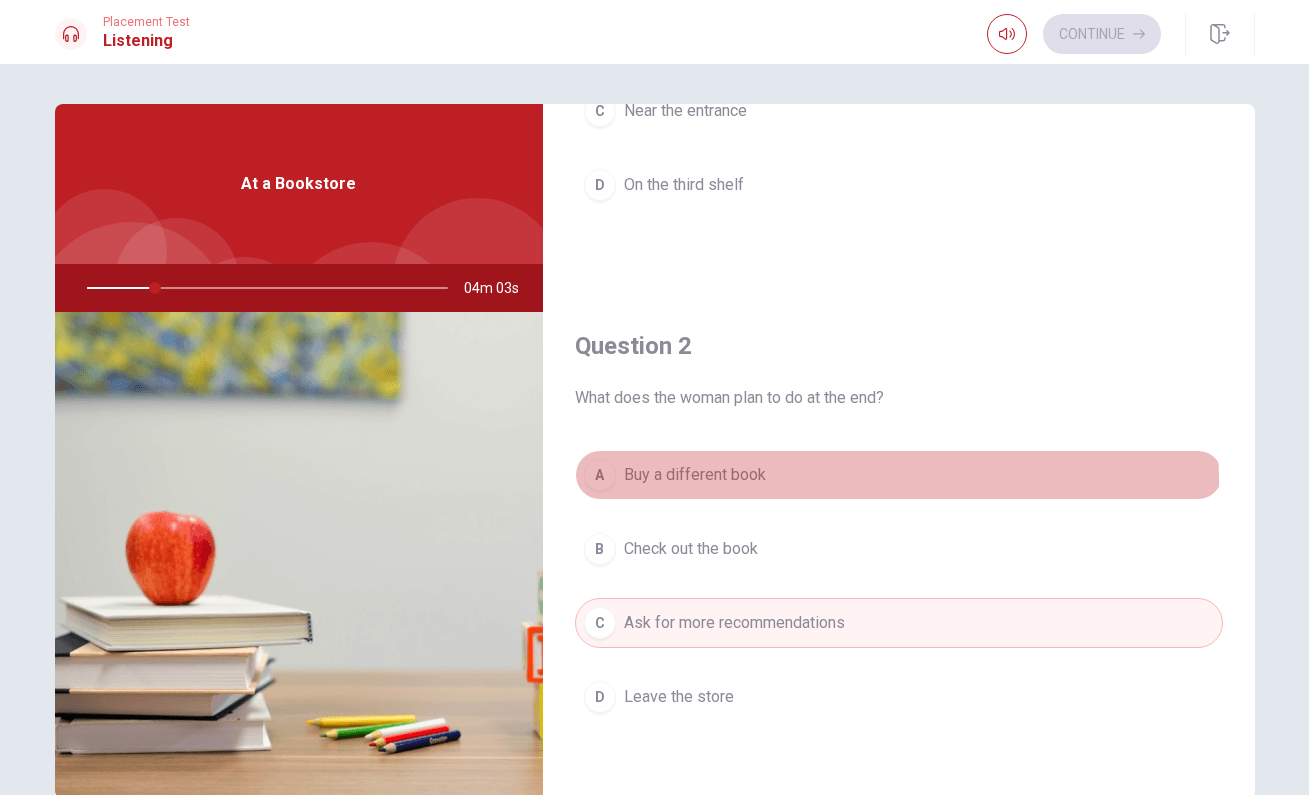 click on "A Buy a different book" at bounding box center (899, 475) 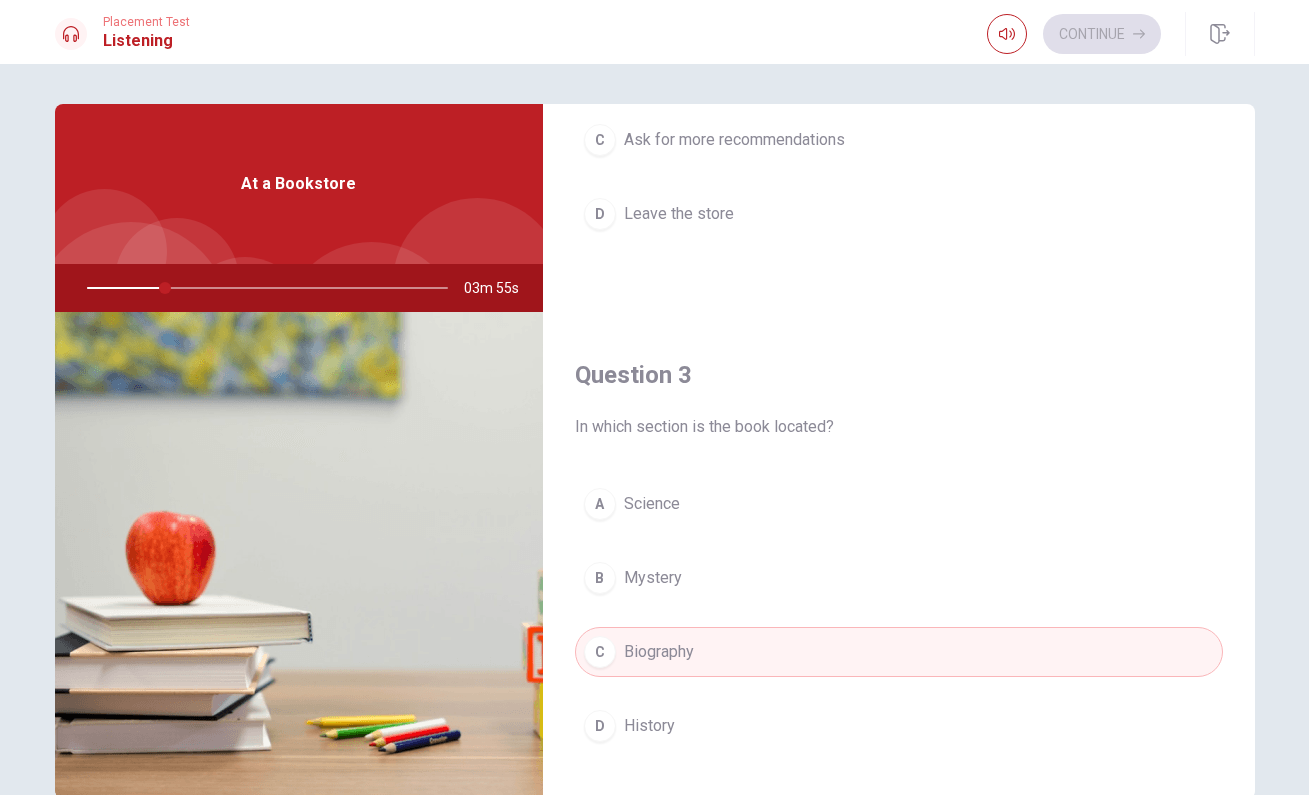 scroll, scrollTop: 865, scrollLeft: 0, axis: vertical 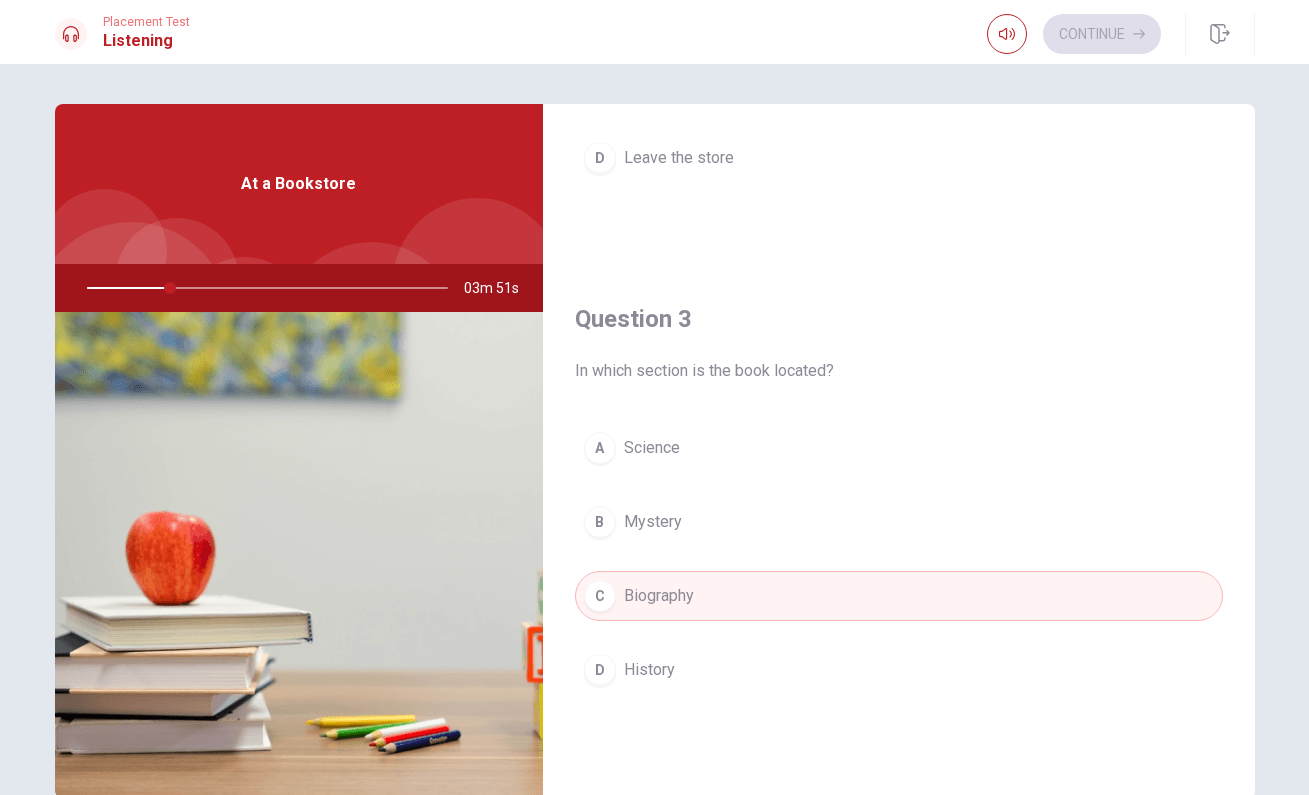 click on "Science" at bounding box center (652, 448) 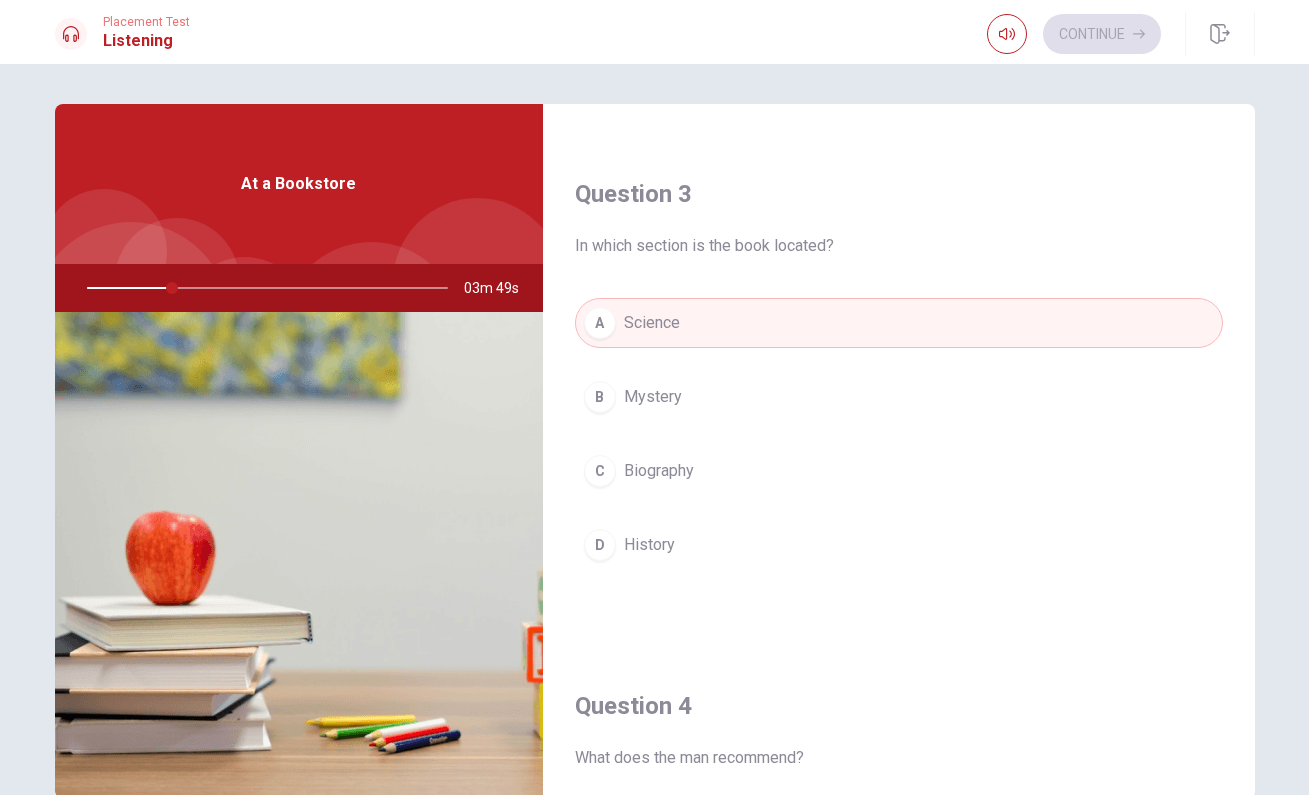 scroll, scrollTop: 1506, scrollLeft: 0, axis: vertical 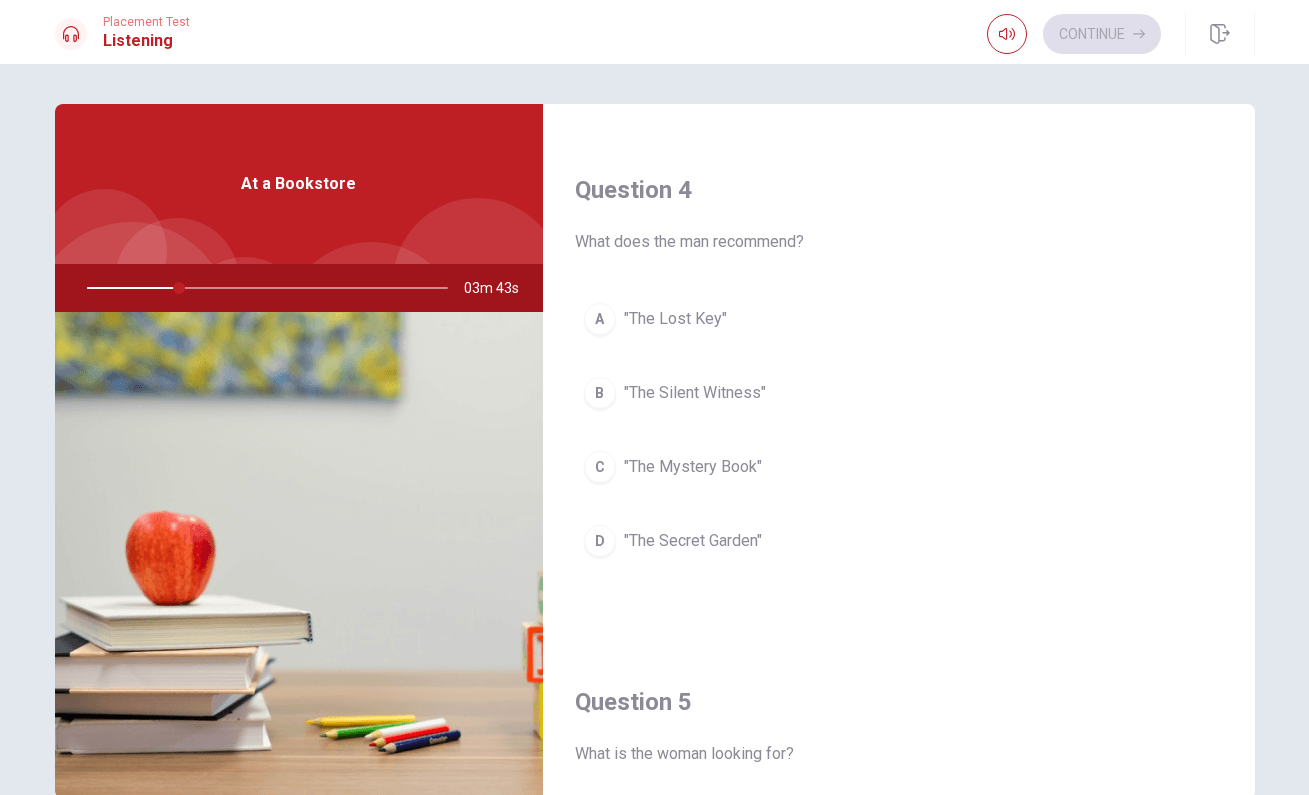 click on "A "The Lost Key"" at bounding box center (899, 319) 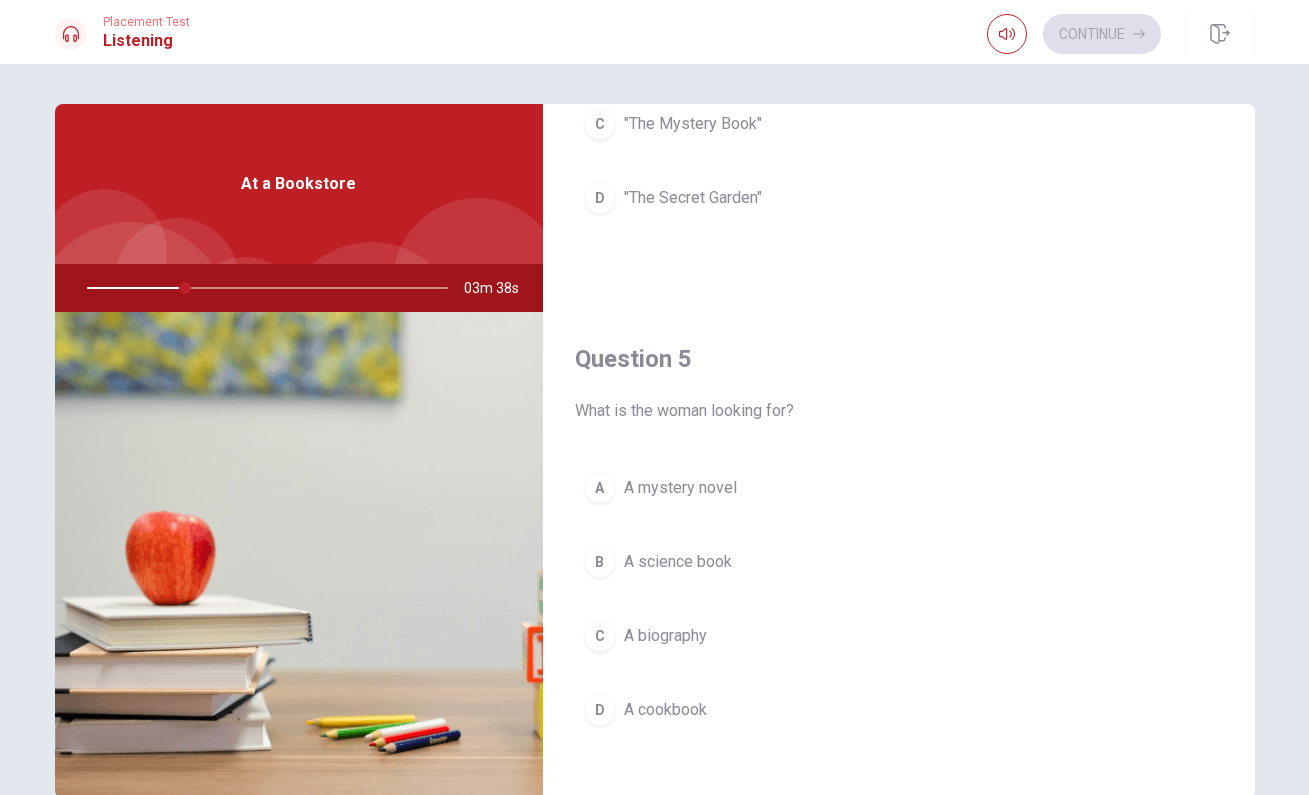 scroll, scrollTop: 1865, scrollLeft: 0, axis: vertical 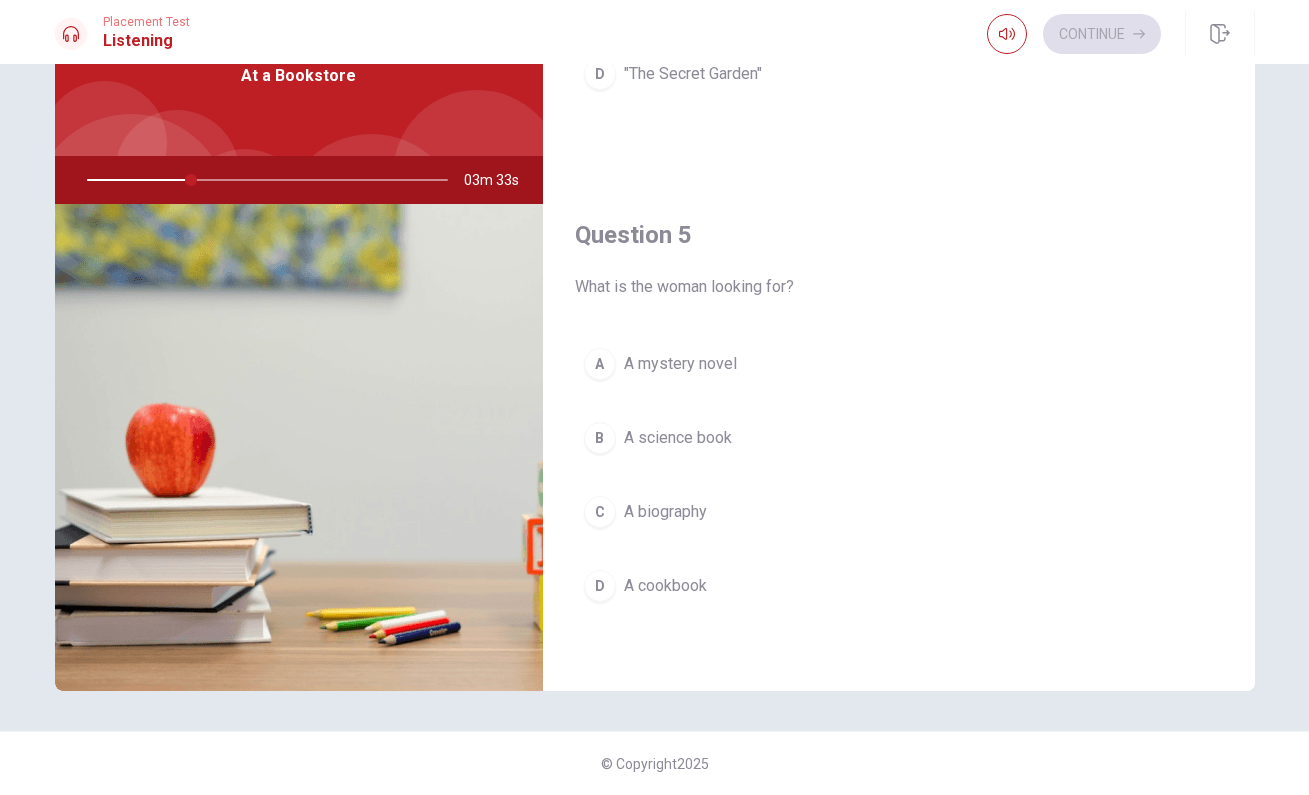 click on "A science book" at bounding box center (678, 438) 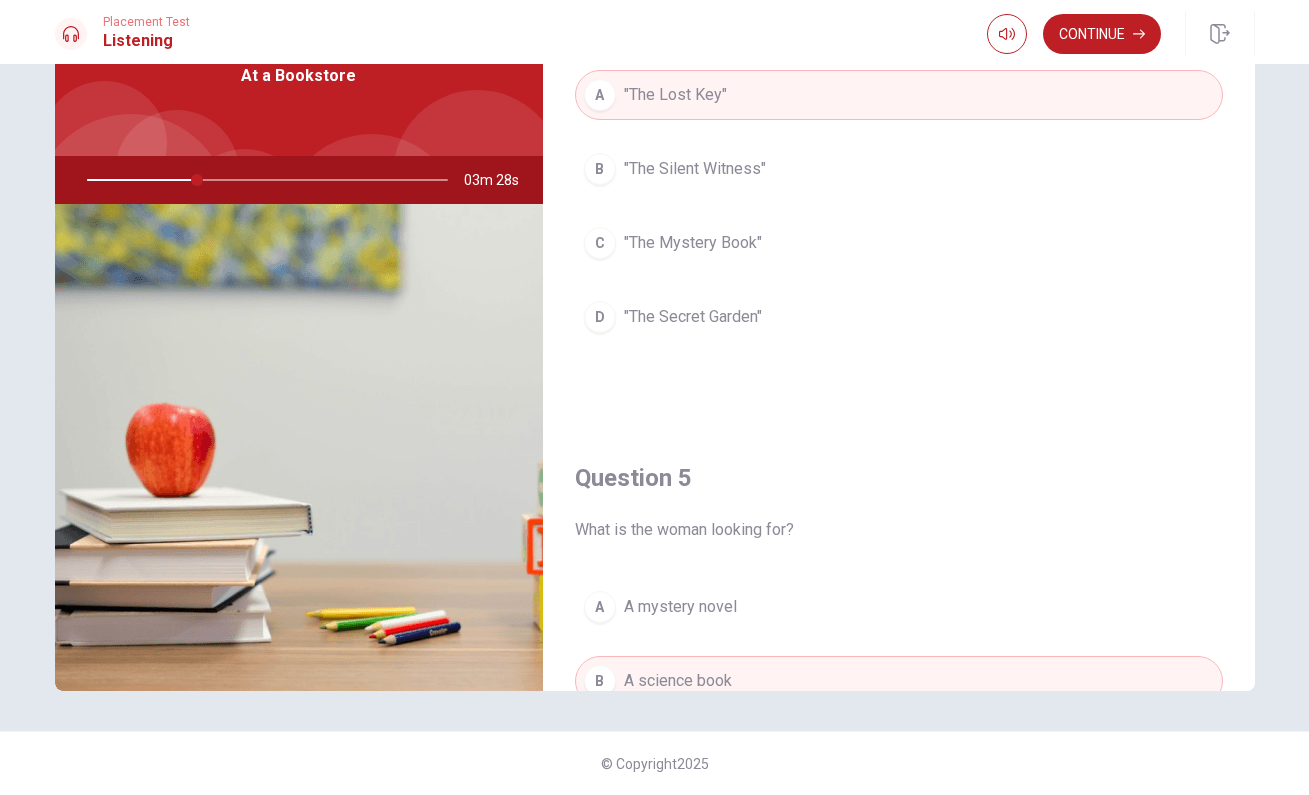 scroll, scrollTop: 1564, scrollLeft: 0, axis: vertical 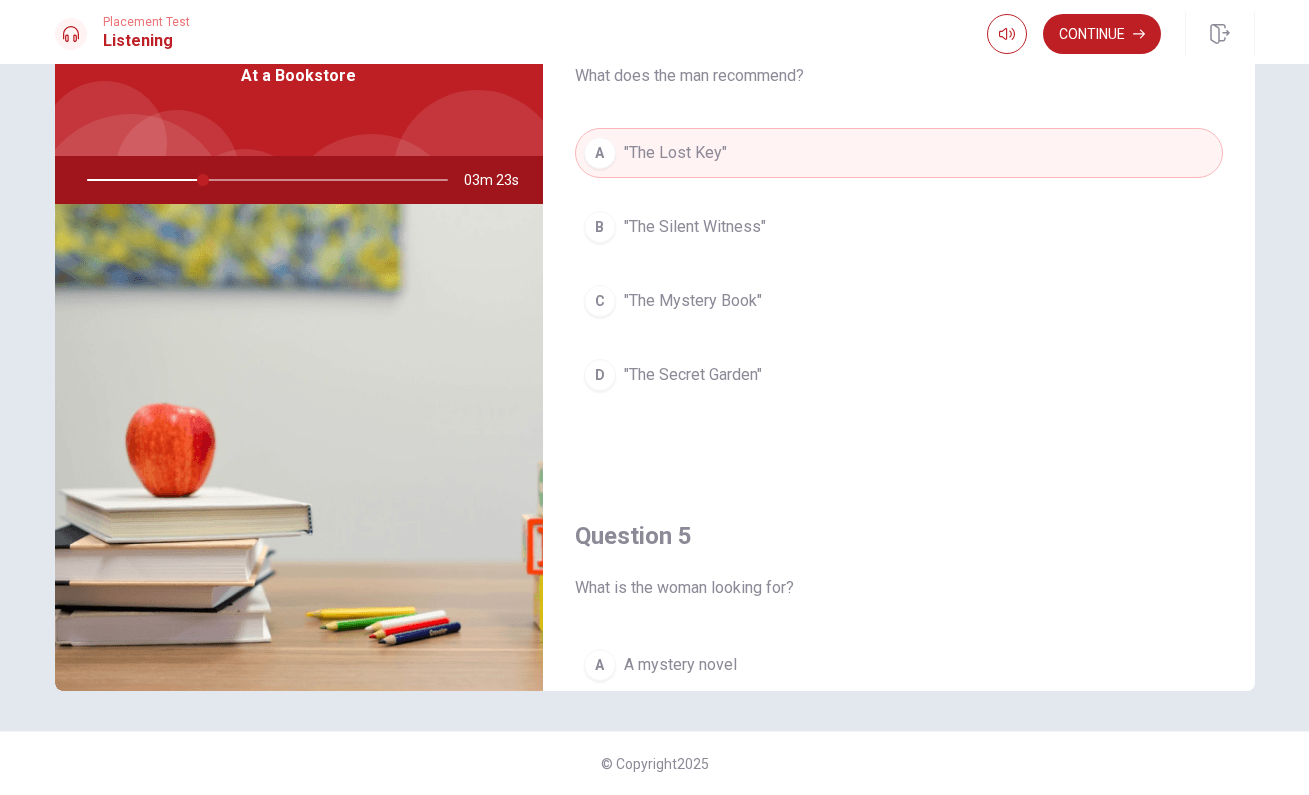 click on ""The Secret Garden"" at bounding box center [693, 375] 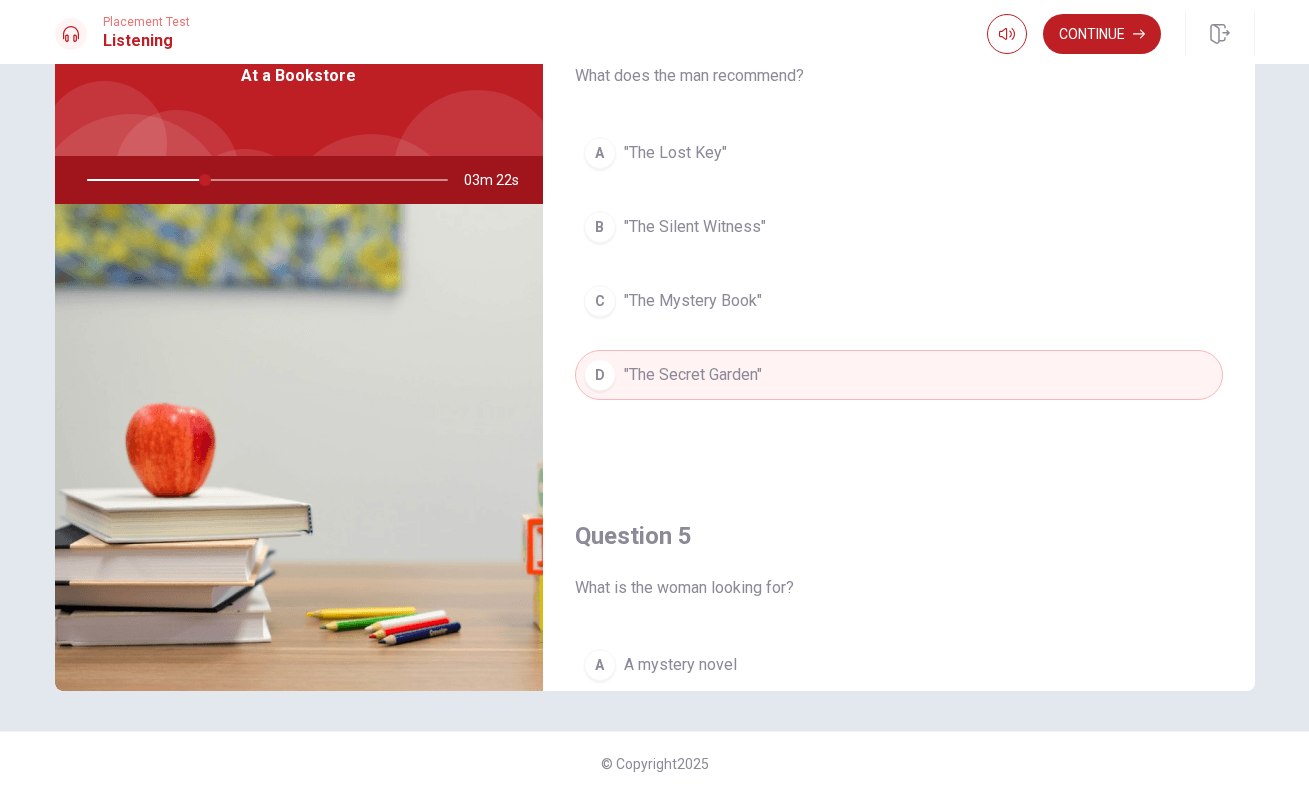 scroll, scrollTop: 1585, scrollLeft: 0, axis: vertical 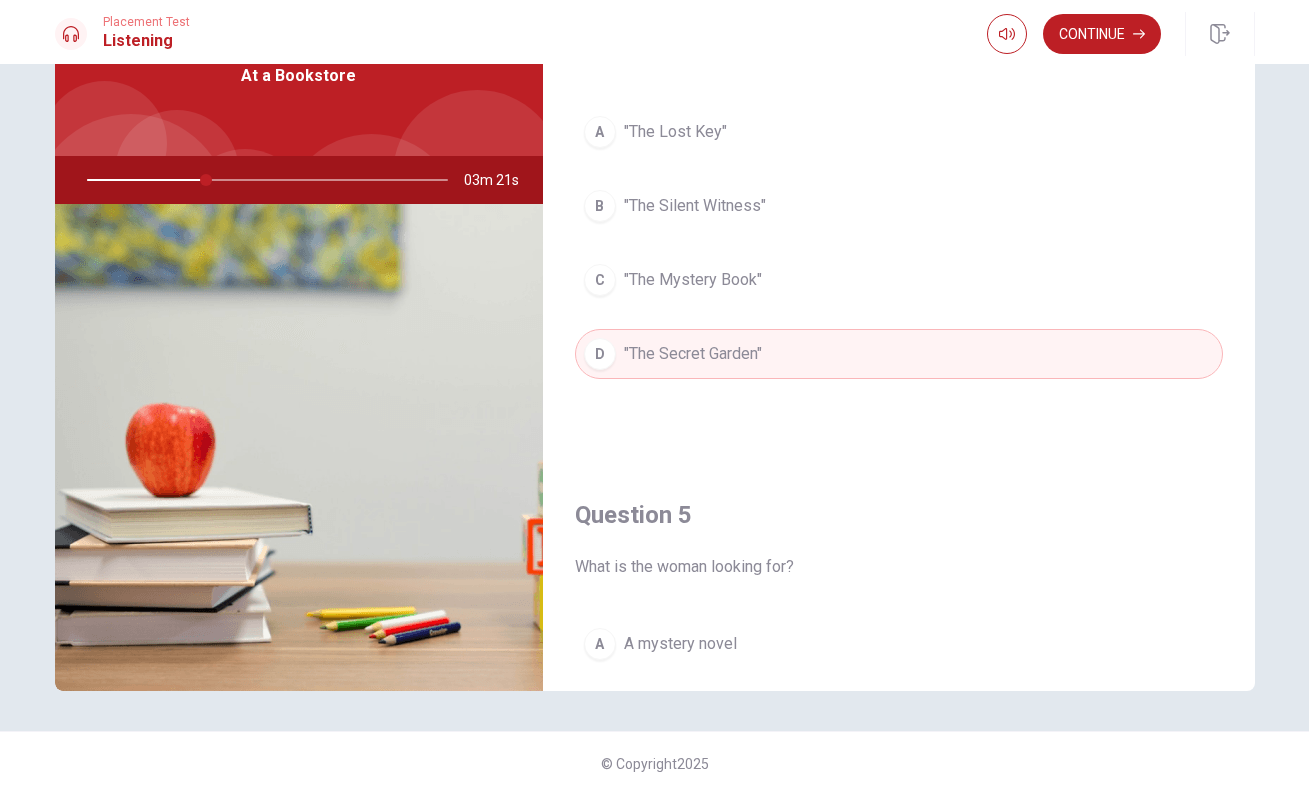 click on "C "The Mystery Book"" at bounding box center (899, 280) 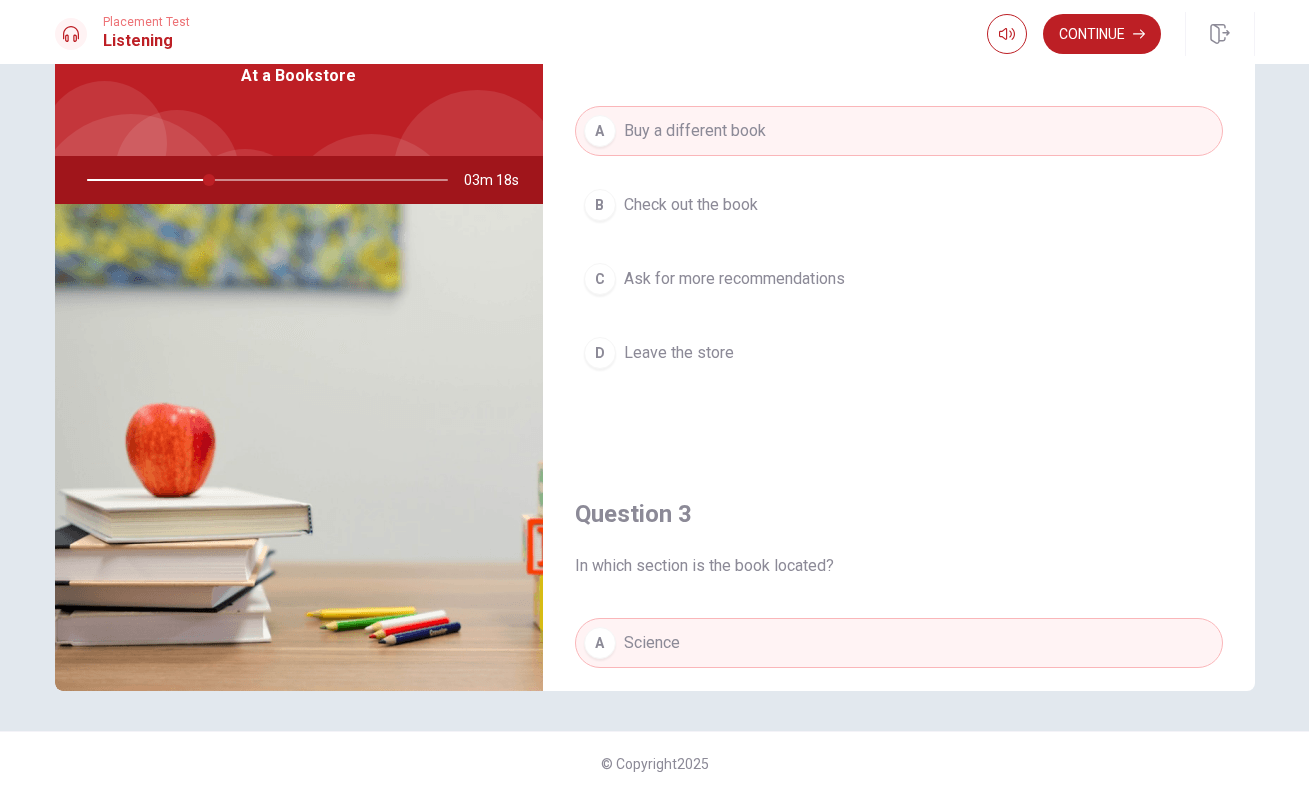scroll, scrollTop: 517, scrollLeft: 0, axis: vertical 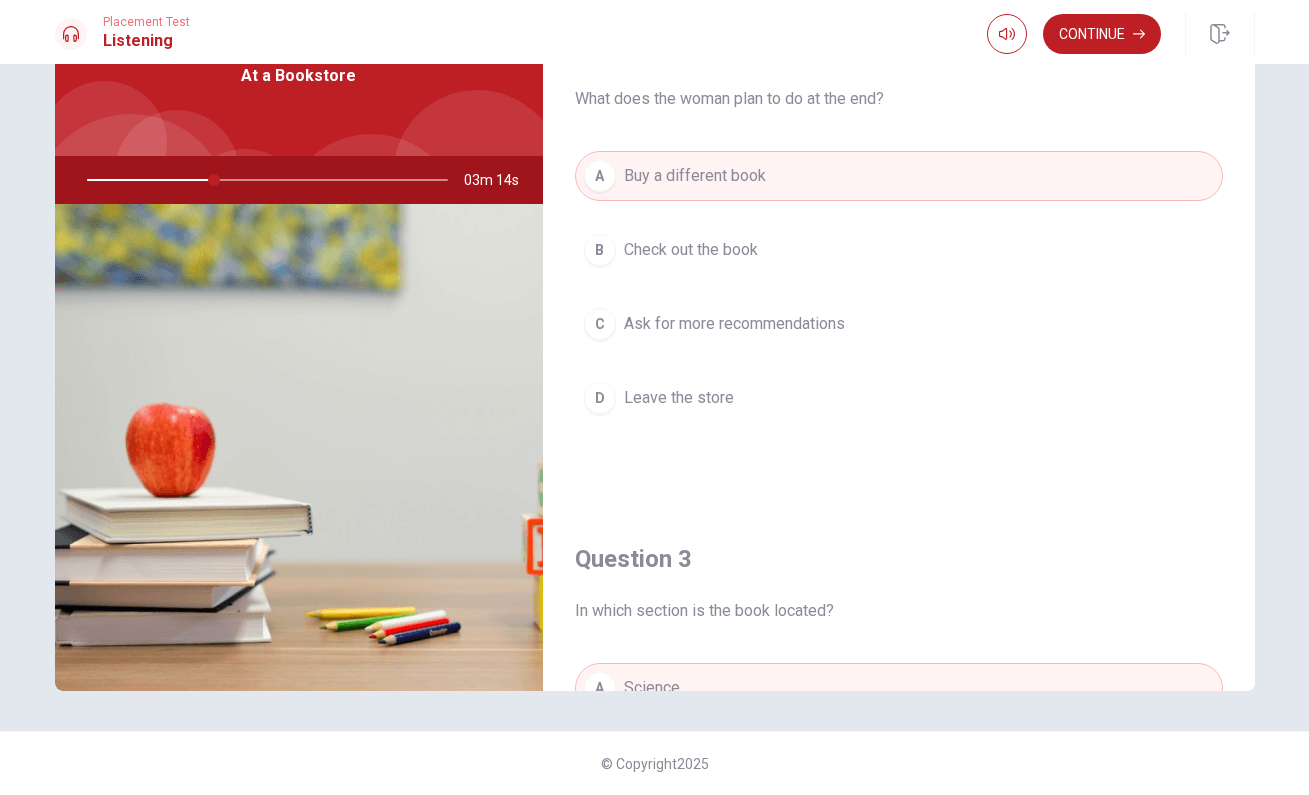 click on "B Check out the book" at bounding box center [899, 250] 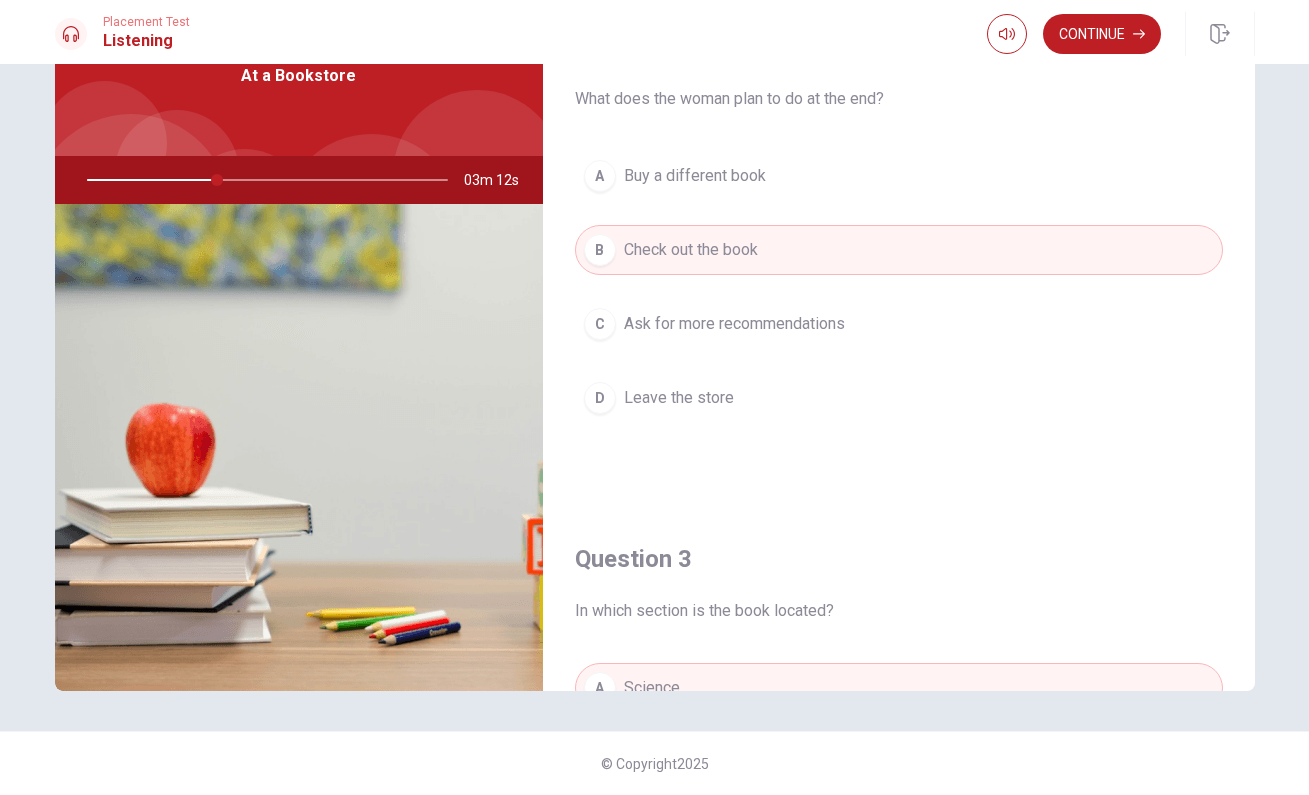 click on "C Ask for more recommendations" at bounding box center (899, 324) 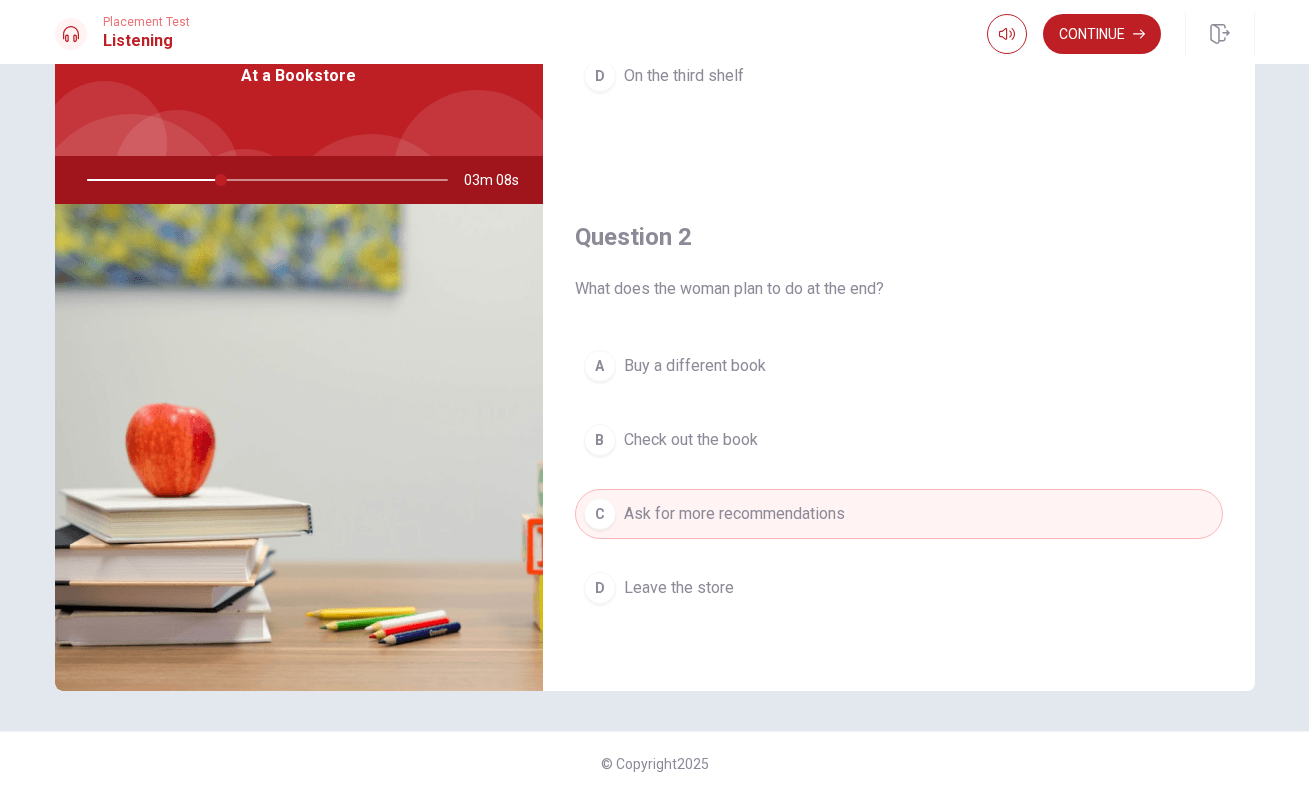 scroll, scrollTop: 0, scrollLeft: 0, axis: both 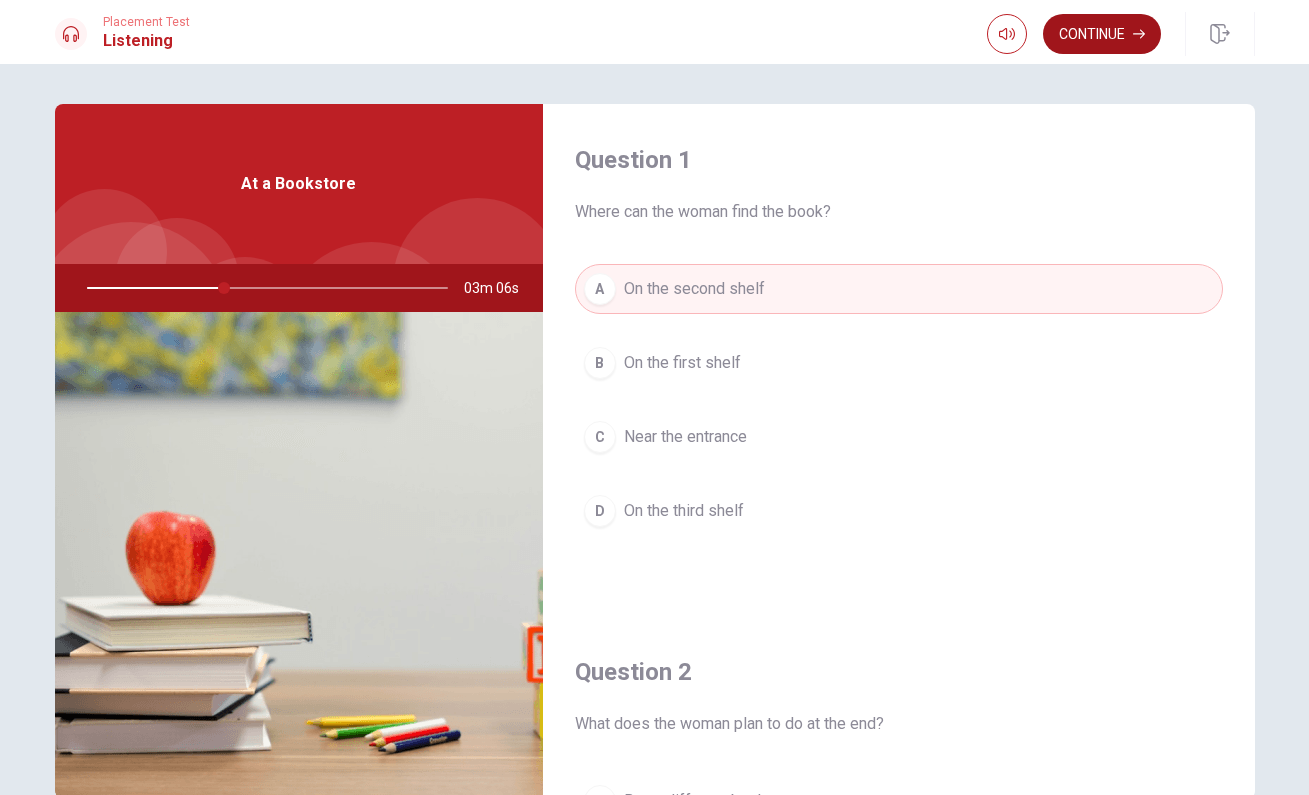 click on "Continue" at bounding box center [1102, 34] 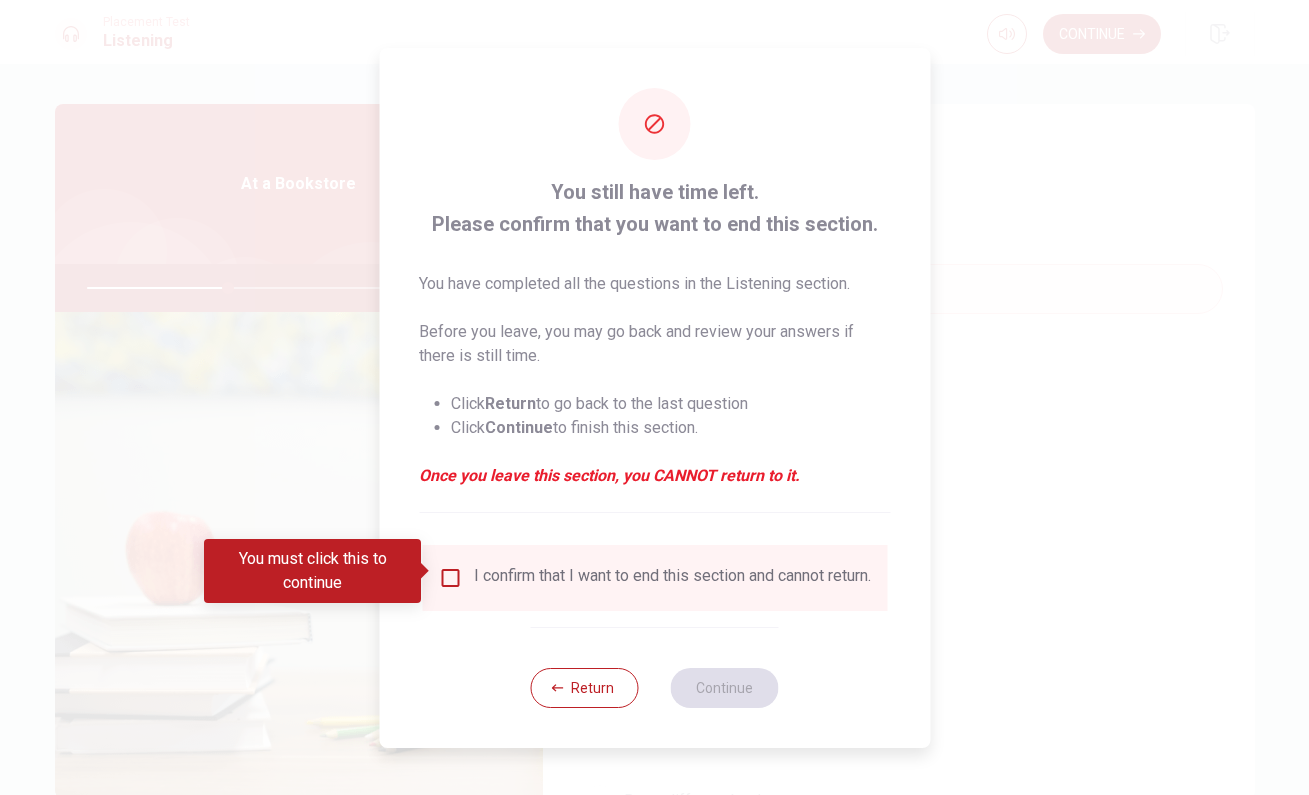 click on "I confirm that I want to end this section and cannot return." at bounding box center [654, 578] 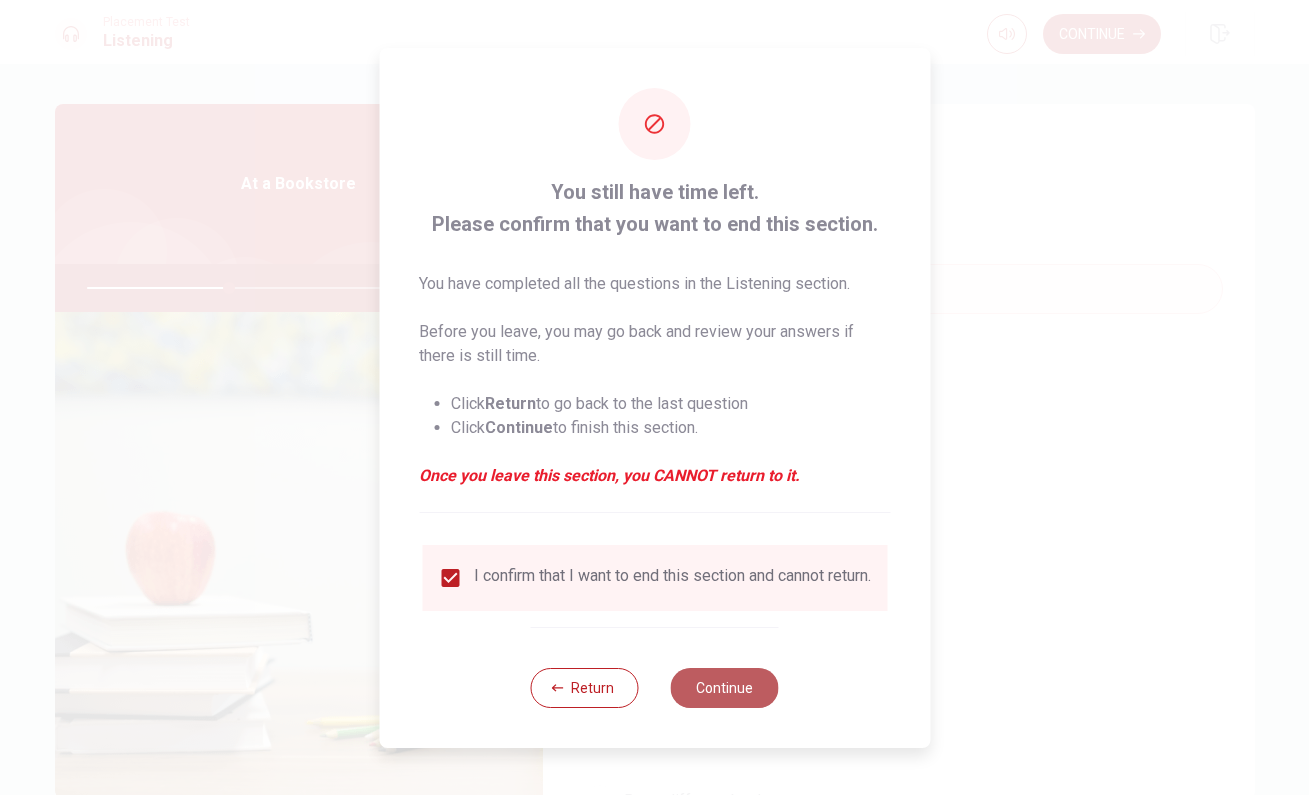click on "Continue" at bounding box center (725, 688) 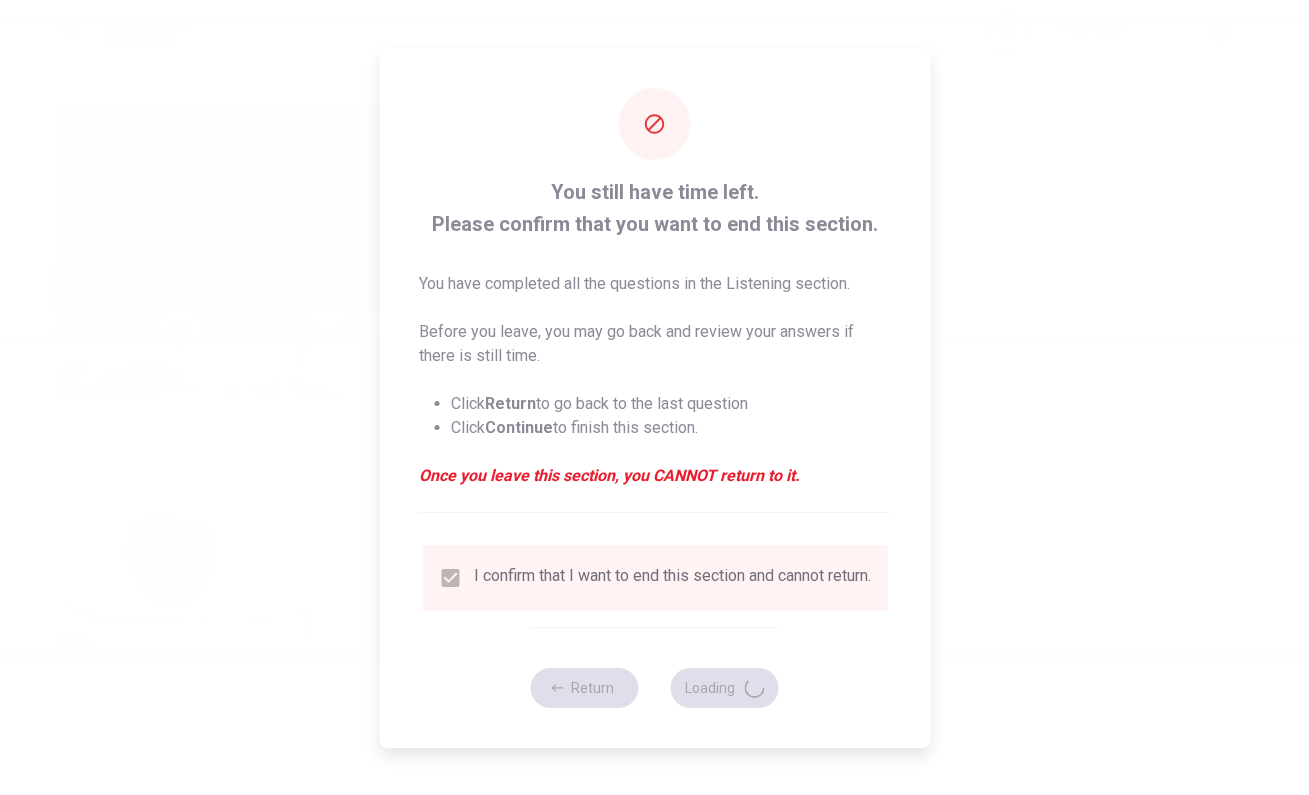 type on "40" 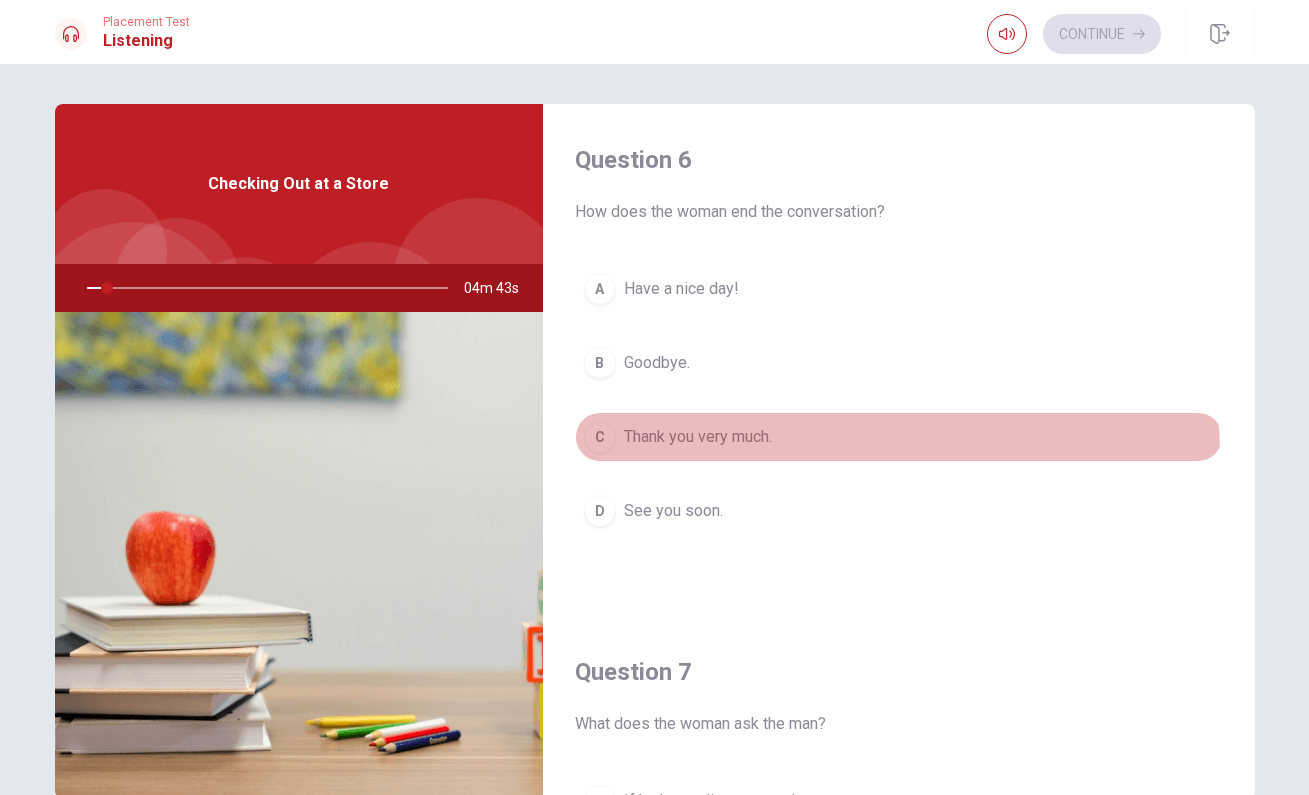 click on "C Thank you very much." at bounding box center (899, 437) 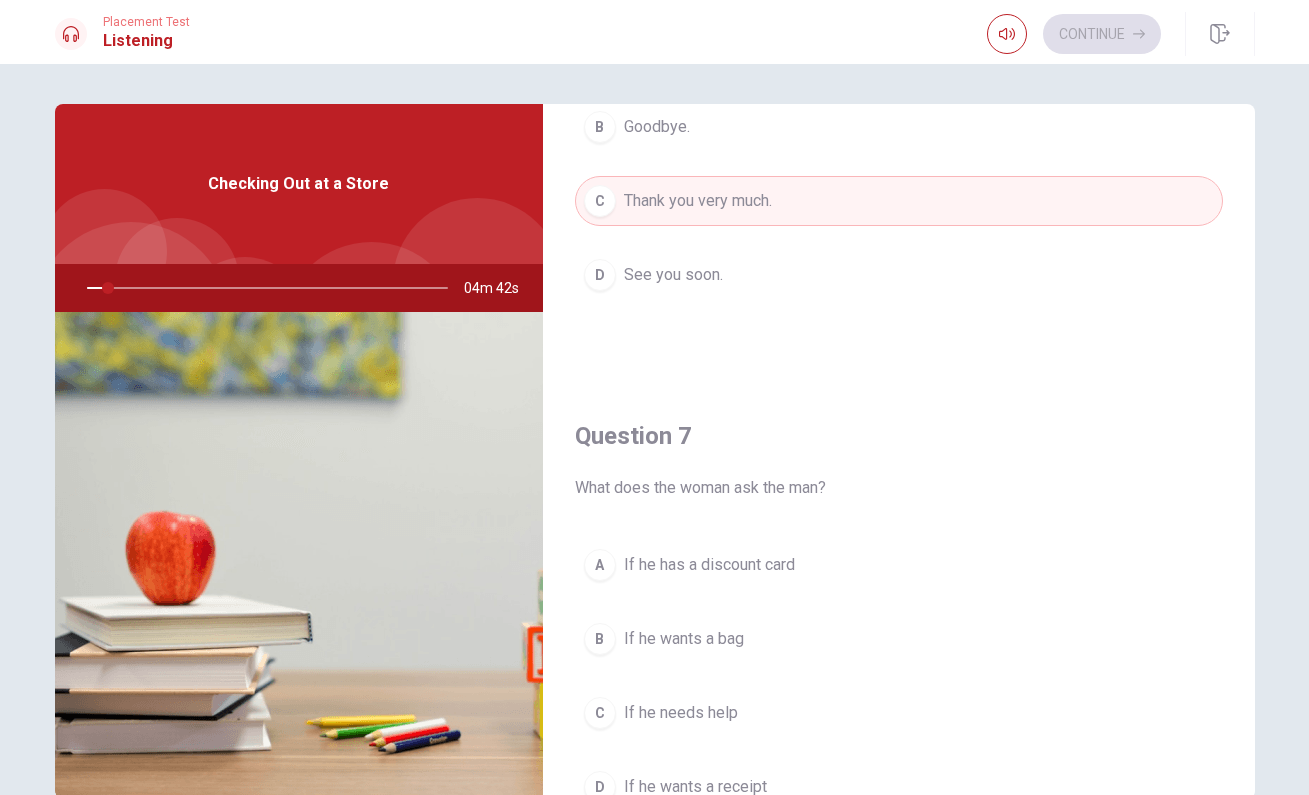 scroll, scrollTop: 362, scrollLeft: 0, axis: vertical 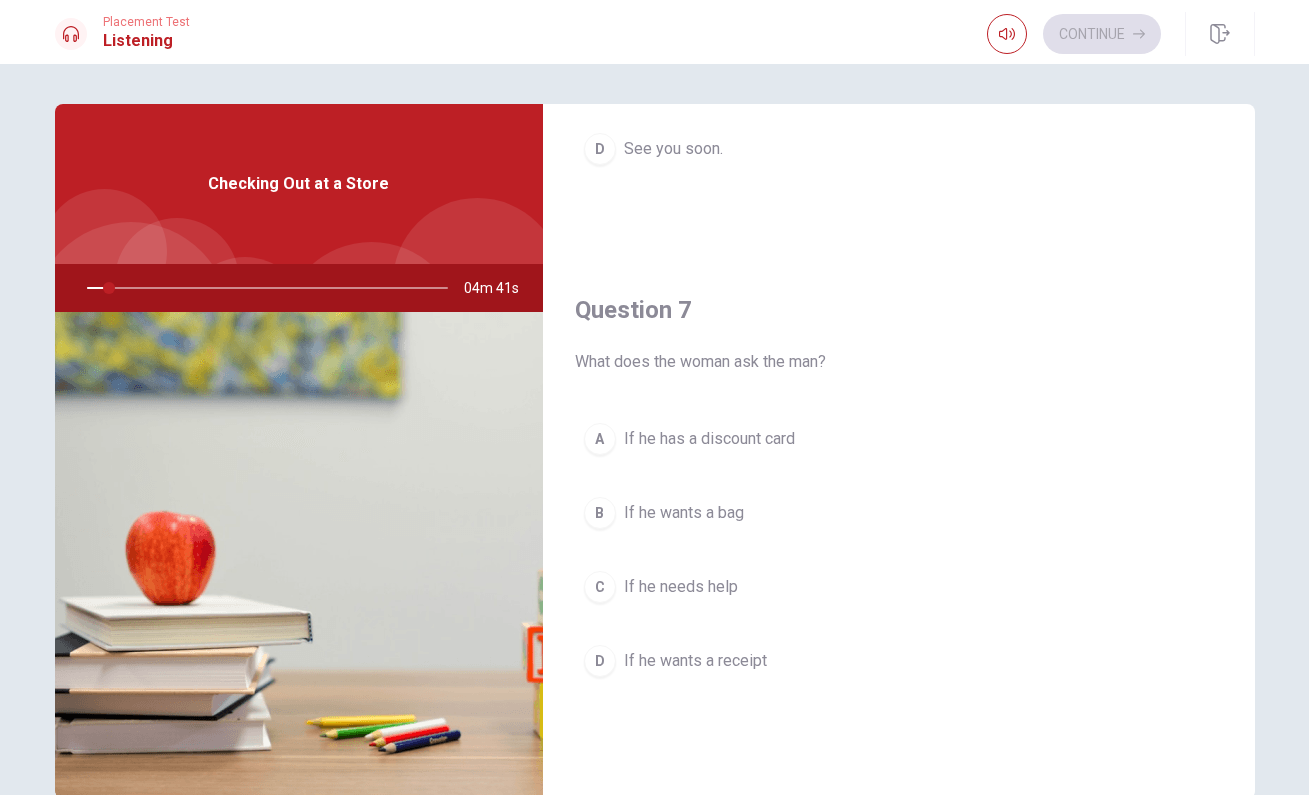 click on "B If he wants a bag" at bounding box center (899, 513) 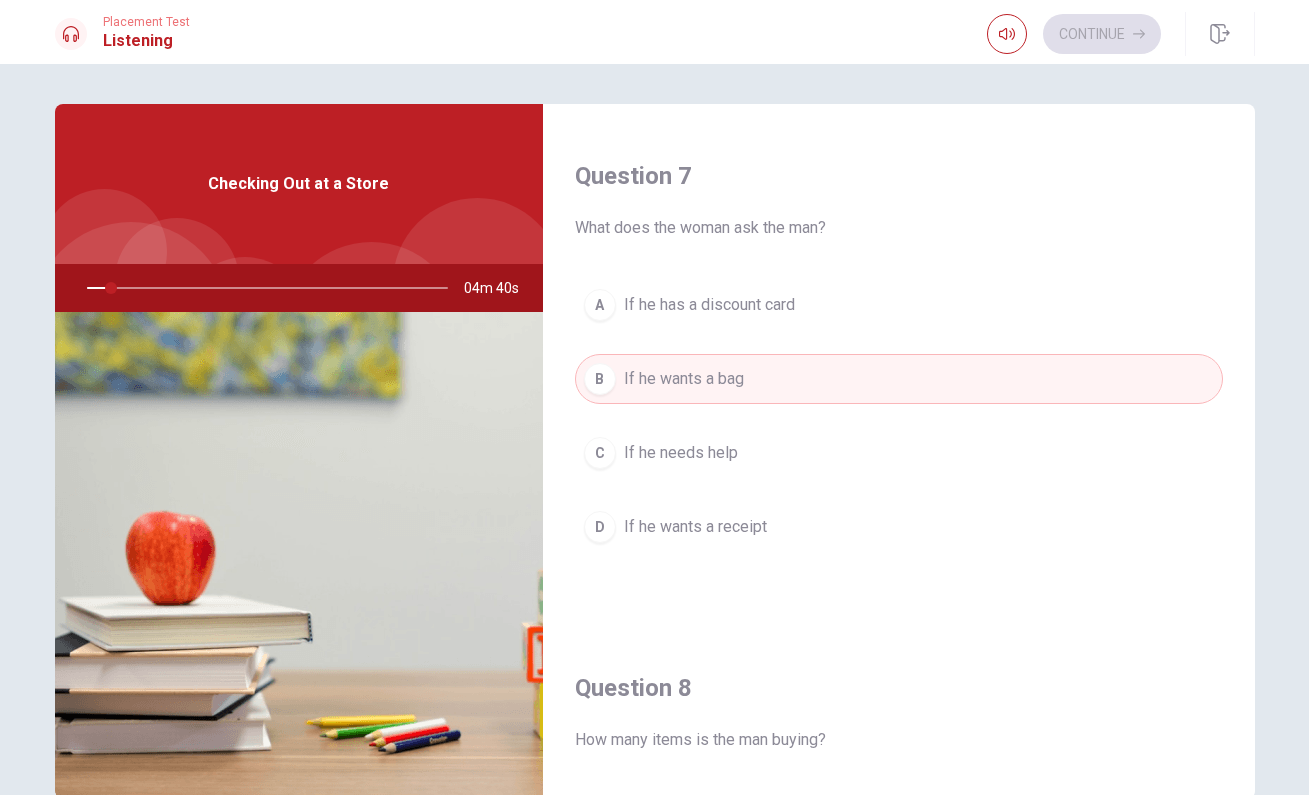 scroll, scrollTop: 937, scrollLeft: 0, axis: vertical 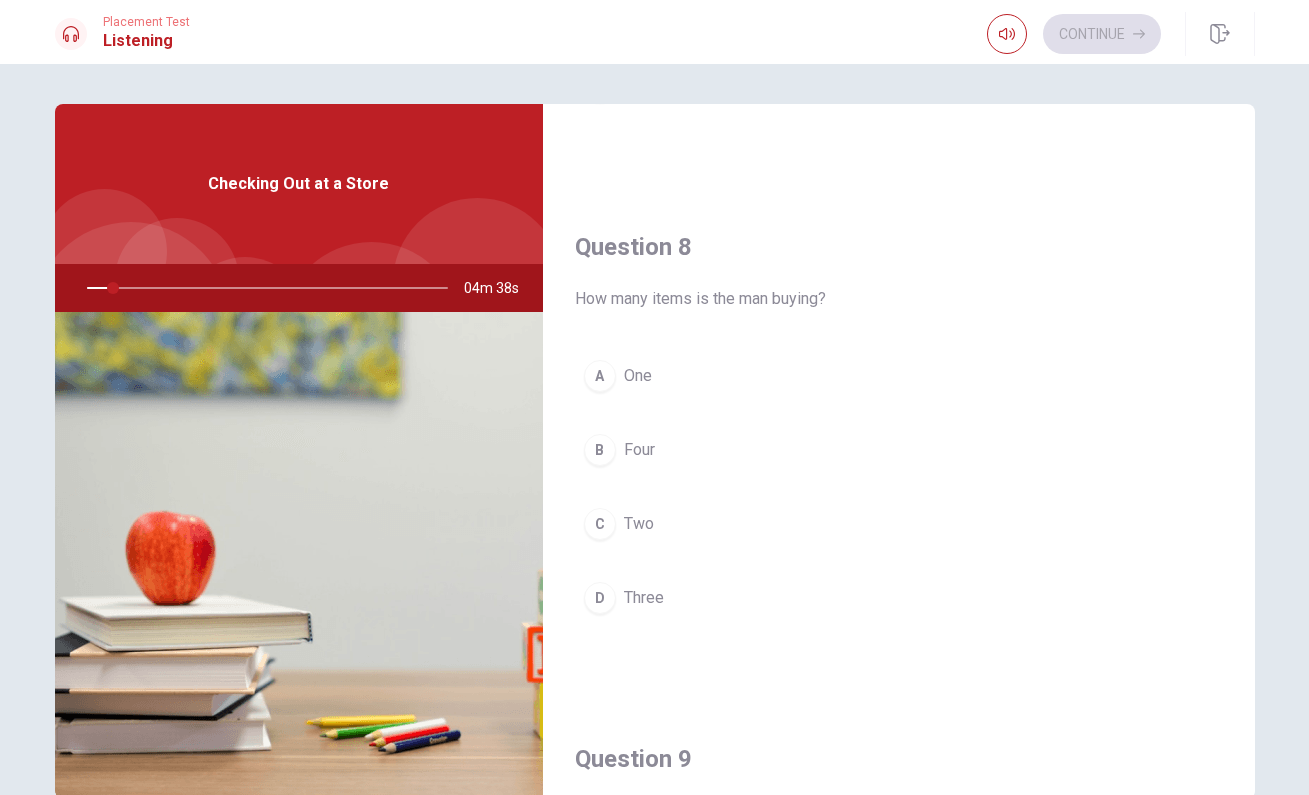 click on "B" at bounding box center [600, 450] 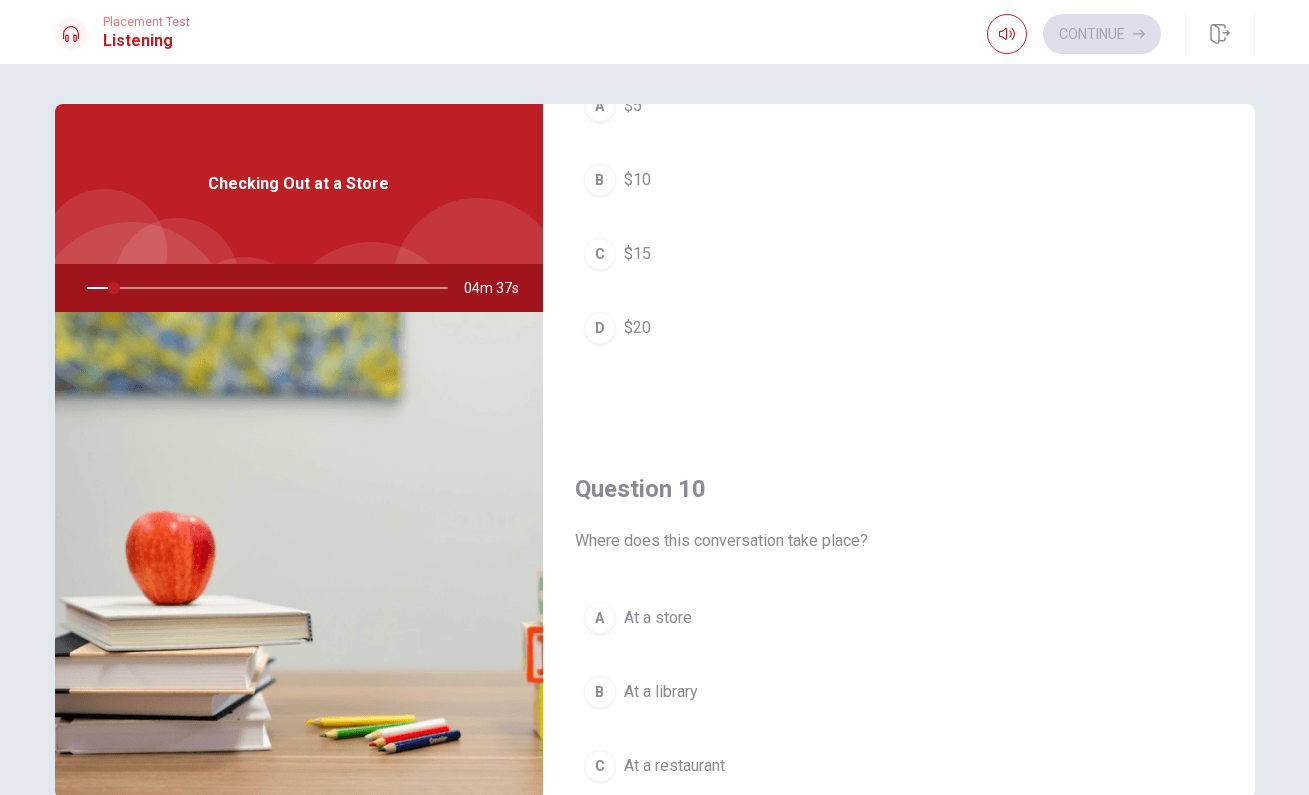 scroll, scrollTop: 1865, scrollLeft: 0, axis: vertical 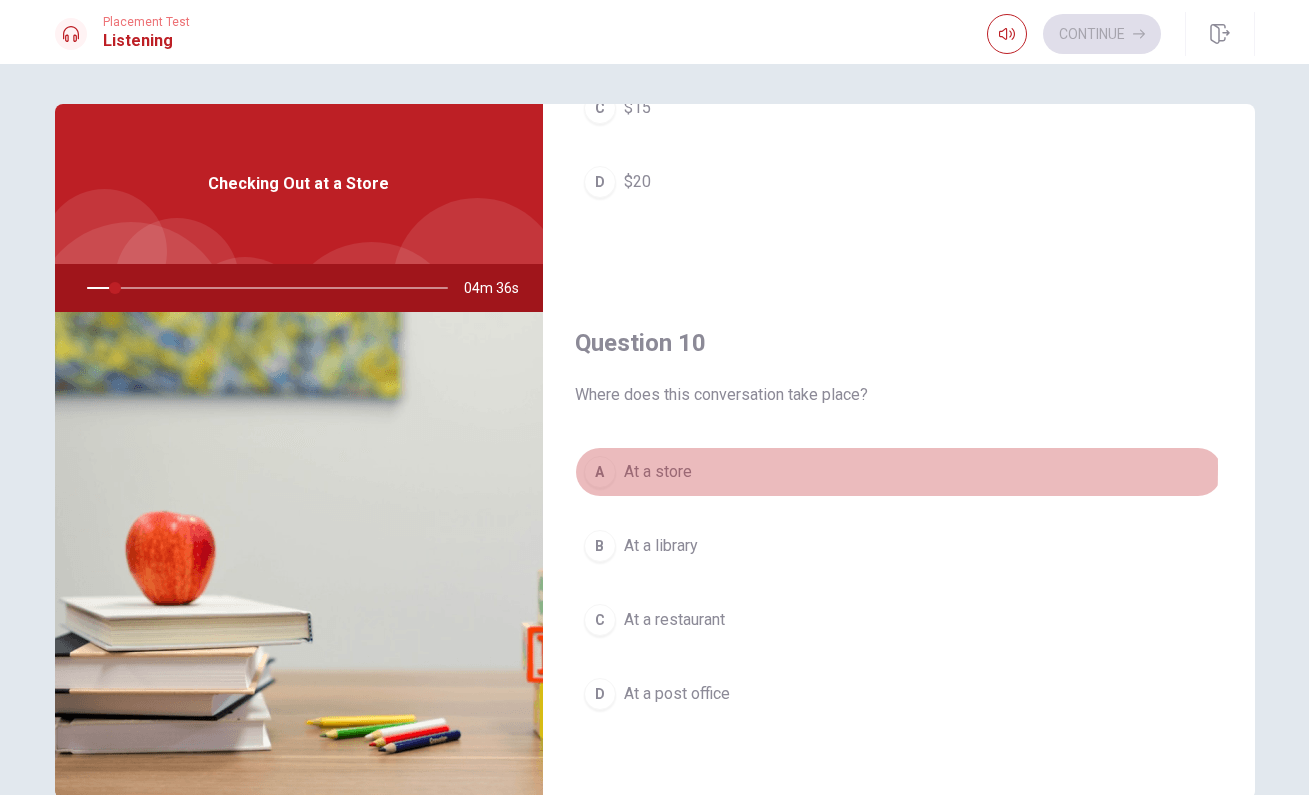 click on "A At a store" at bounding box center [899, 472] 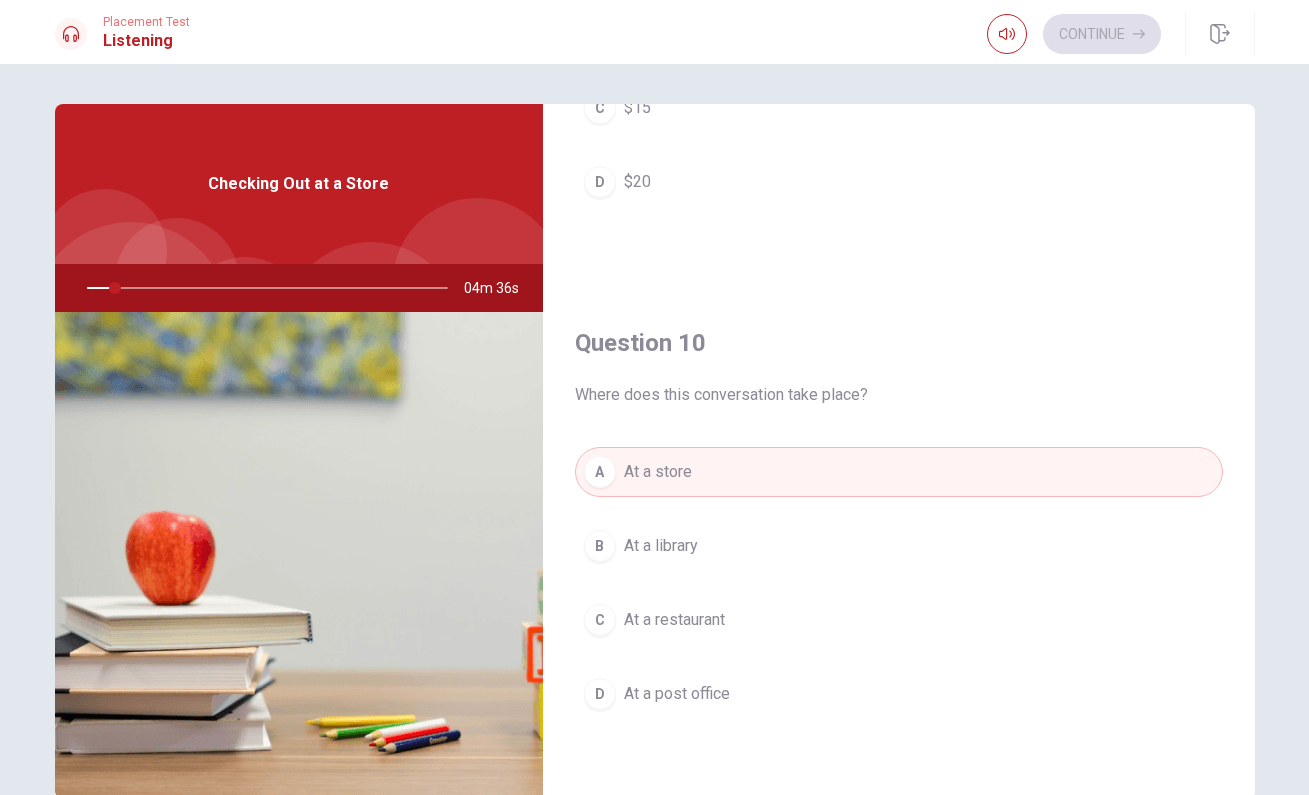 scroll, scrollTop: 108, scrollLeft: 0, axis: vertical 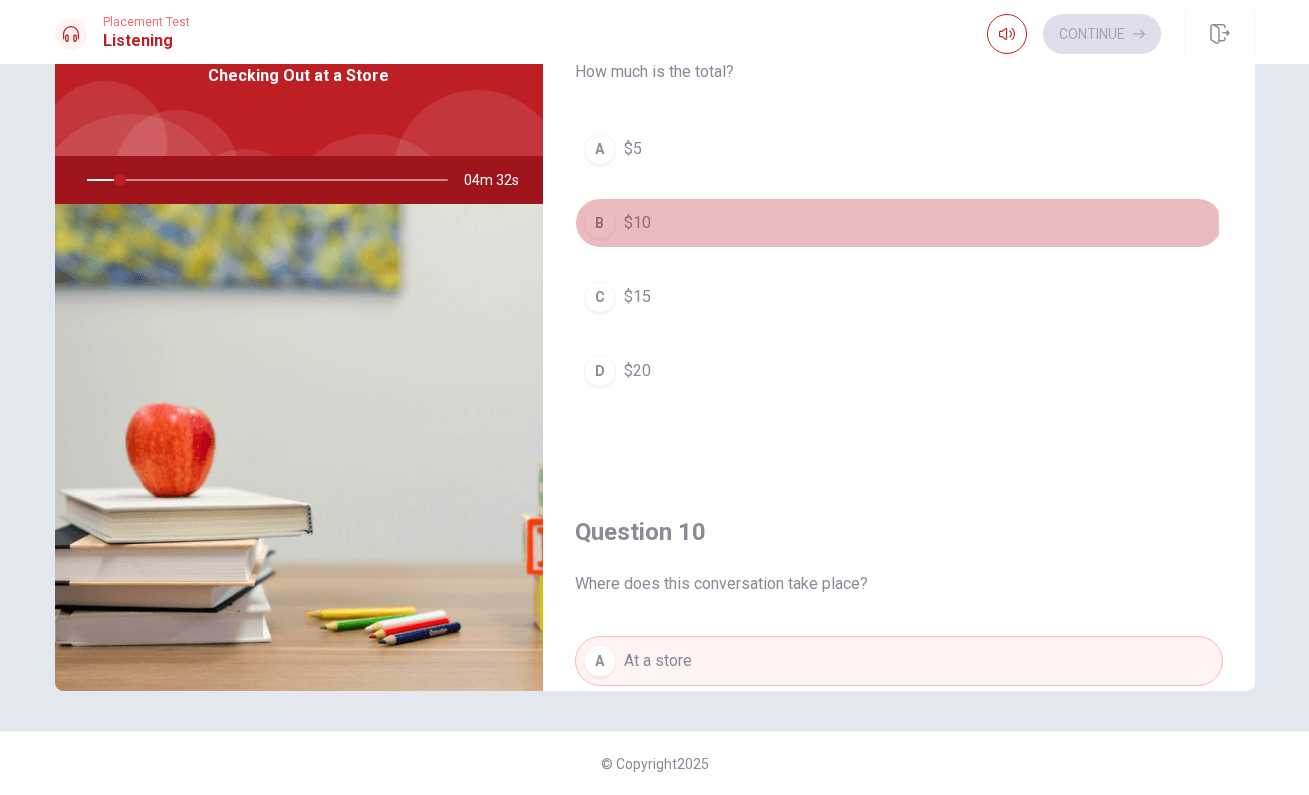 click on "$10" at bounding box center (637, 223) 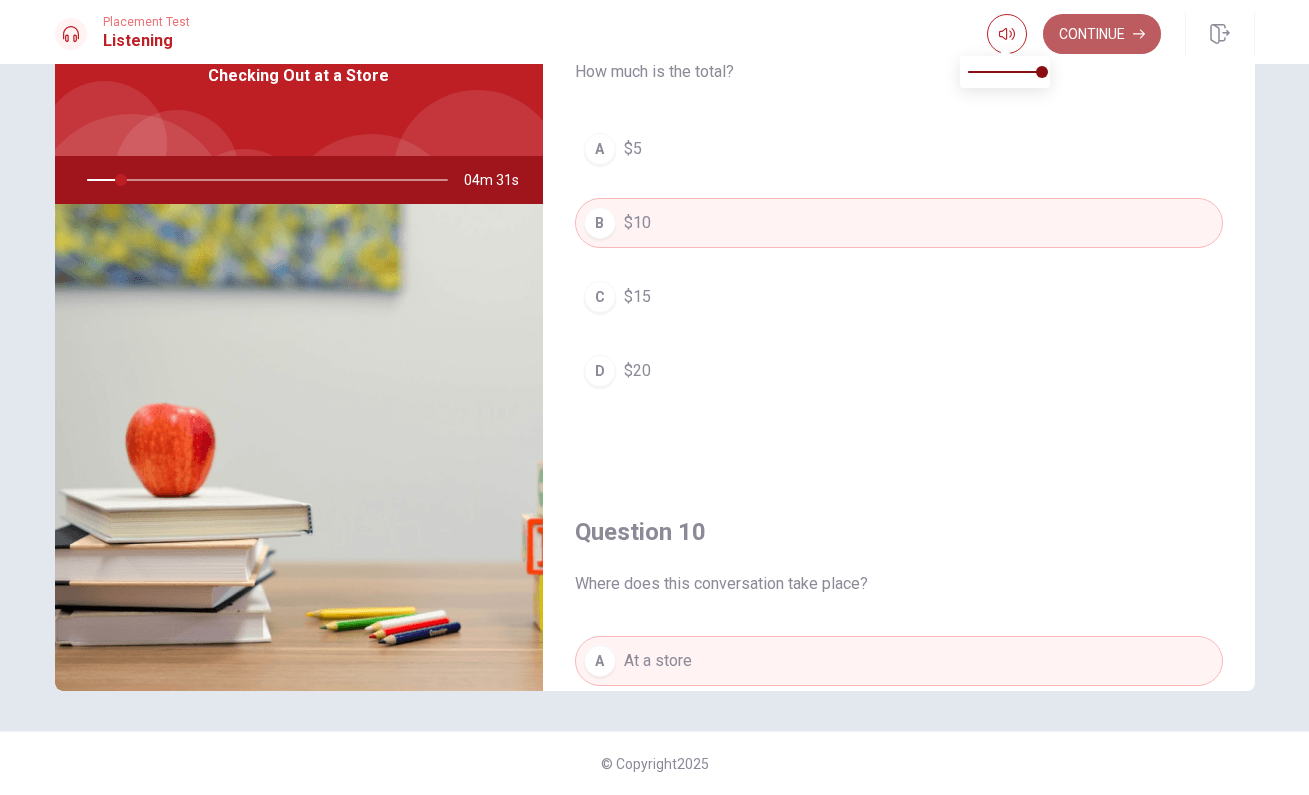 click on "Continue" at bounding box center (1102, 34) 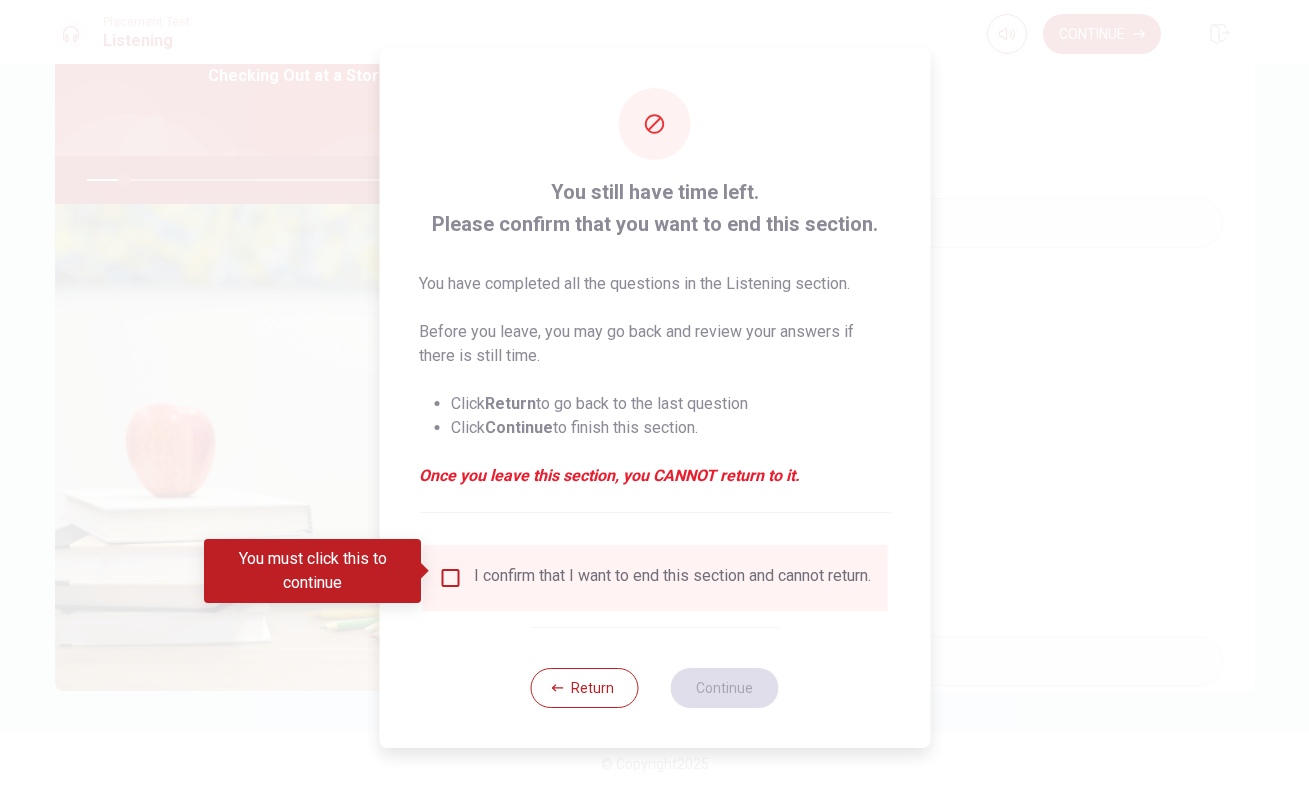 click at bounding box center (450, 578) 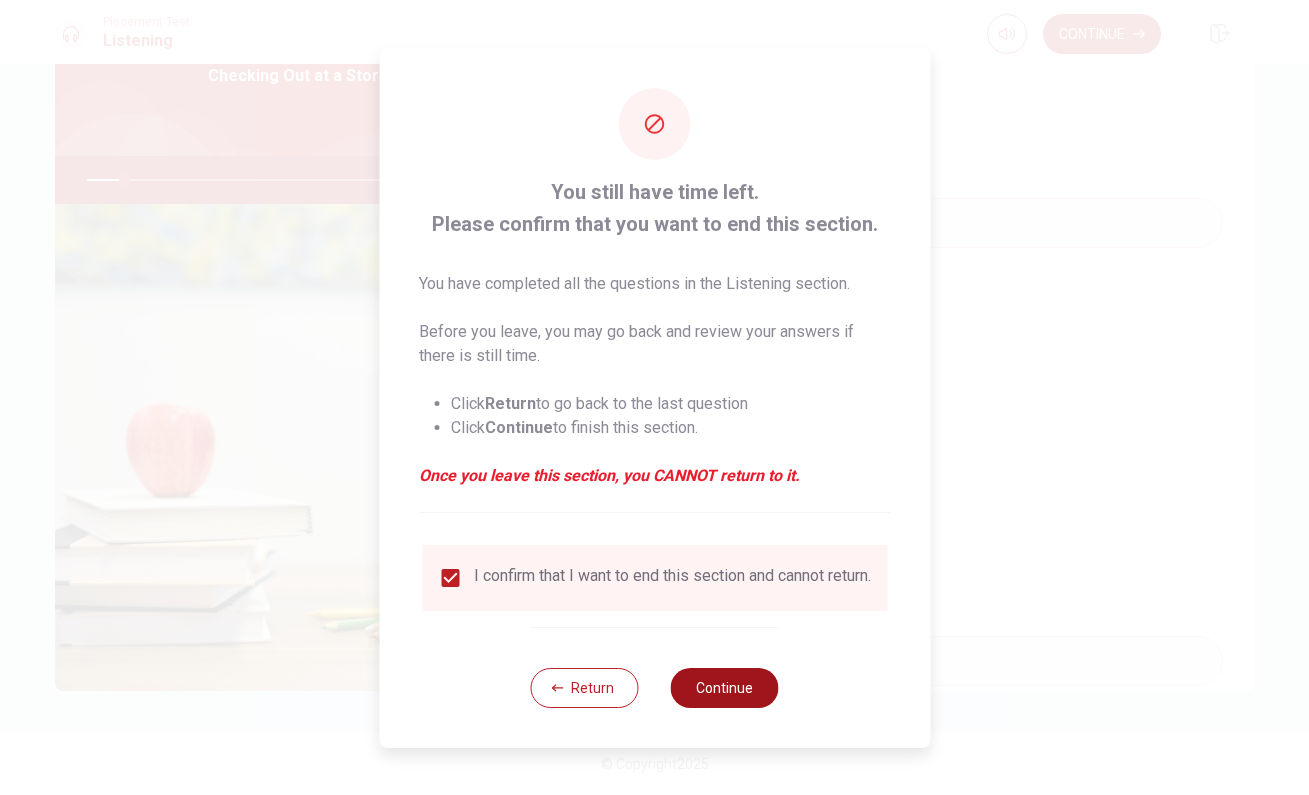 click on "Continue" at bounding box center [725, 688] 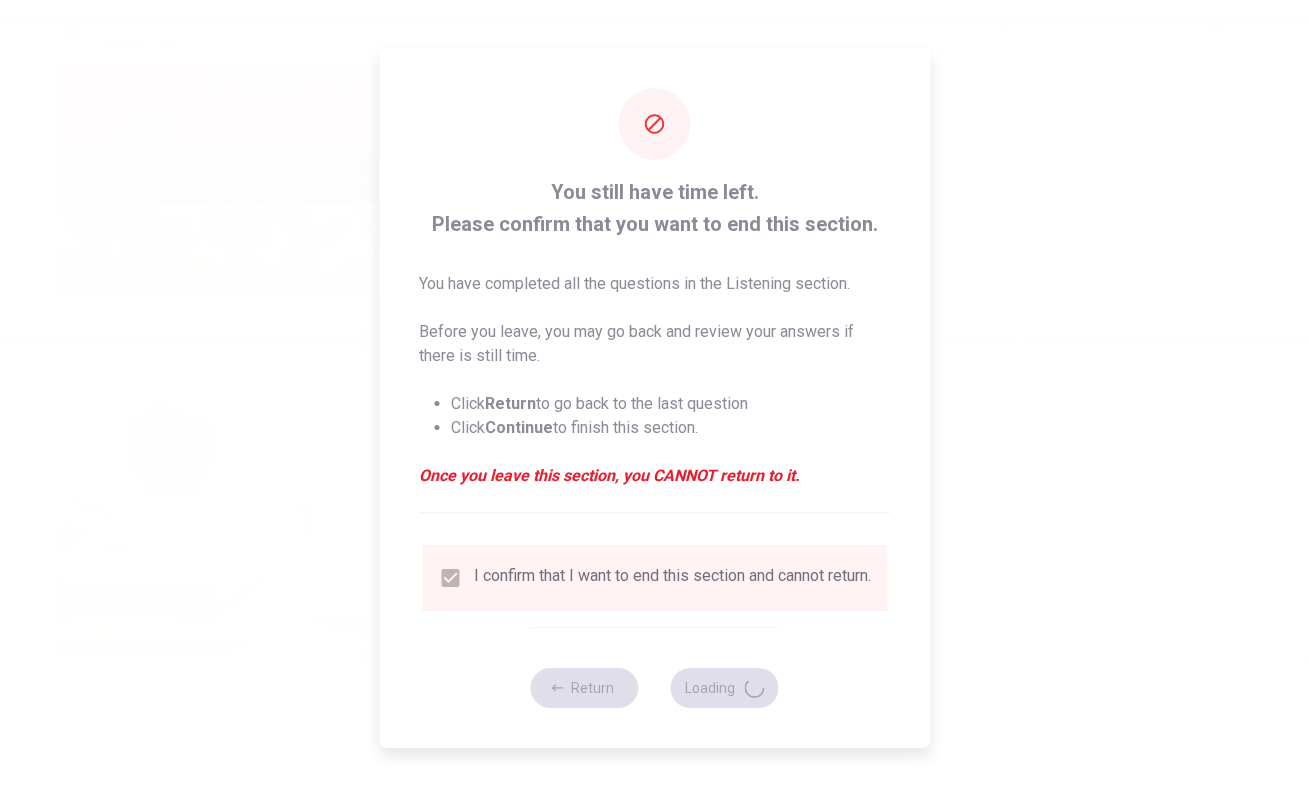 type on "11" 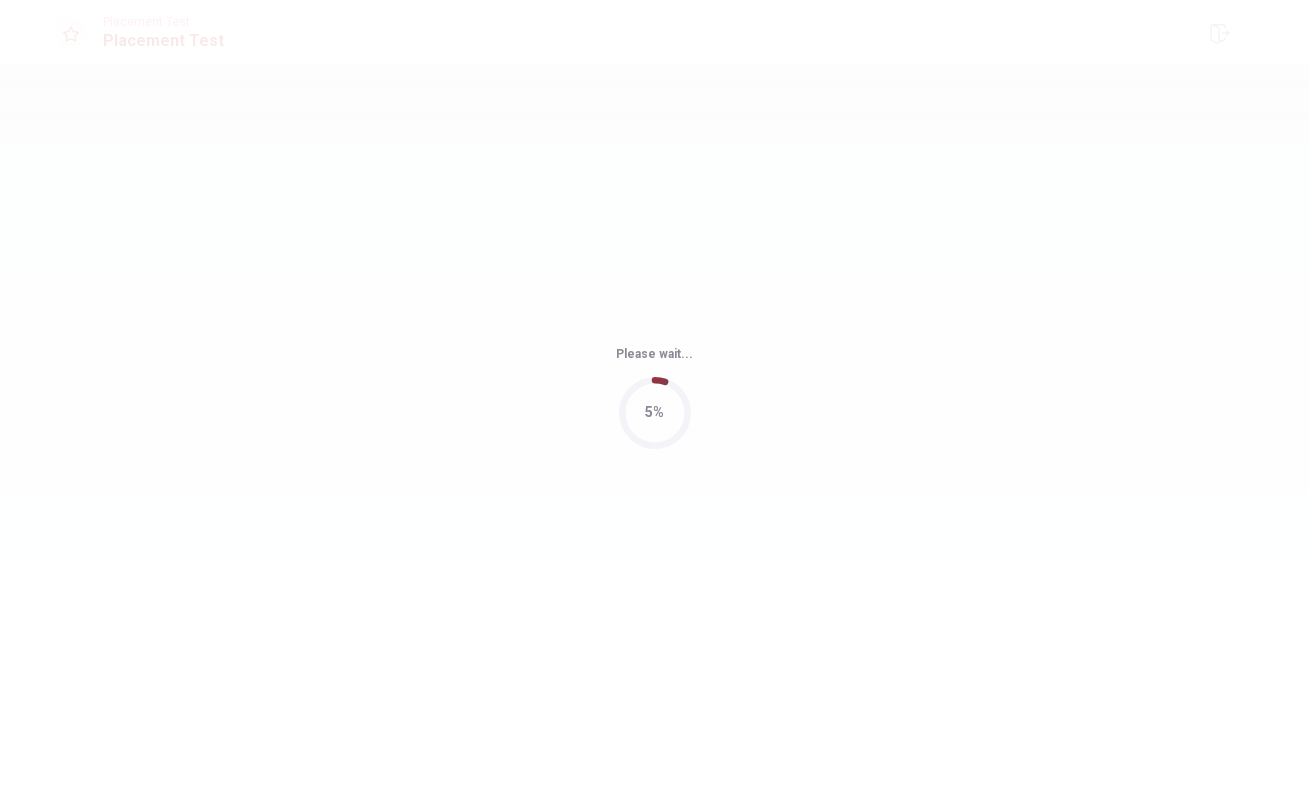scroll, scrollTop: 0, scrollLeft: 0, axis: both 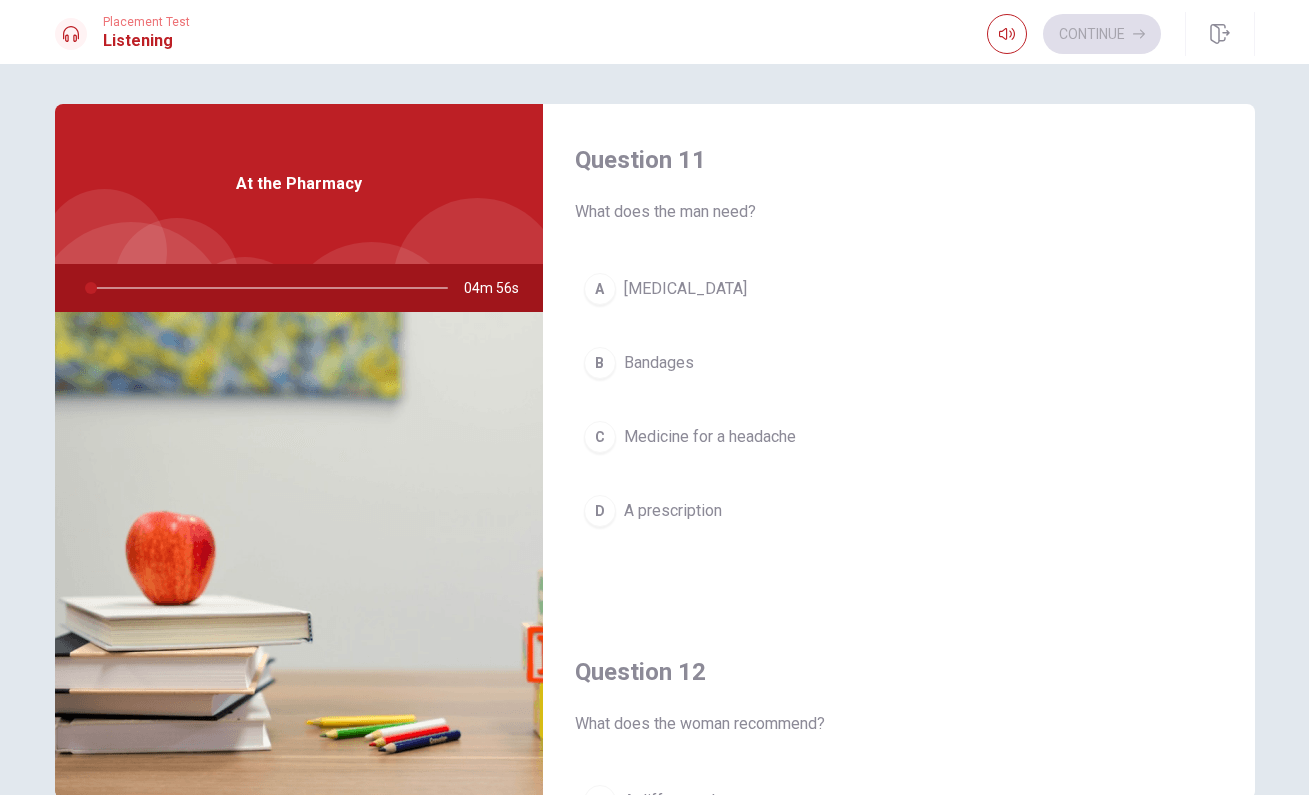 click on "A [MEDICAL_DATA]" at bounding box center (899, 289) 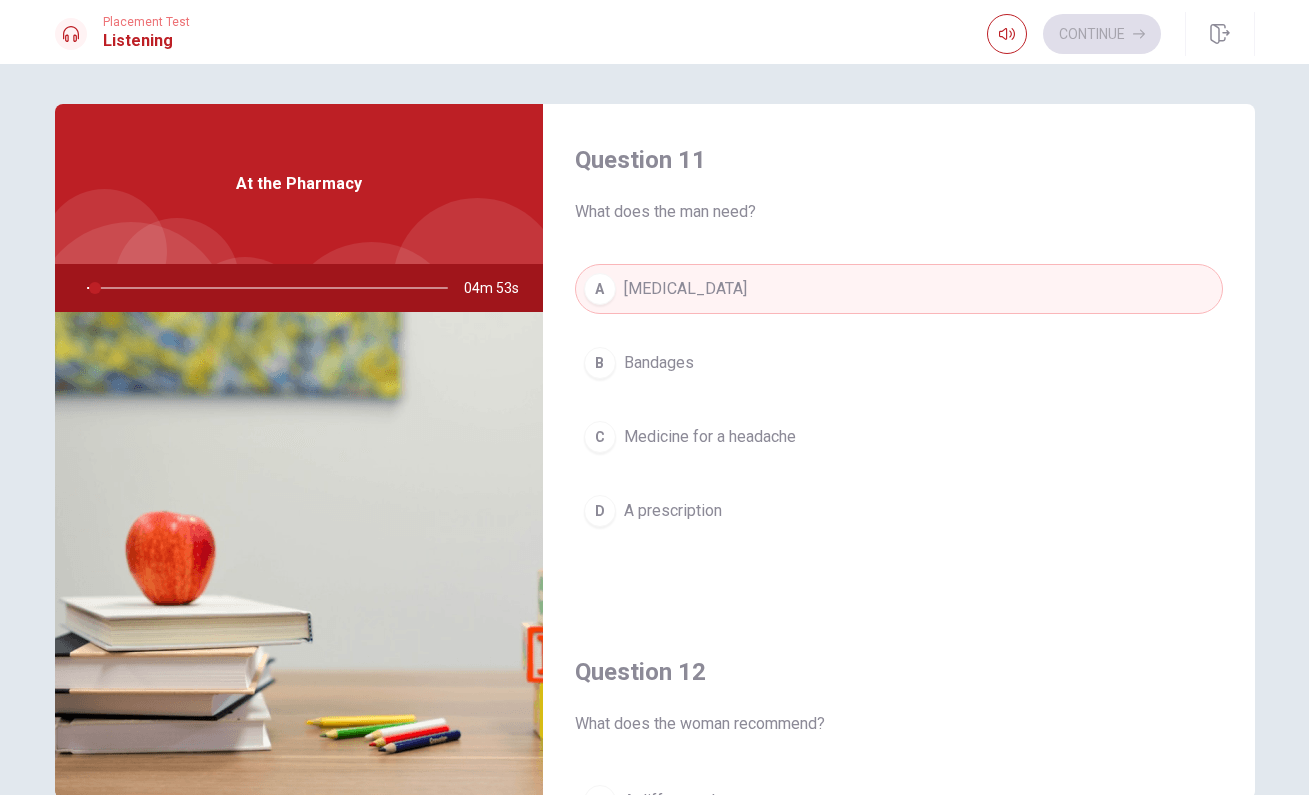 click on "C" at bounding box center (600, 437) 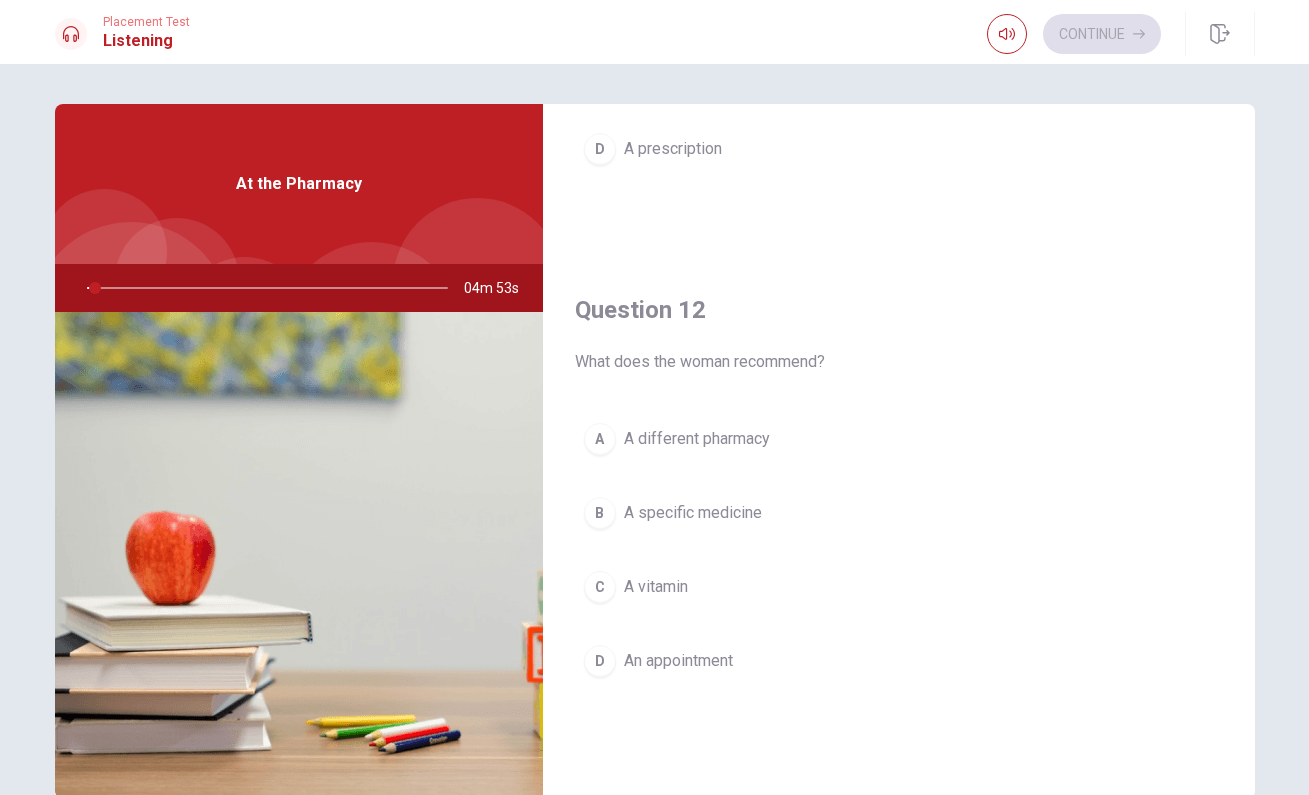 scroll, scrollTop: 847, scrollLeft: 0, axis: vertical 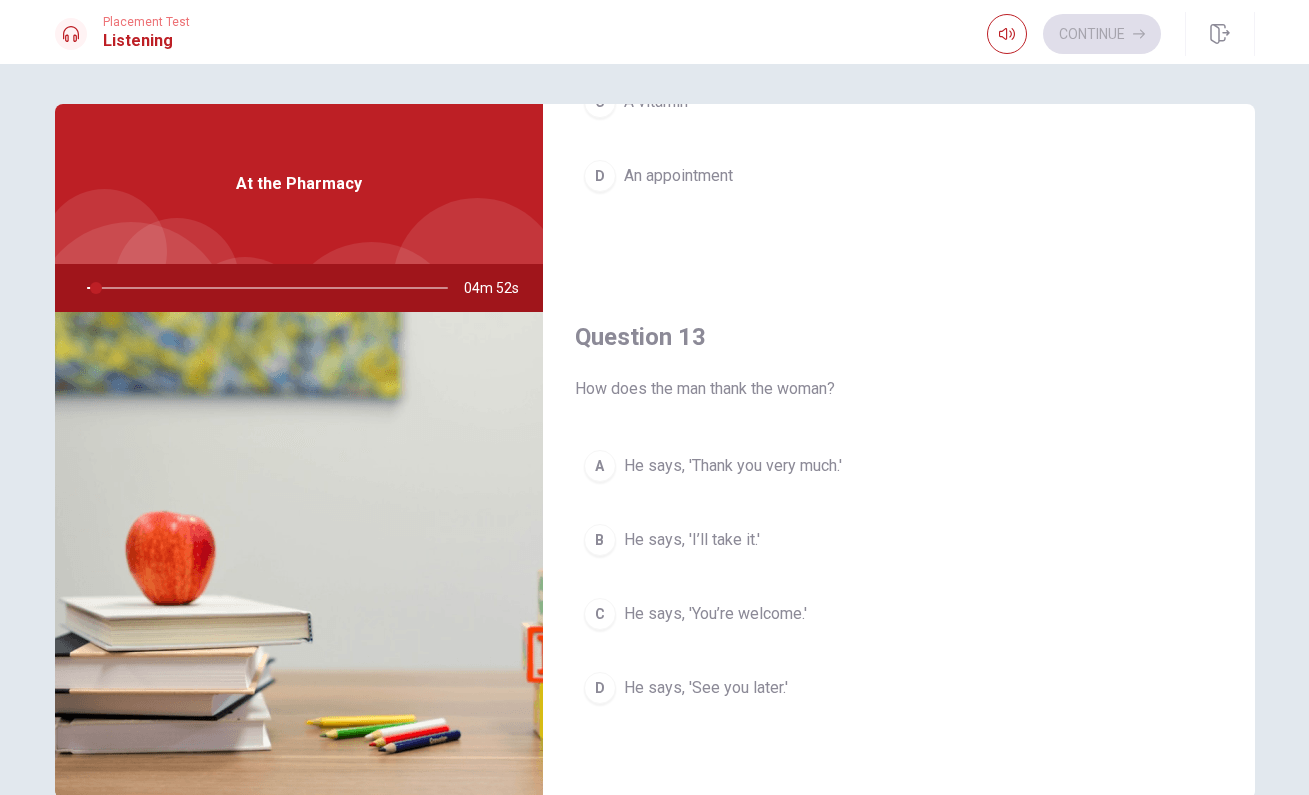 click on "B" at bounding box center [600, 540] 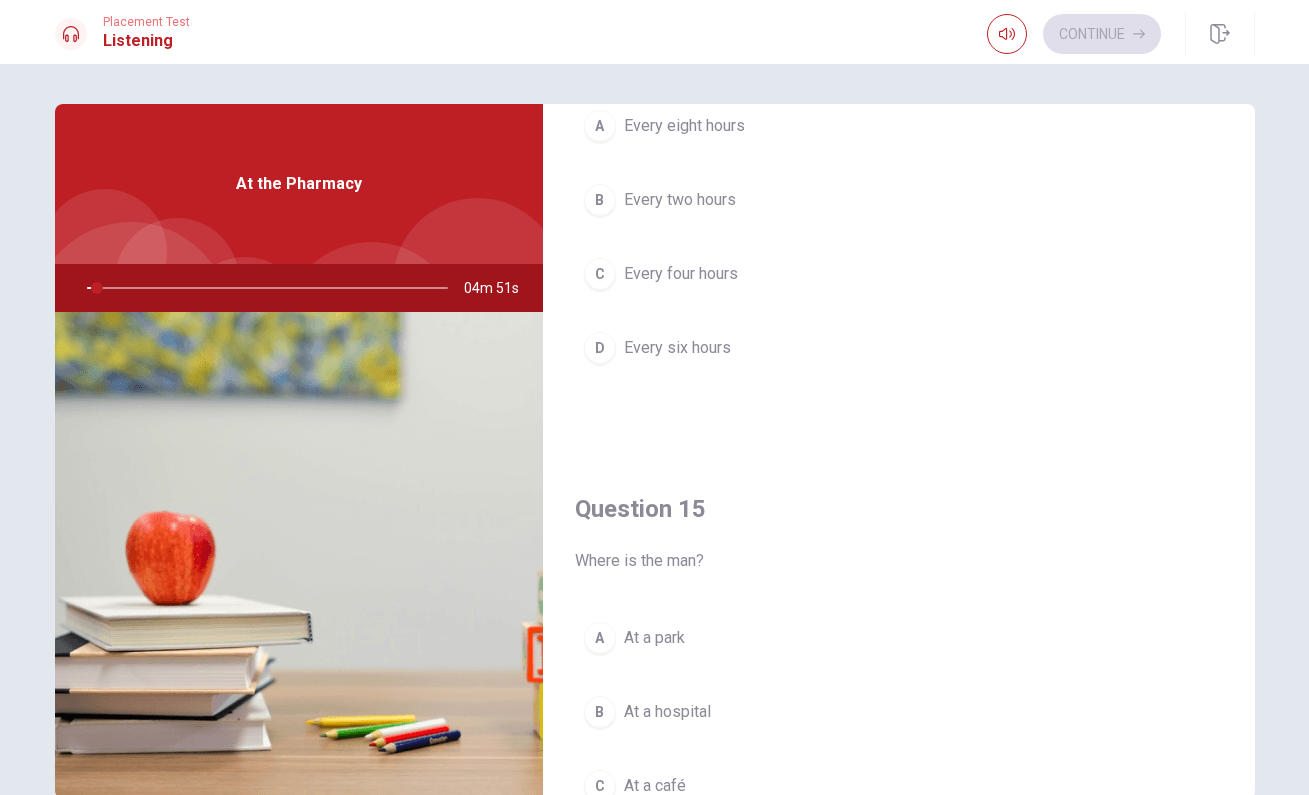 scroll, scrollTop: 1865, scrollLeft: 0, axis: vertical 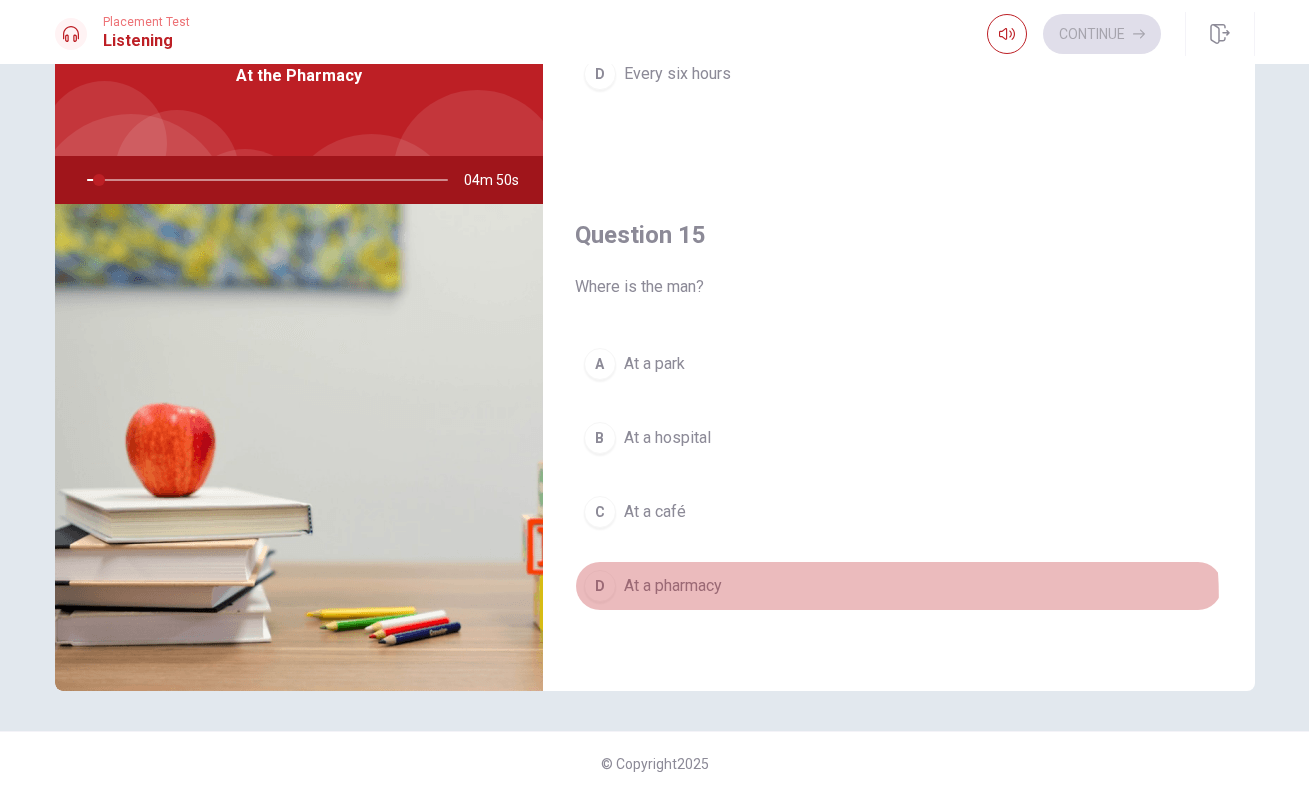 click on "D At a pharmacy" at bounding box center [899, 586] 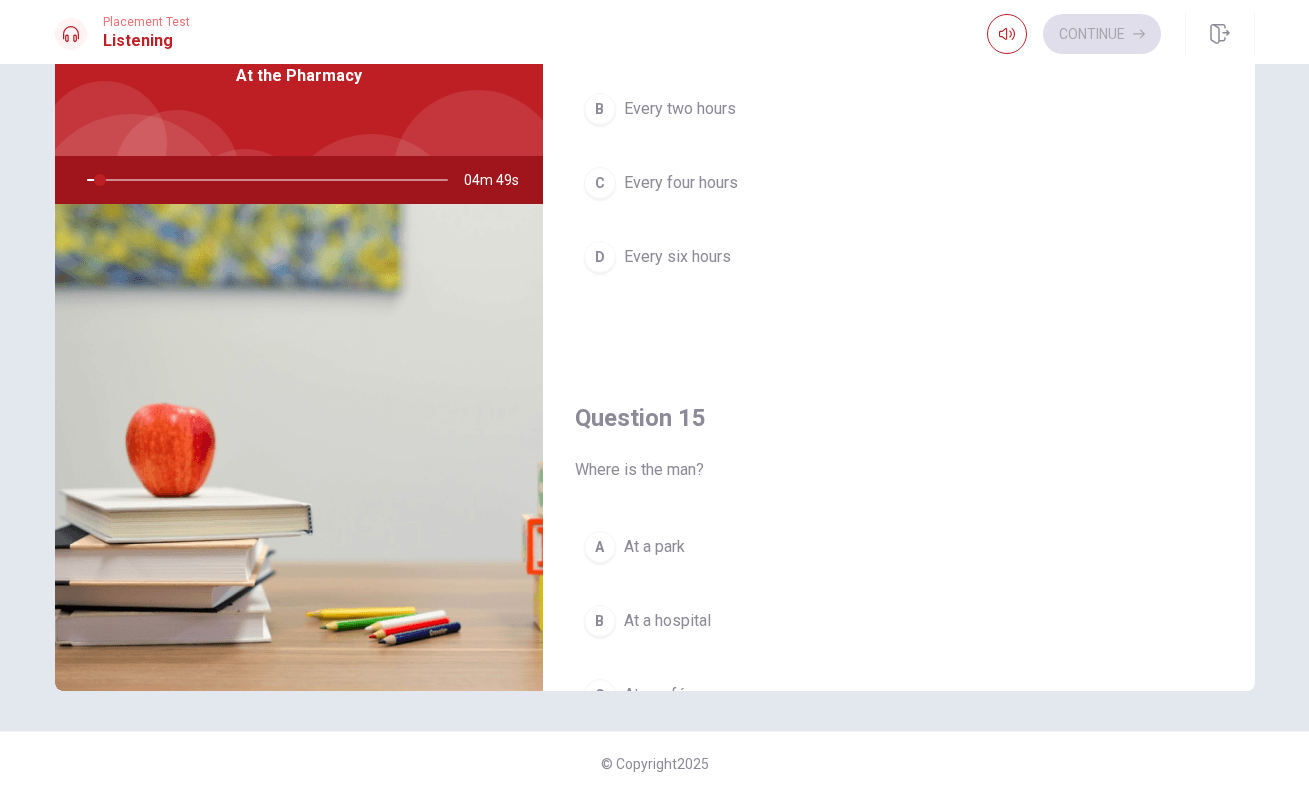 scroll, scrollTop: 1585, scrollLeft: 0, axis: vertical 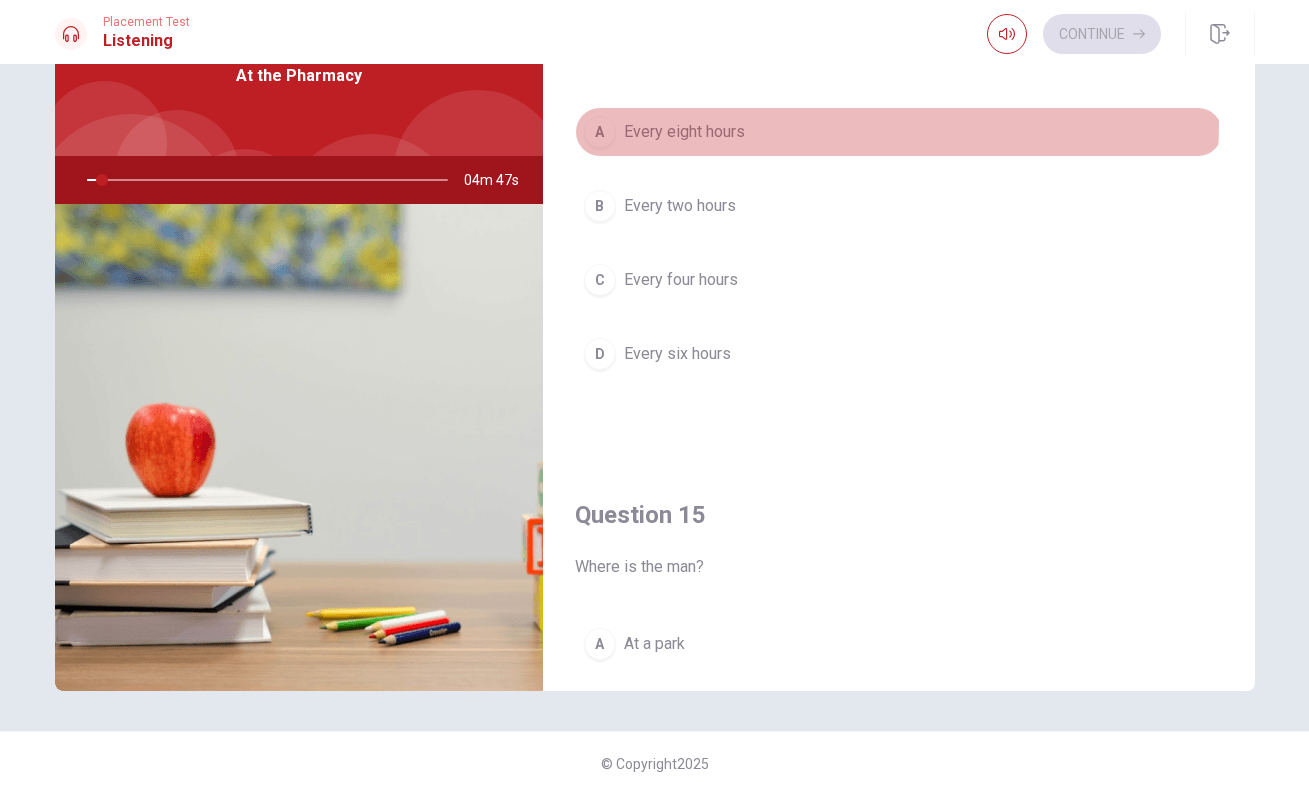 drag, startPoint x: 616, startPoint y: 121, endPoint x: 735, endPoint y: 77, distance: 126.873955 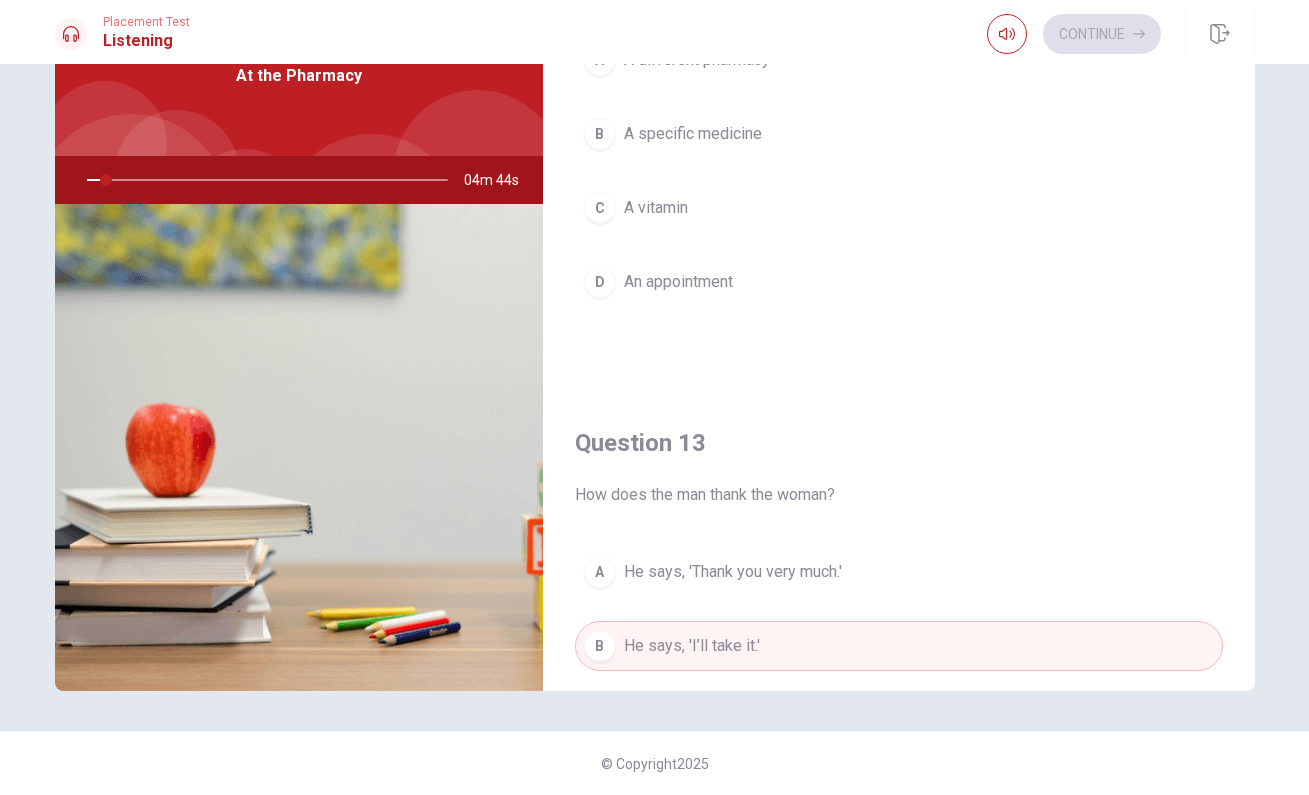 scroll, scrollTop: 449, scrollLeft: 0, axis: vertical 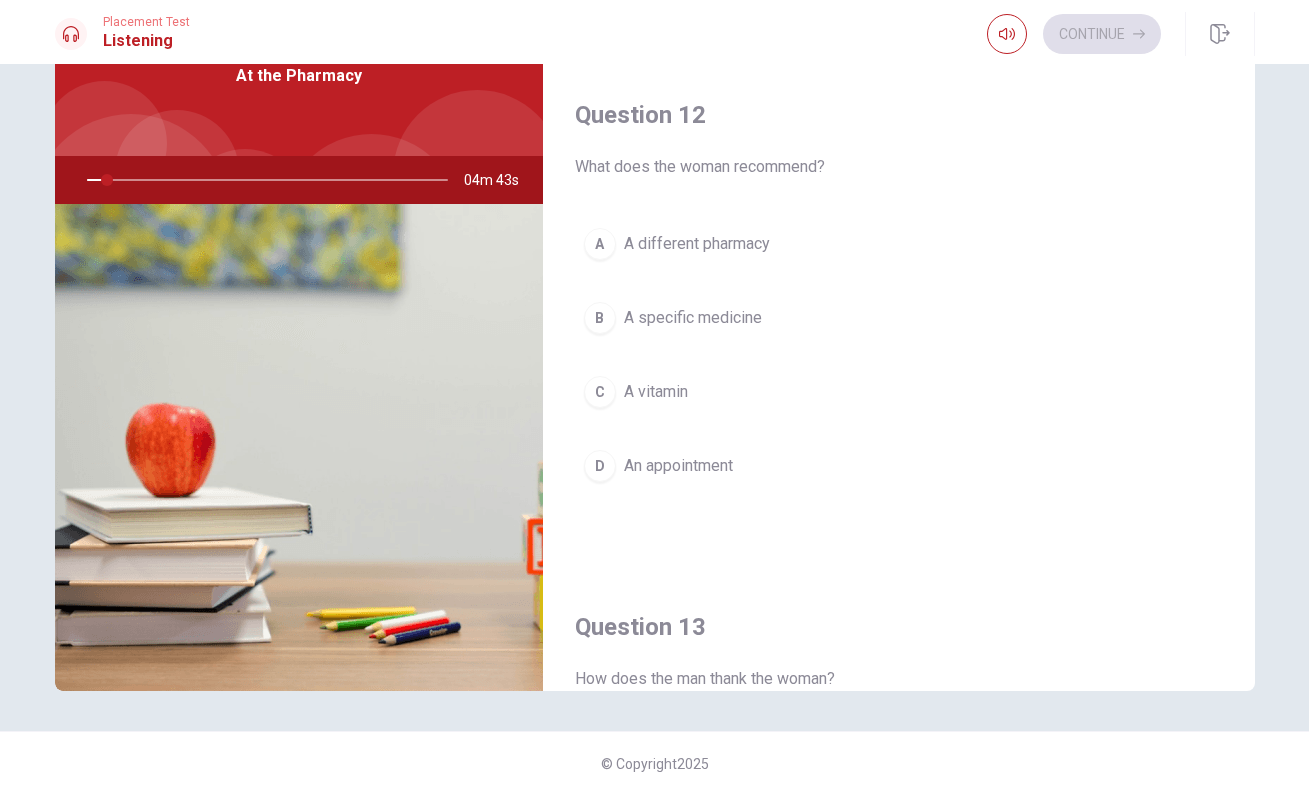 click on "B" at bounding box center (600, 318) 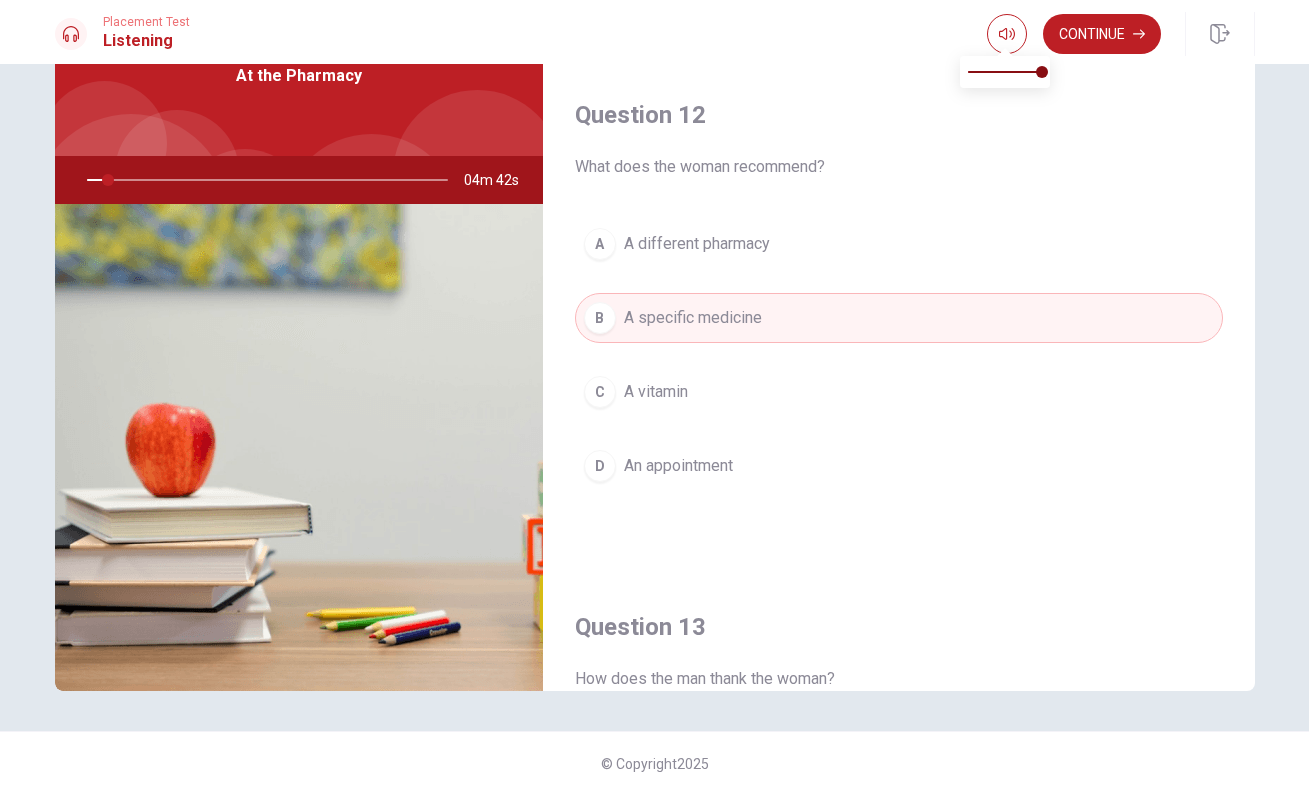 click on "Placement Test   Listening Continue" at bounding box center [654, 32] 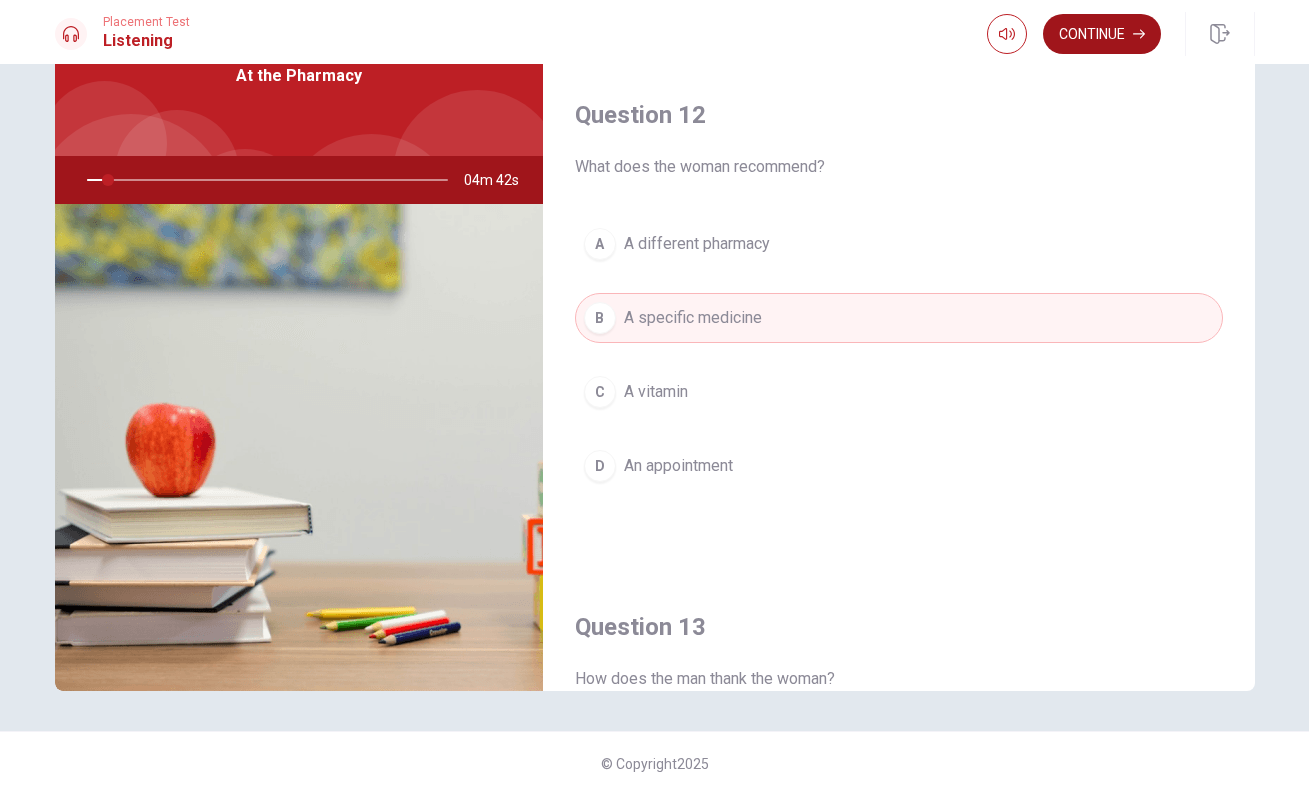 click on "Continue" at bounding box center [1102, 34] 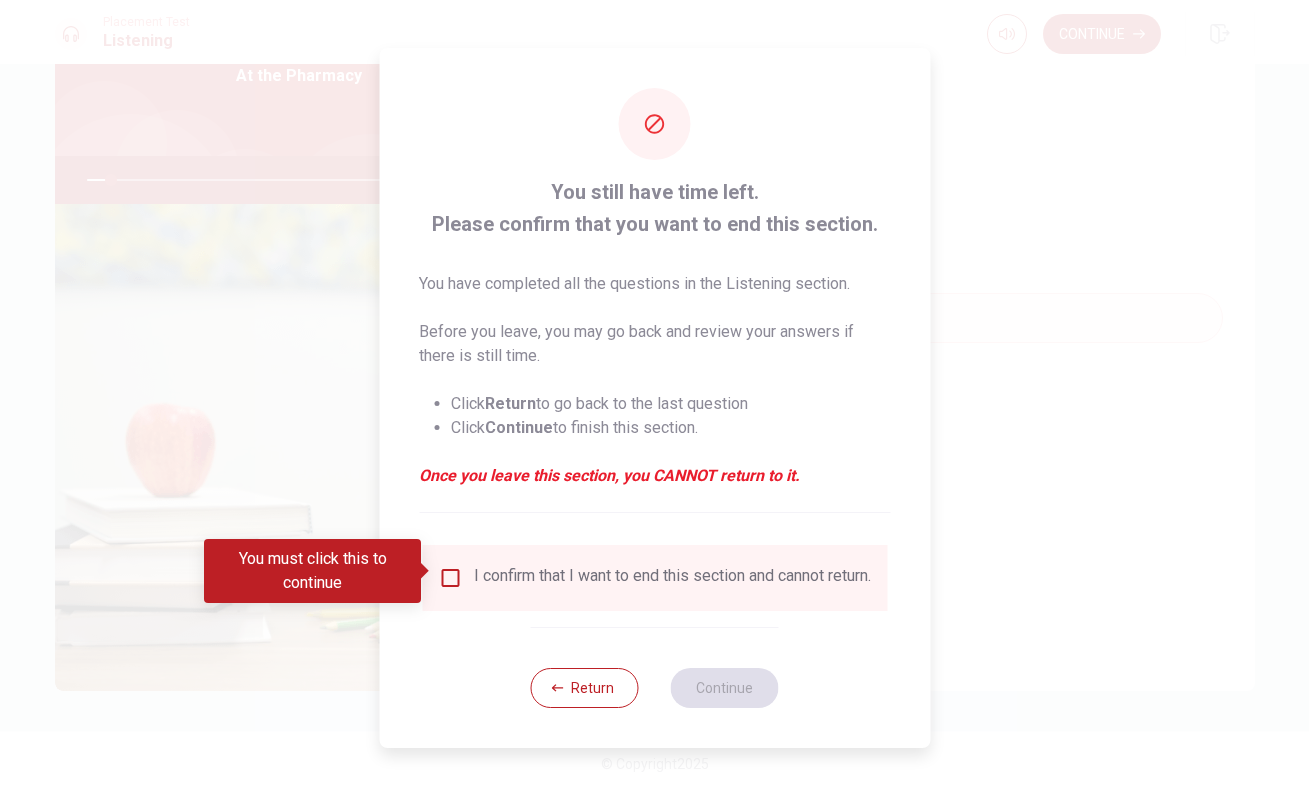 click at bounding box center [450, 578] 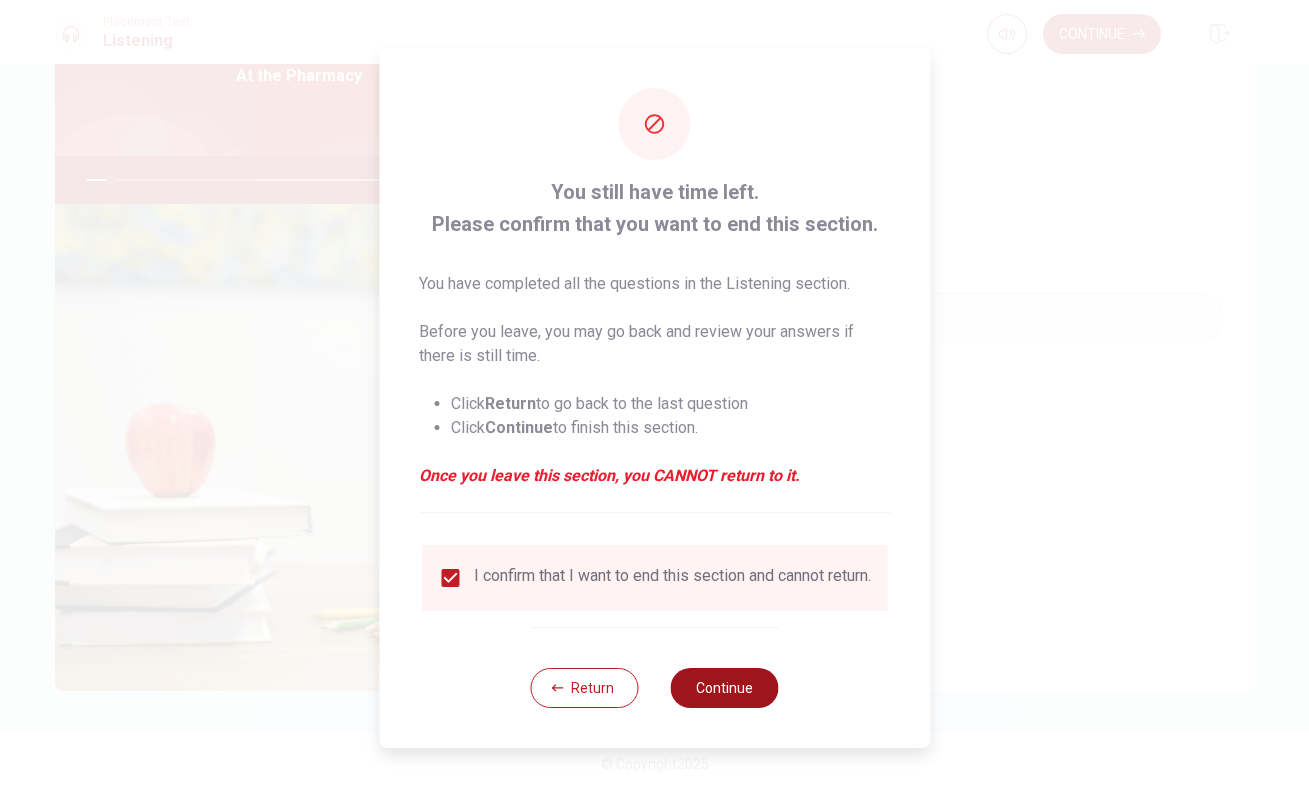 click on "Continue" at bounding box center [725, 688] 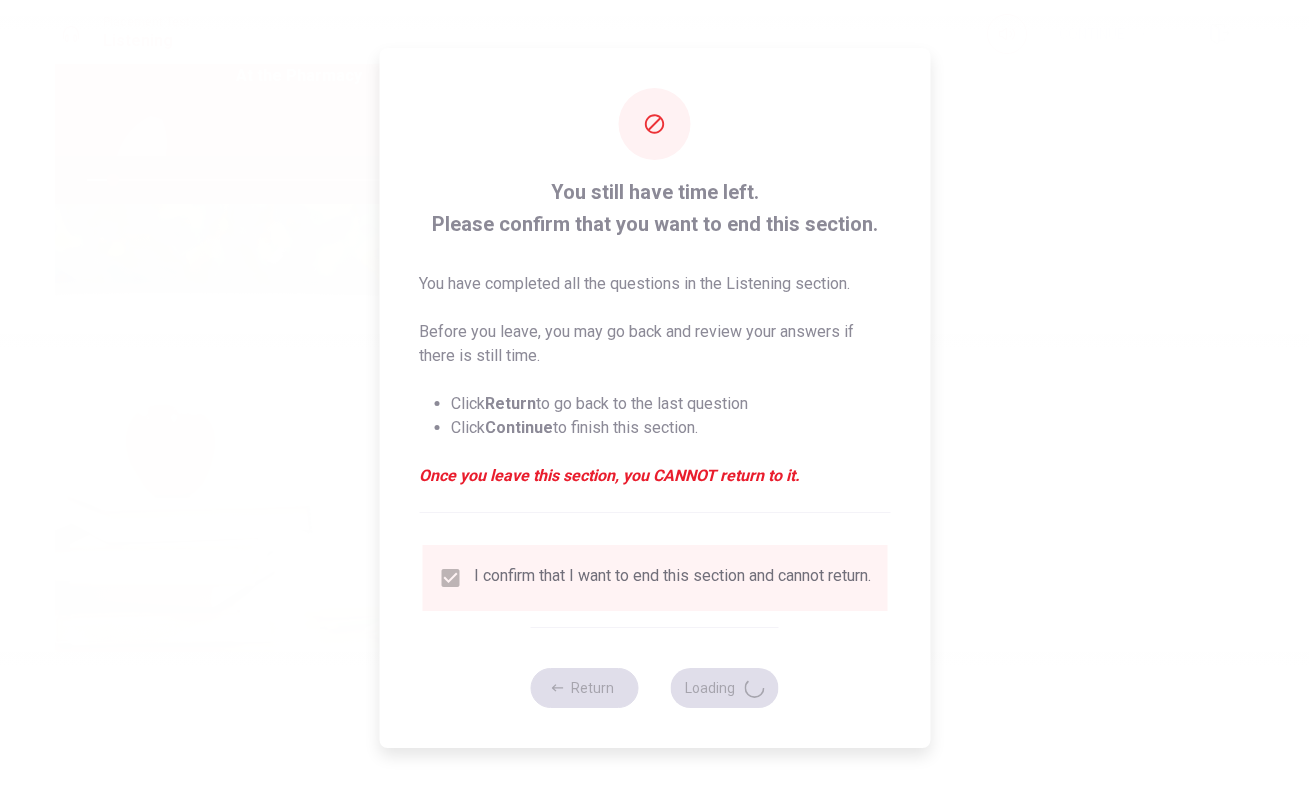 type on "8" 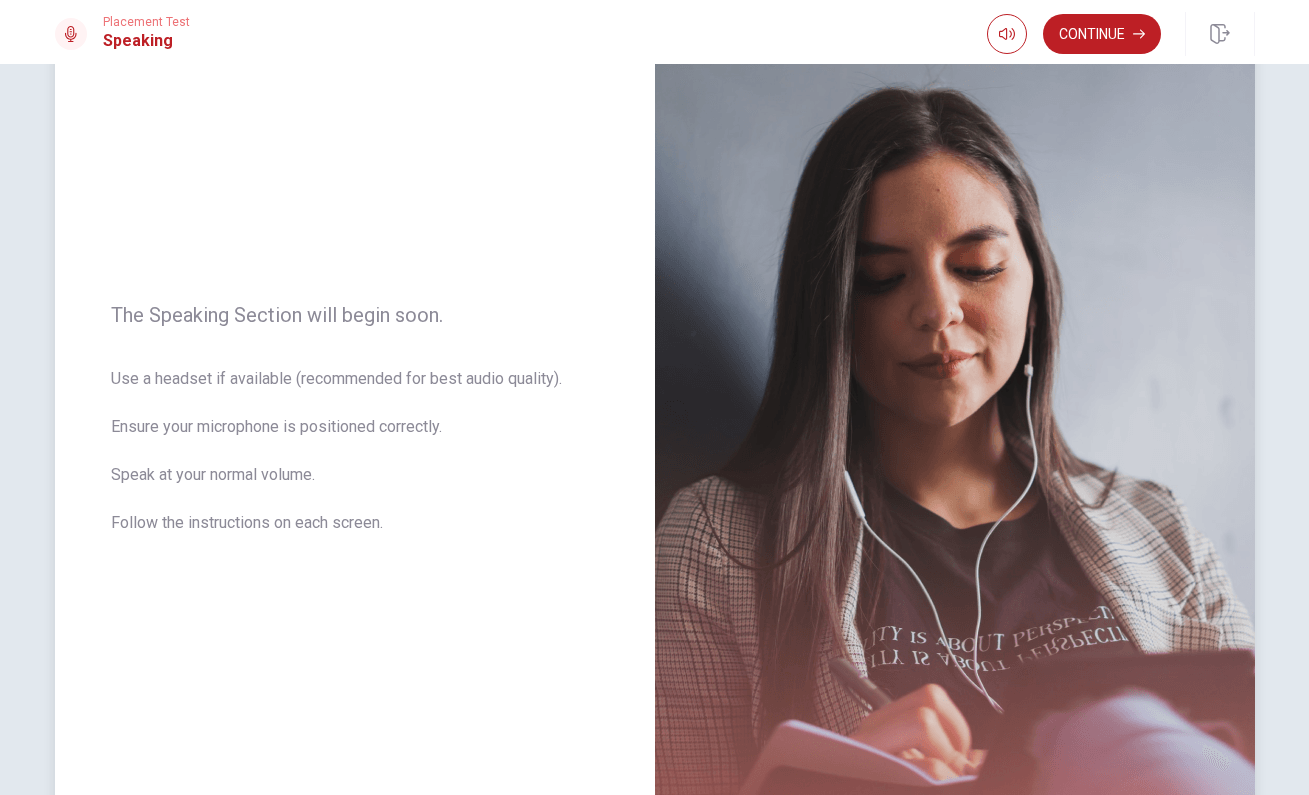 scroll, scrollTop: 0, scrollLeft: 0, axis: both 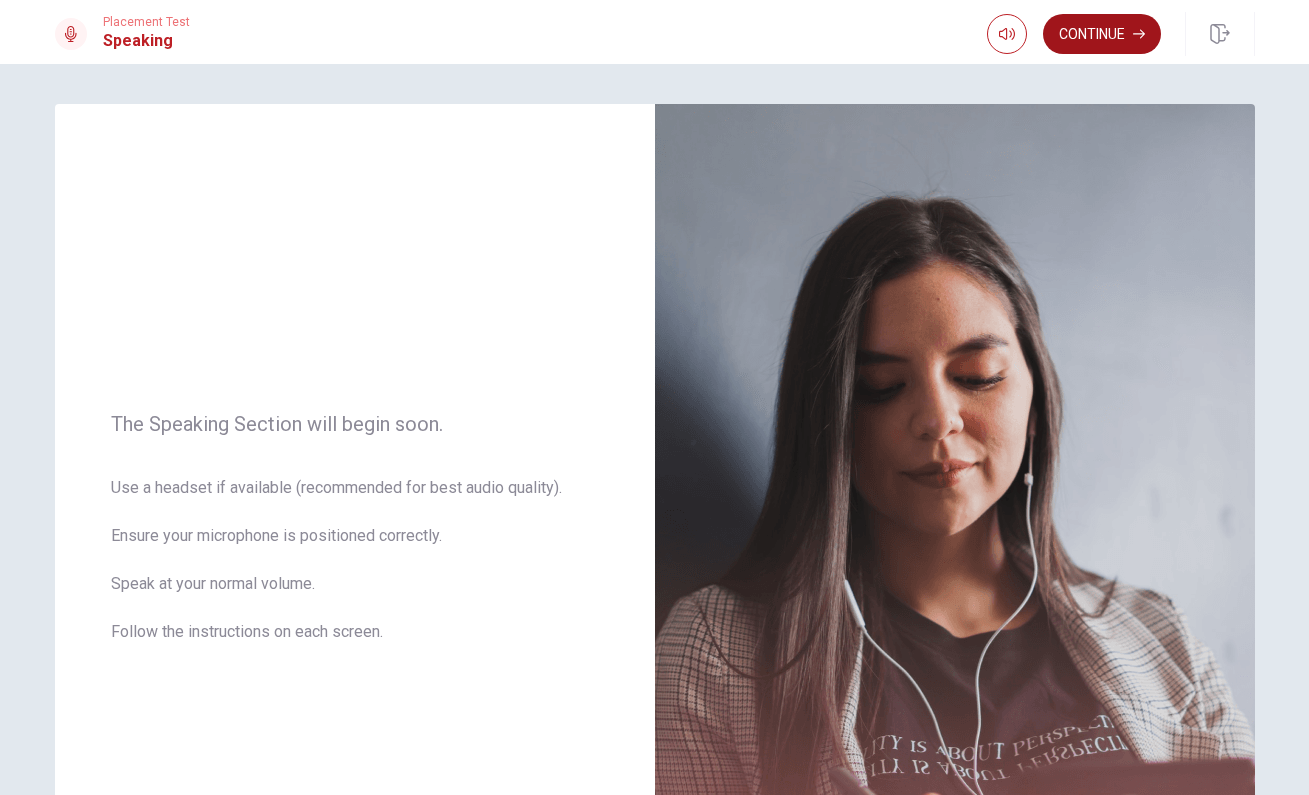 click on "Continue" at bounding box center (1102, 34) 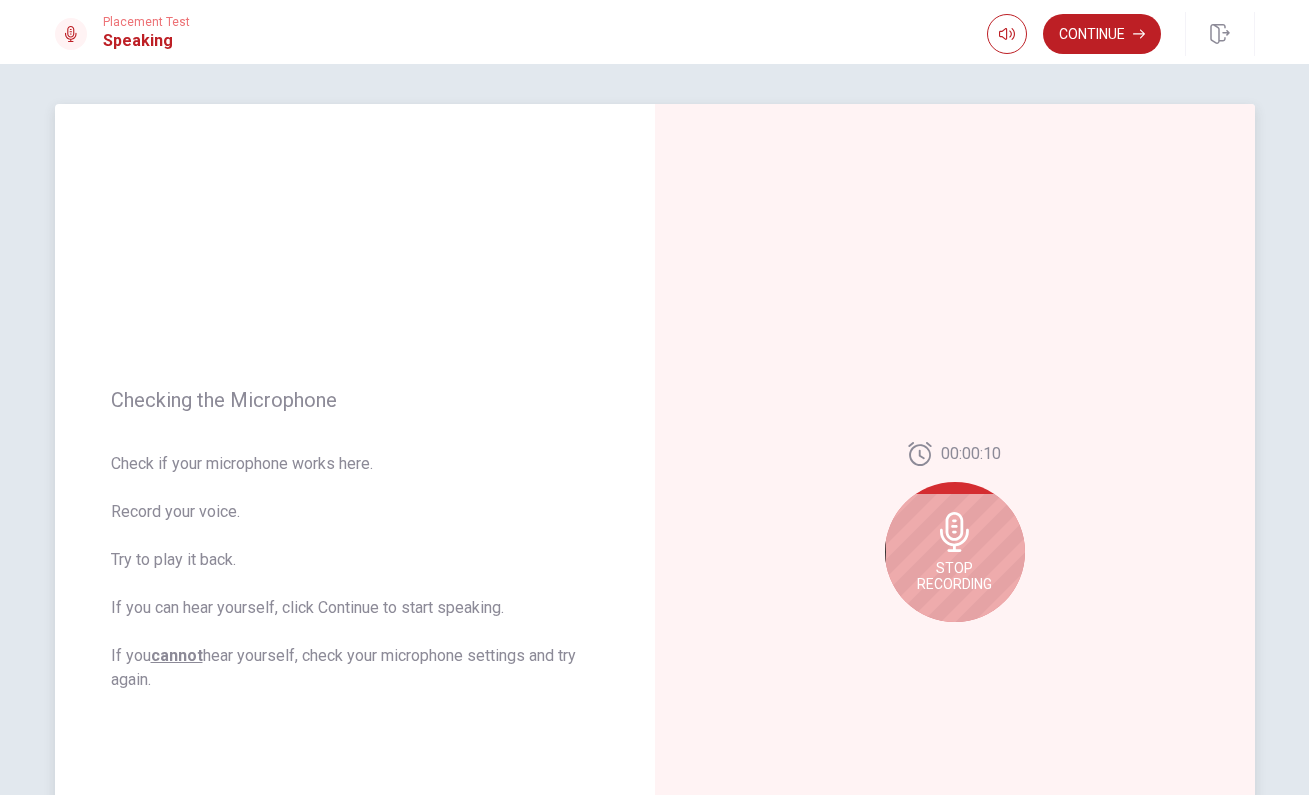 click on "00:00:10 Stop   Recording" at bounding box center (955, 540) 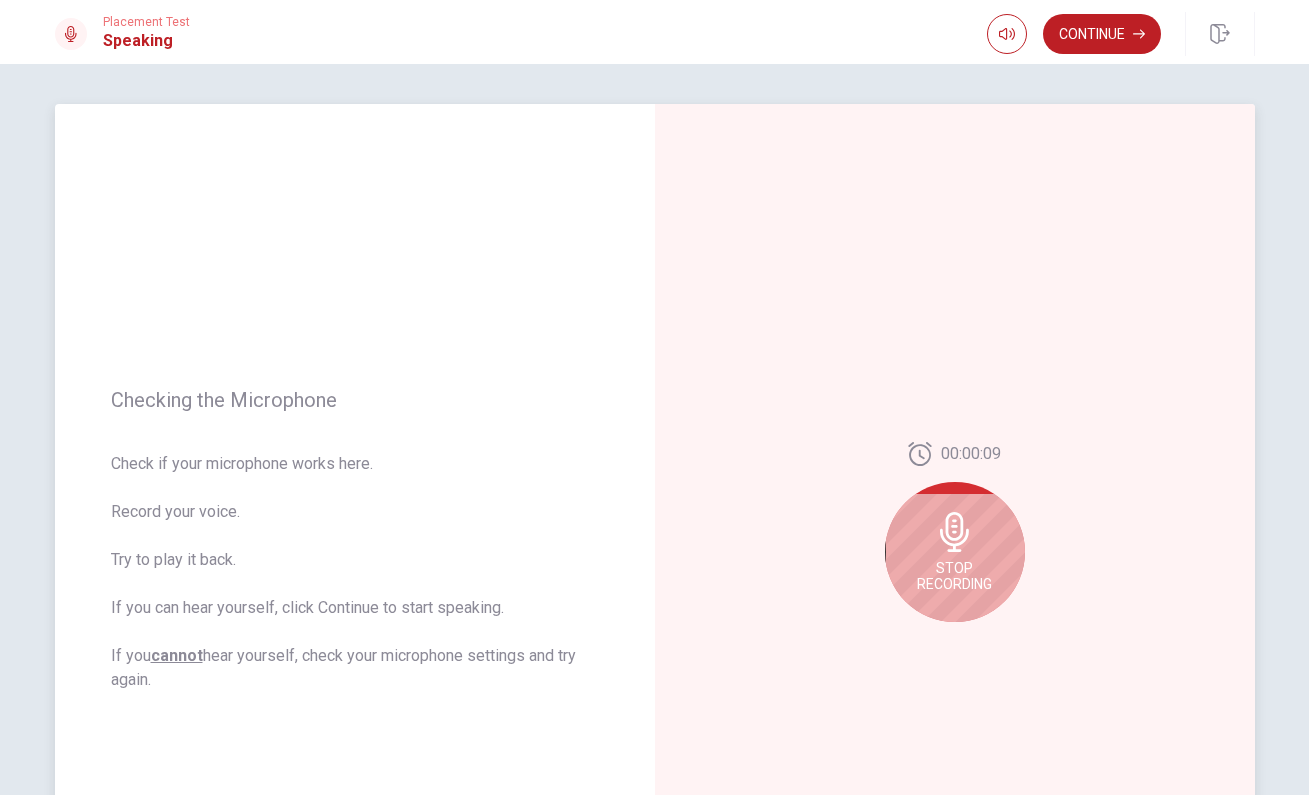 click on "Stop   Recording" at bounding box center (955, 552) 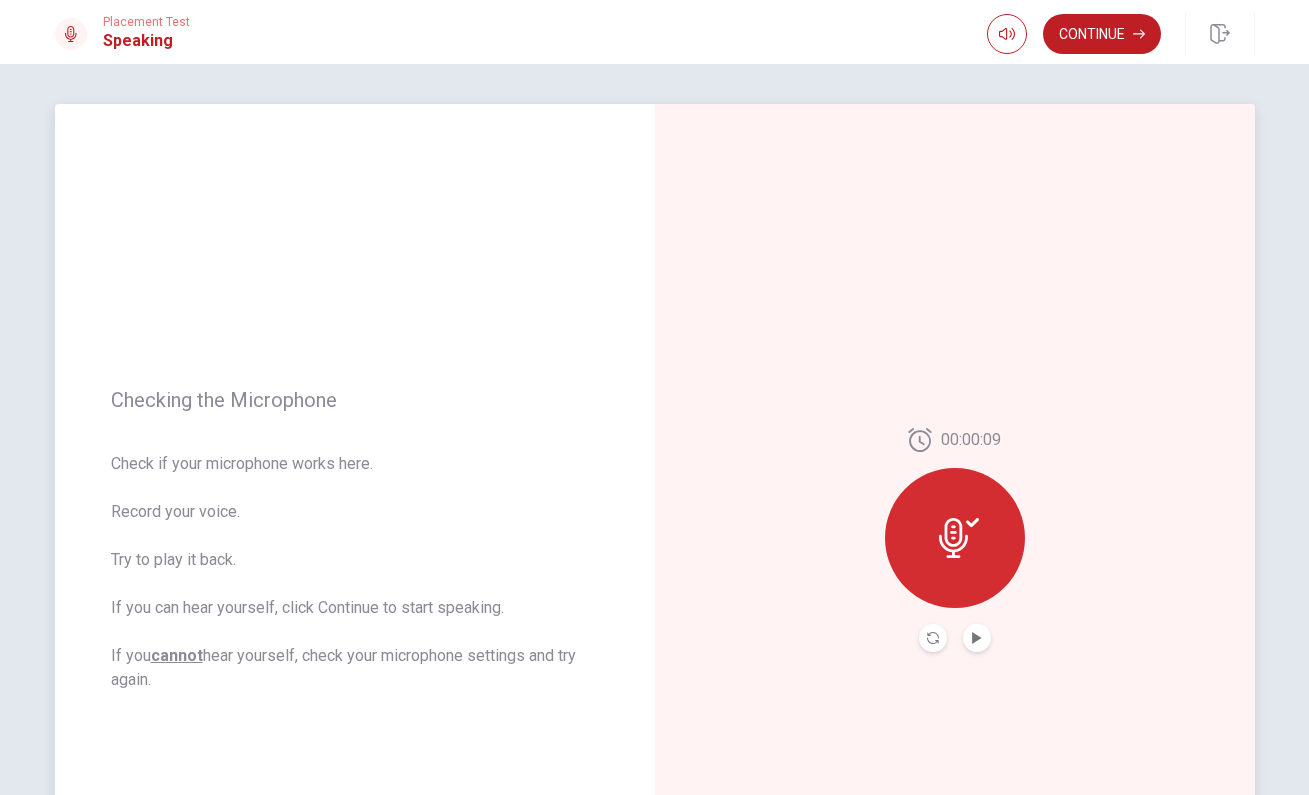 drag, startPoint x: 98, startPoint y: 396, endPoint x: 175, endPoint y: 522, distance: 147.66516 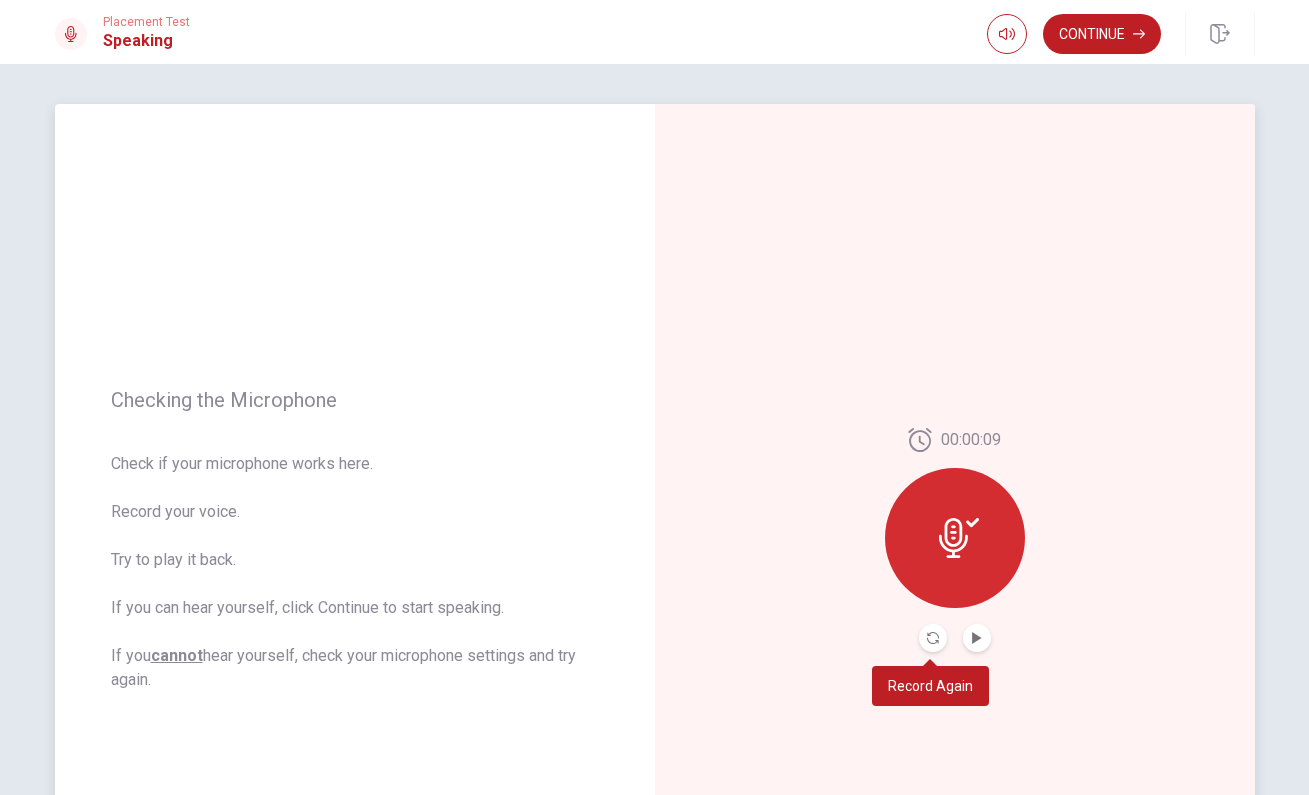 click at bounding box center (933, 638) 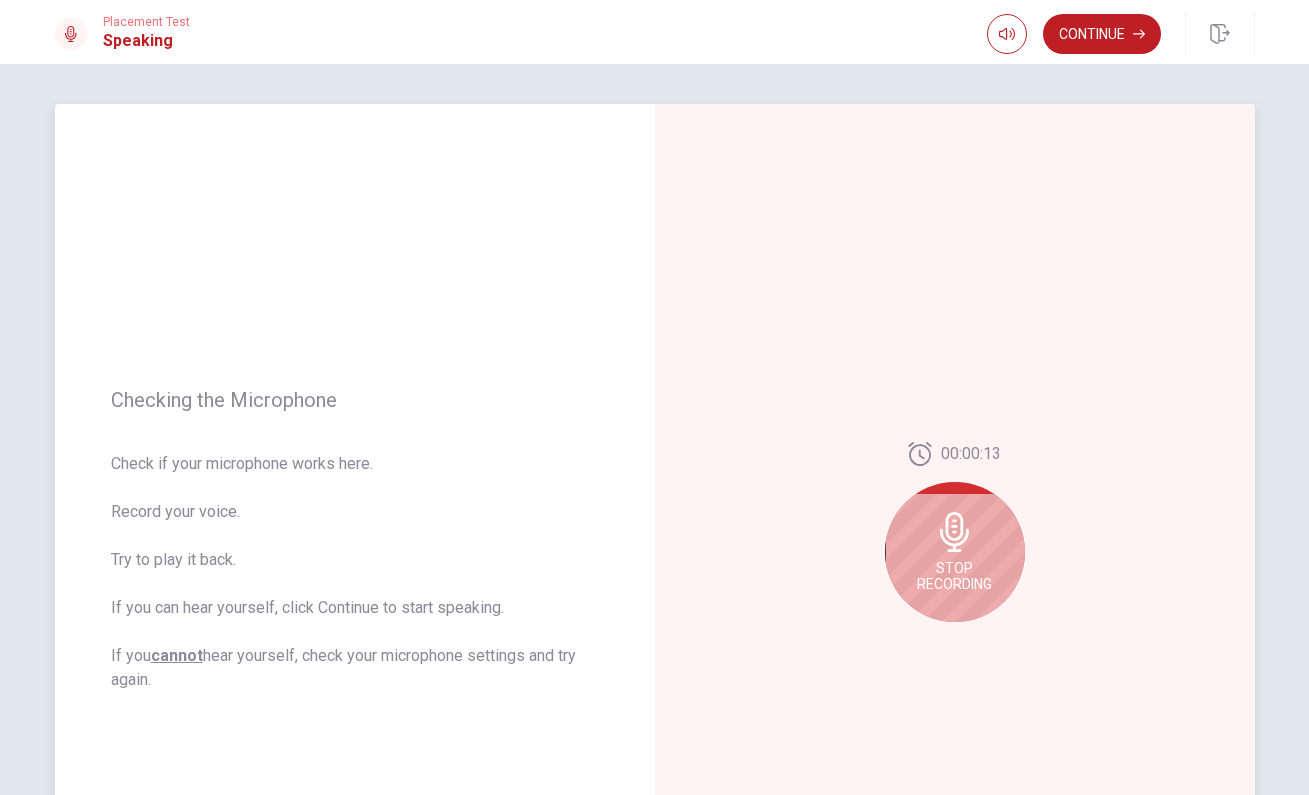 click on "Stop   Recording" at bounding box center [954, 576] 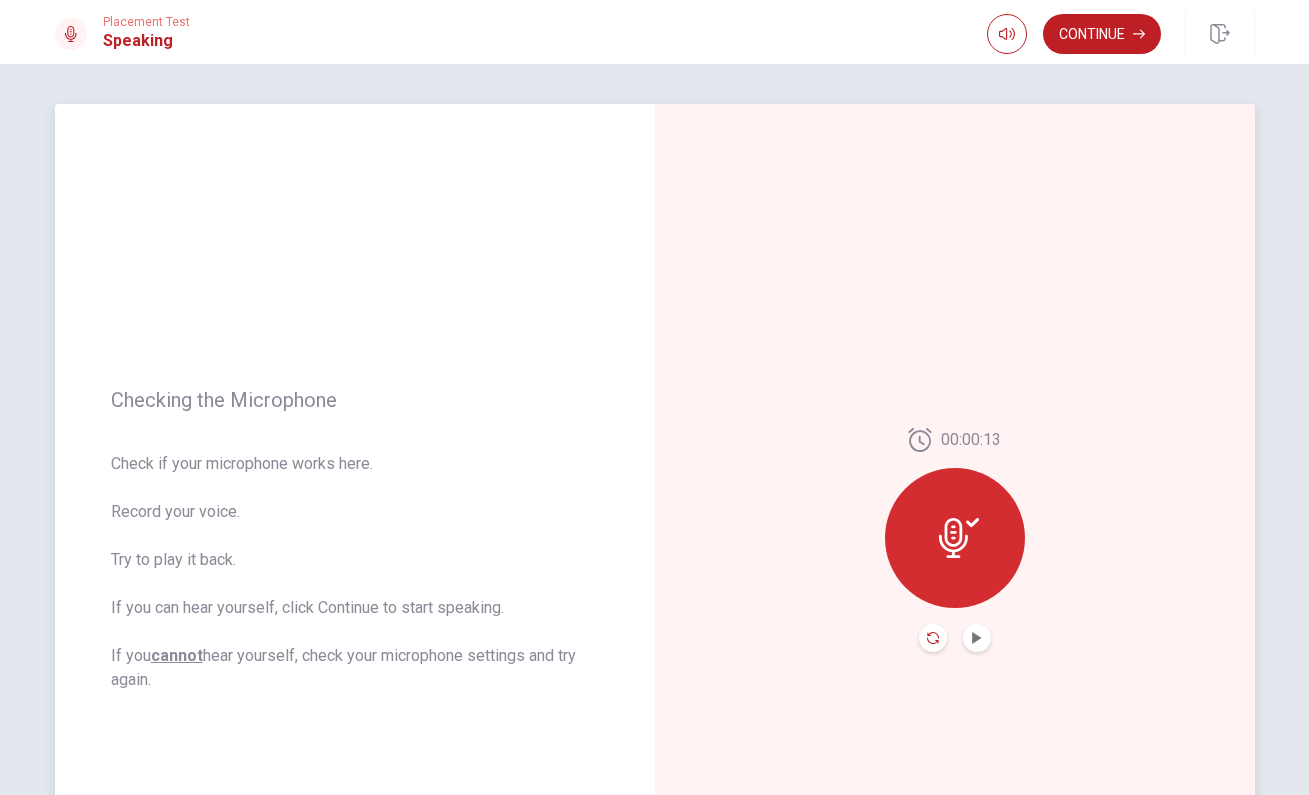 click 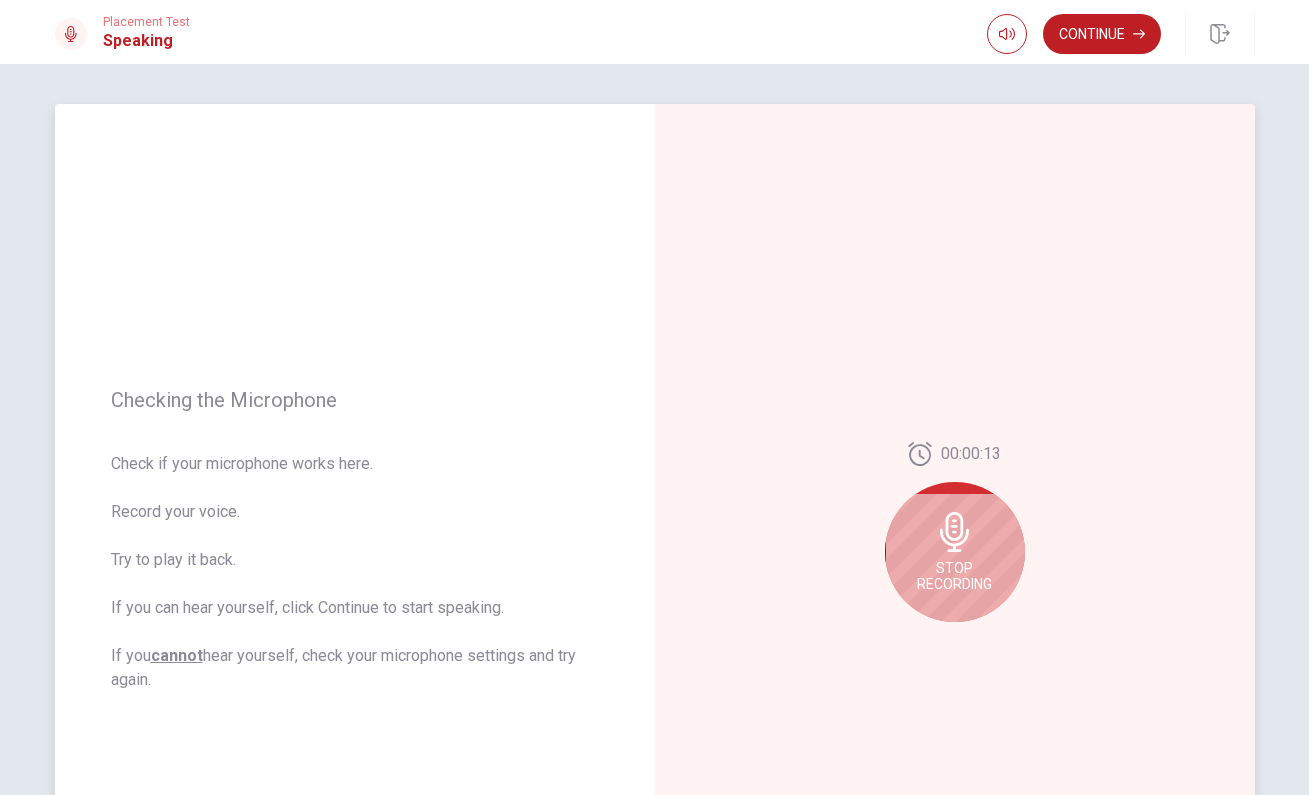 click on "Stop   Recording" at bounding box center [955, 552] 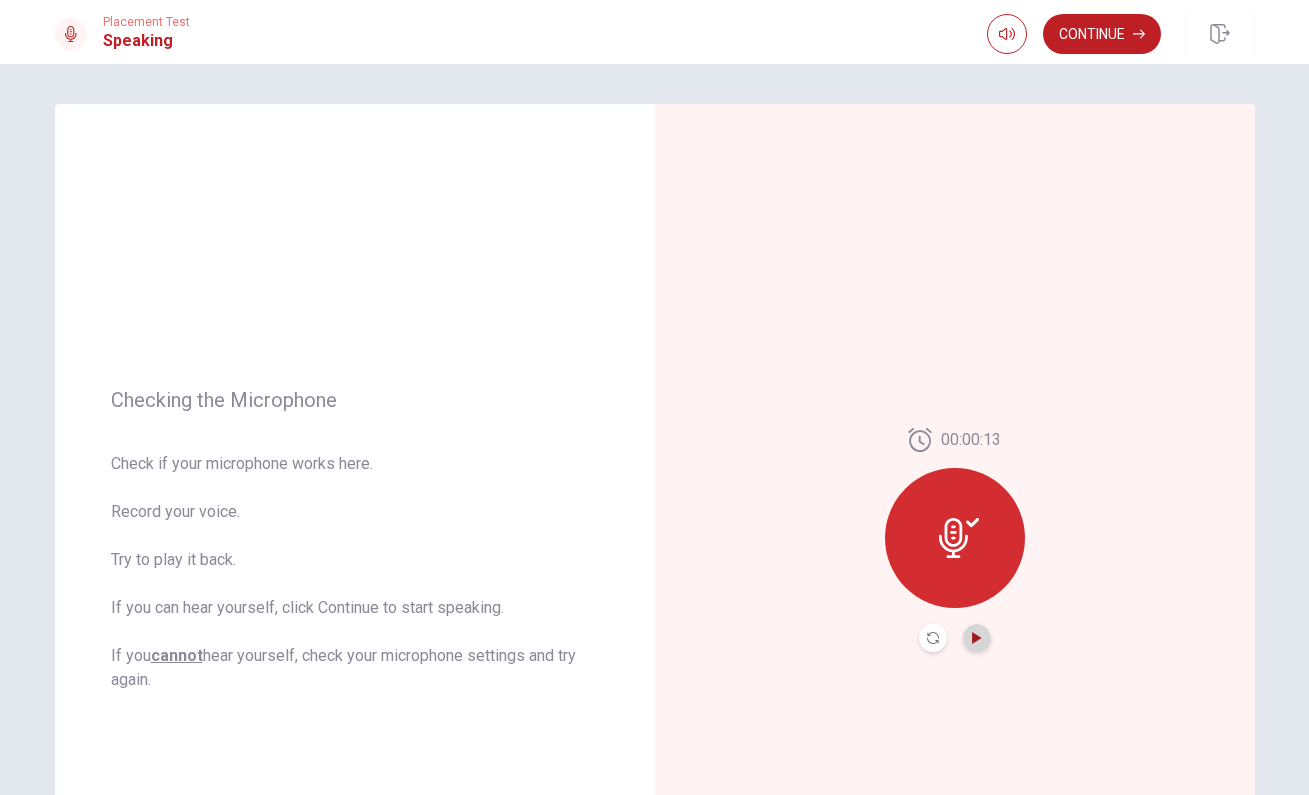 click 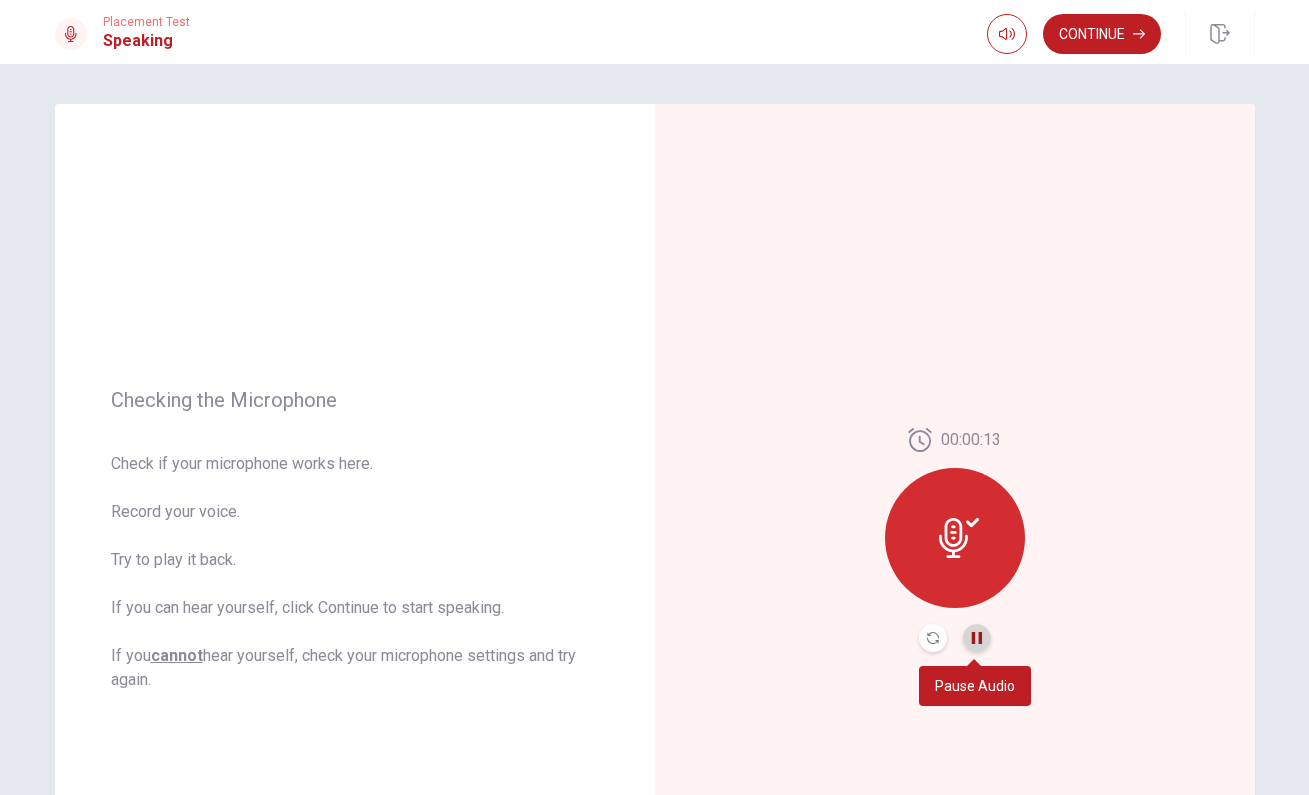 click 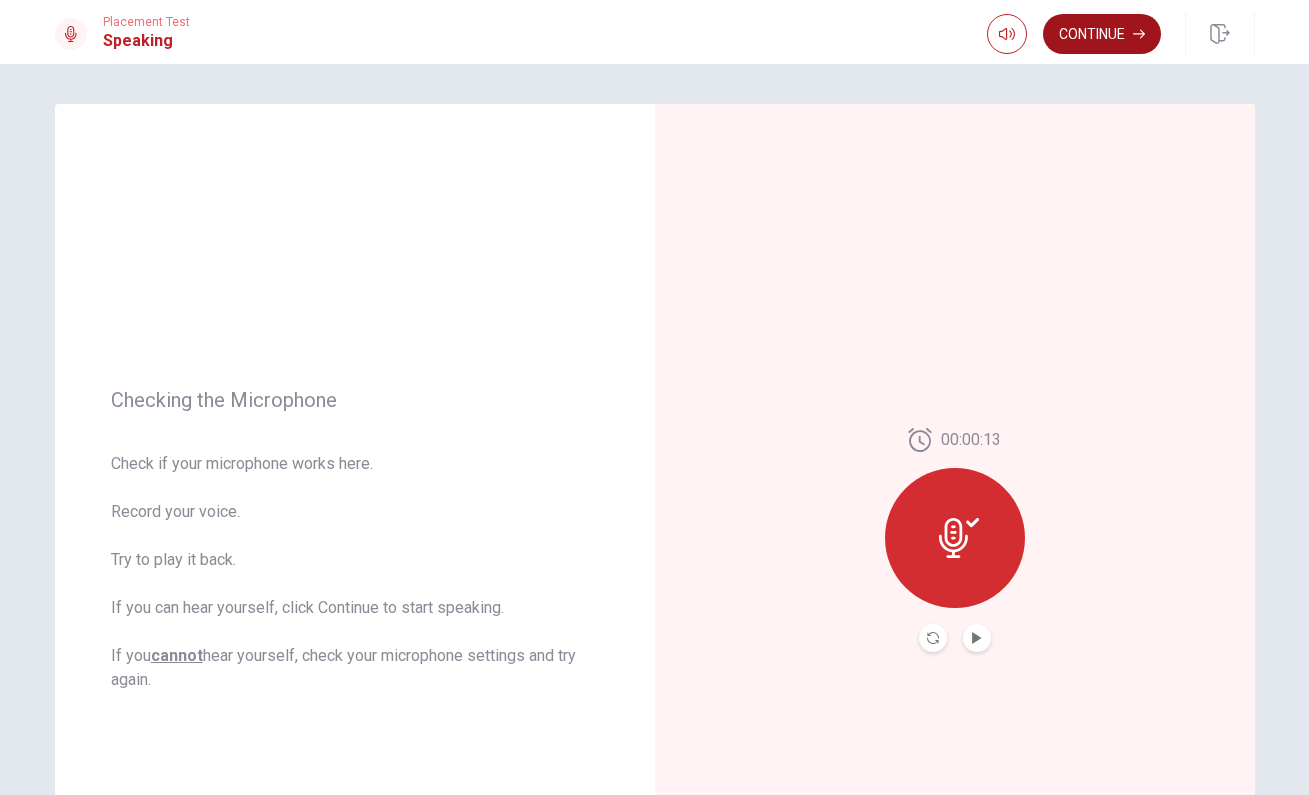 click on "Continue" at bounding box center [1102, 34] 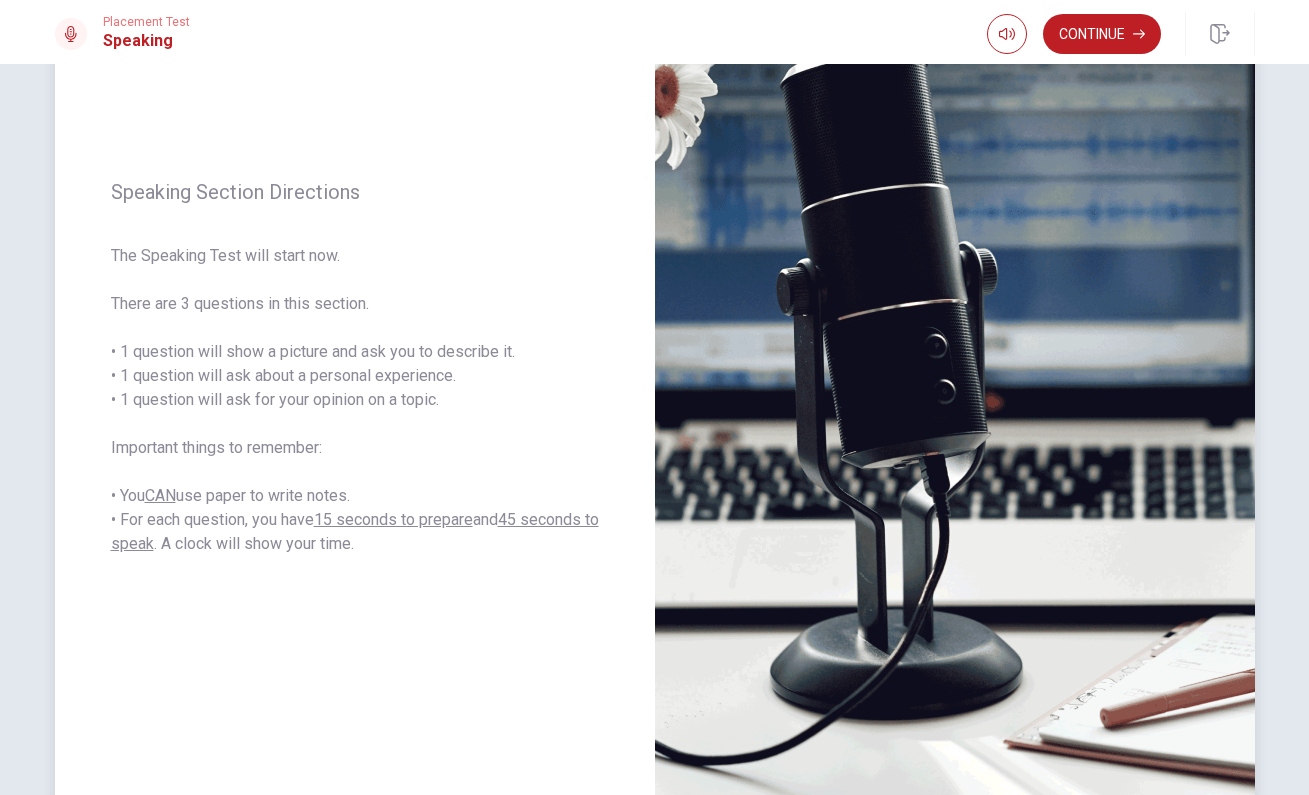 scroll, scrollTop: 134, scrollLeft: 0, axis: vertical 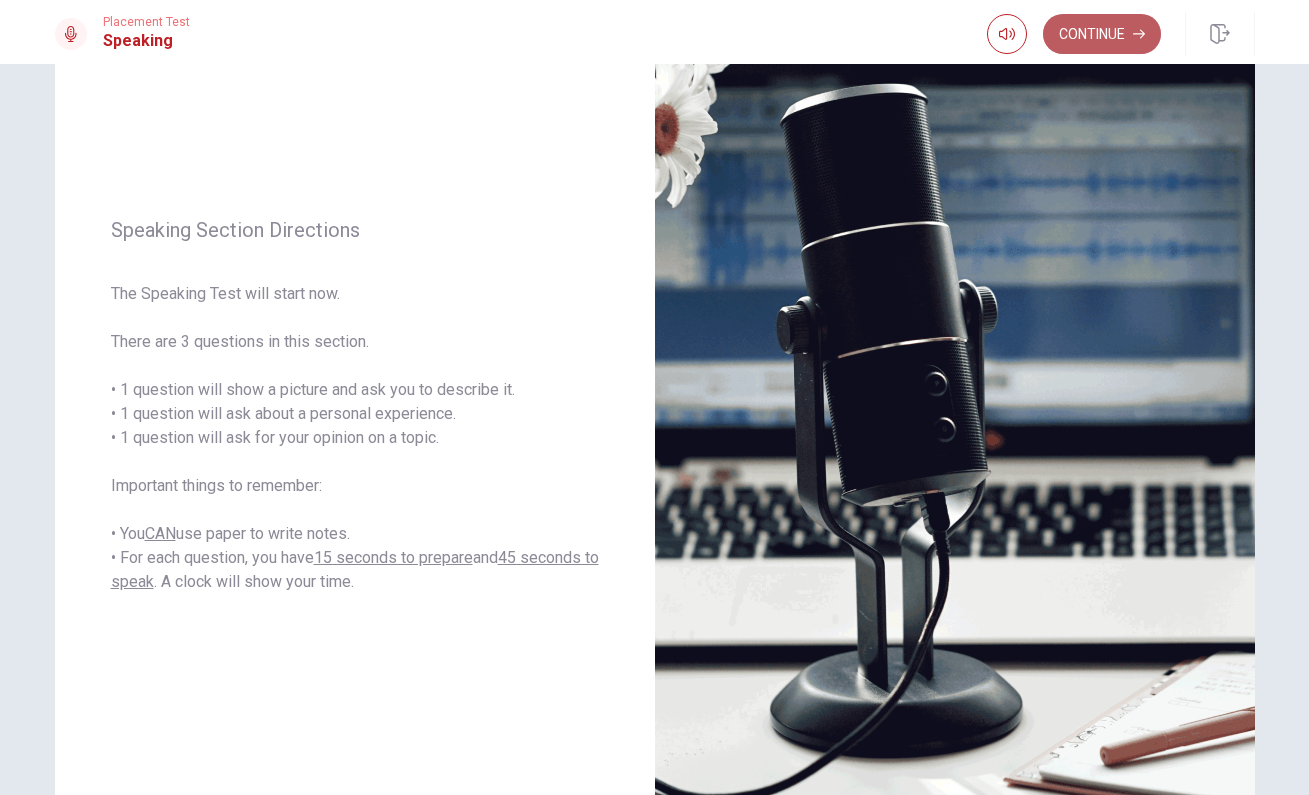 click on "Continue" at bounding box center (1102, 34) 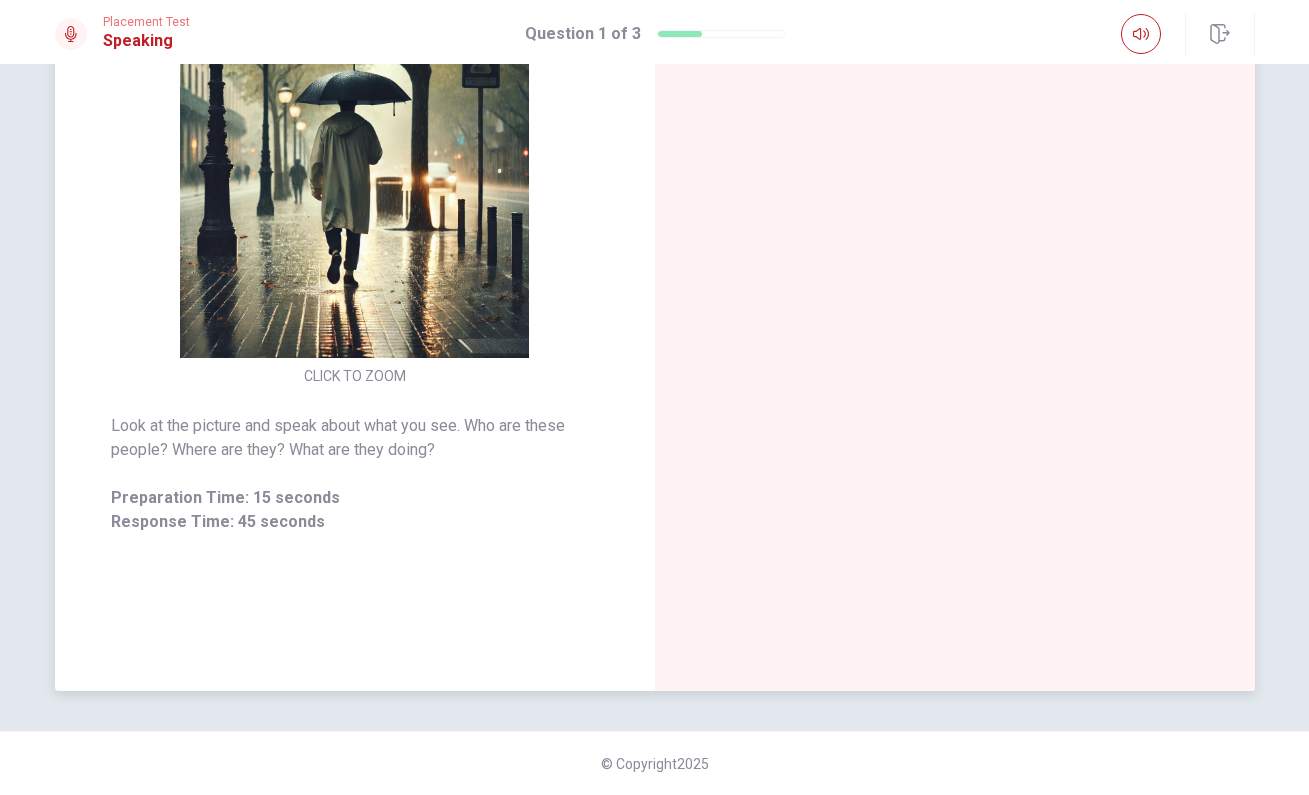 scroll, scrollTop: 124, scrollLeft: 0, axis: vertical 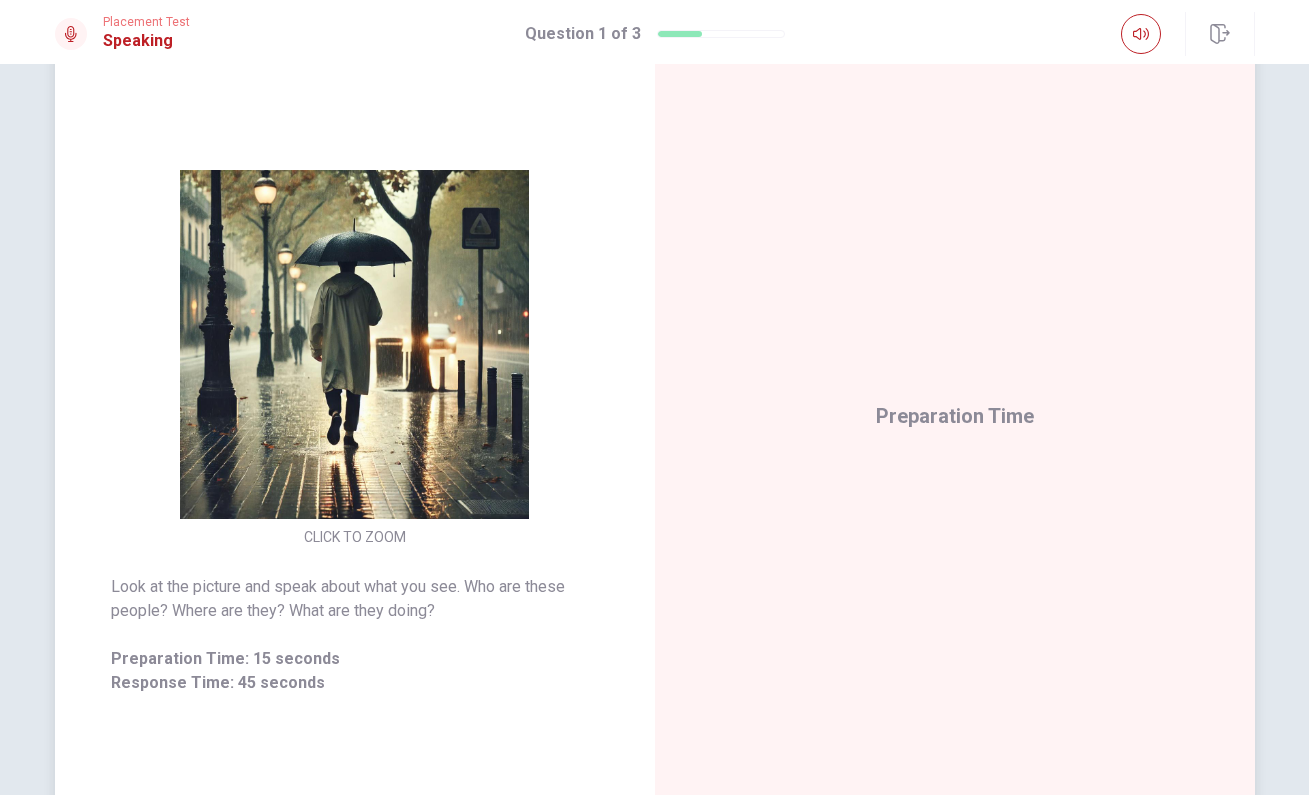 click at bounding box center [355, 344] 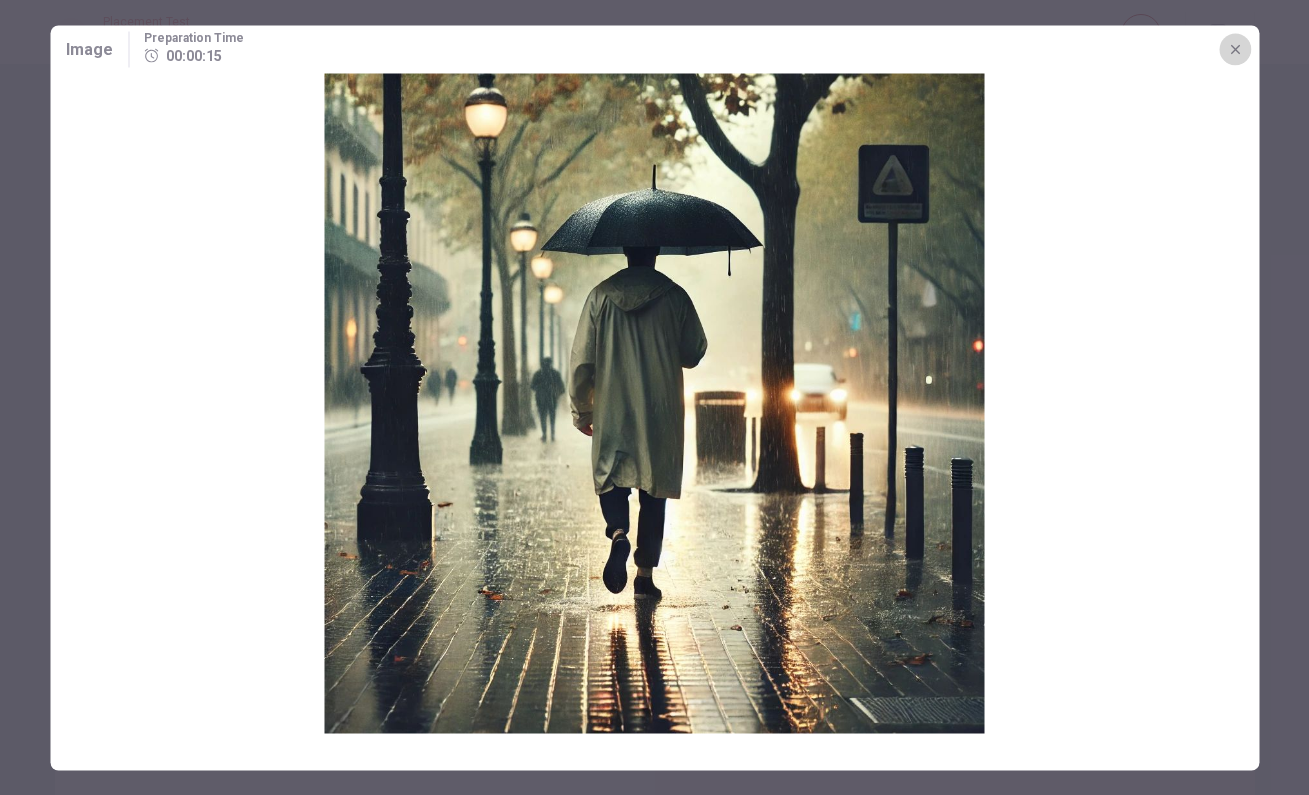 click 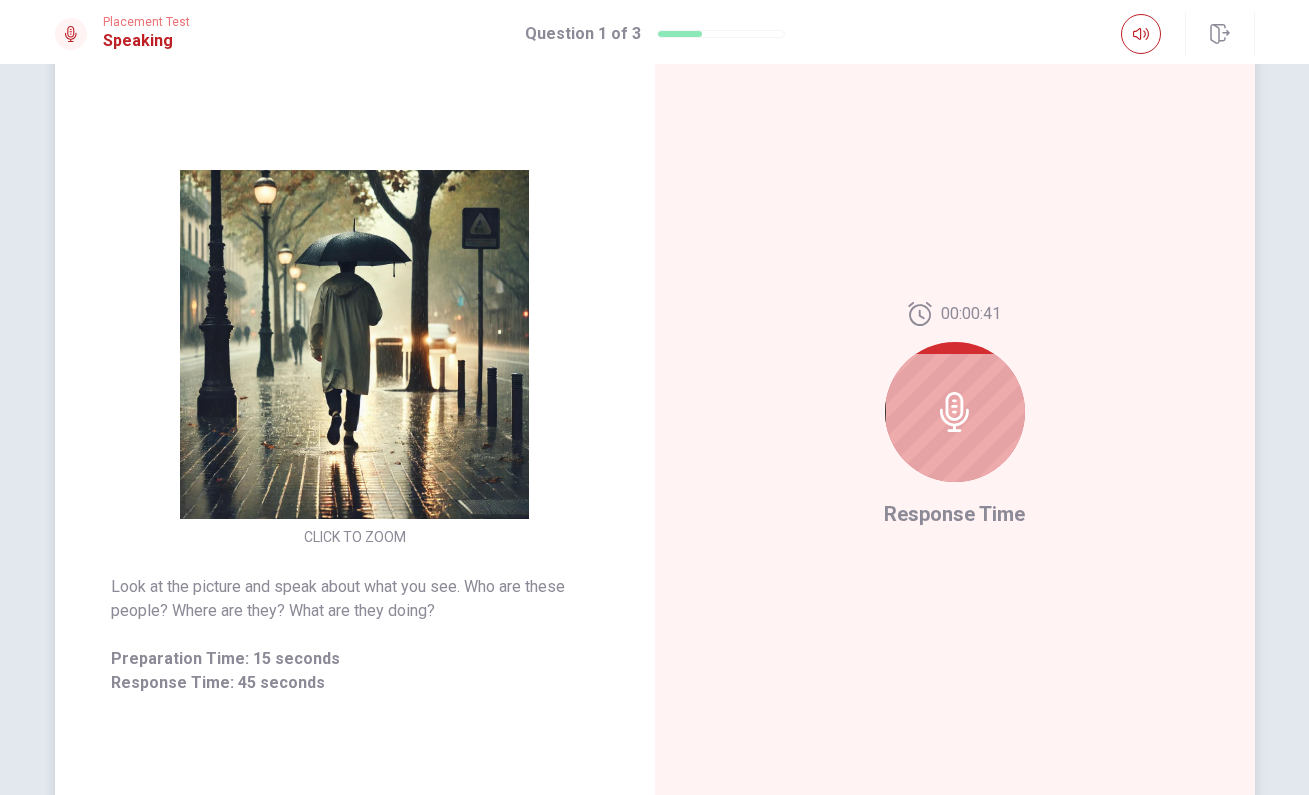 click 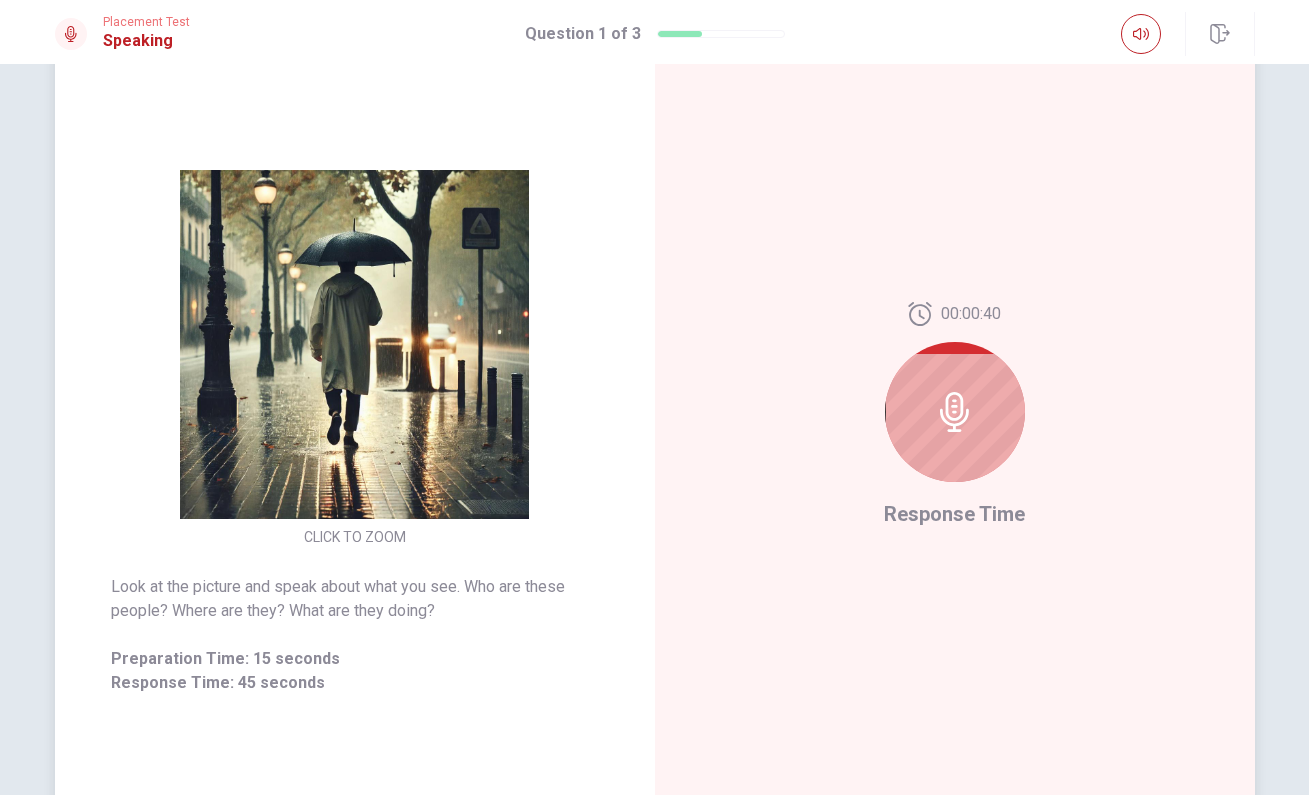 click at bounding box center (955, 412) 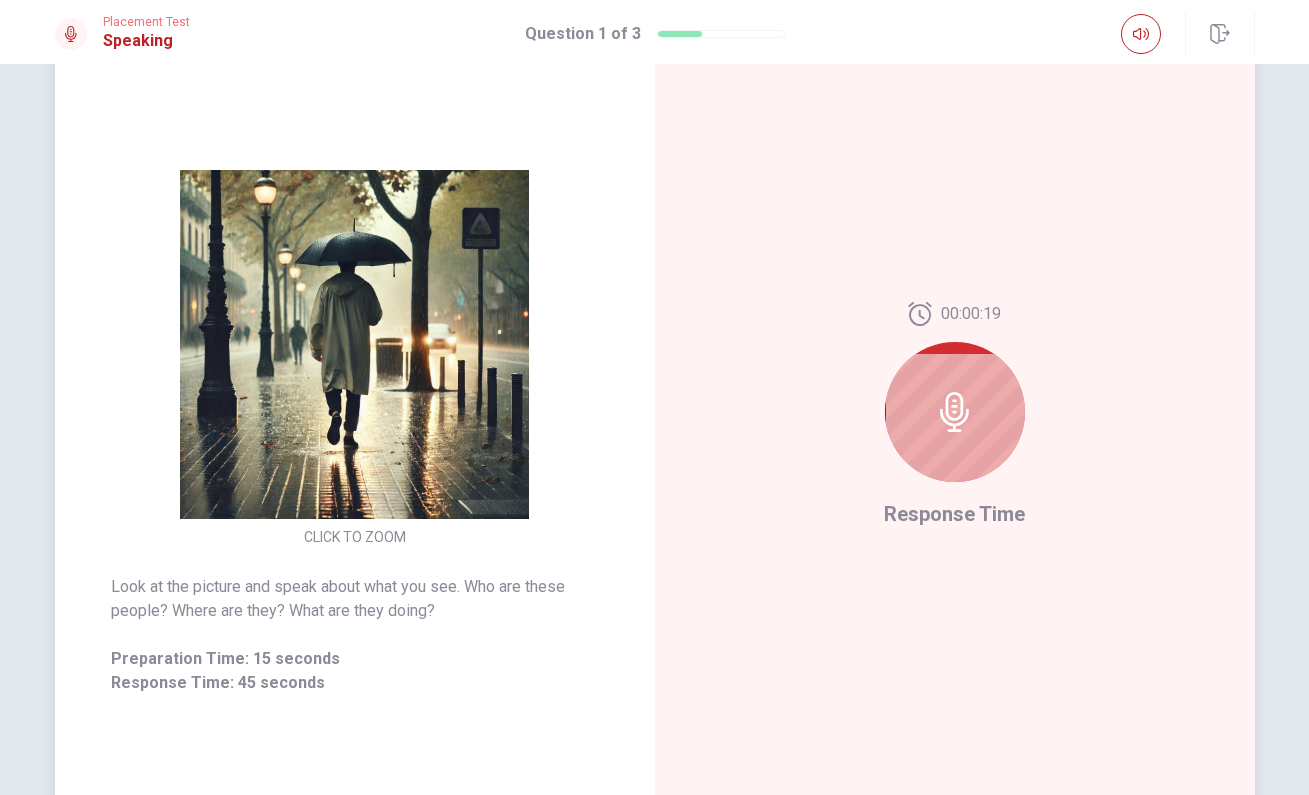 click 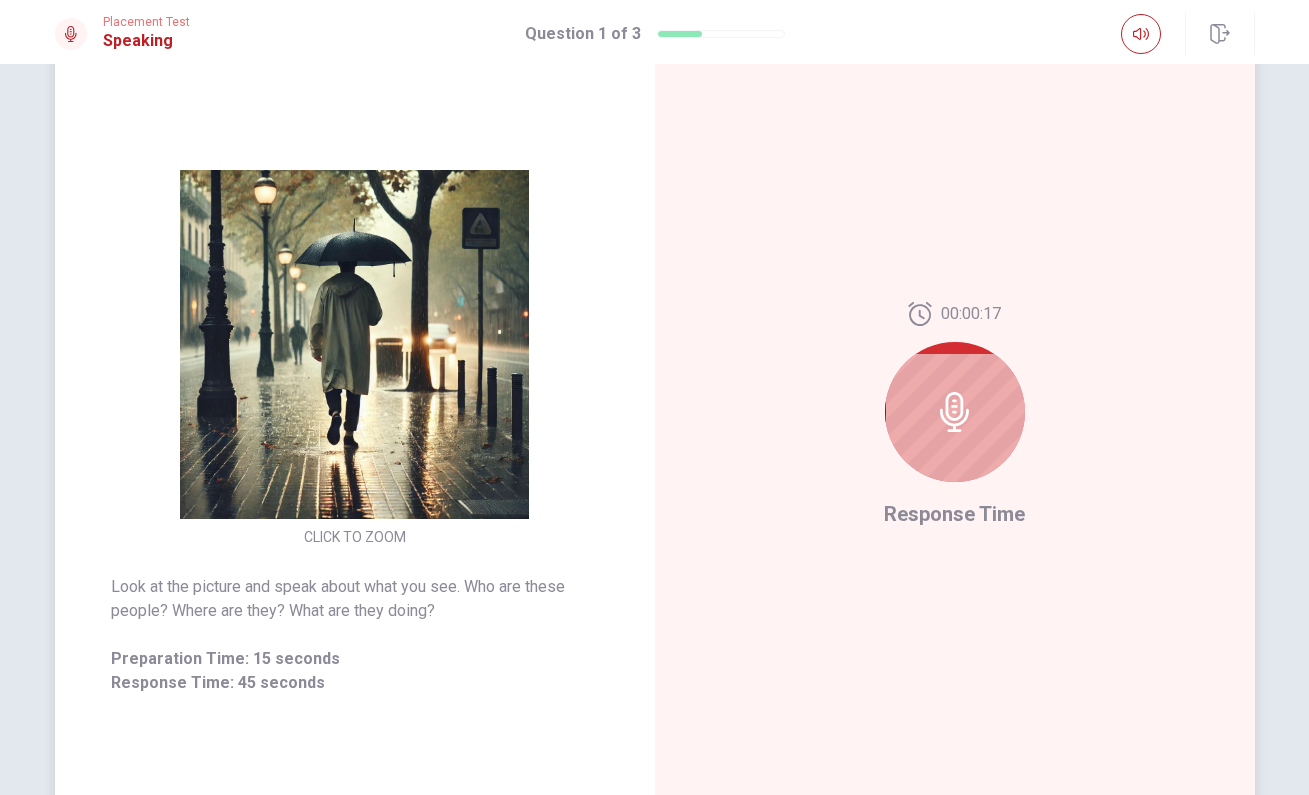 click on "Response Time" at bounding box center (954, 514) 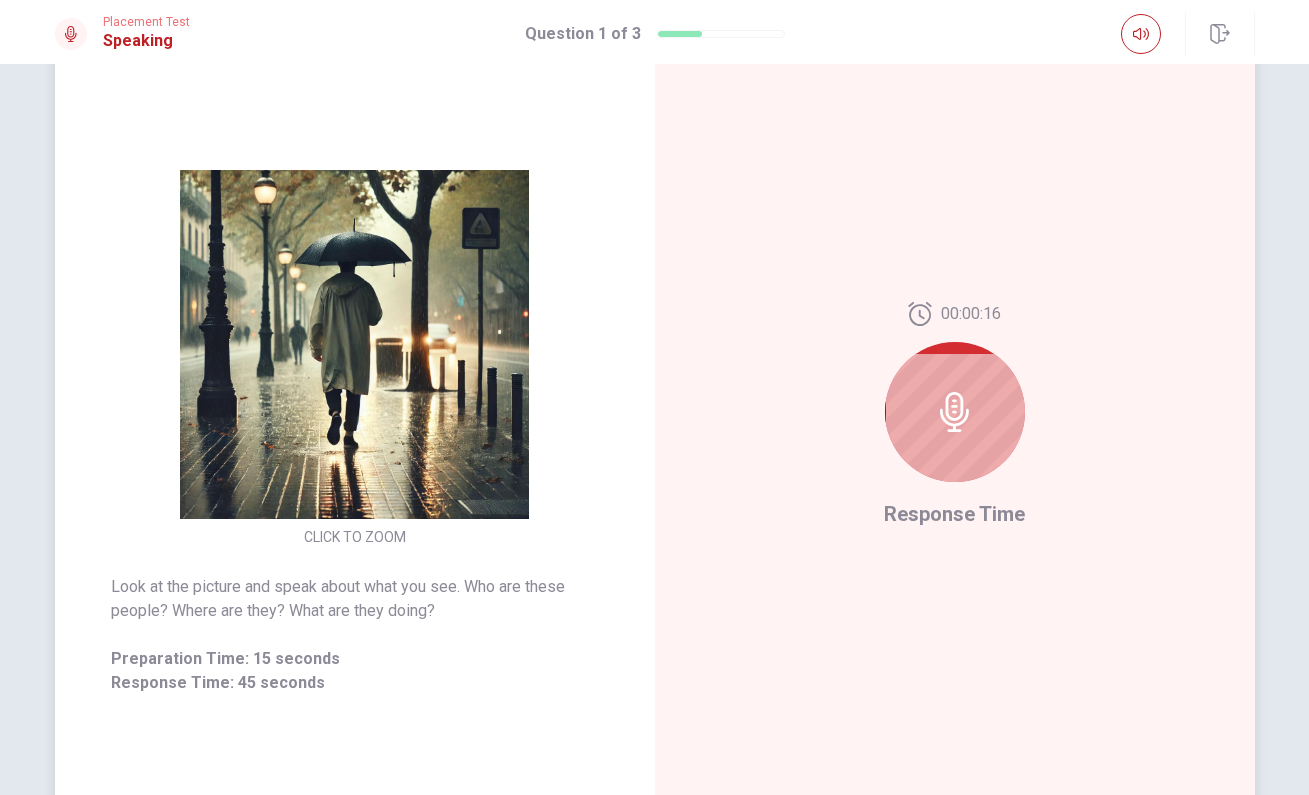 drag, startPoint x: 889, startPoint y: 418, endPoint x: 1026, endPoint y: 418, distance: 137 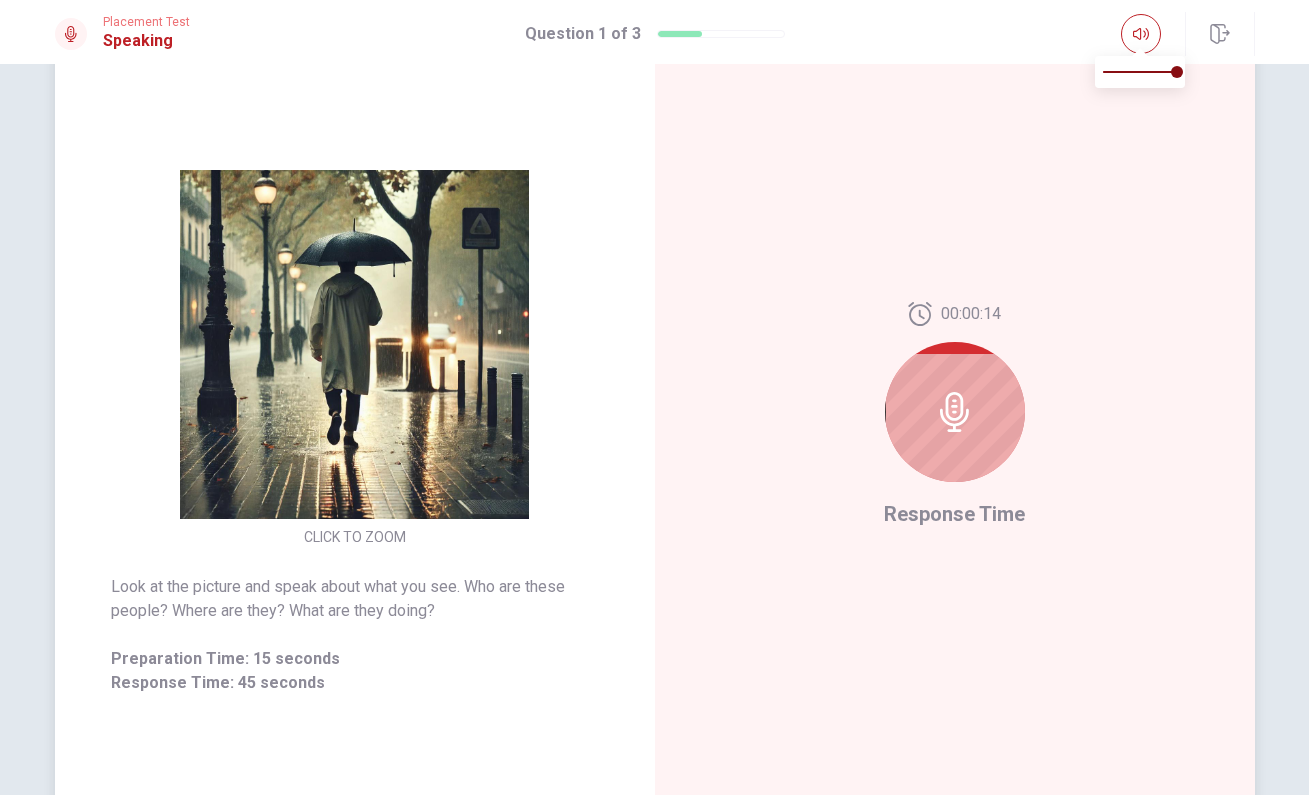 click at bounding box center (355, 344) 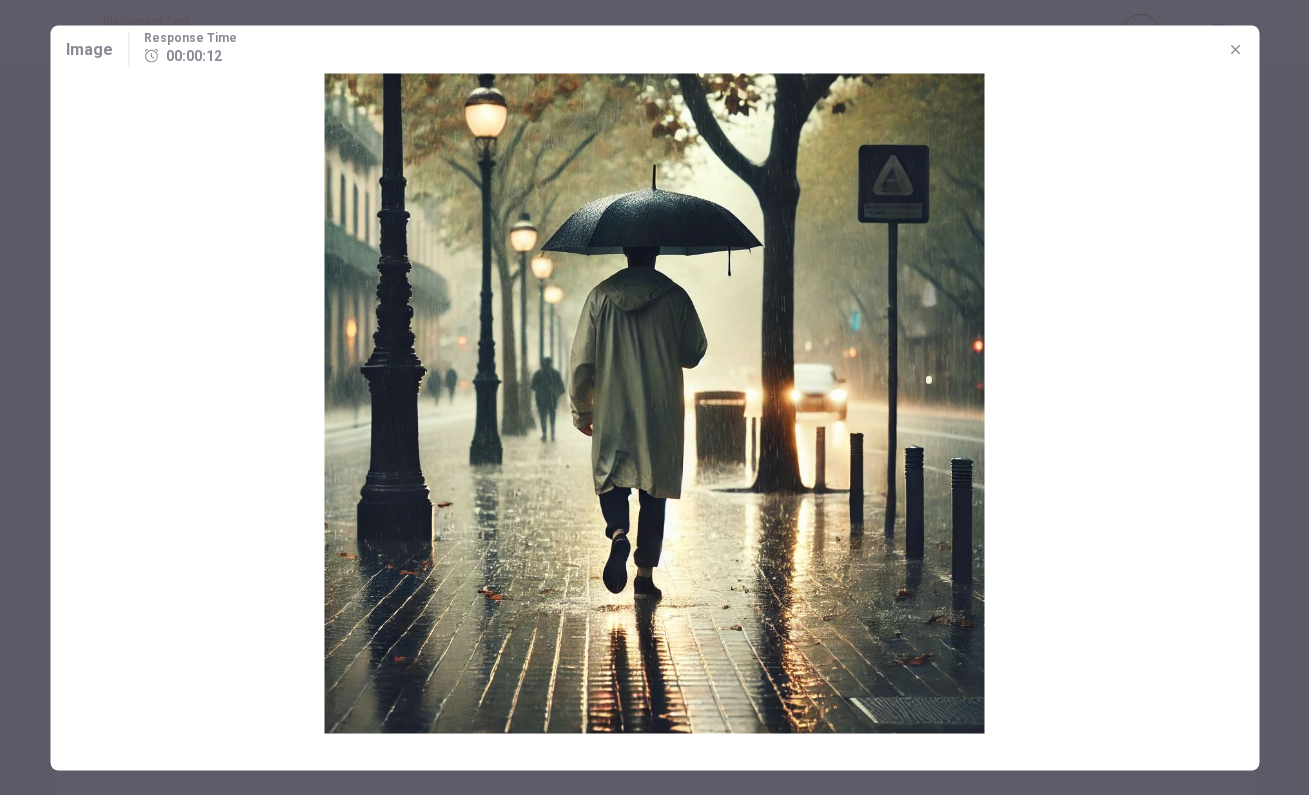click 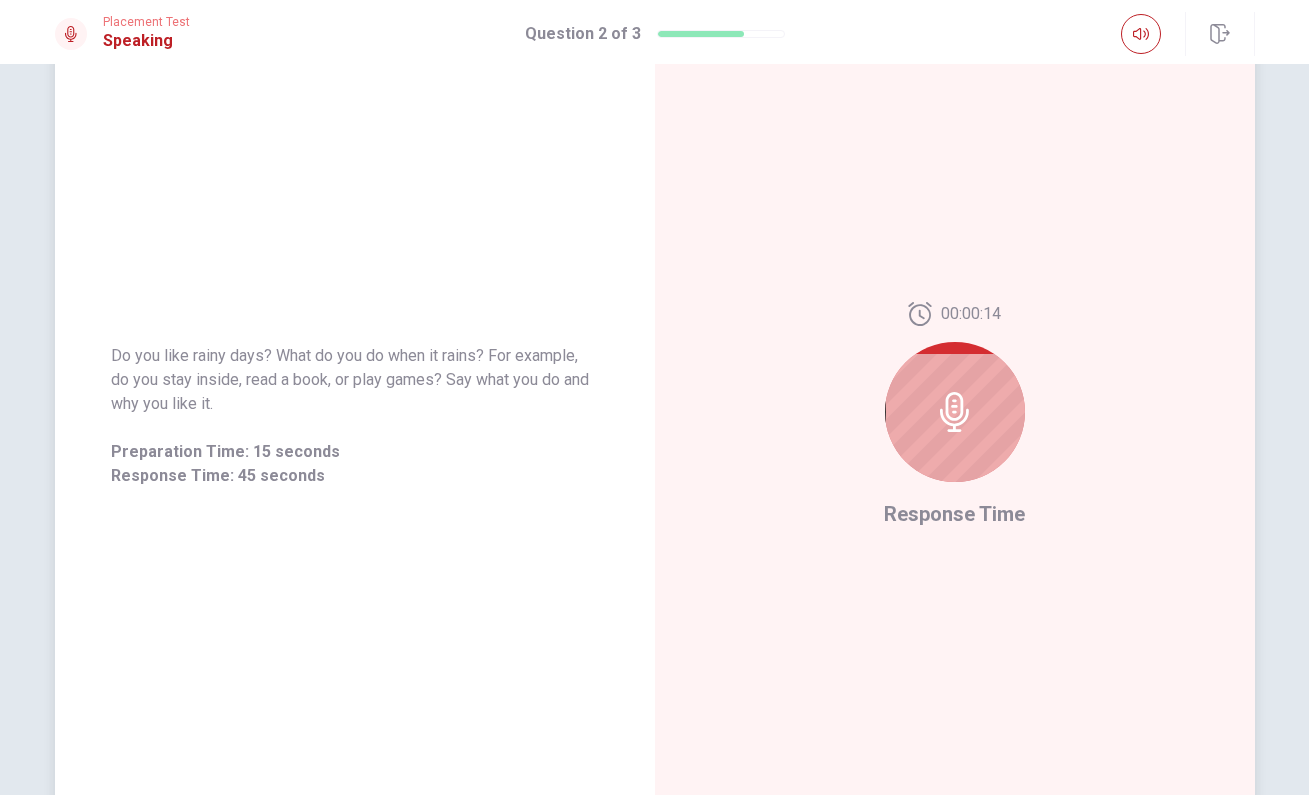 click at bounding box center [955, 412] 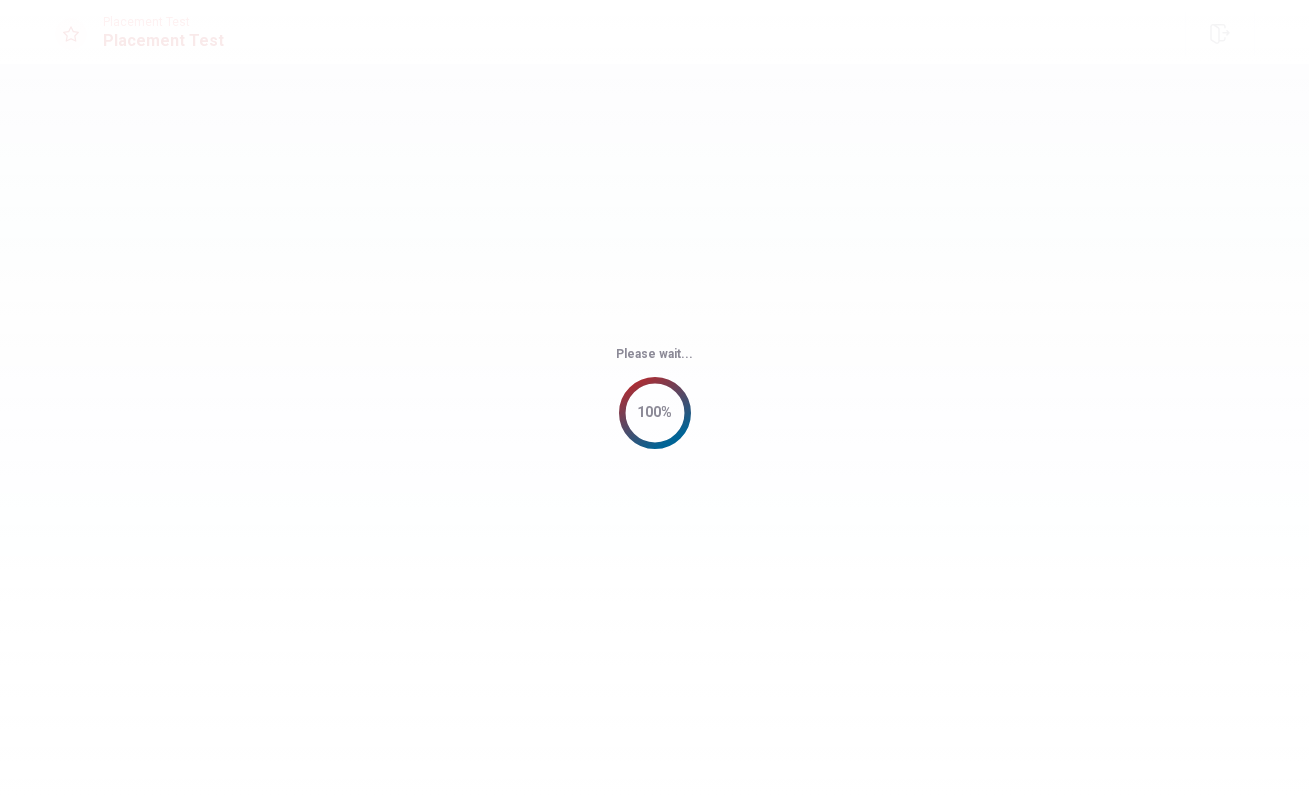 scroll, scrollTop: 0, scrollLeft: 0, axis: both 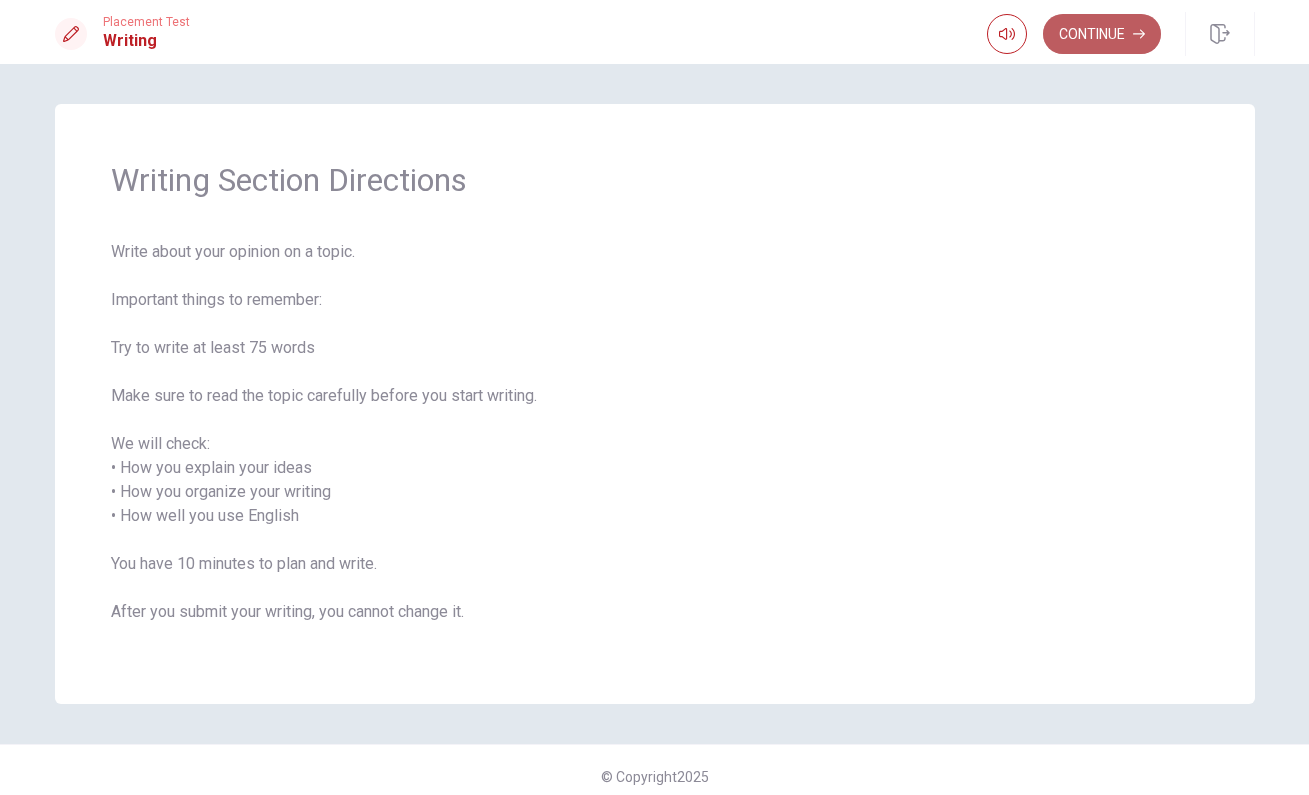click on "Continue" at bounding box center [1102, 34] 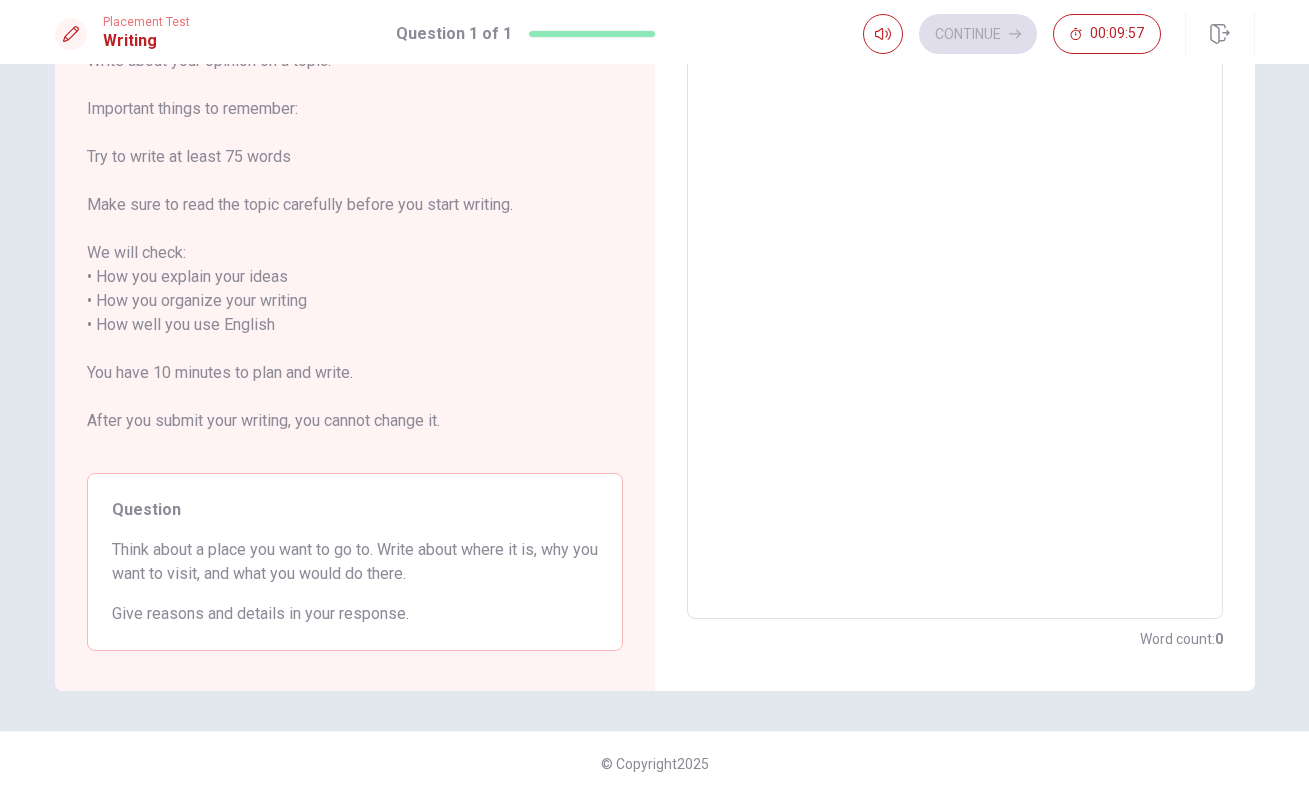 scroll, scrollTop: 0, scrollLeft: 0, axis: both 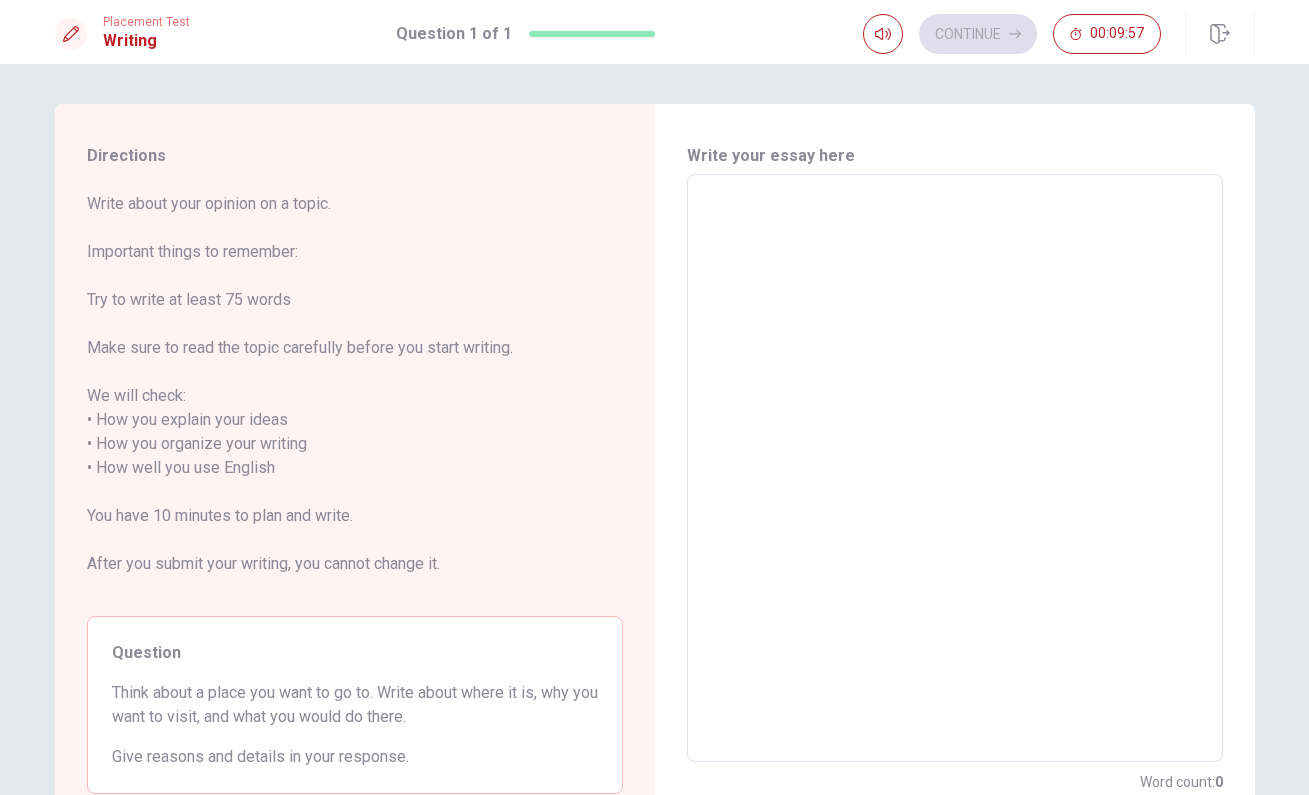 click at bounding box center (955, 468) 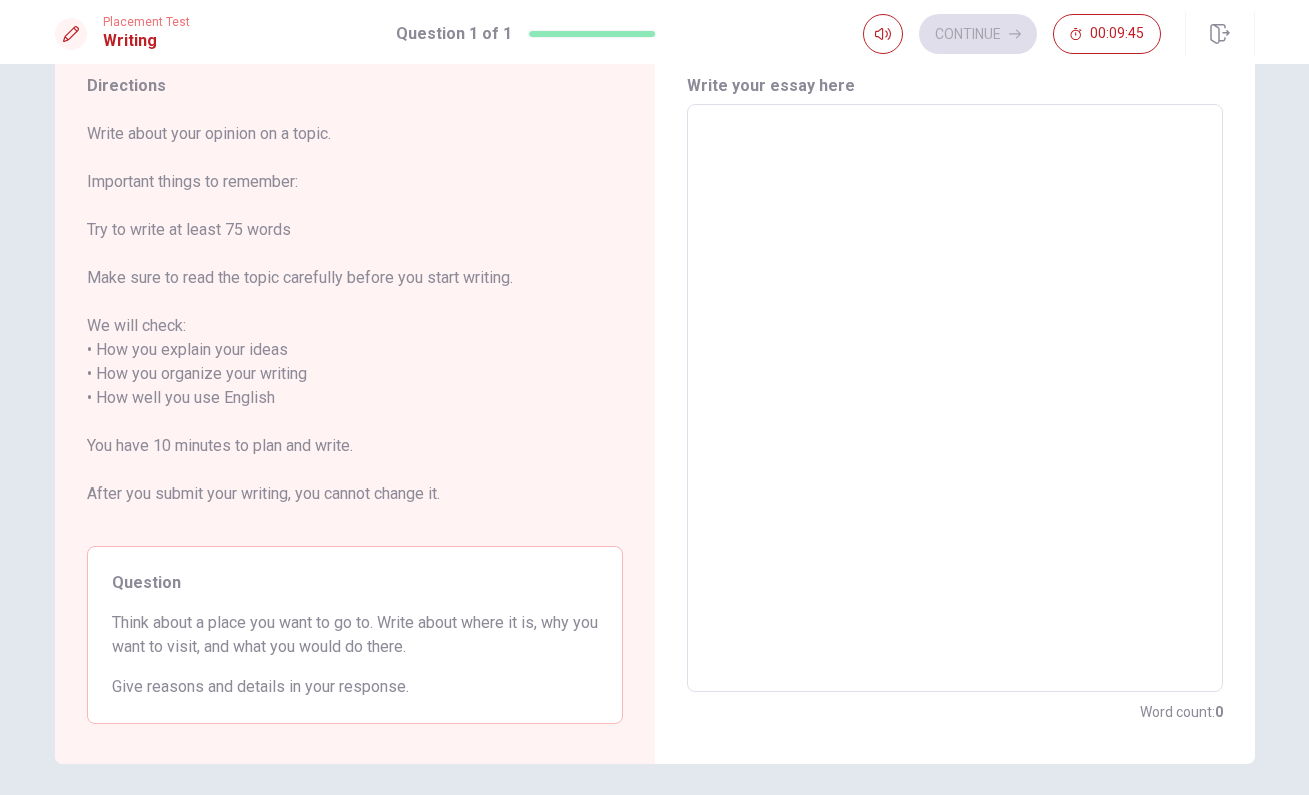 scroll, scrollTop: 143, scrollLeft: 0, axis: vertical 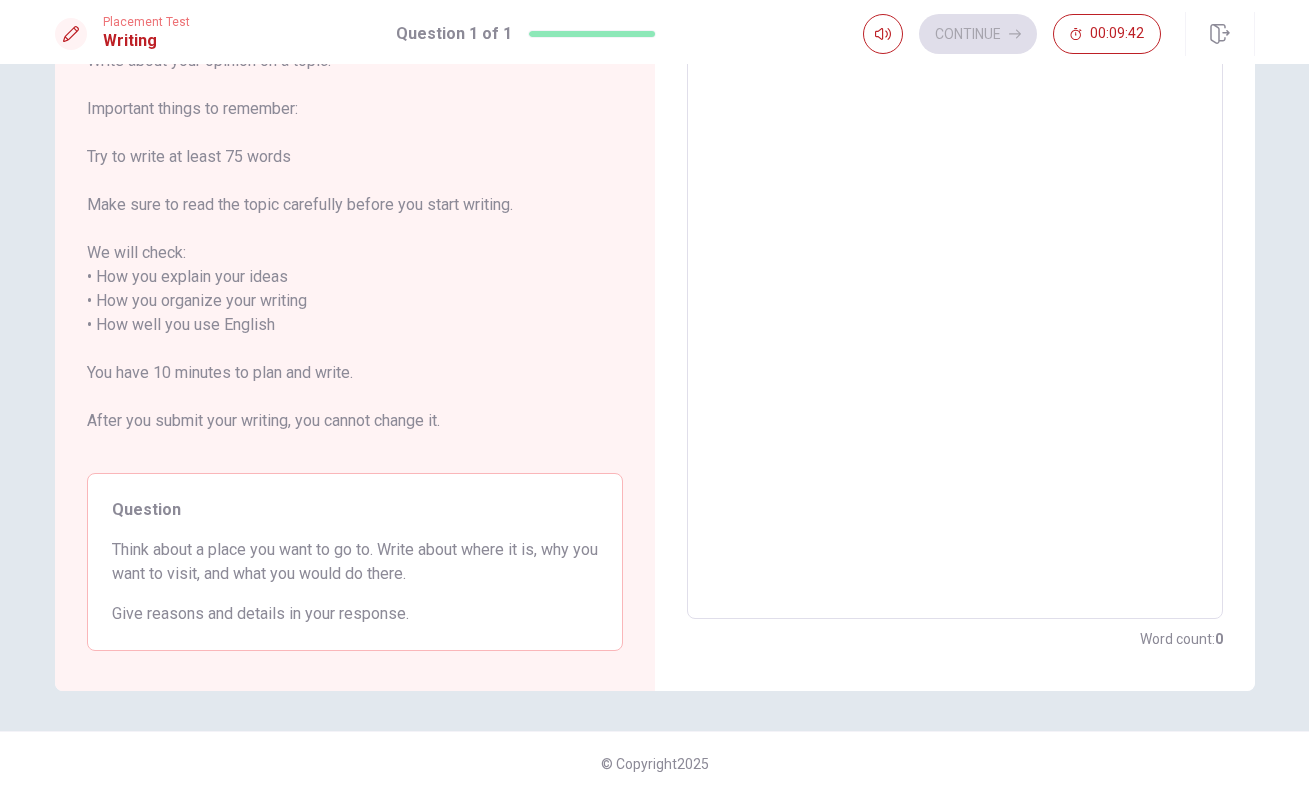 click at bounding box center [955, 325] 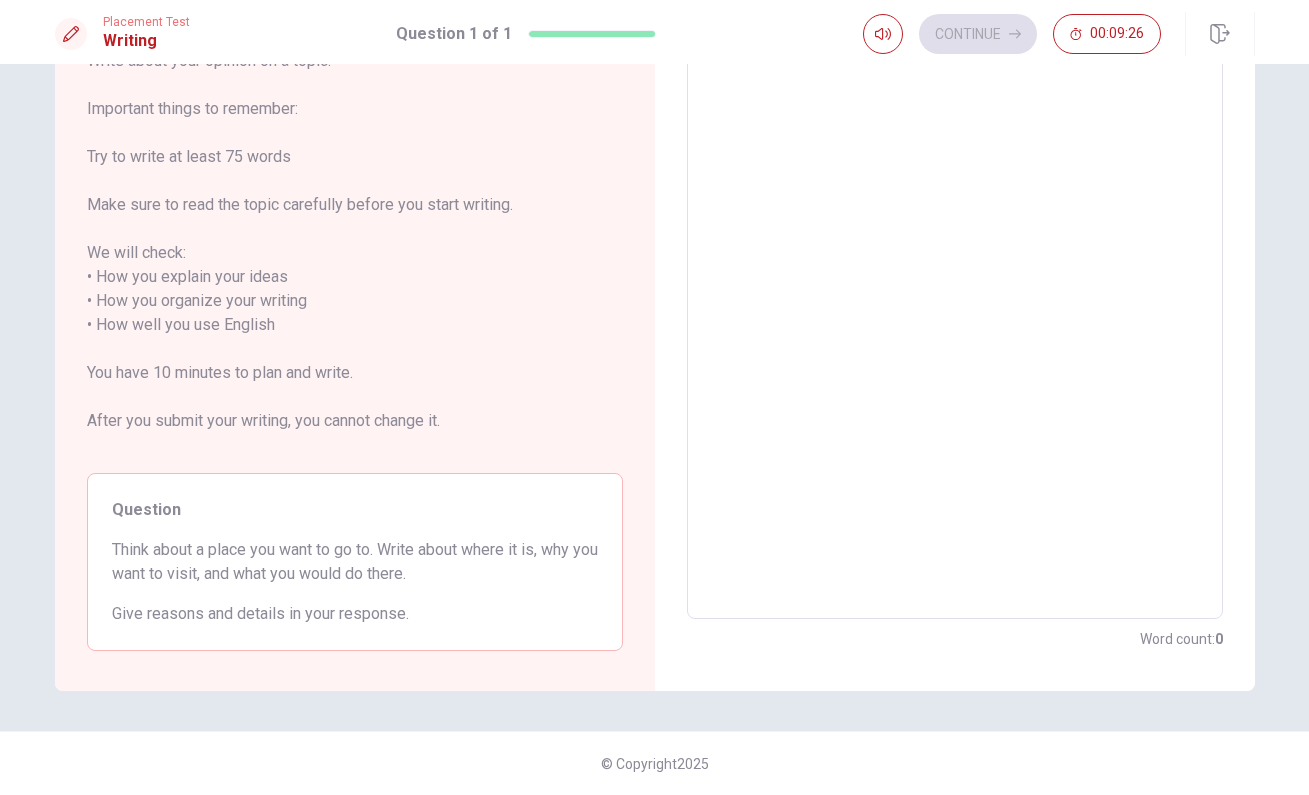 scroll, scrollTop: 0, scrollLeft: 0, axis: both 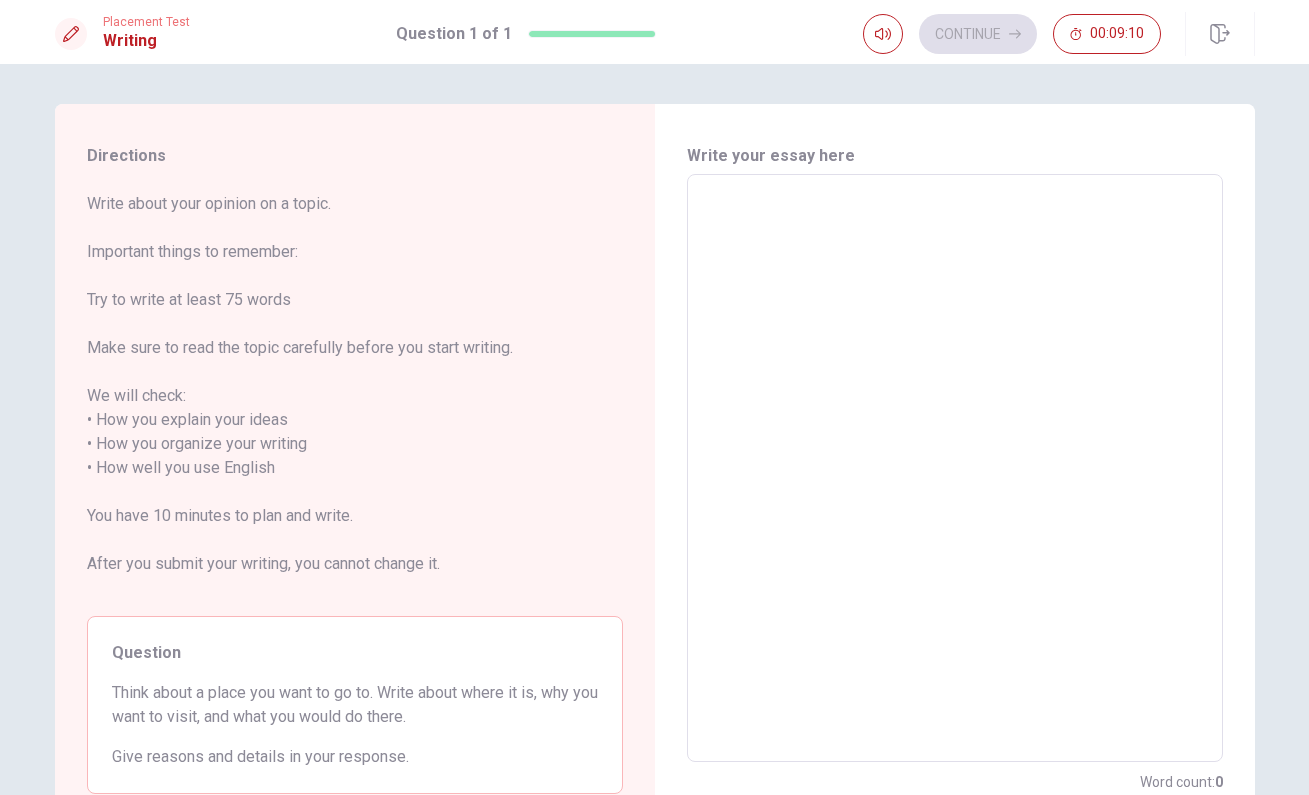 type on "m" 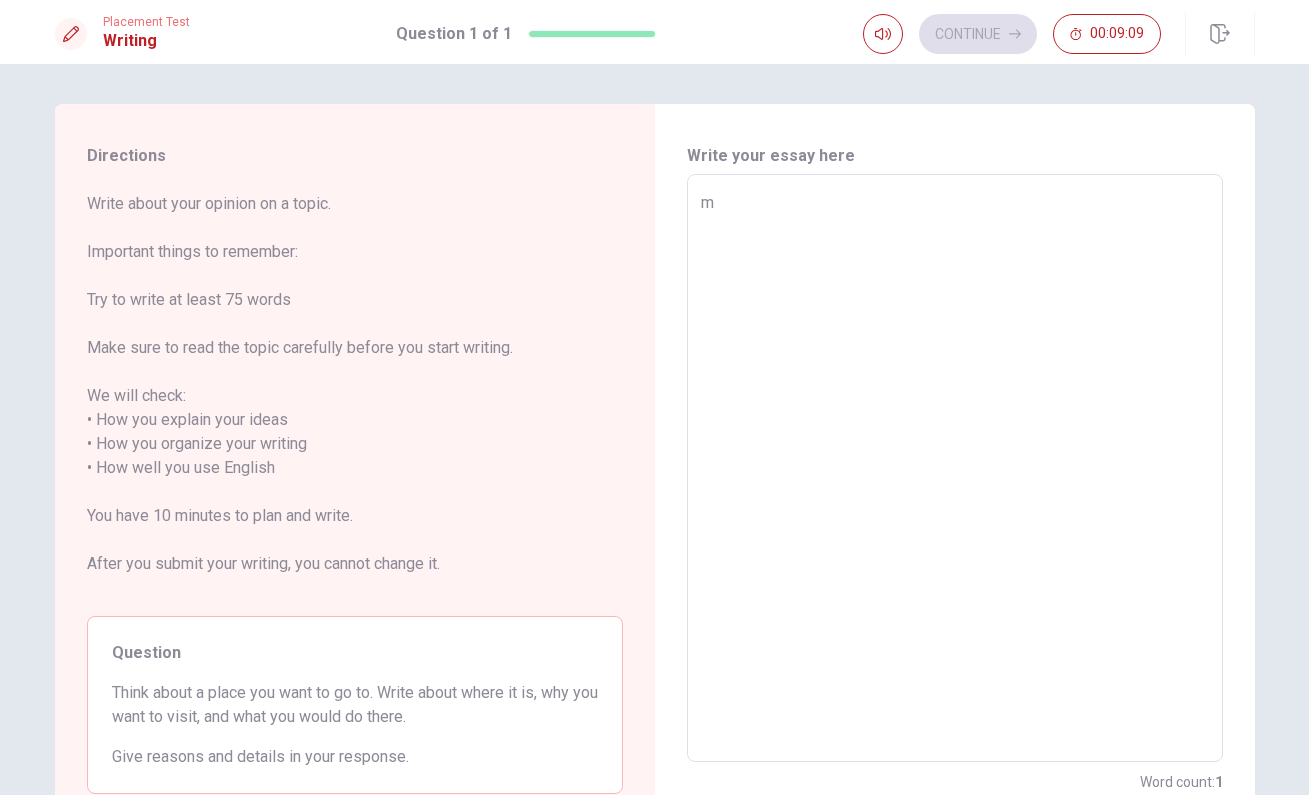 type on "x" 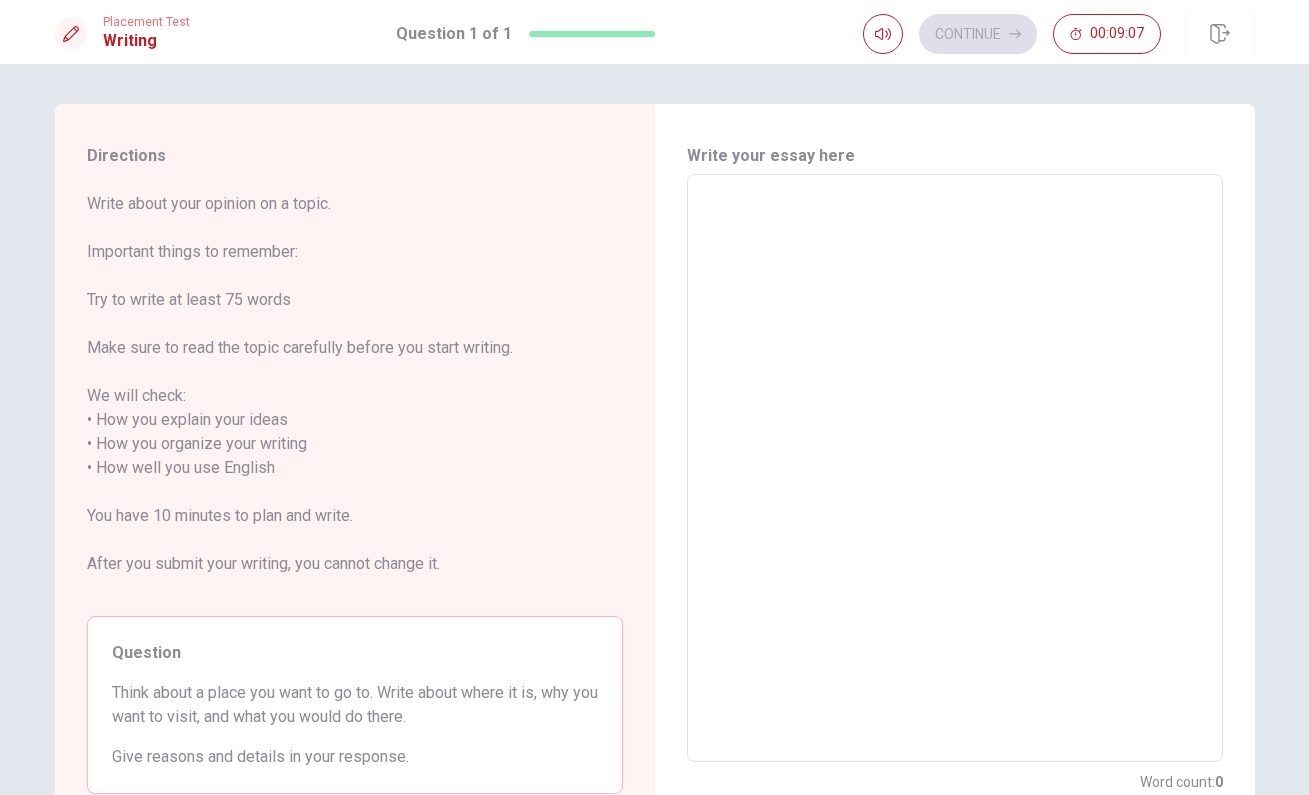 type on "I" 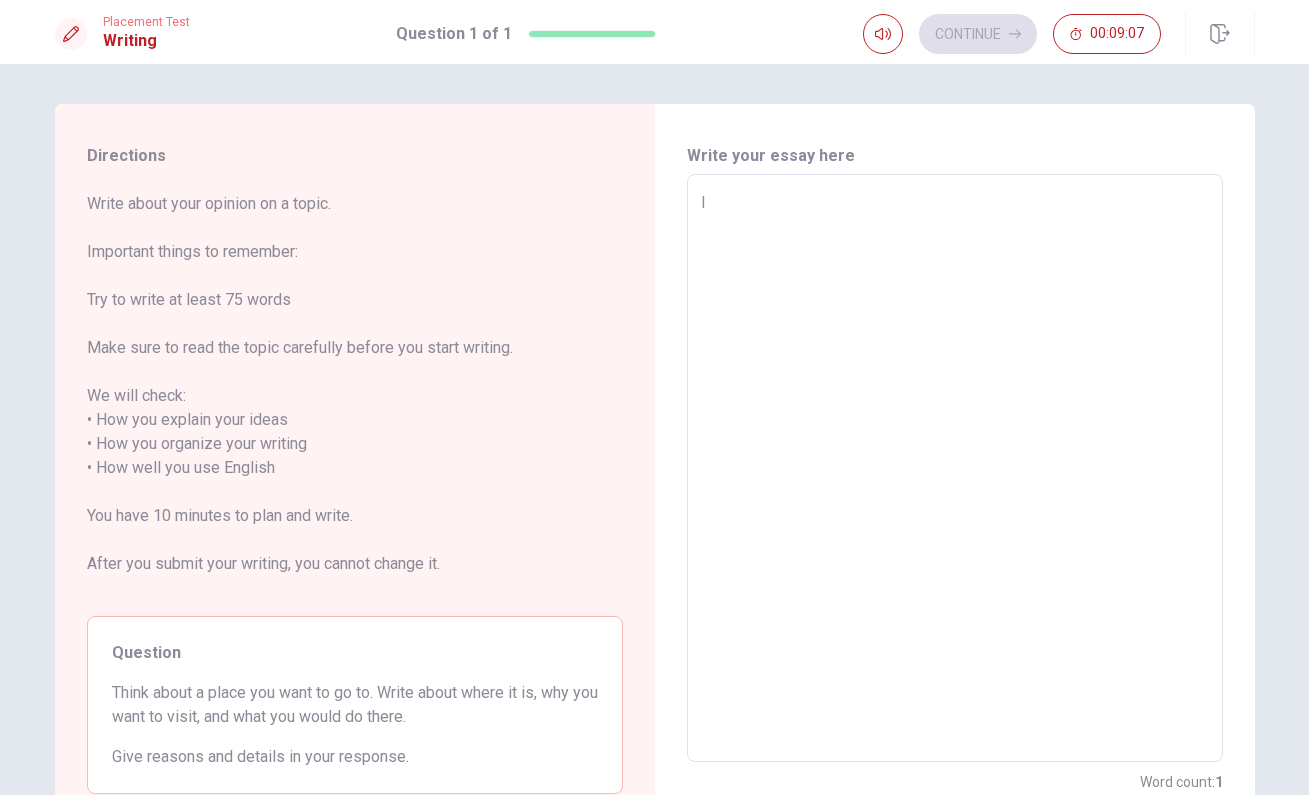 type on "x" 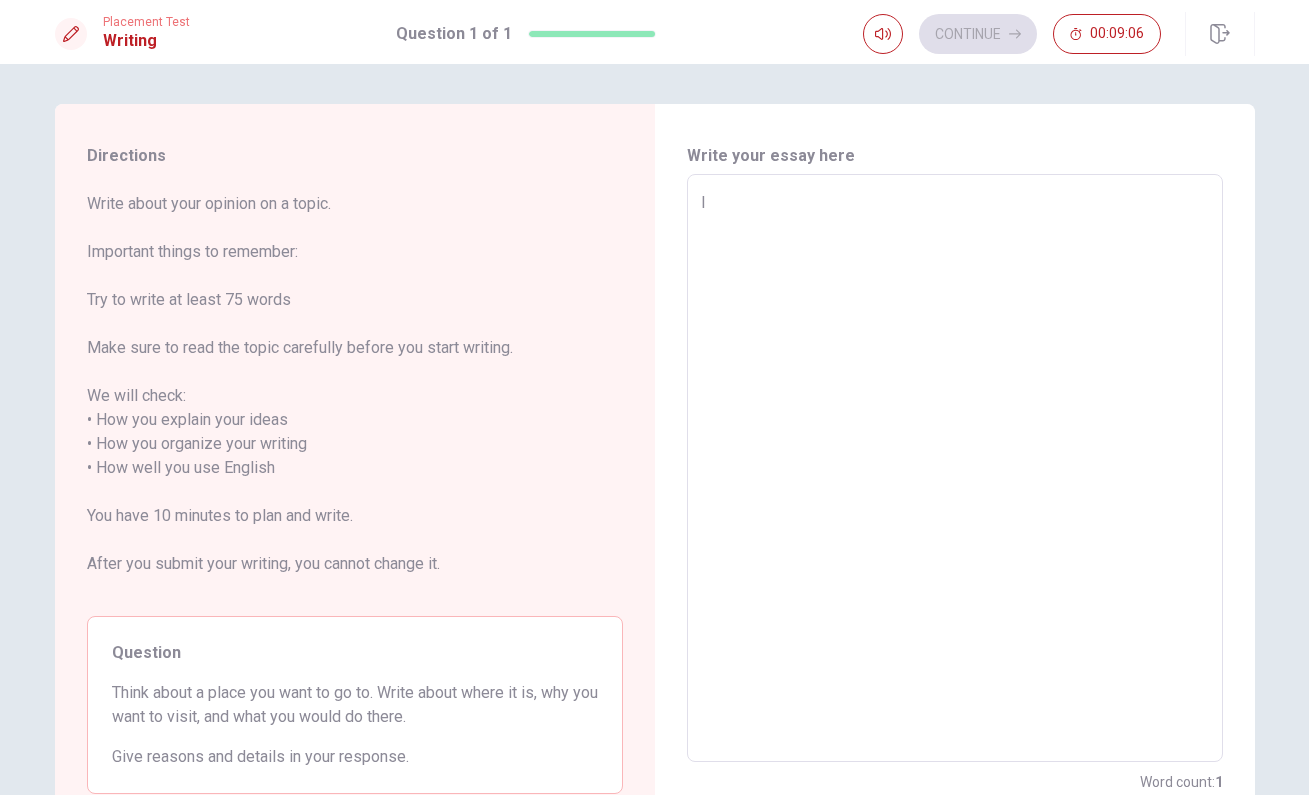 type on "Im" 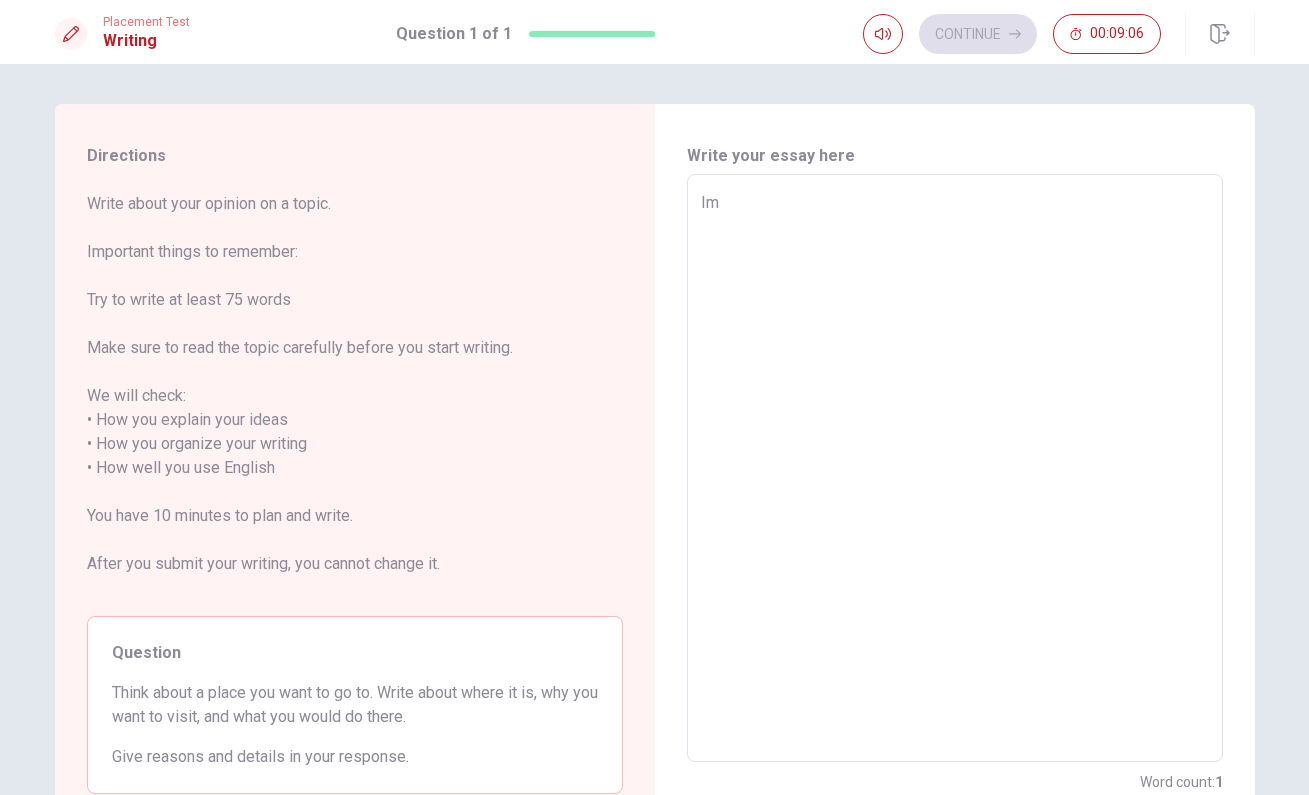 type on "x" 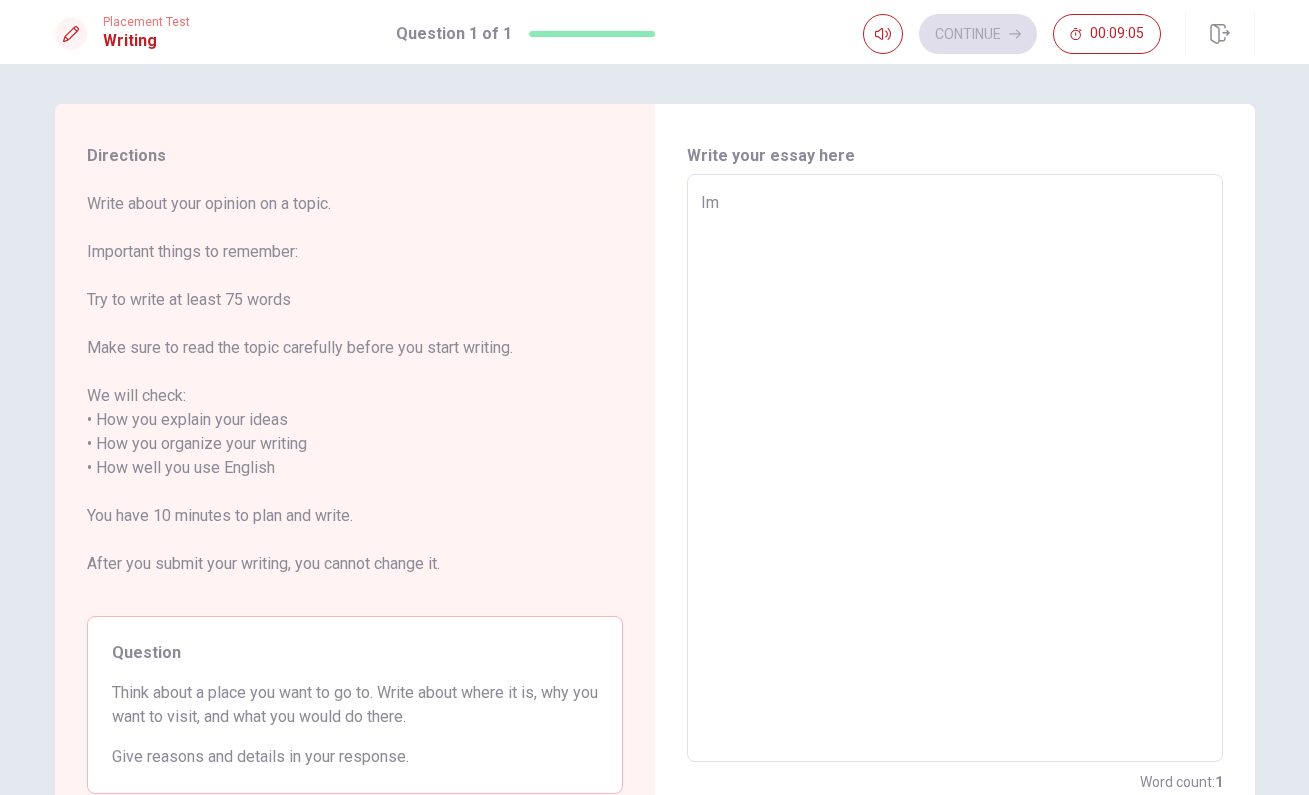 type on "x" 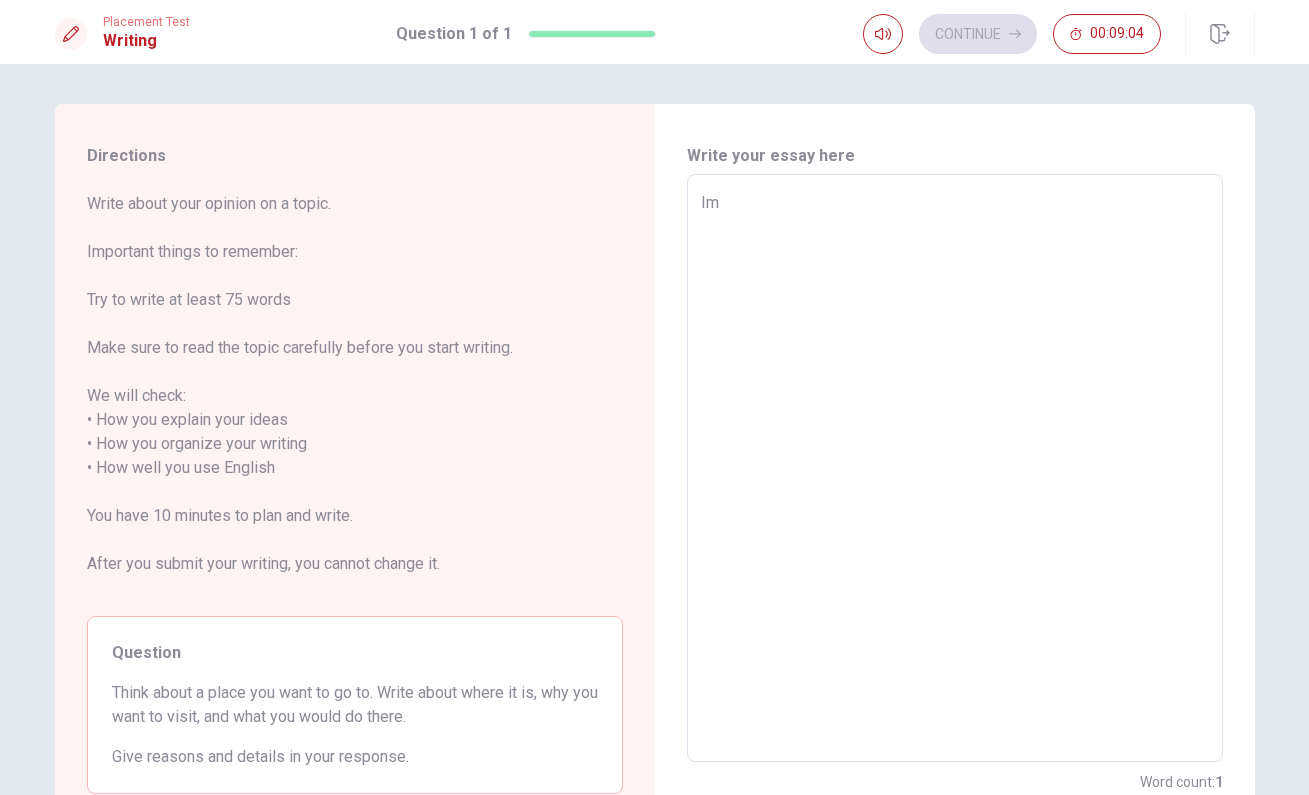type on "Im g" 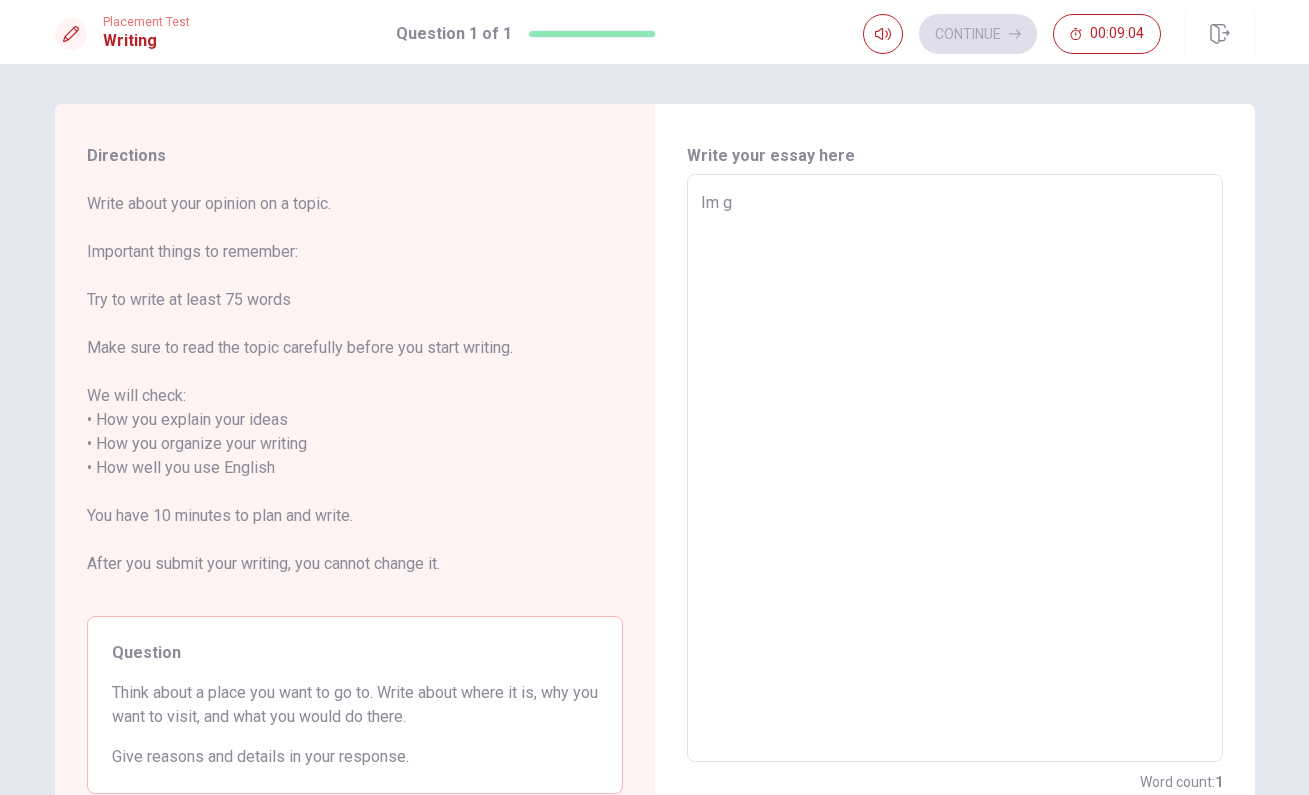 type on "x" 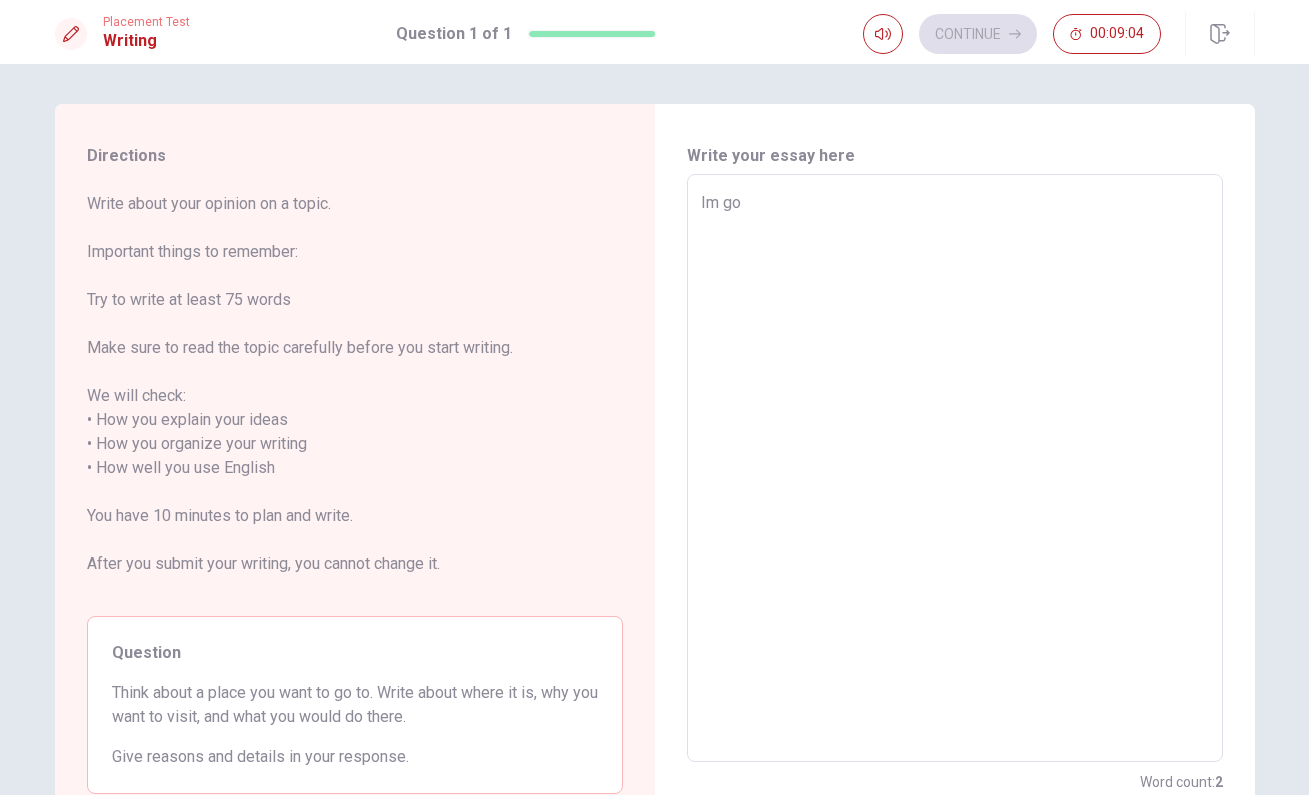 type on "x" 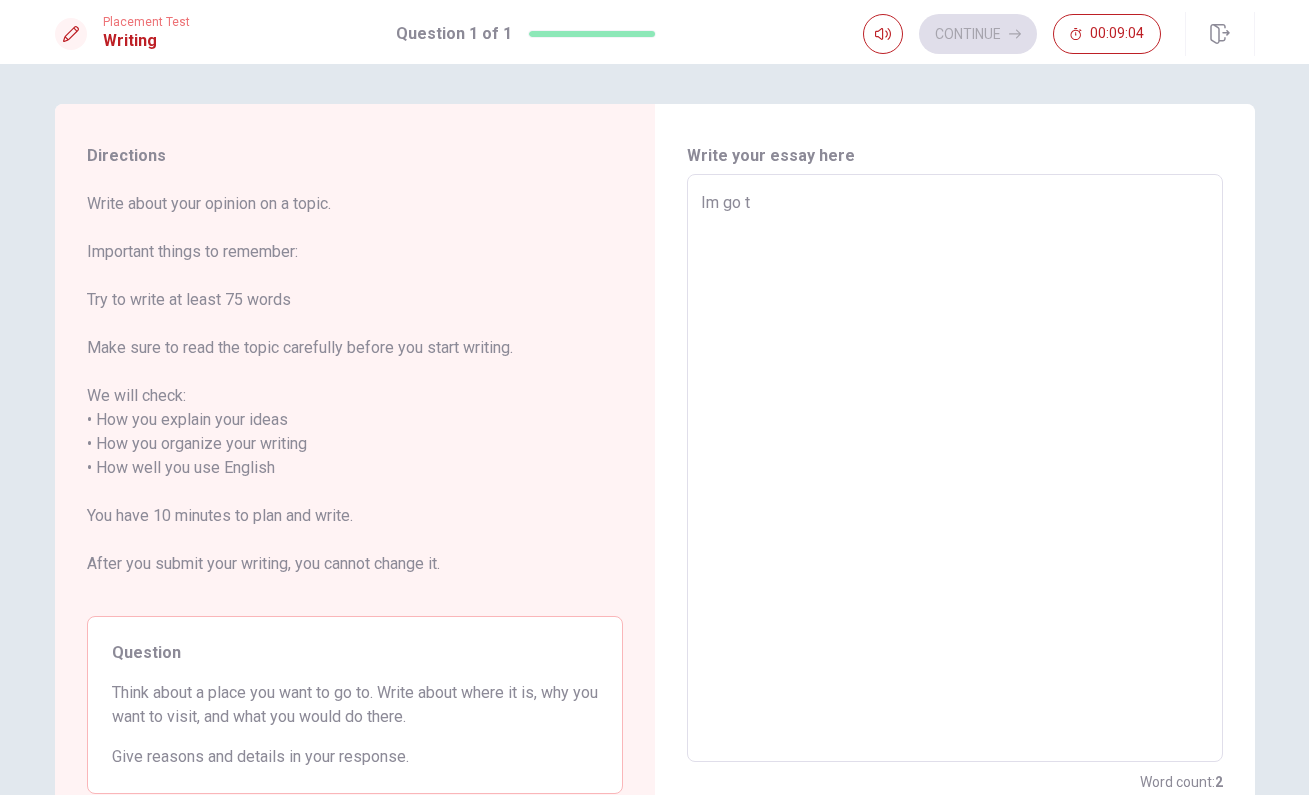 type on "x" 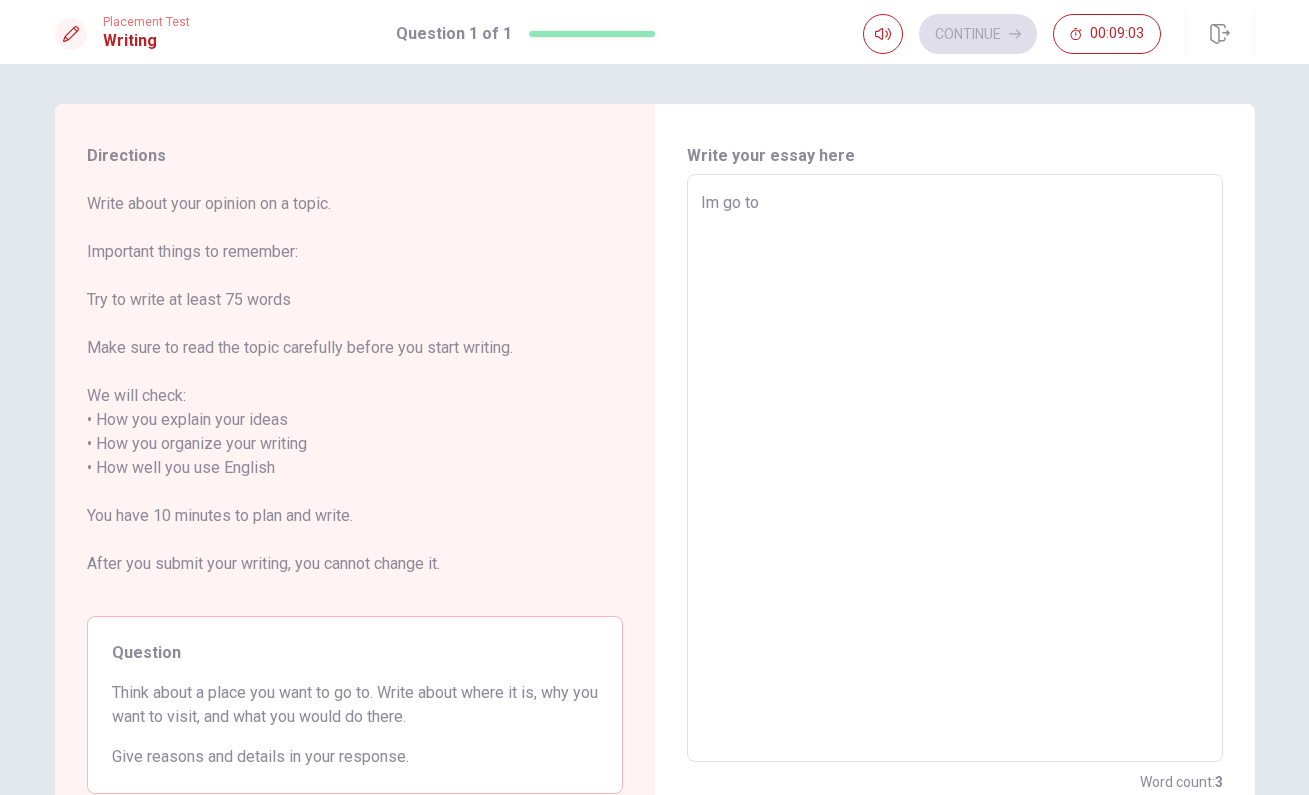 type on "x" 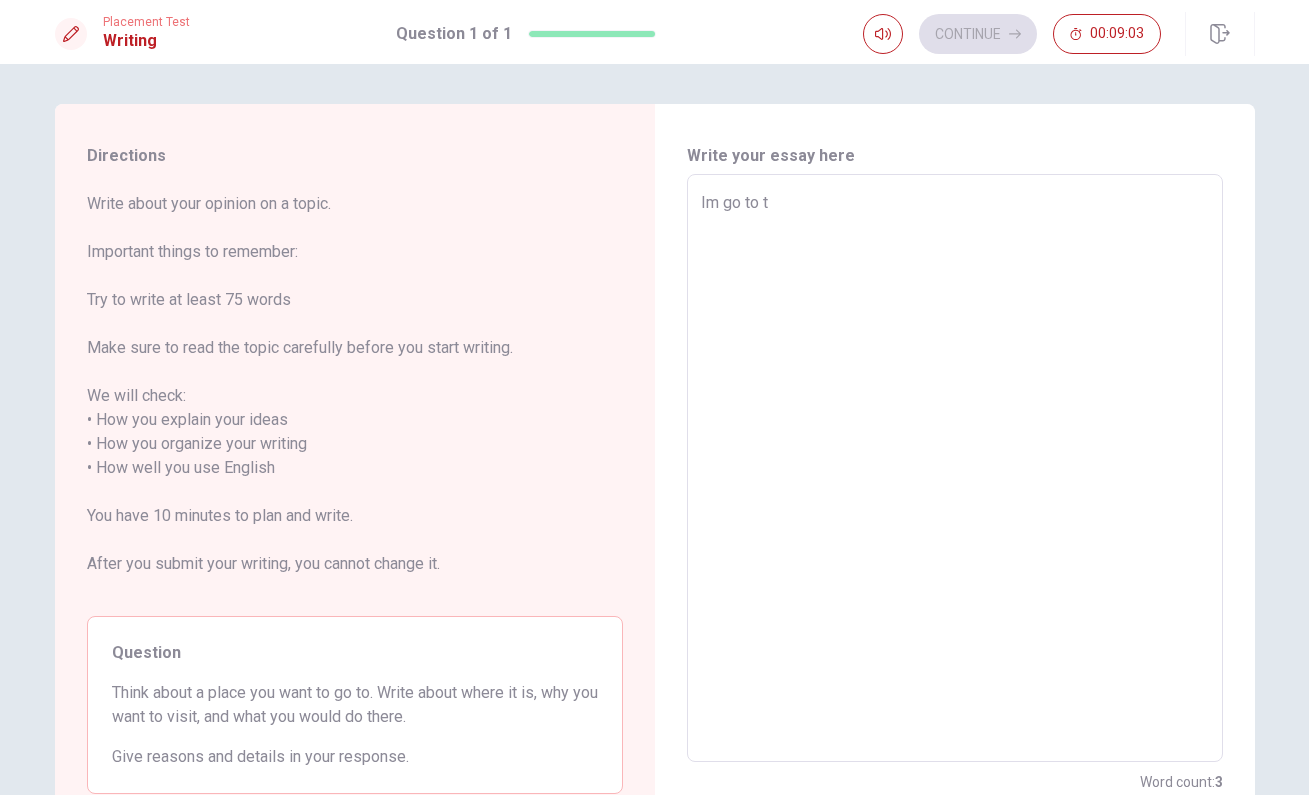 type on "x" 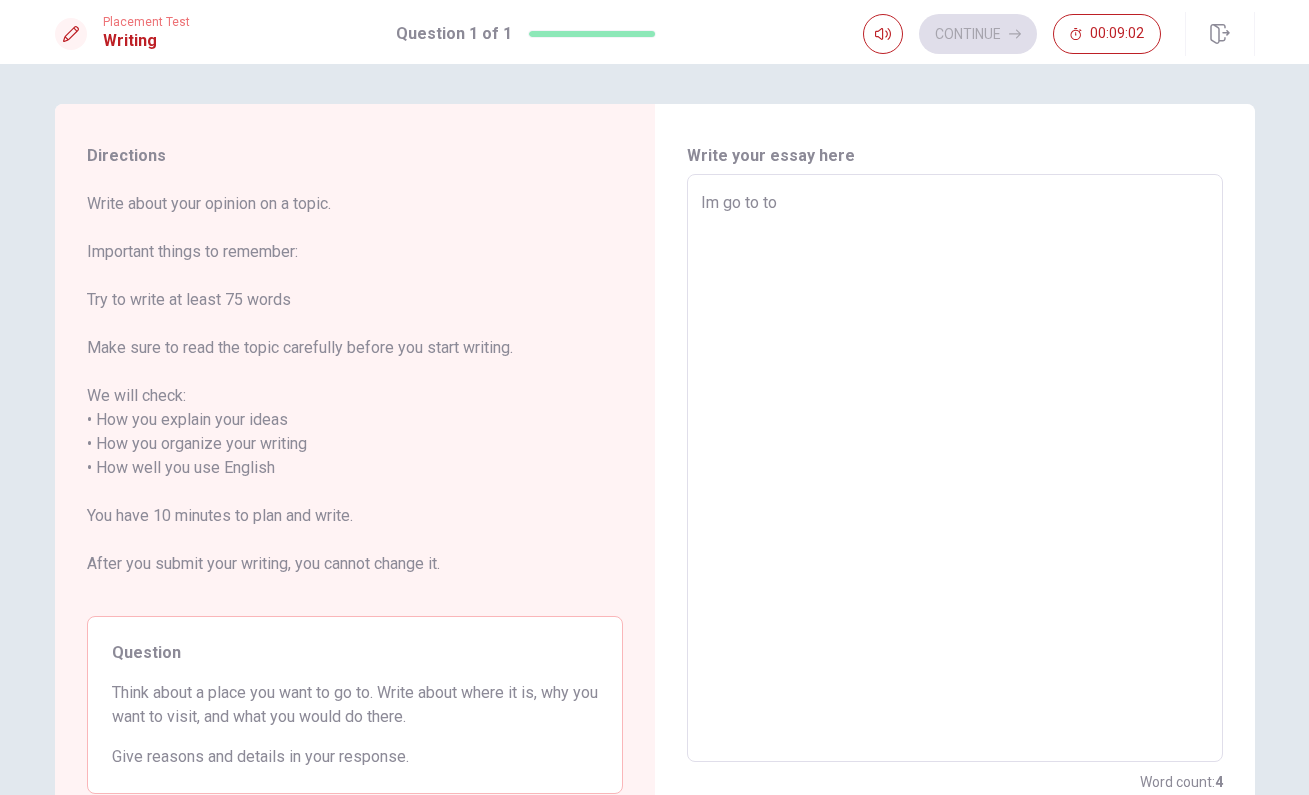 type on "x" 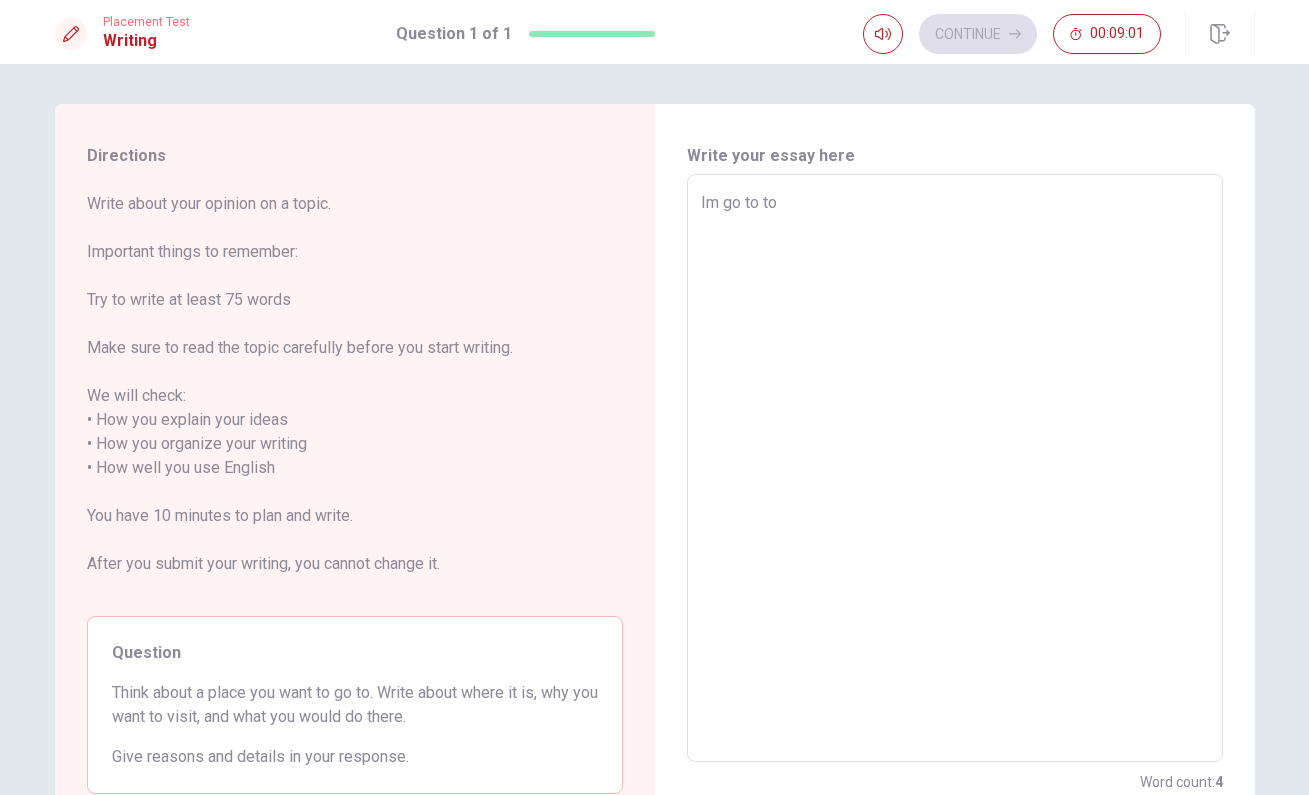 type on "Im go to tor" 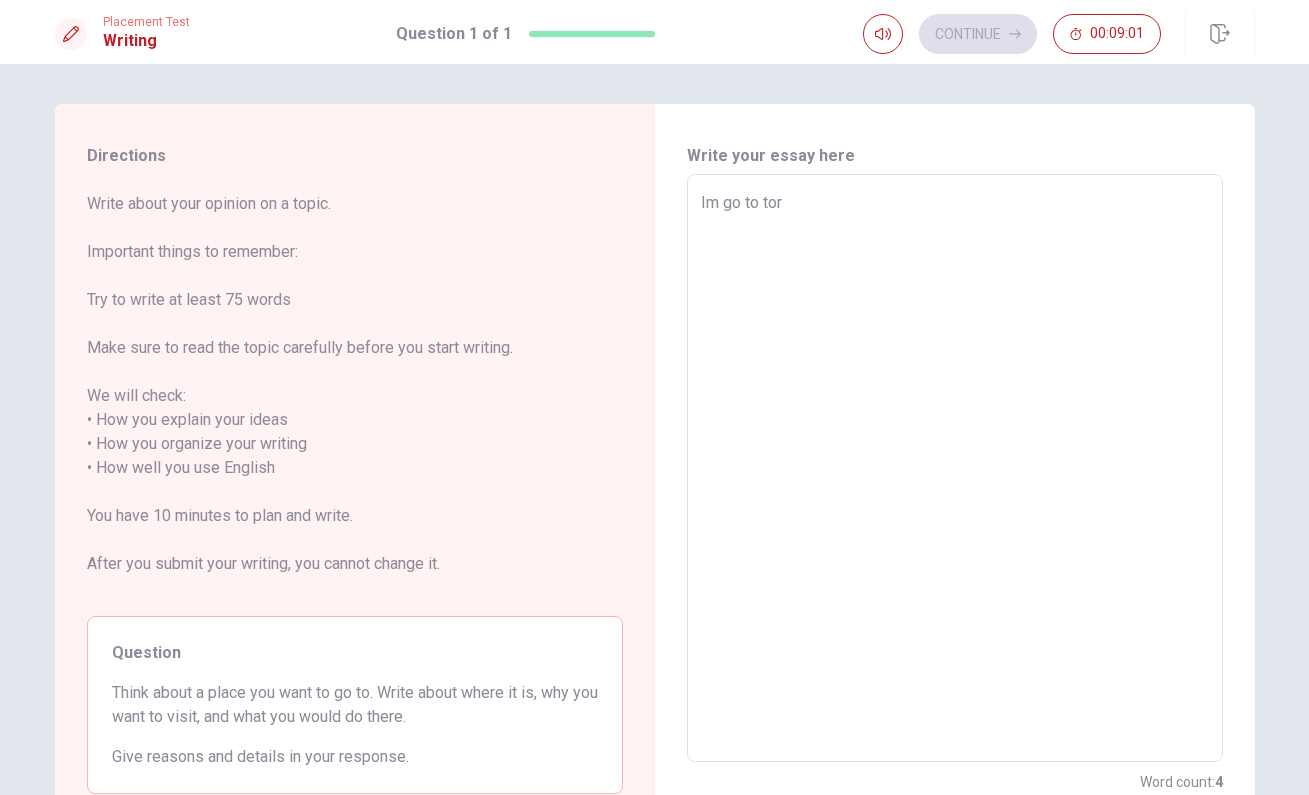 type on "x" 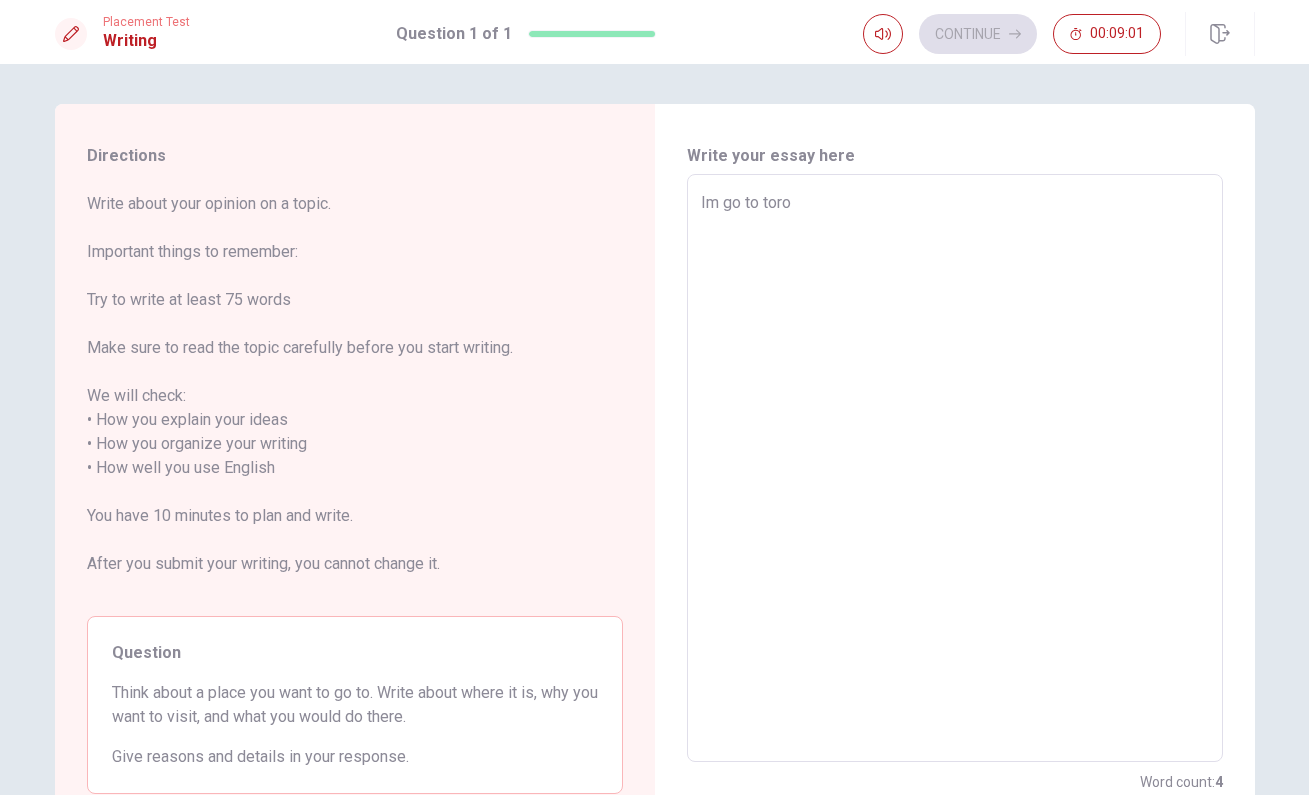 type on "x" 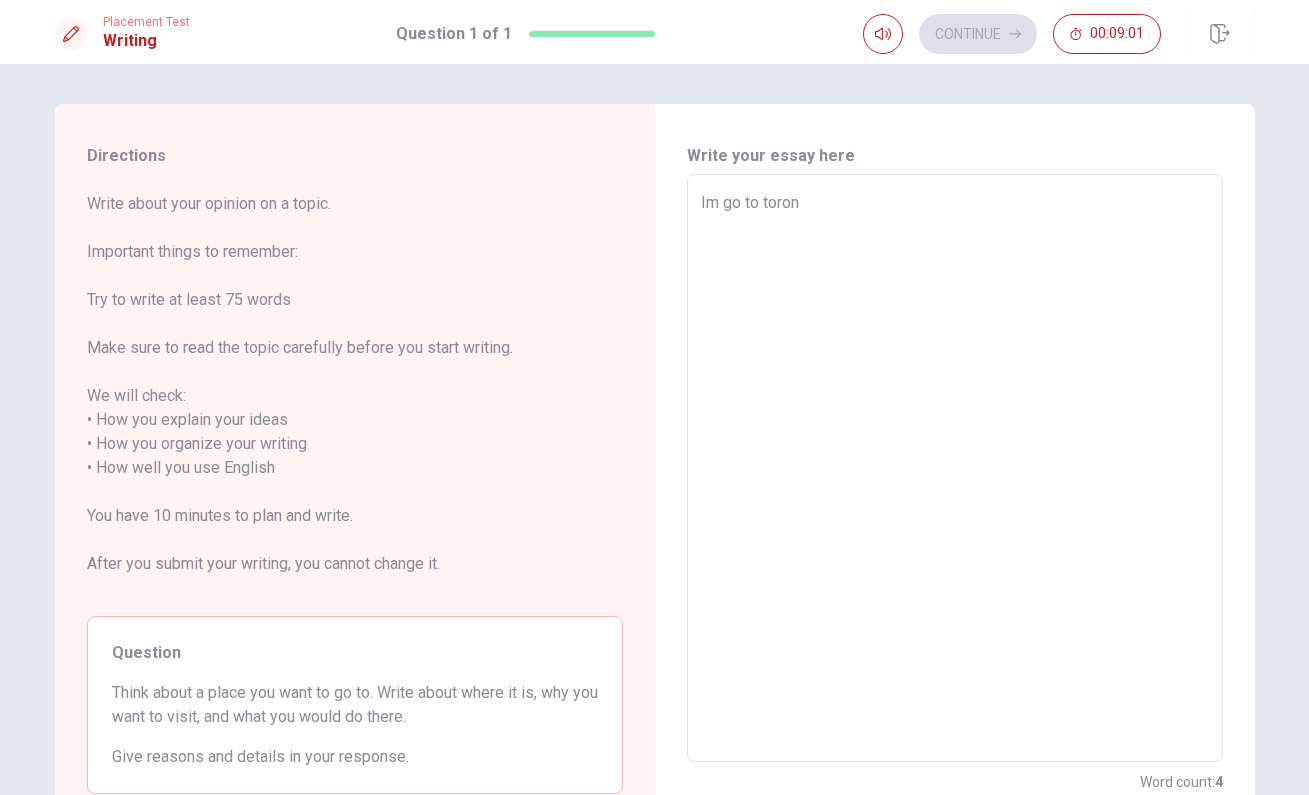 type on "x" 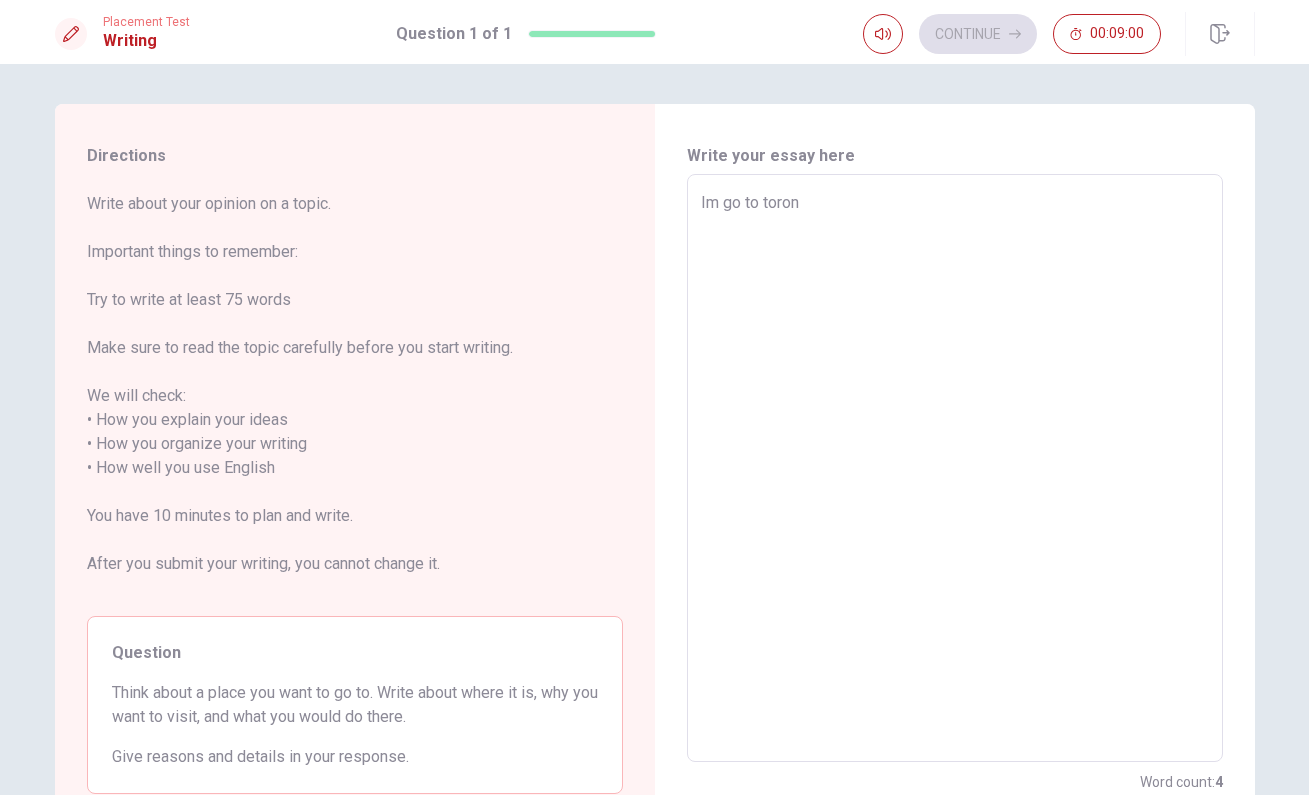 type on "Im go to torono" 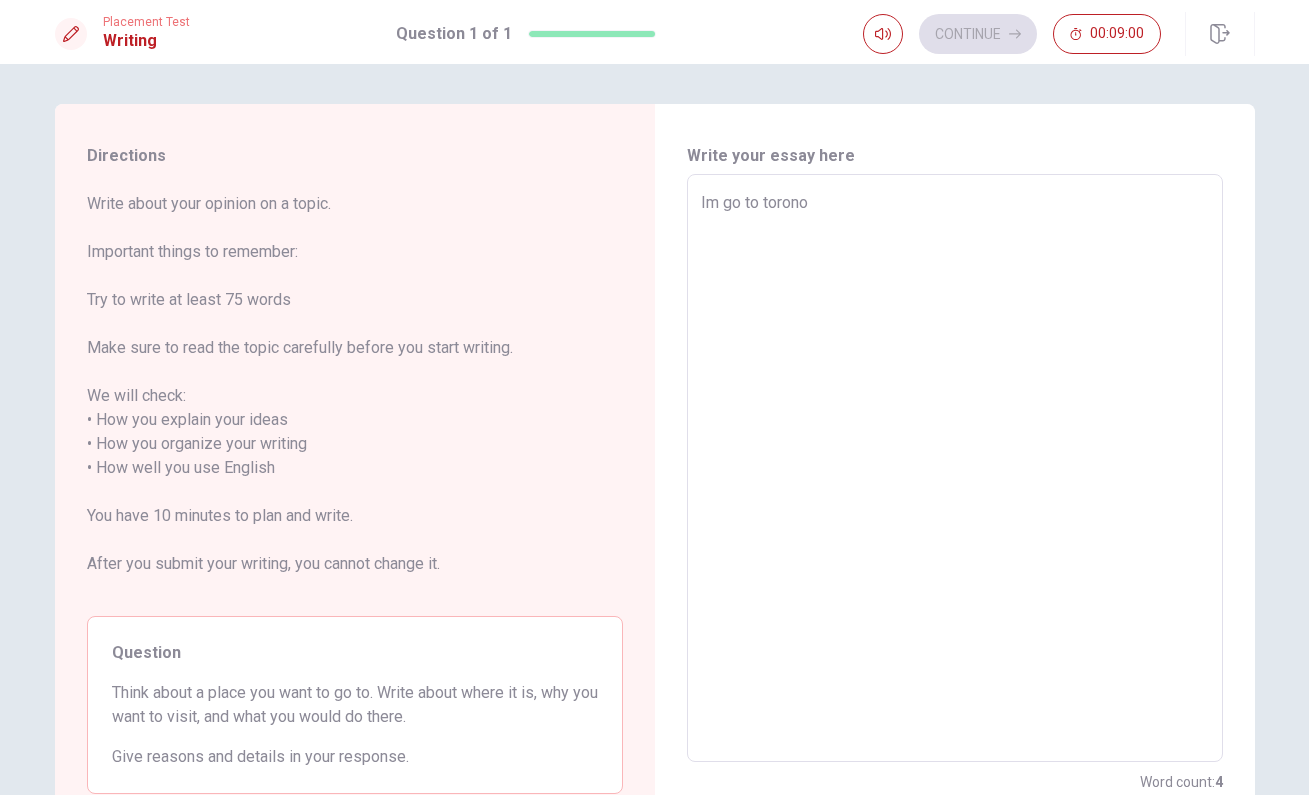 type on "x" 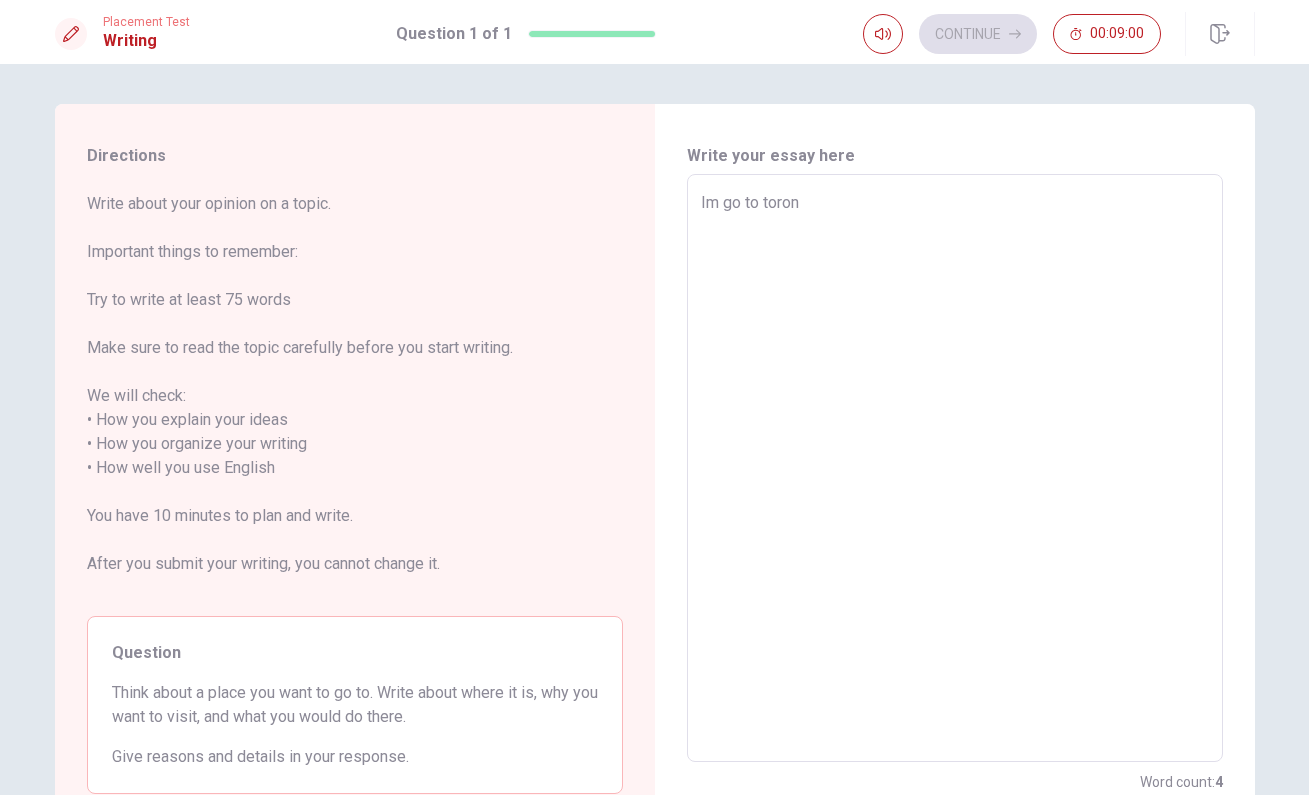 type on "x" 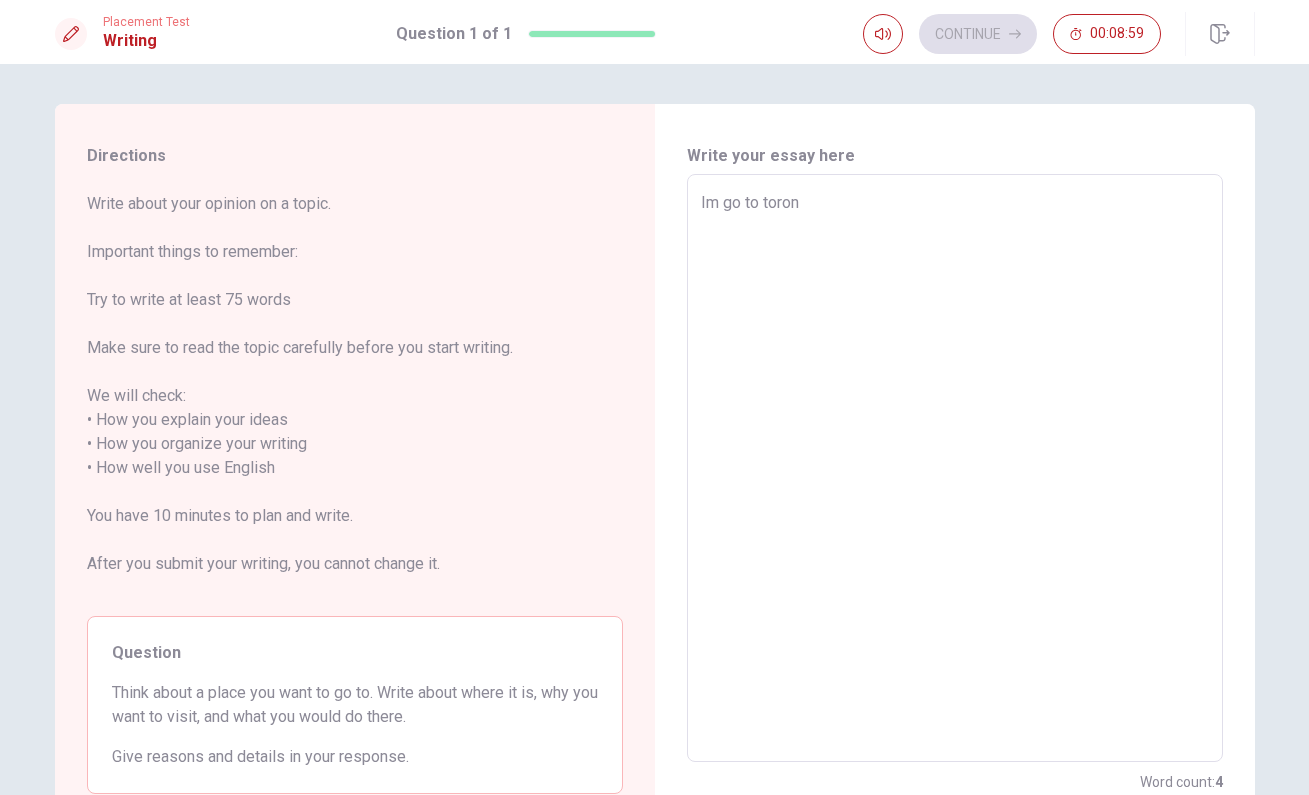 type on "Im go to toront" 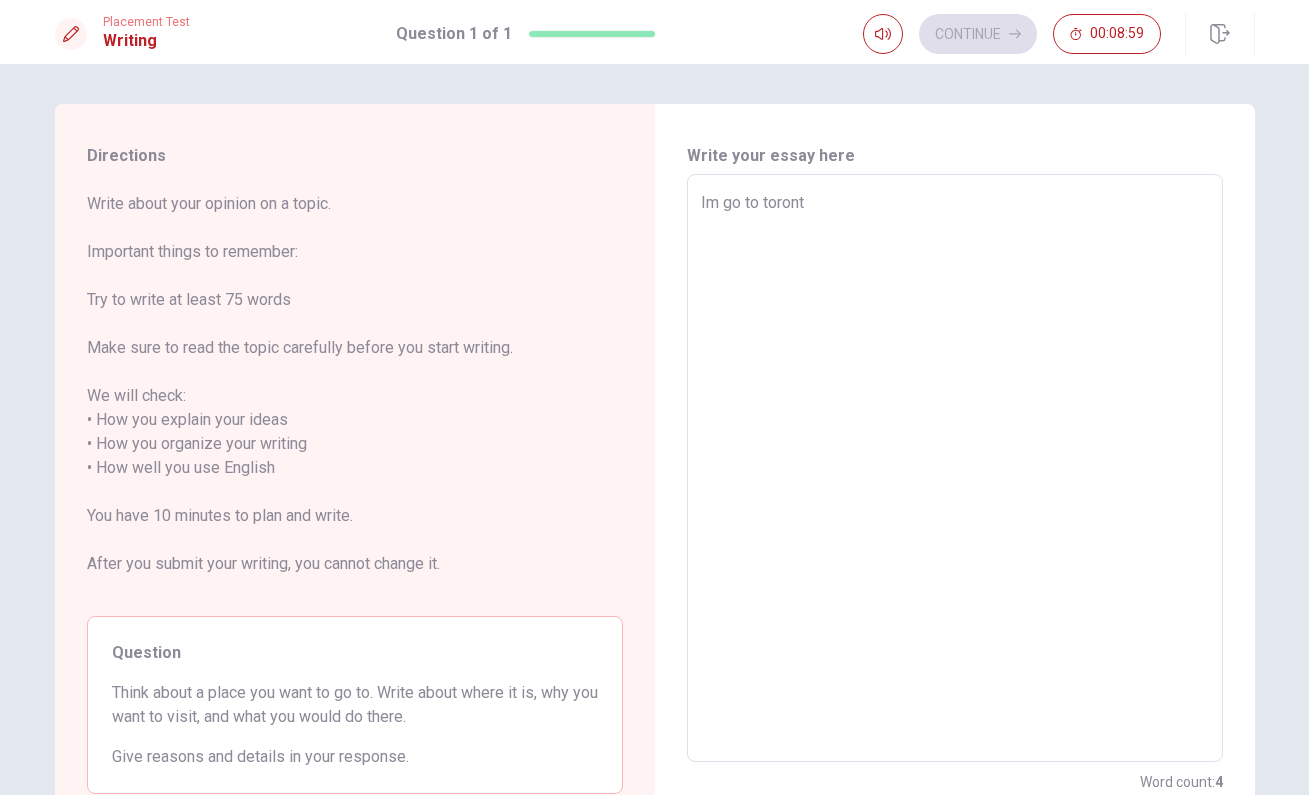type on "x" 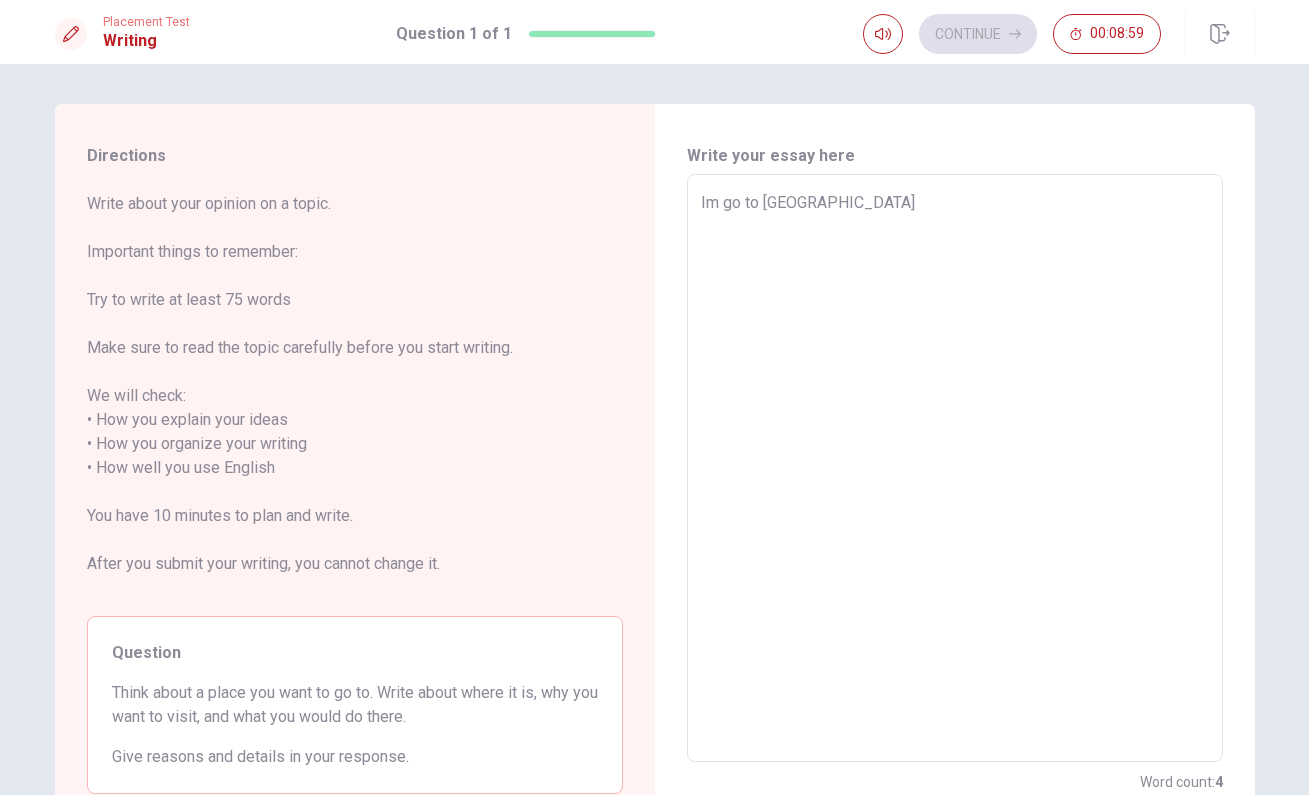 type on "x" 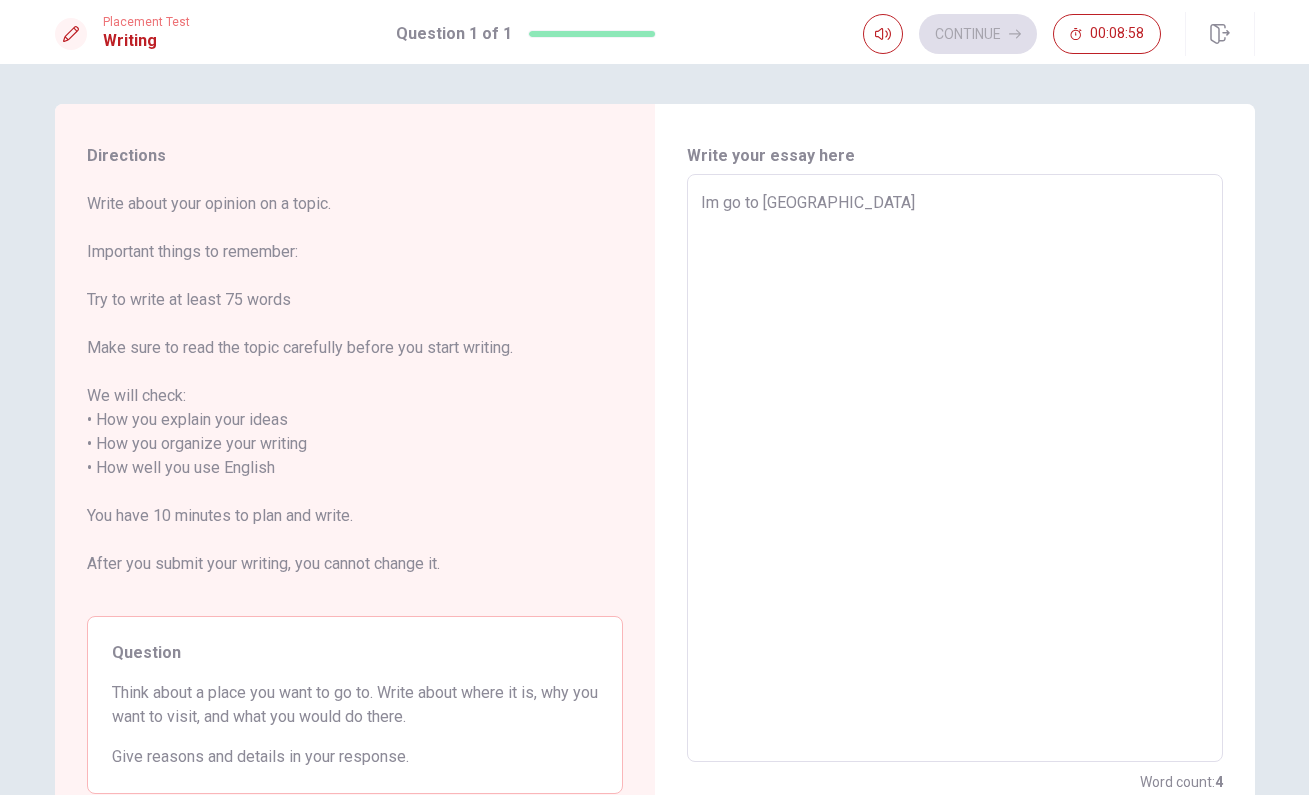 type on "Im go to [GEOGRAPHIC_DATA] b" 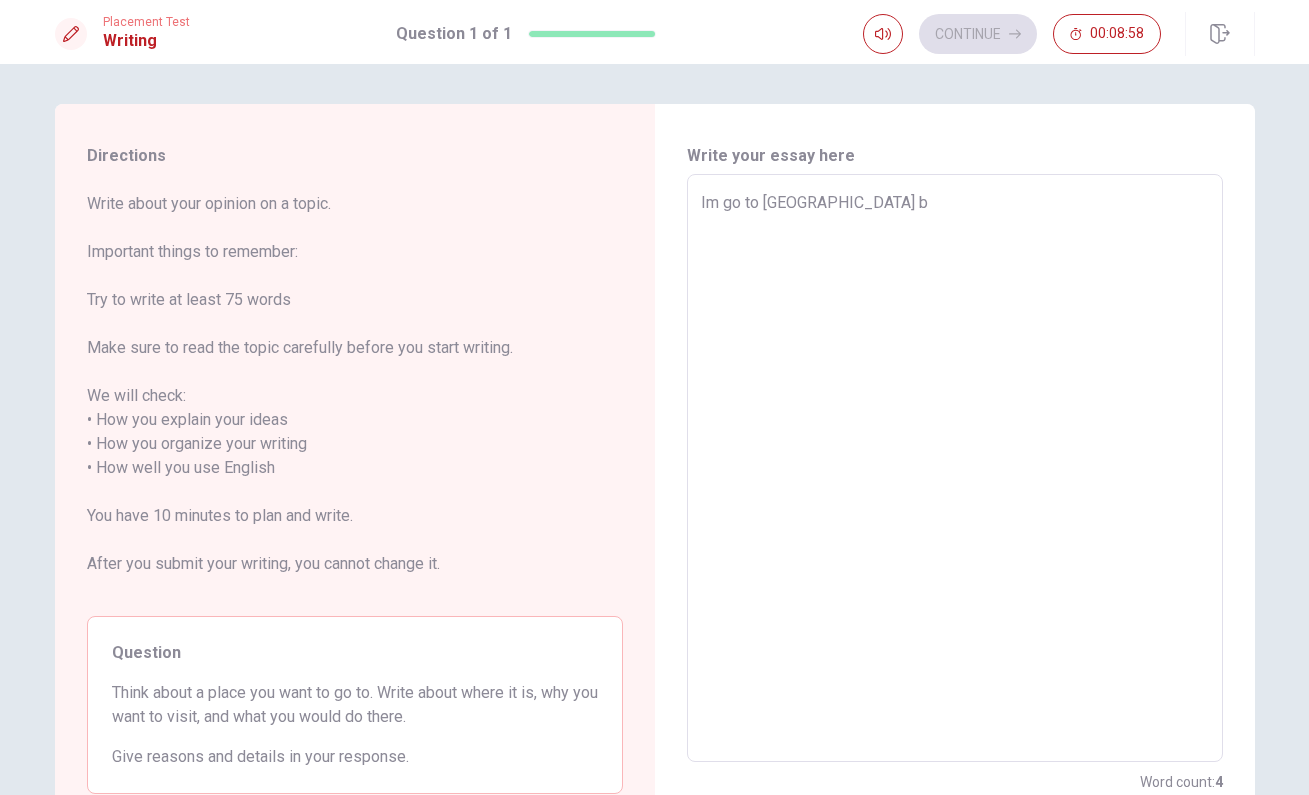 type on "x" 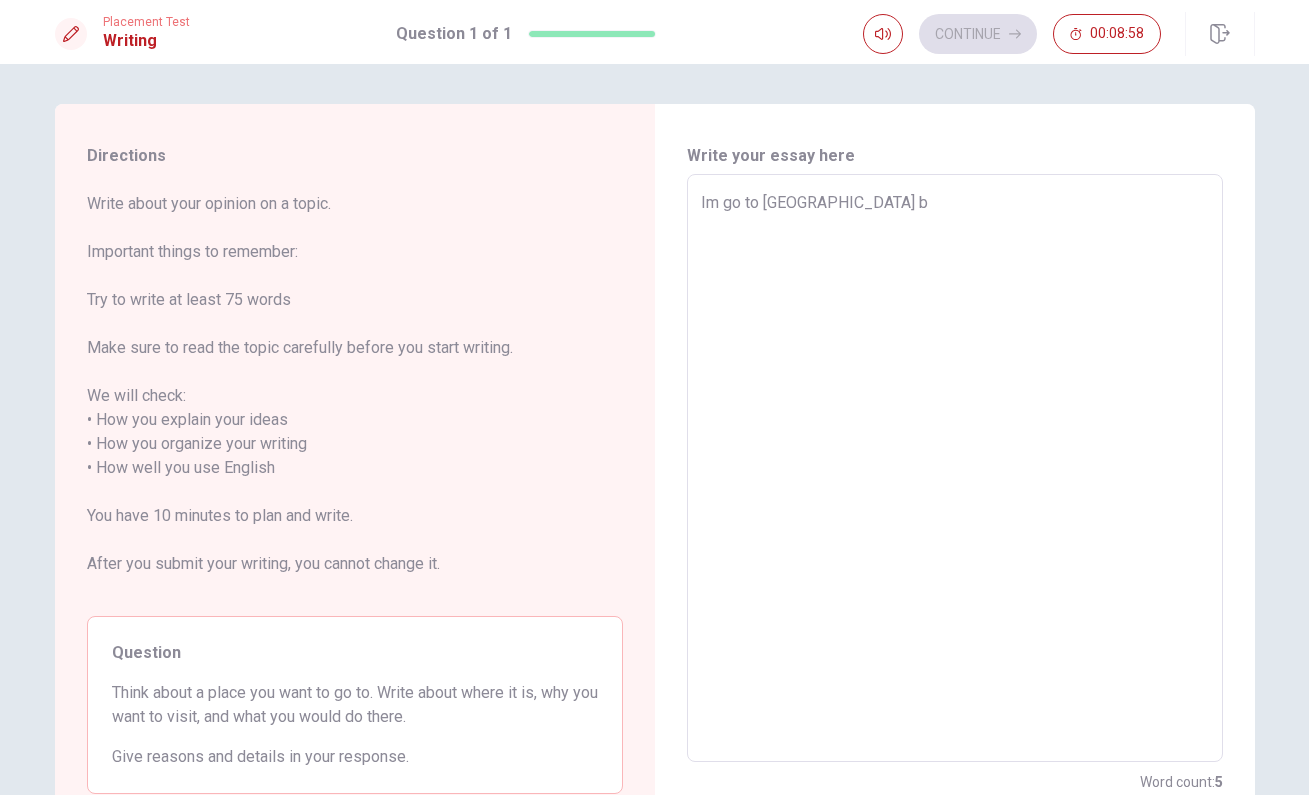 type on "Im go to [GEOGRAPHIC_DATA] by" 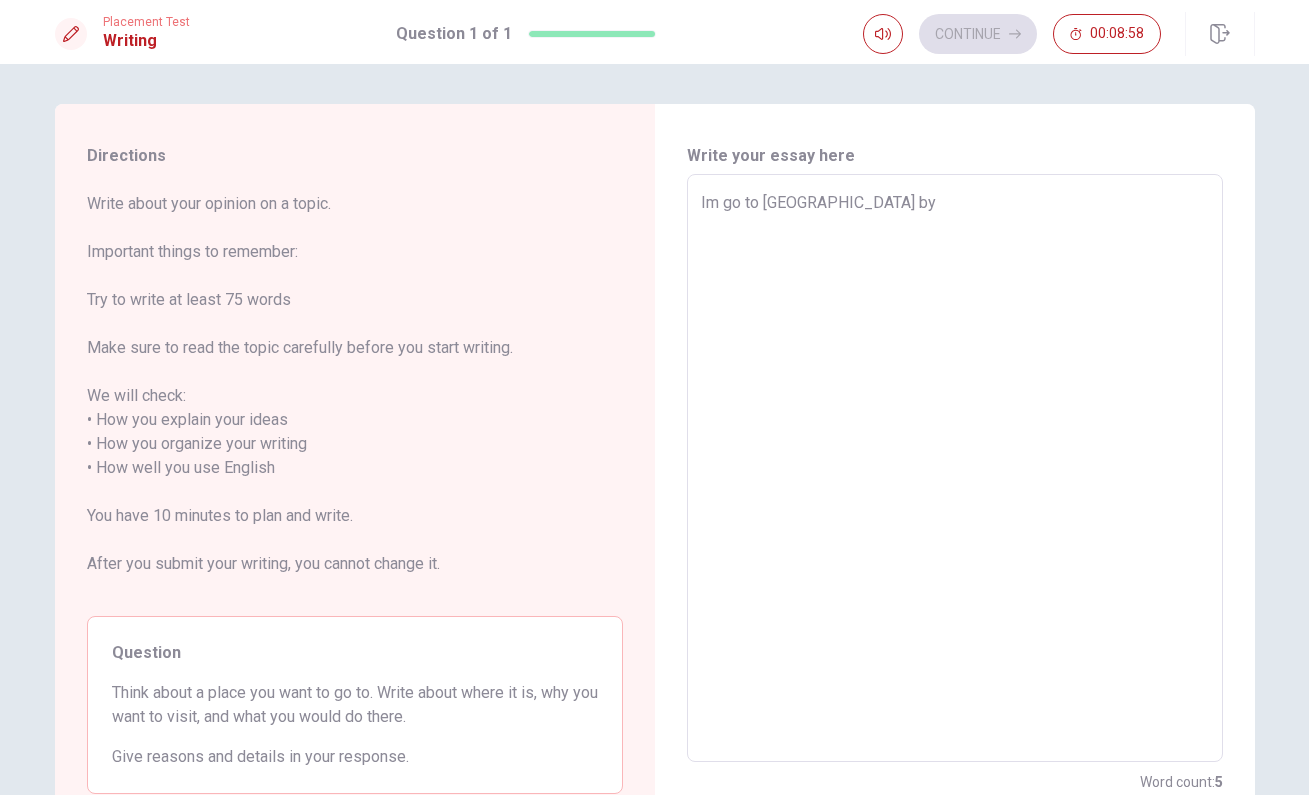type on "x" 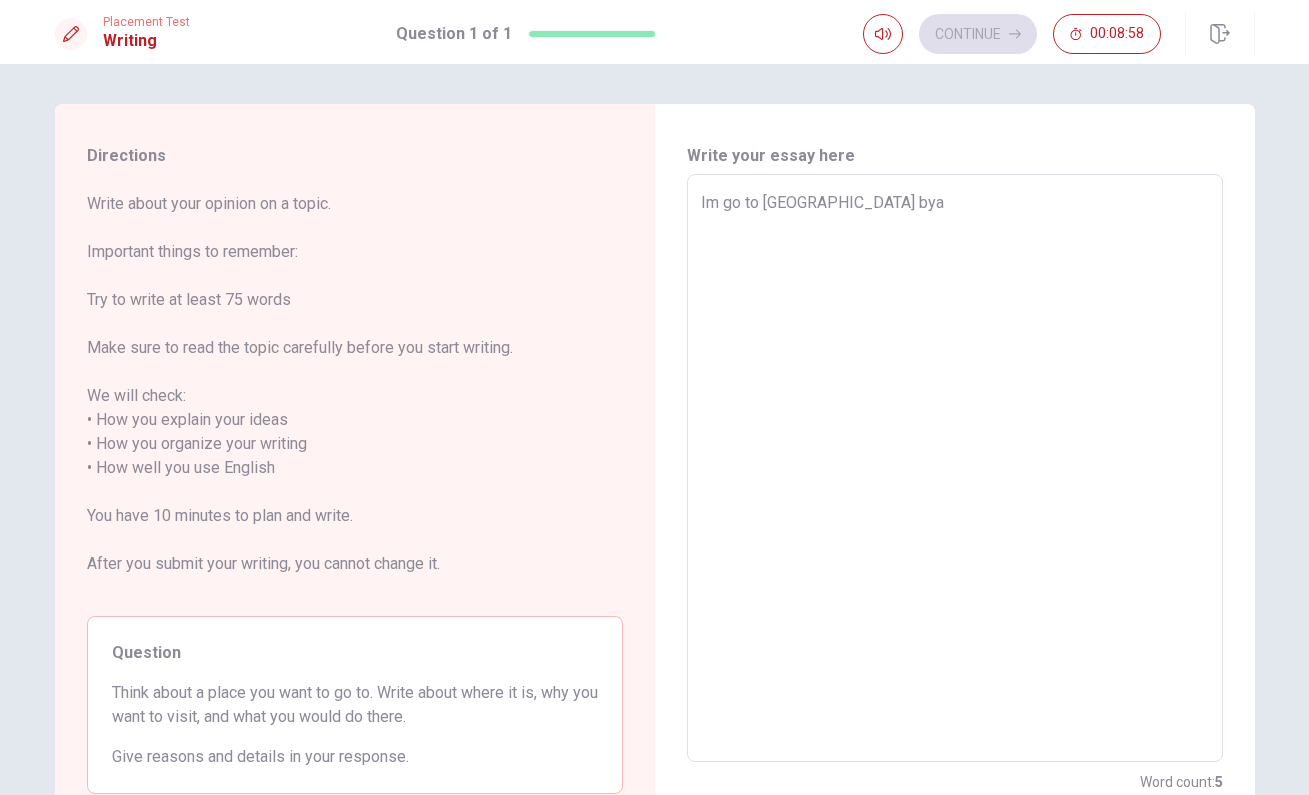 type on "x" 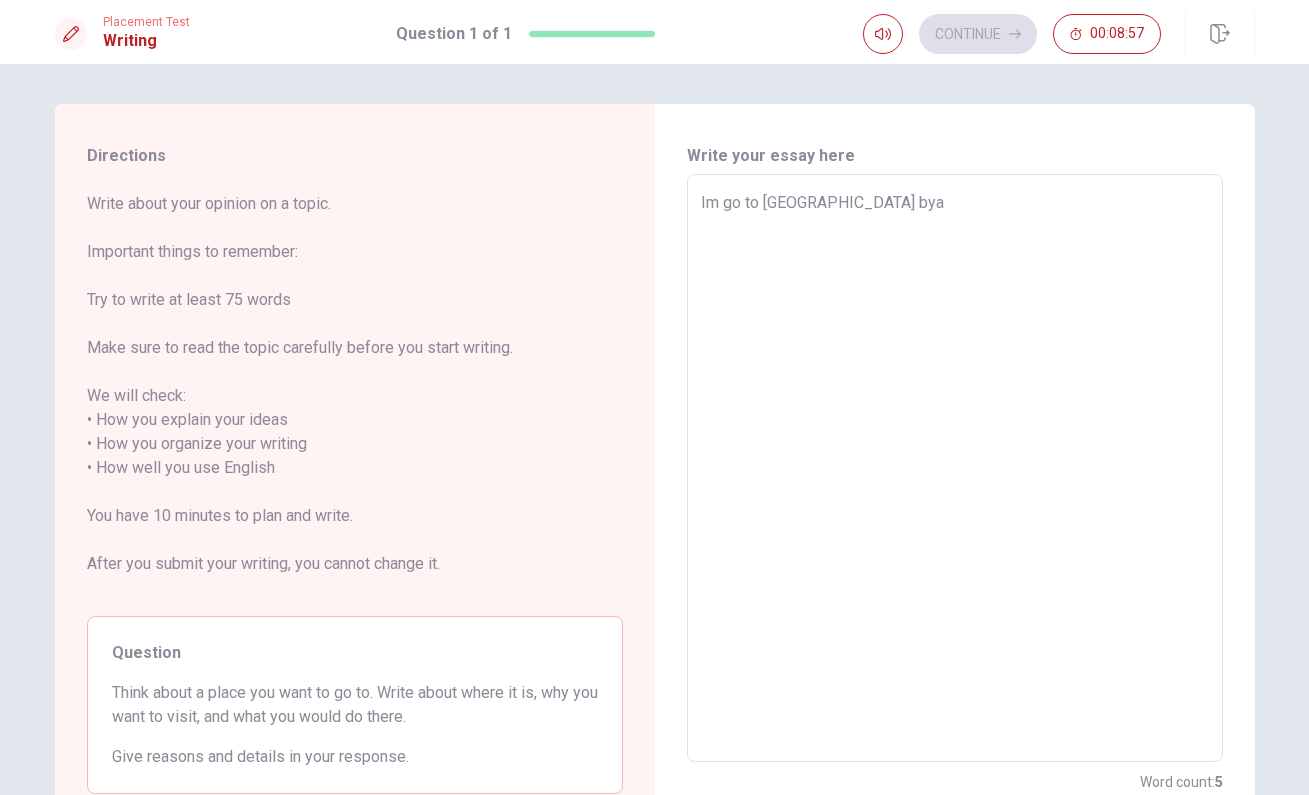 type on "x" 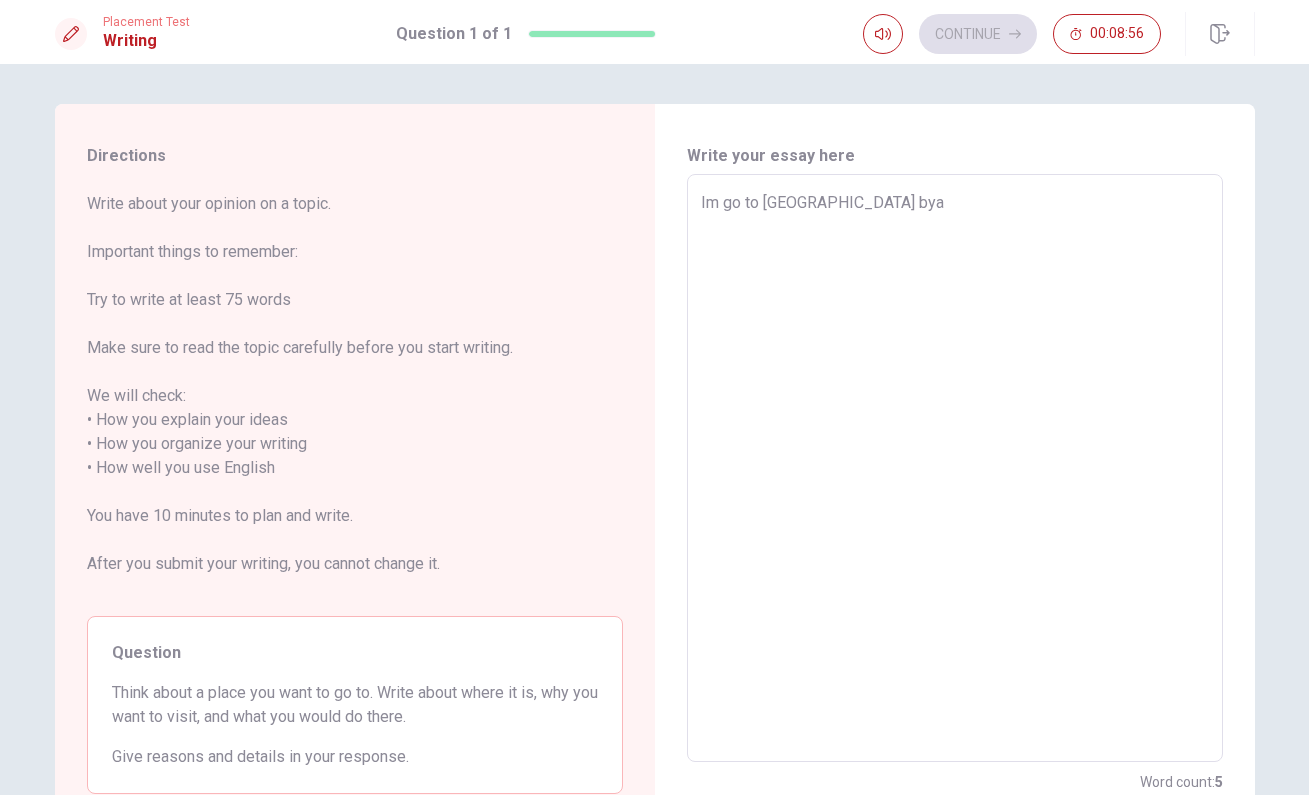 type on "Im go to [GEOGRAPHIC_DATA] by" 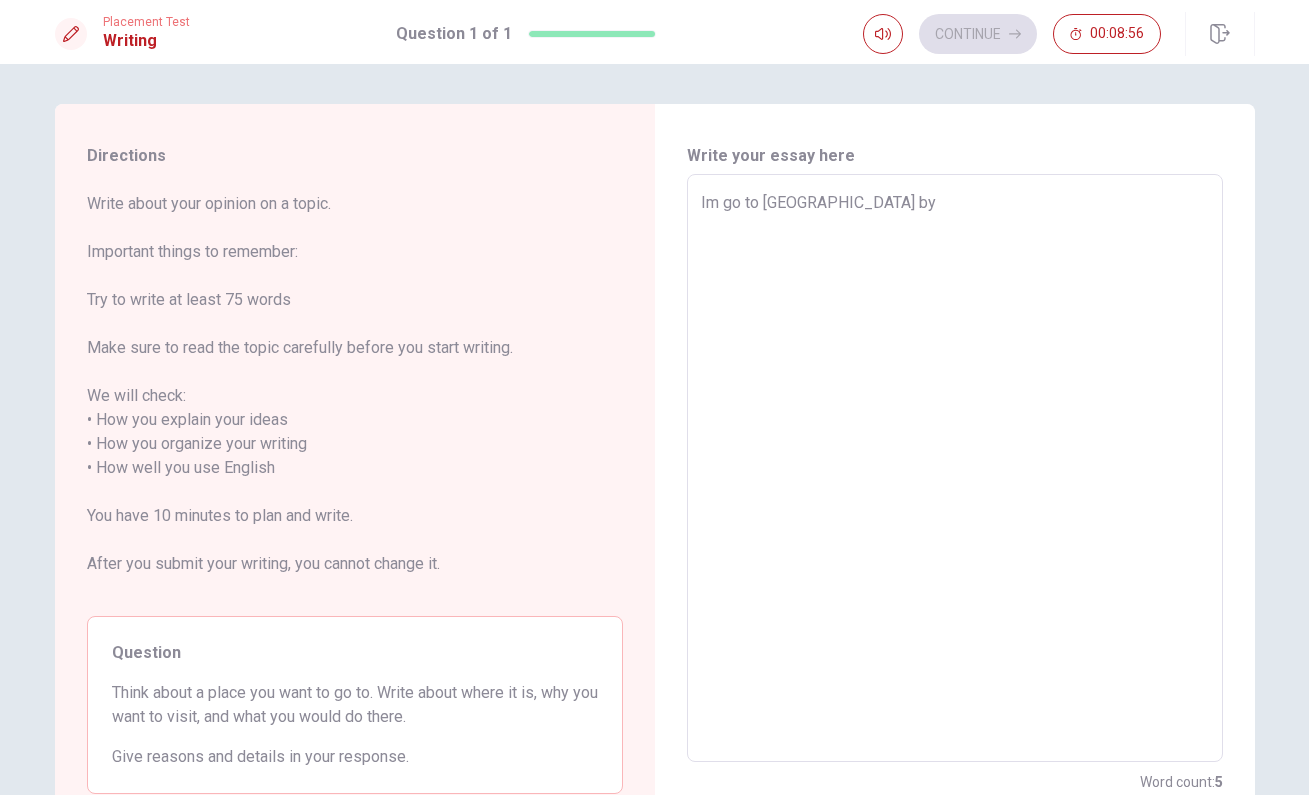type on "Im go to [GEOGRAPHIC_DATA] b" 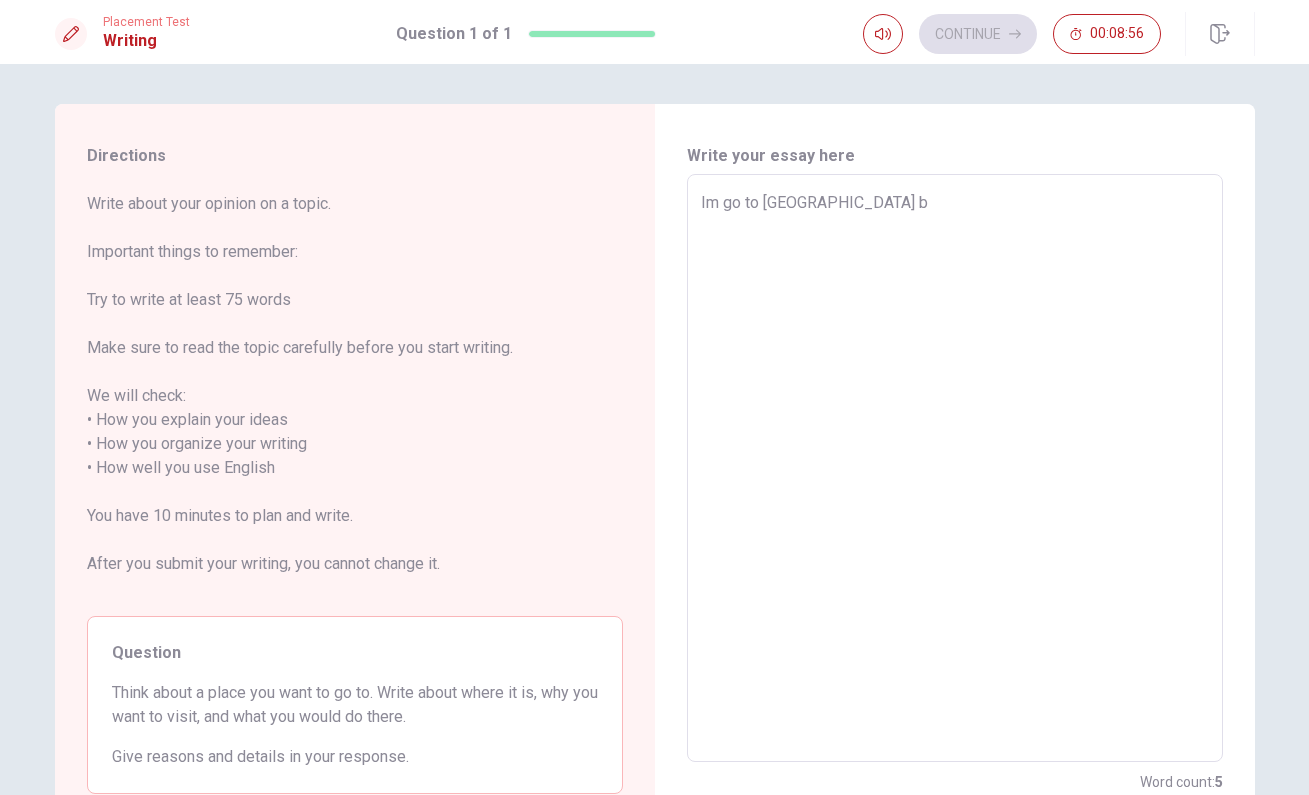 type on "x" 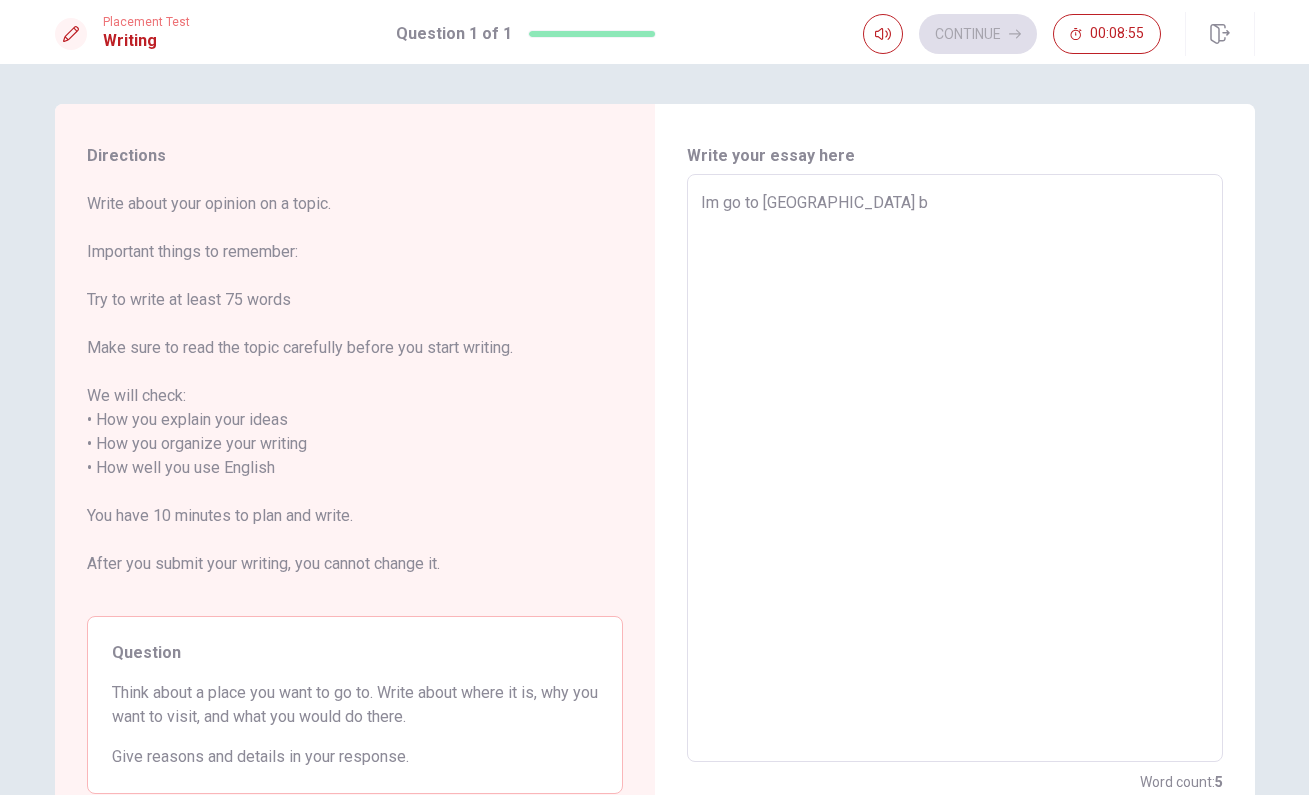 type on "Im go to [GEOGRAPHIC_DATA] by" 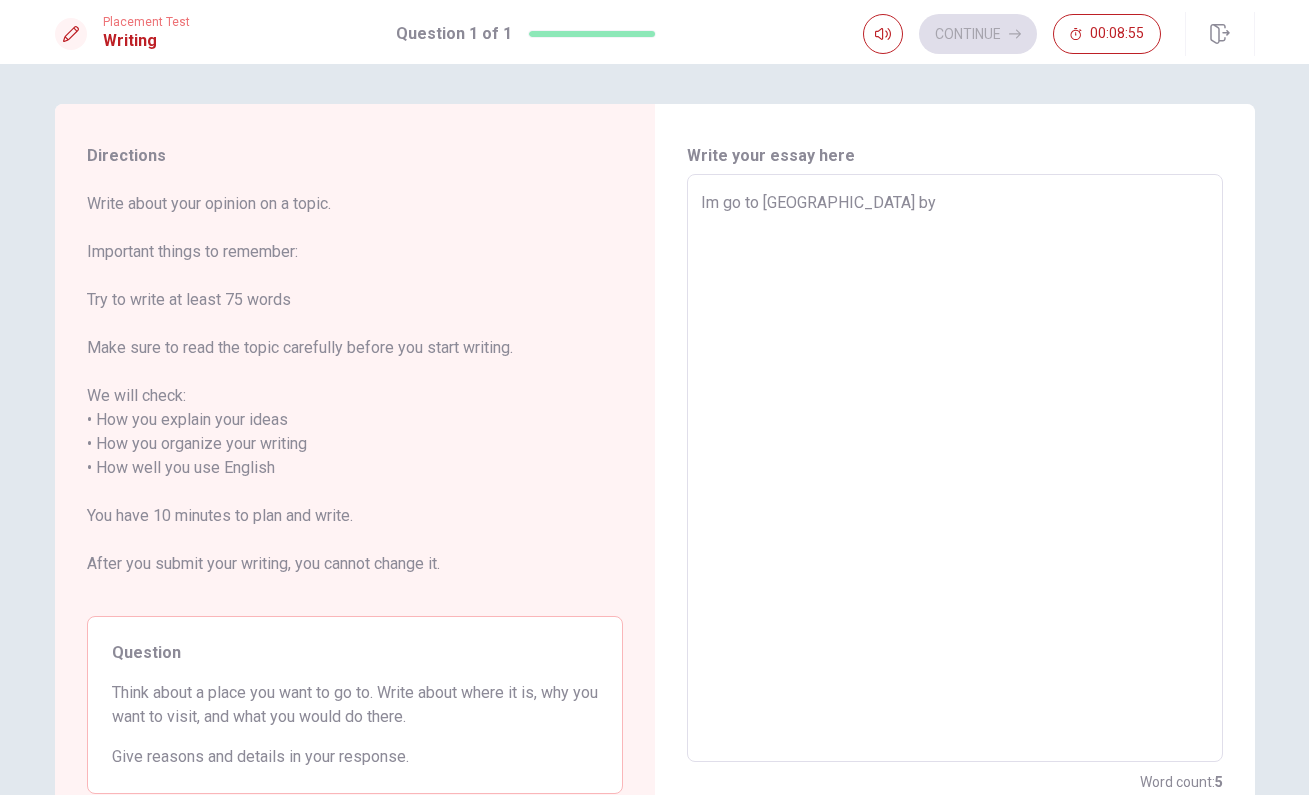 type on "x" 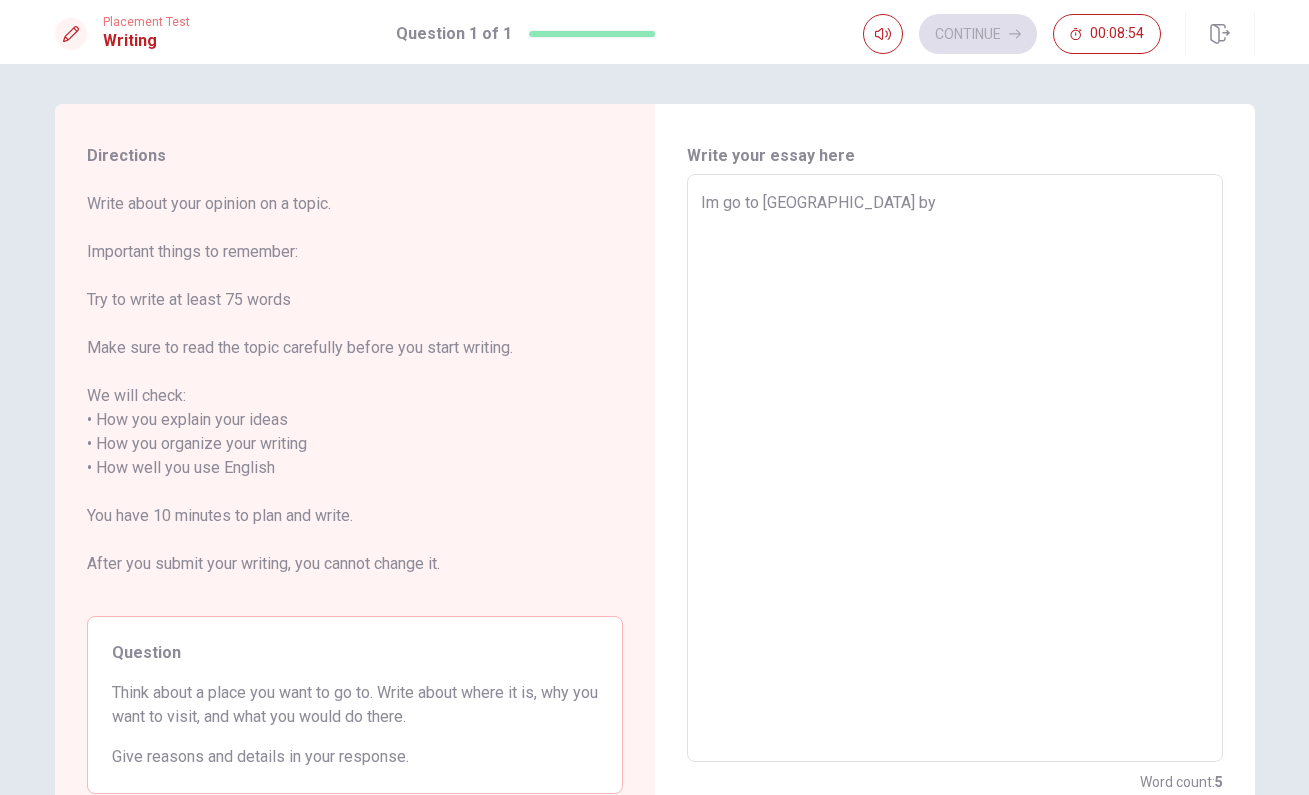 type on "x" 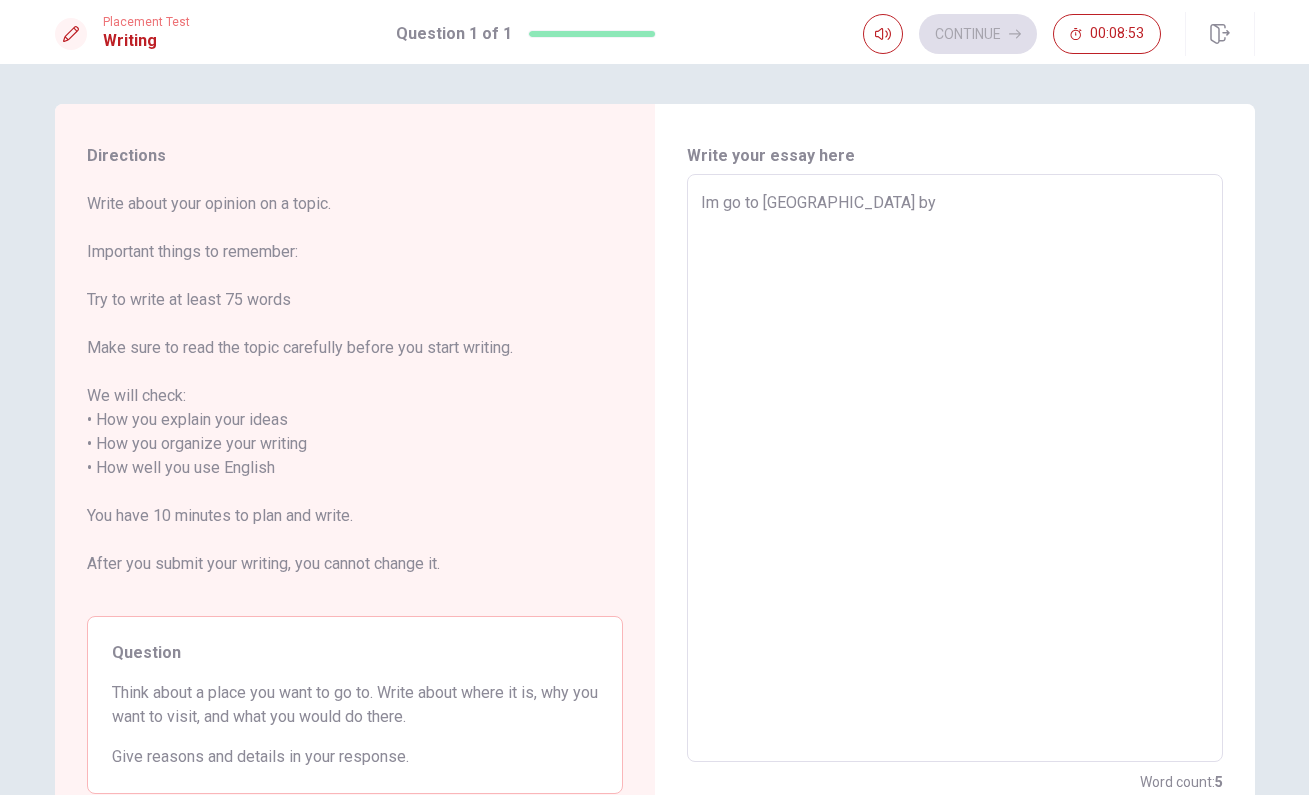 type on "Im go to [GEOGRAPHIC_DATA] by a" 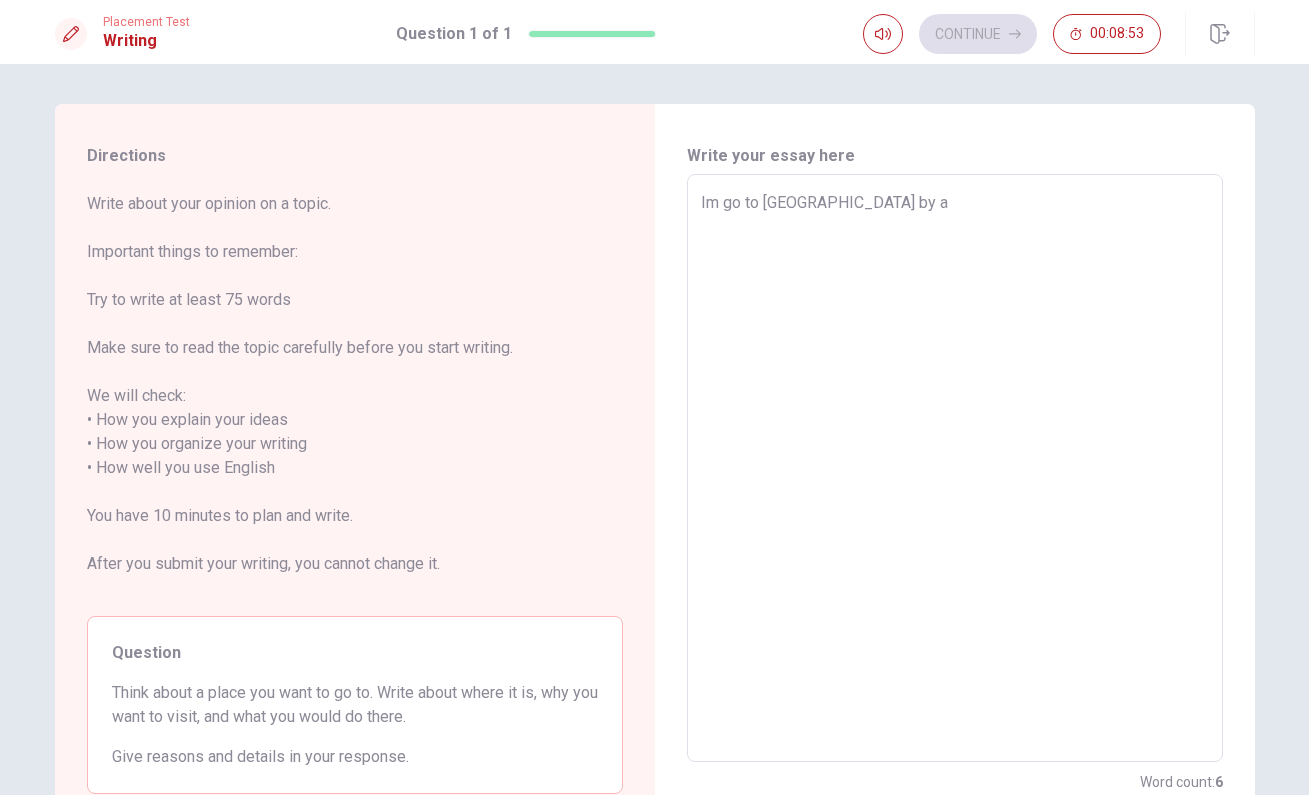 type on "x" 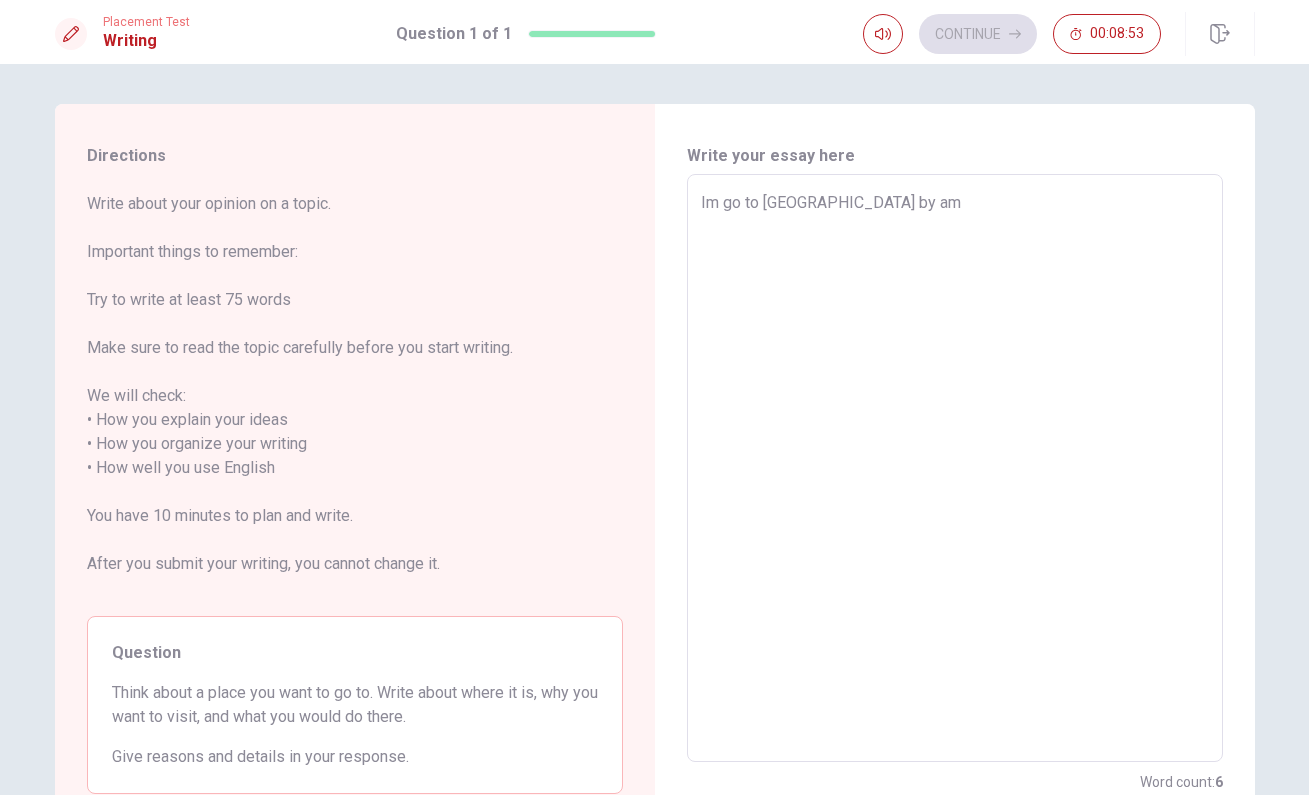 type on "x" 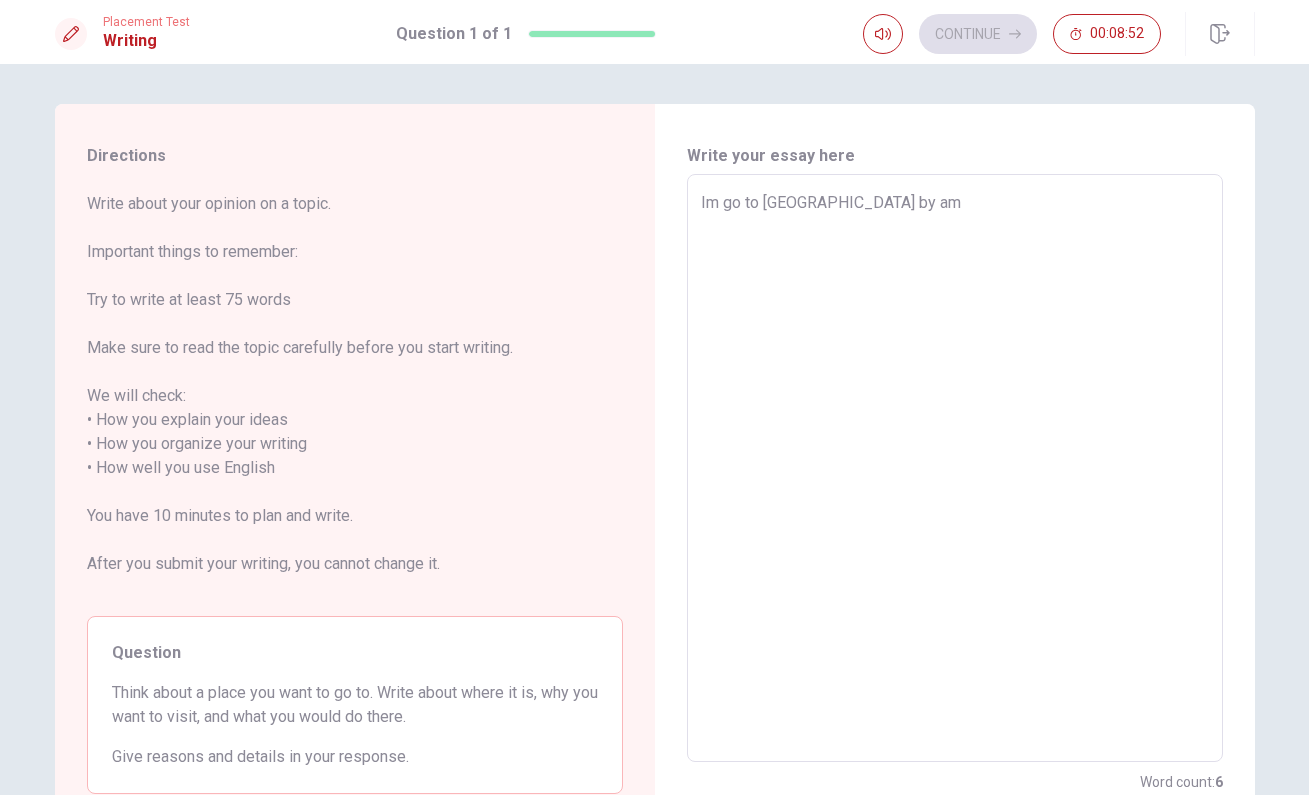 type on "Im go to [GEOGRAPHIC_DATA] by am" 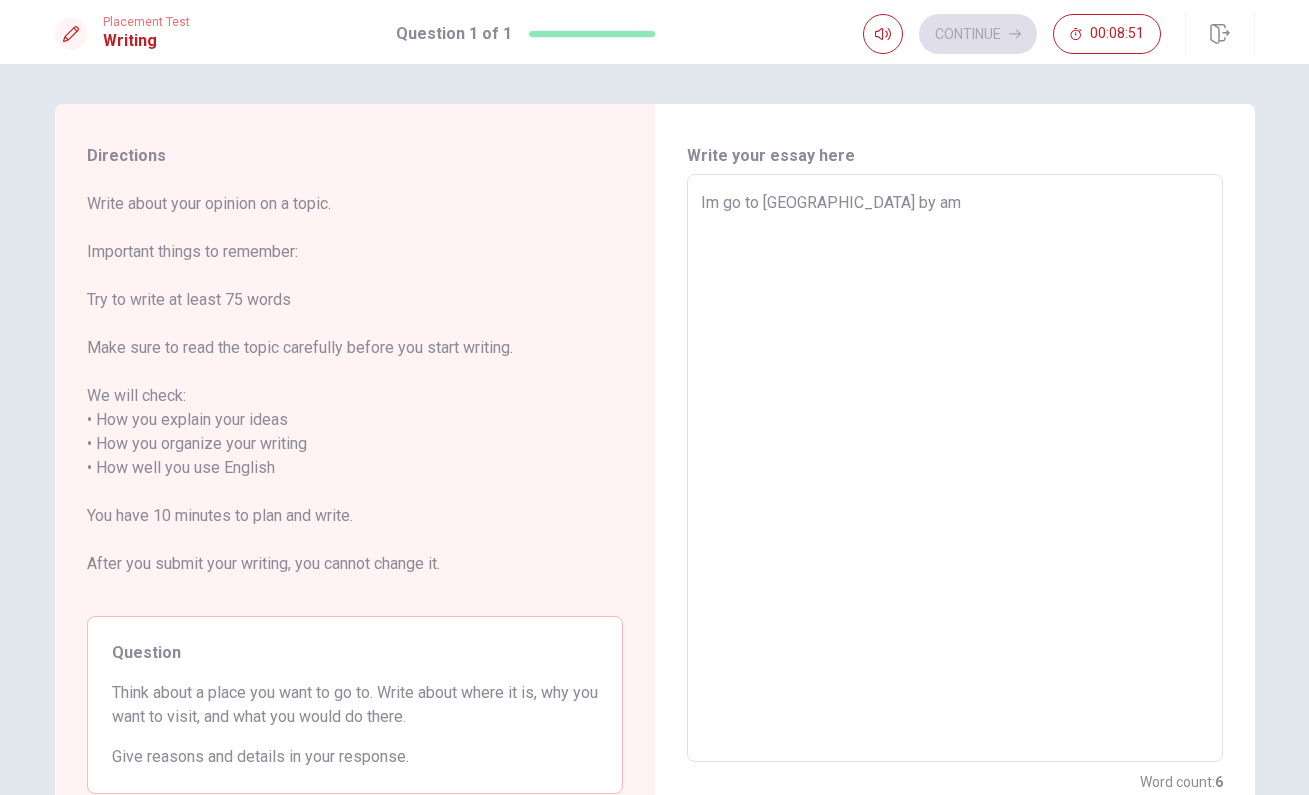 type on "Im go to [GEOGRAPHIC_DATA] by am n" 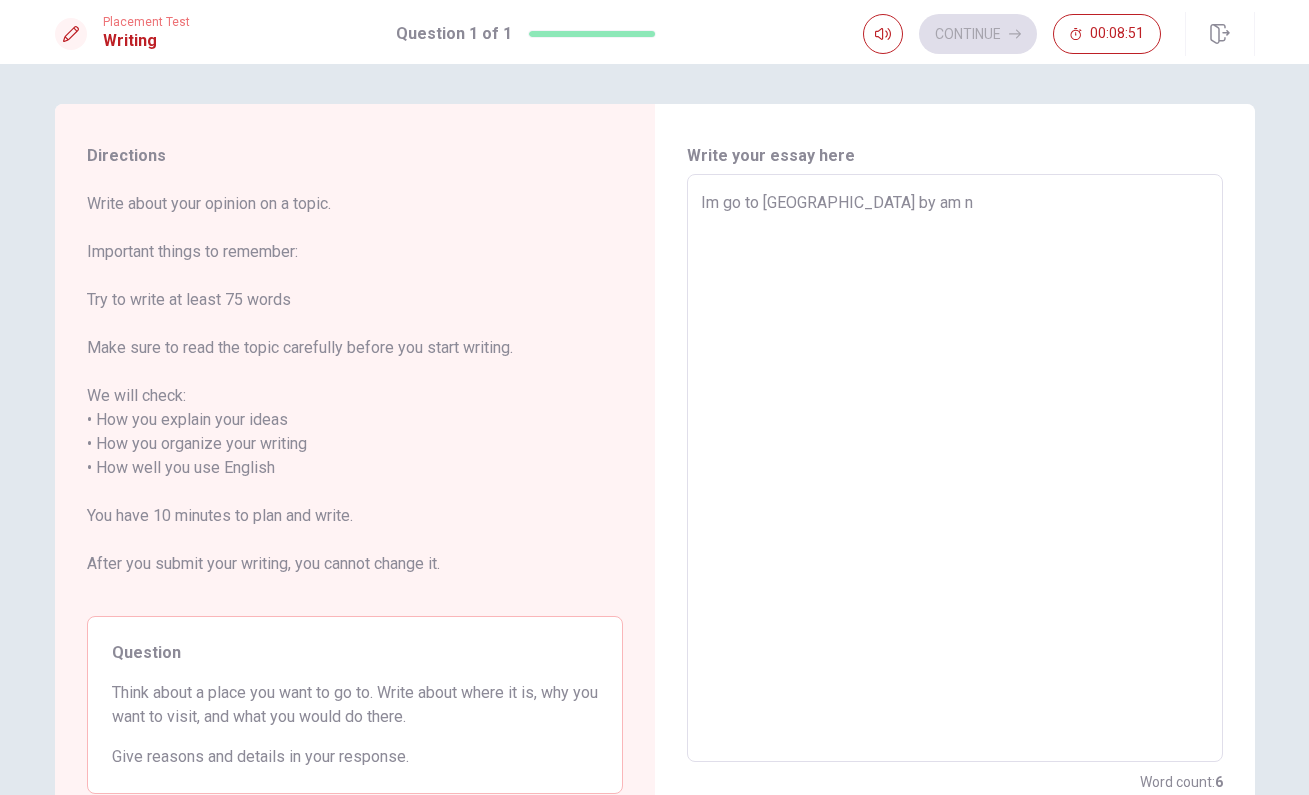 type on "x" 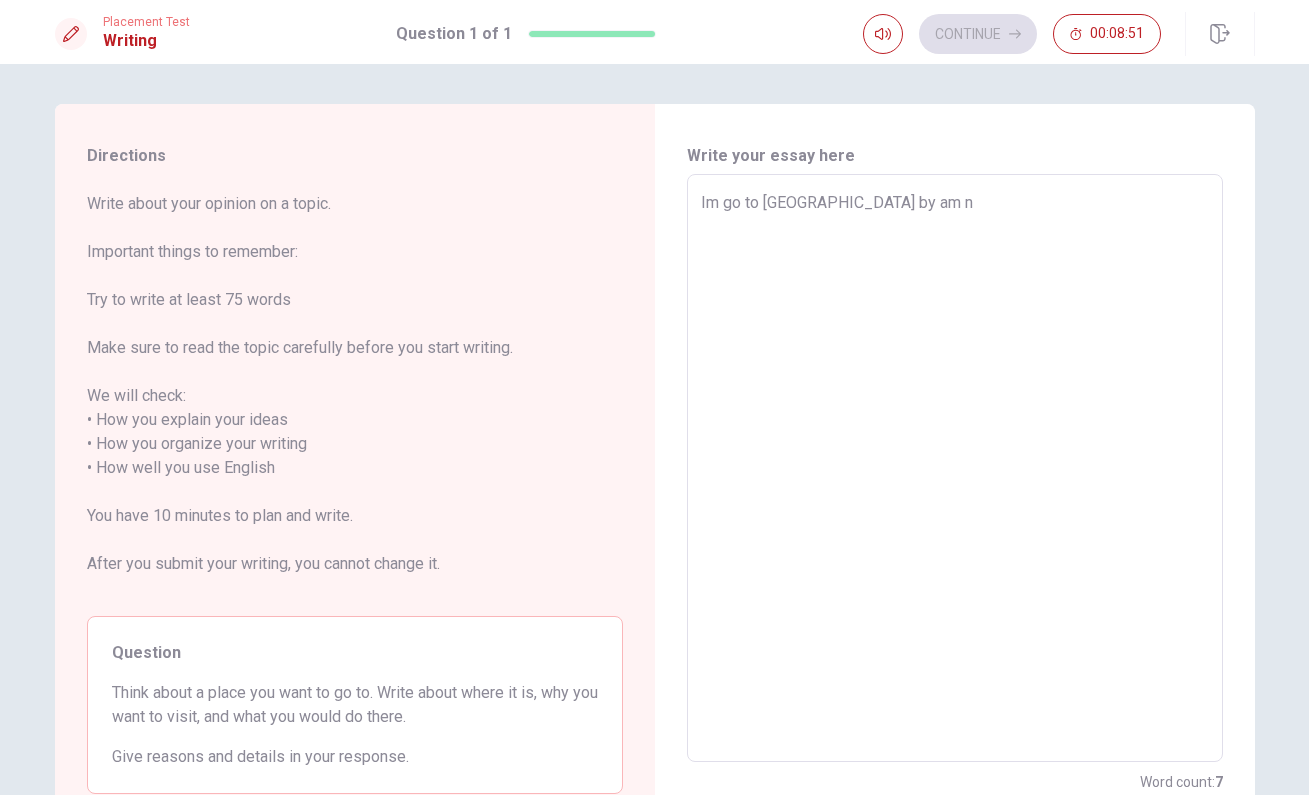 type on "Im go to [GEOGRAPHIC_DATA] by am ni" 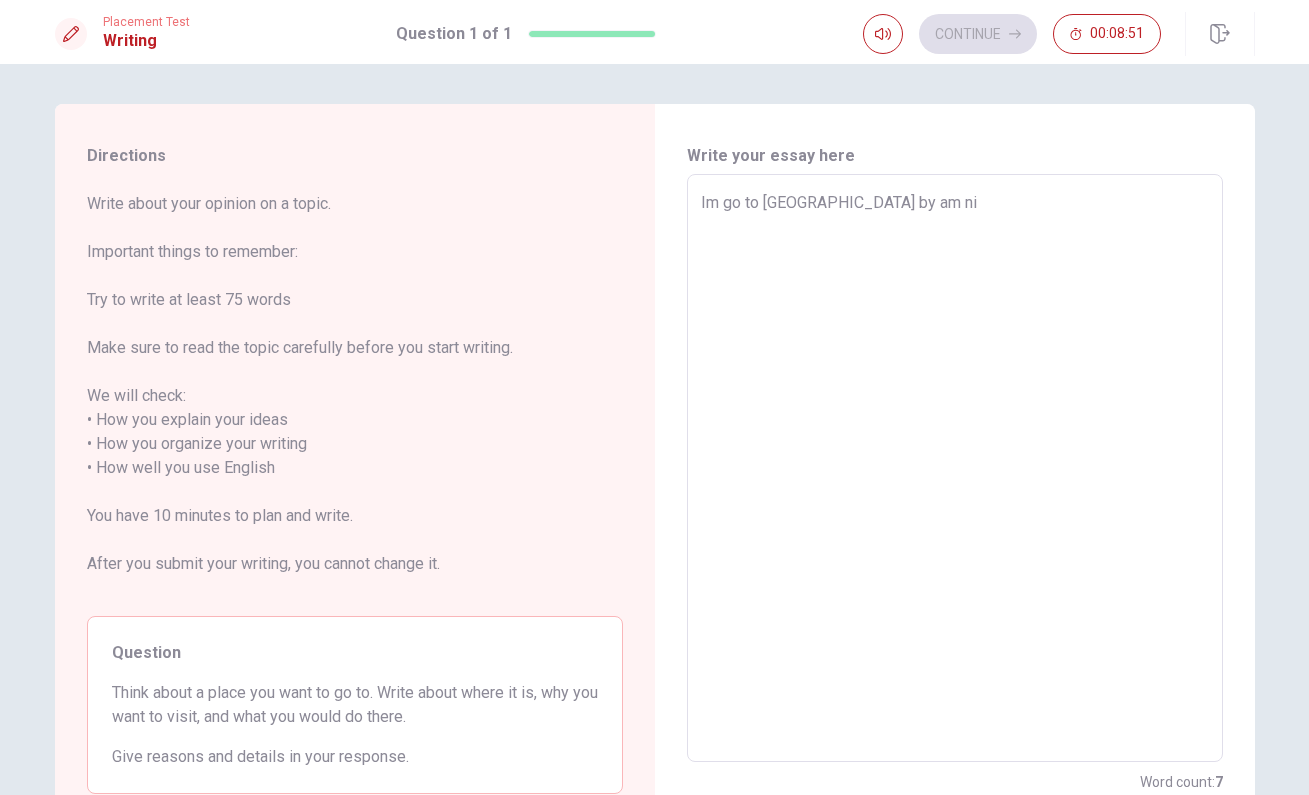 type on "x" 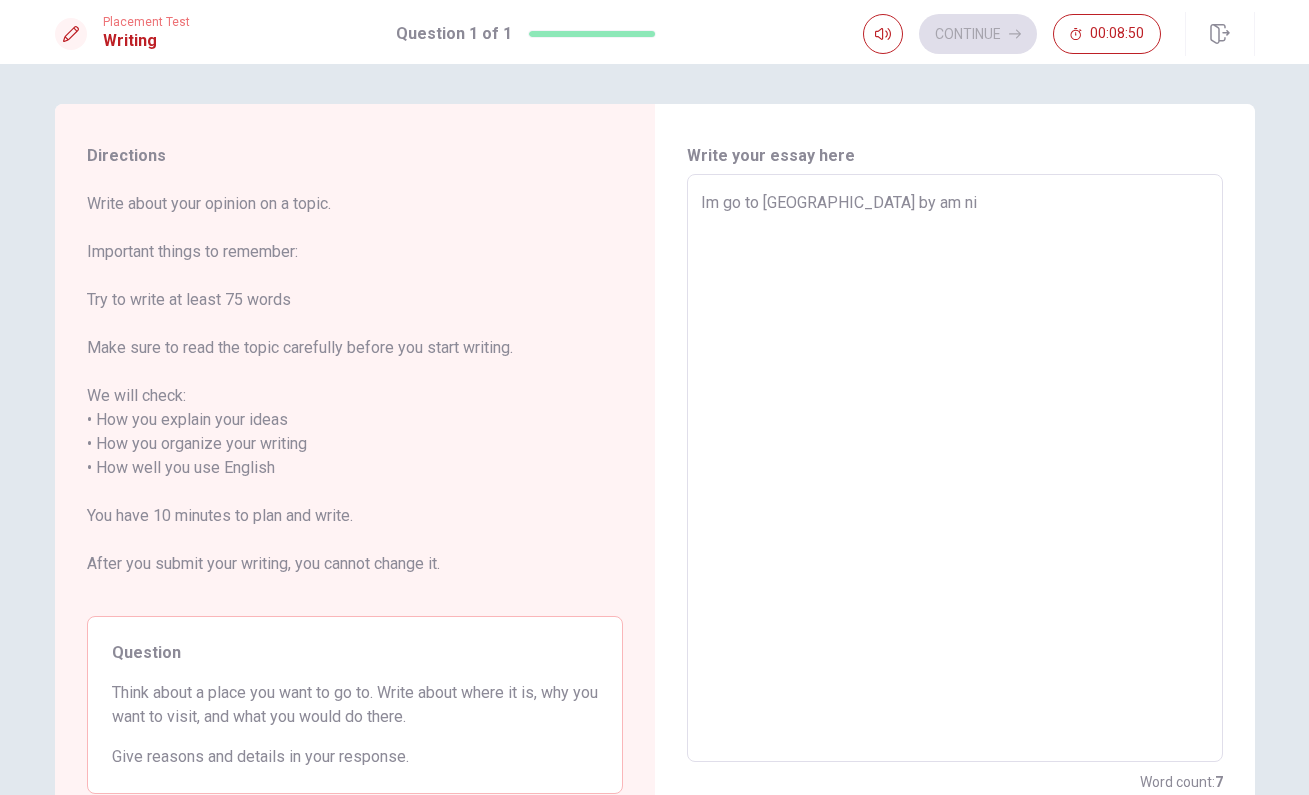 type on "Im go to [GEOGRAPHIC_DATA] by am nid" 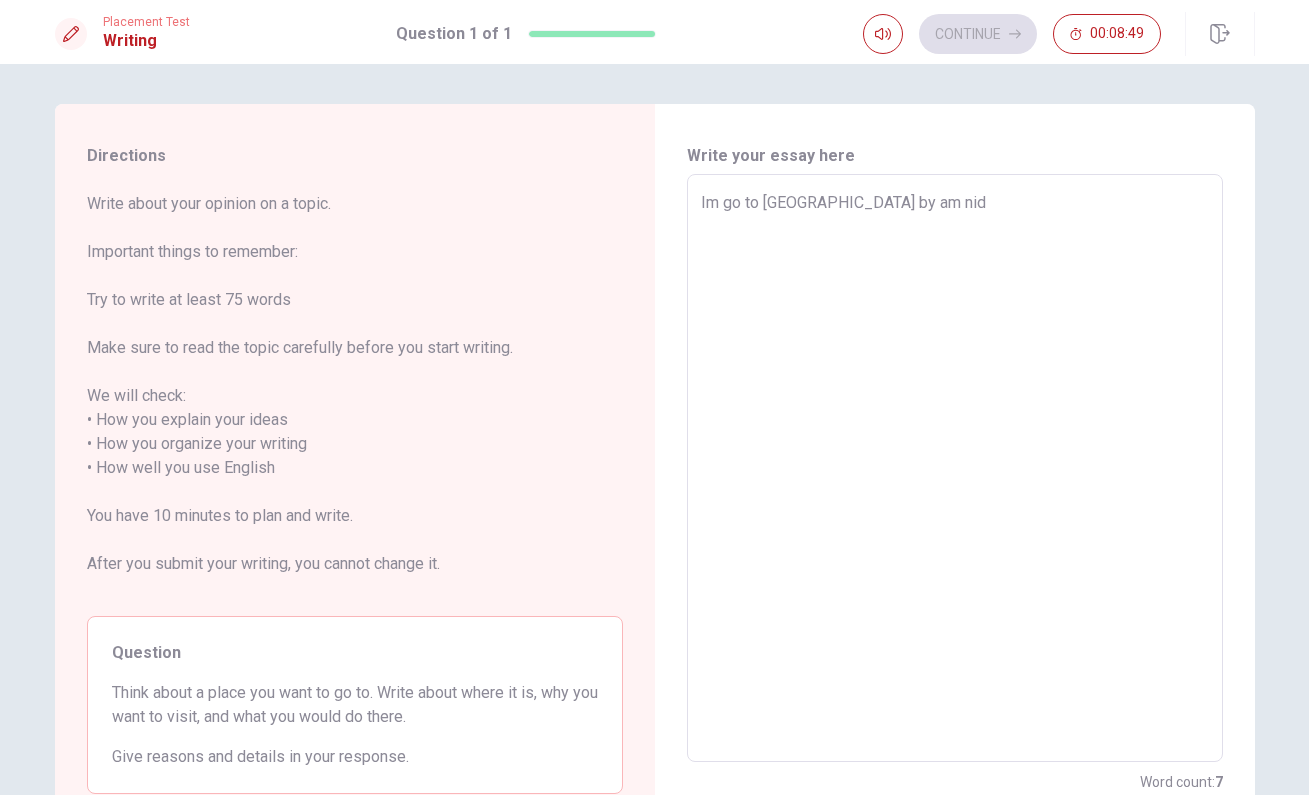 type on "x" 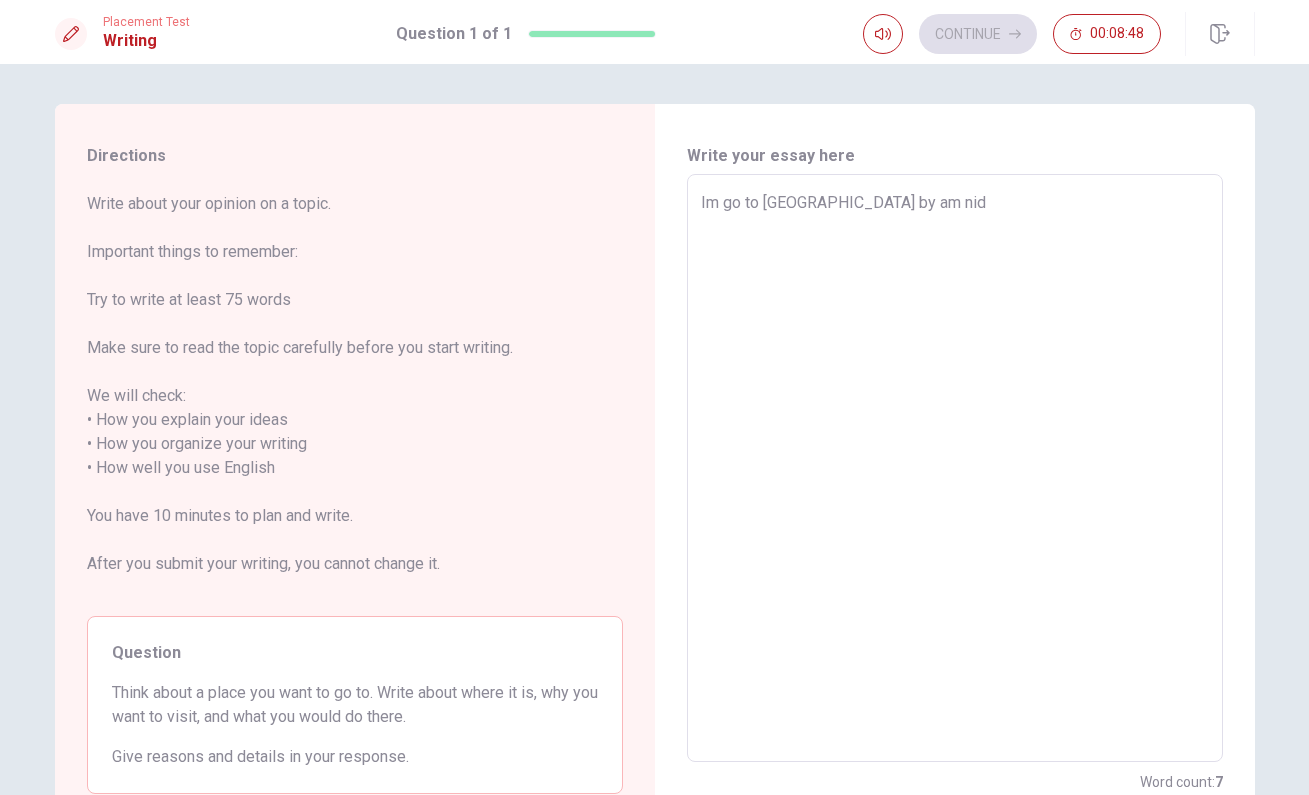 type on "Im go to [GEOGRAPHIC_DATA] by am ni" 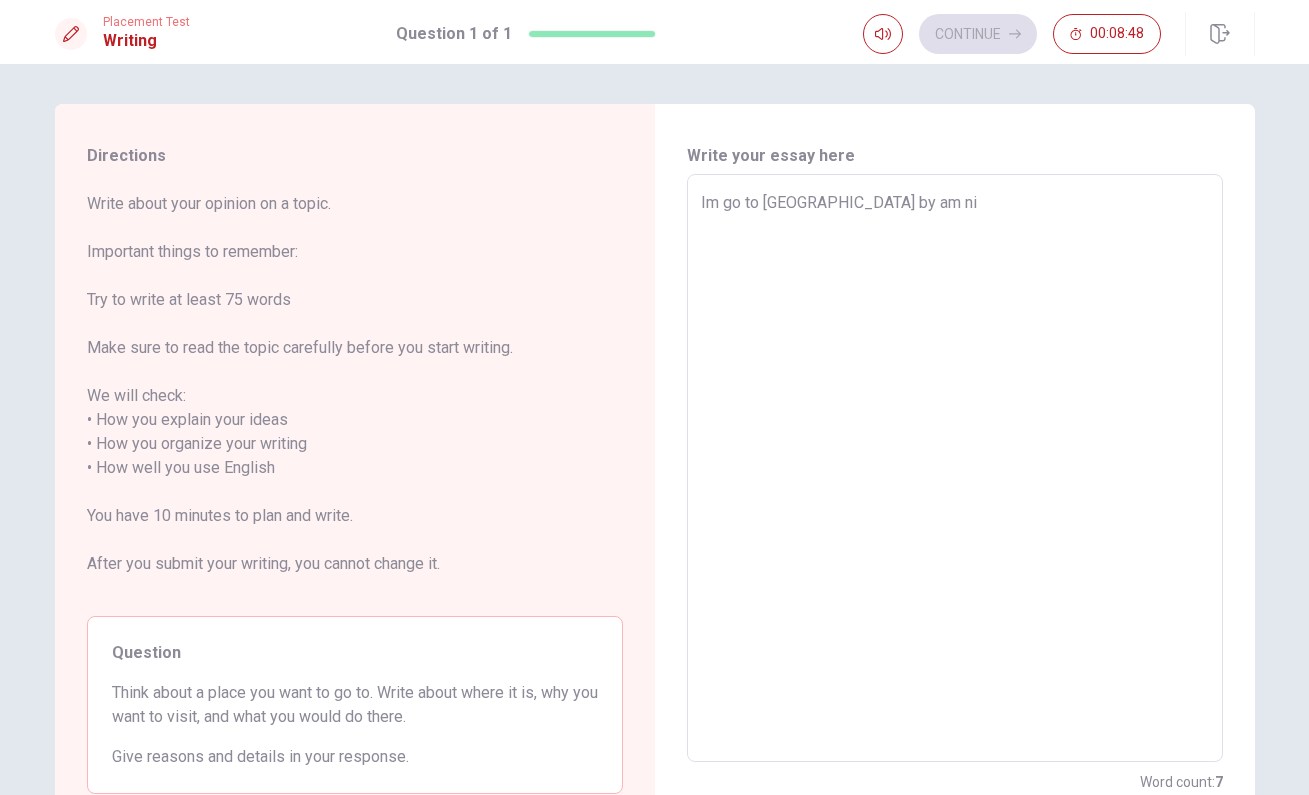 type on "x" 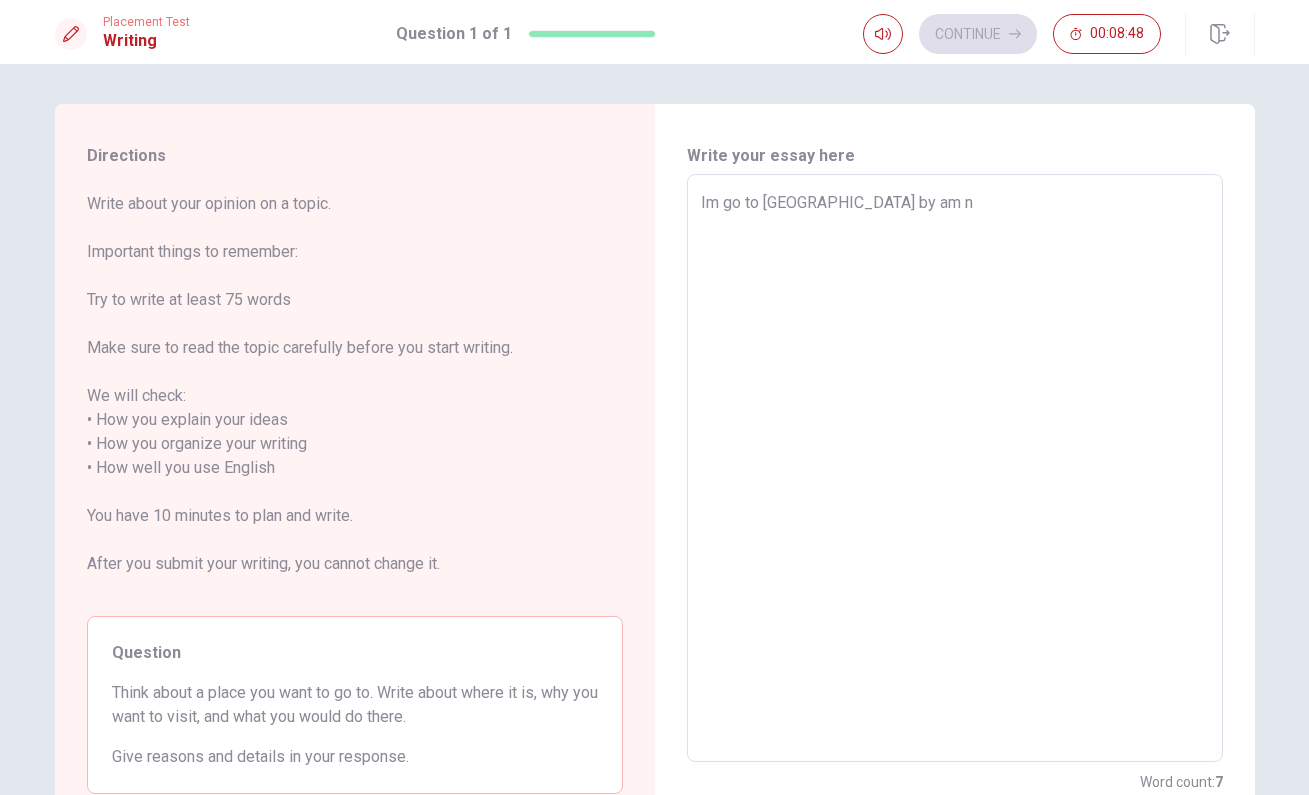 type on "x" 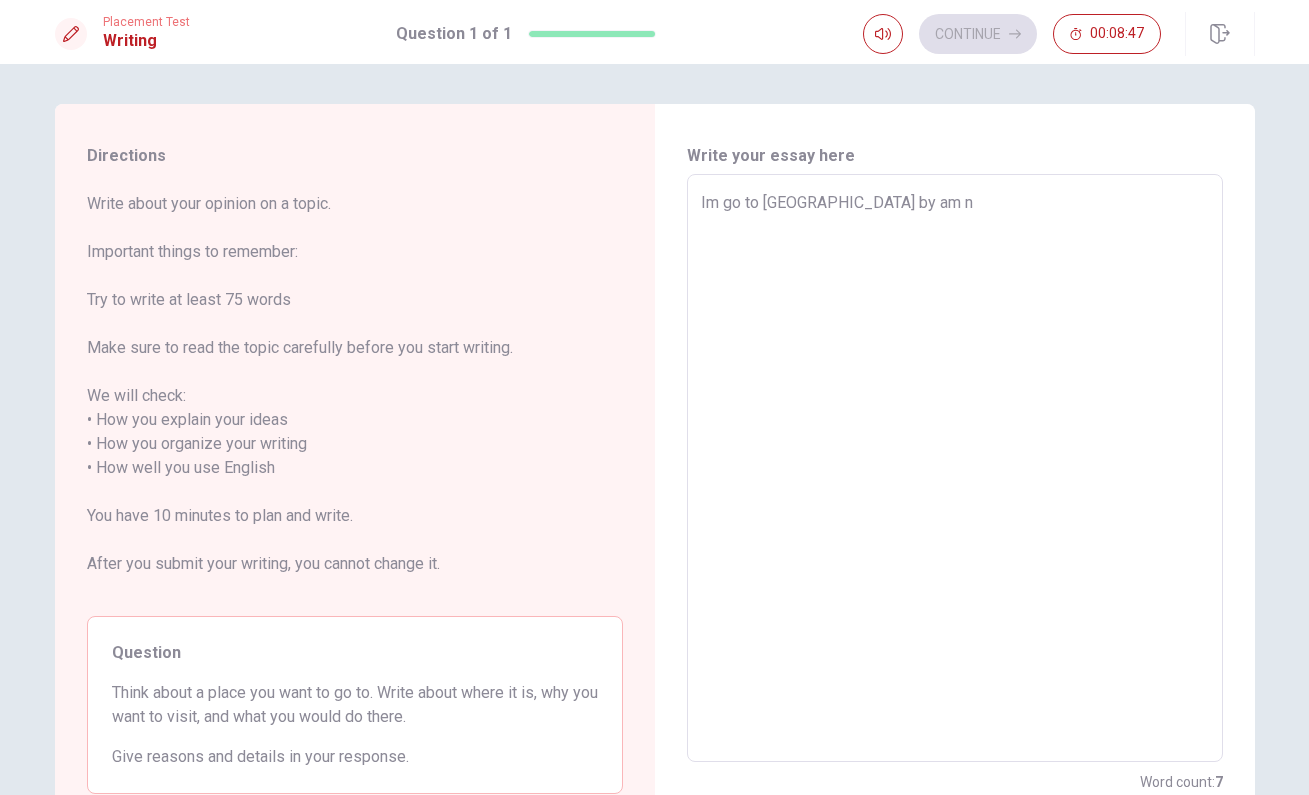 type on "Im go to [GEOGRAPHIC_DATA] by am" 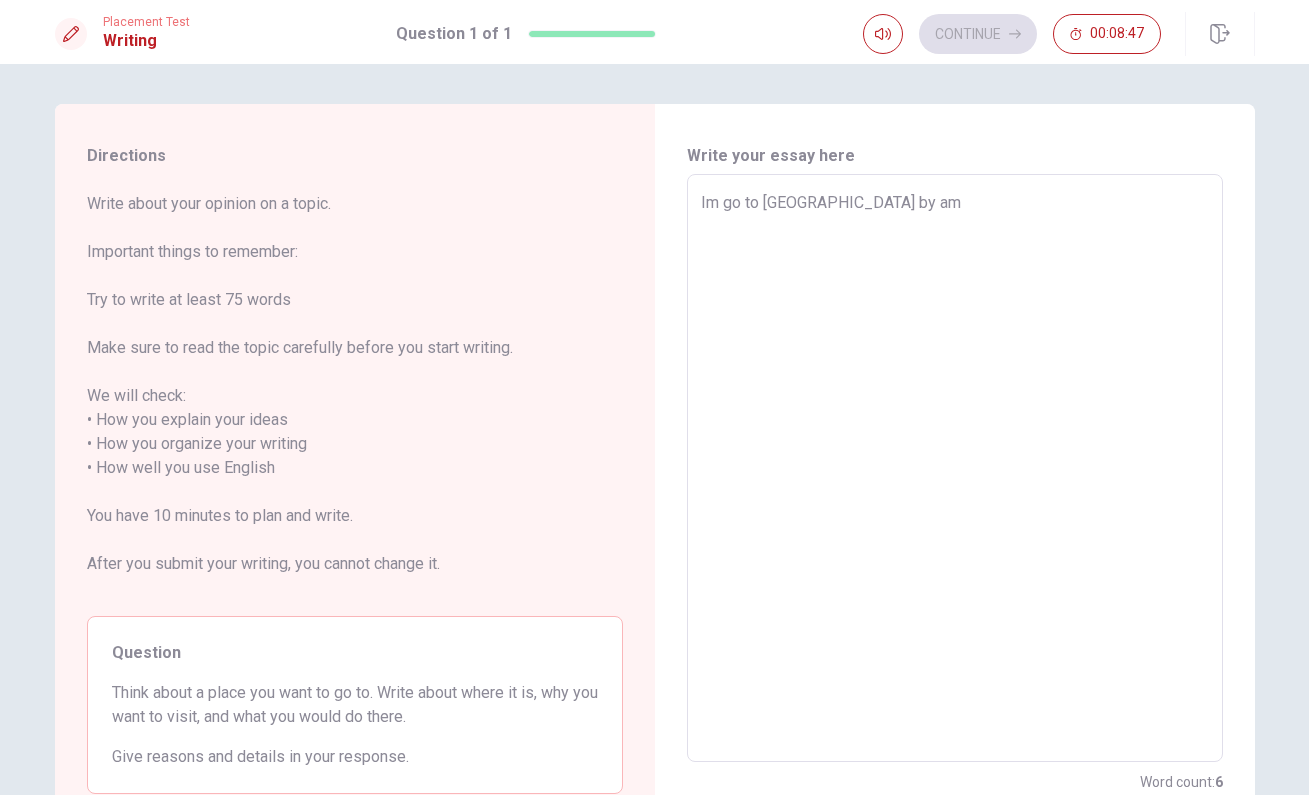 type on "x" 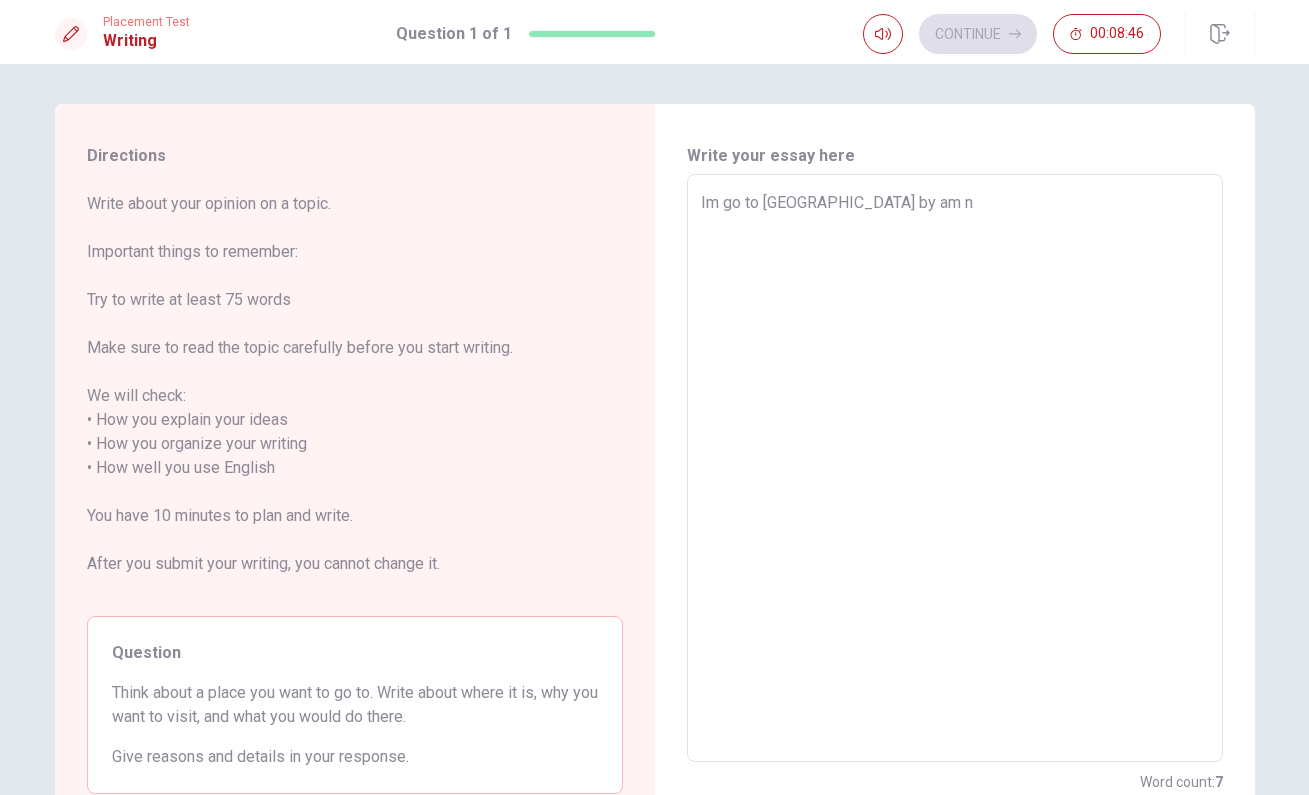 type on "x" 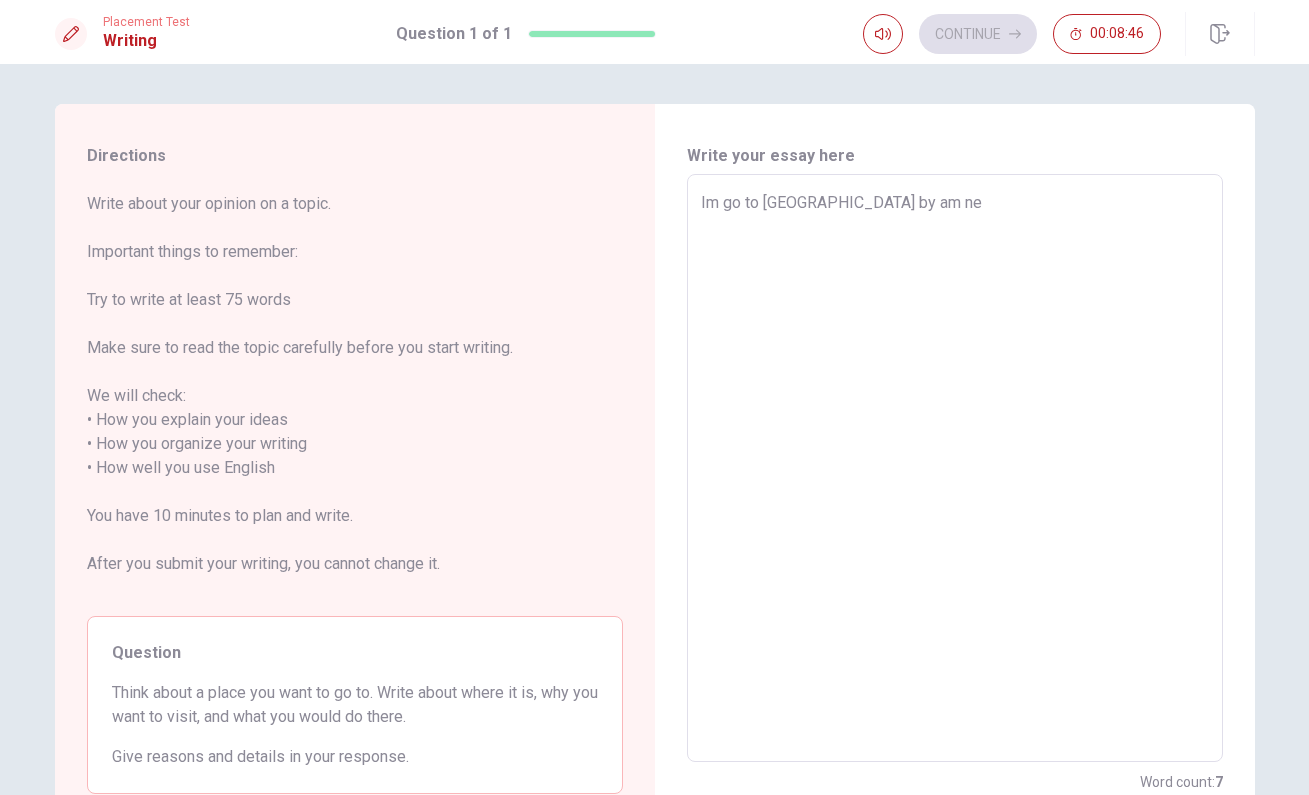 type on "Im go to [GEOGRAPHIC_DATA] by am [PERSON_NAME]" 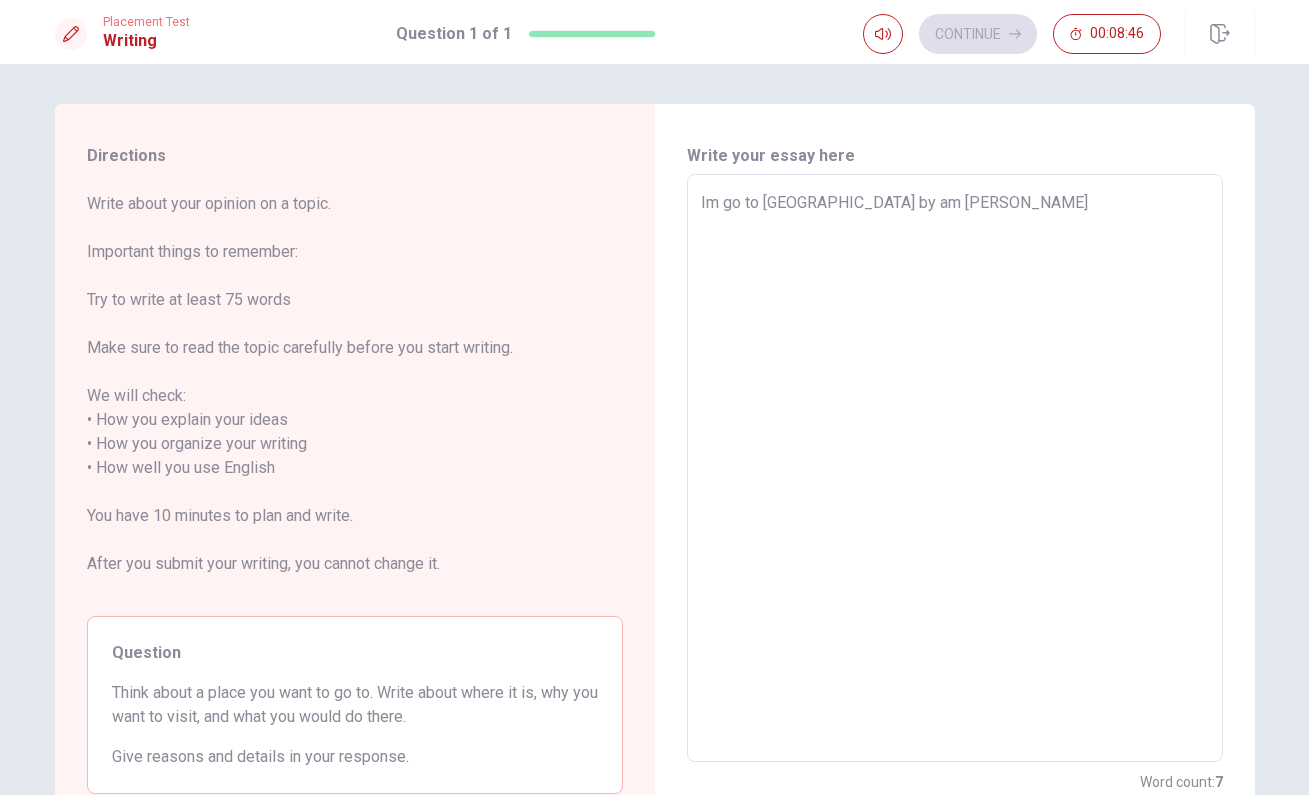 type on "x" 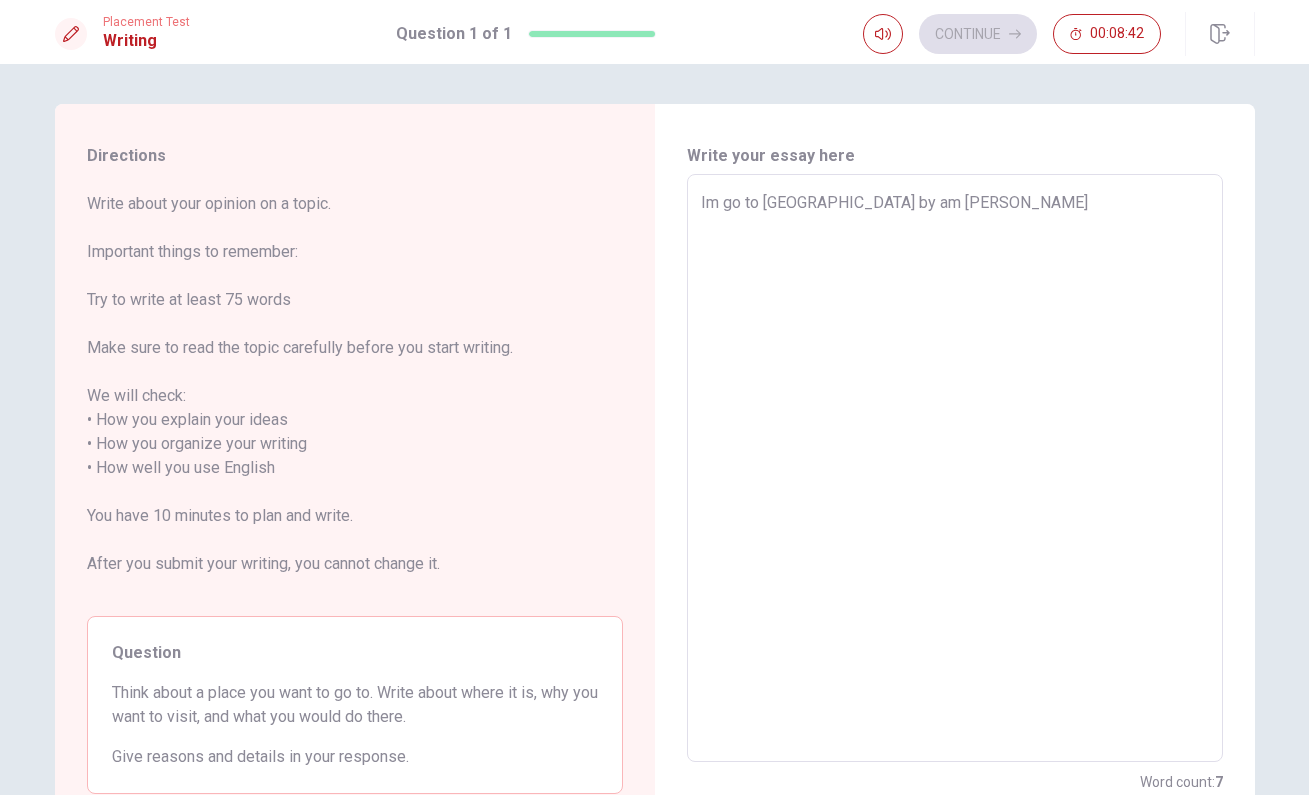 type on "x" 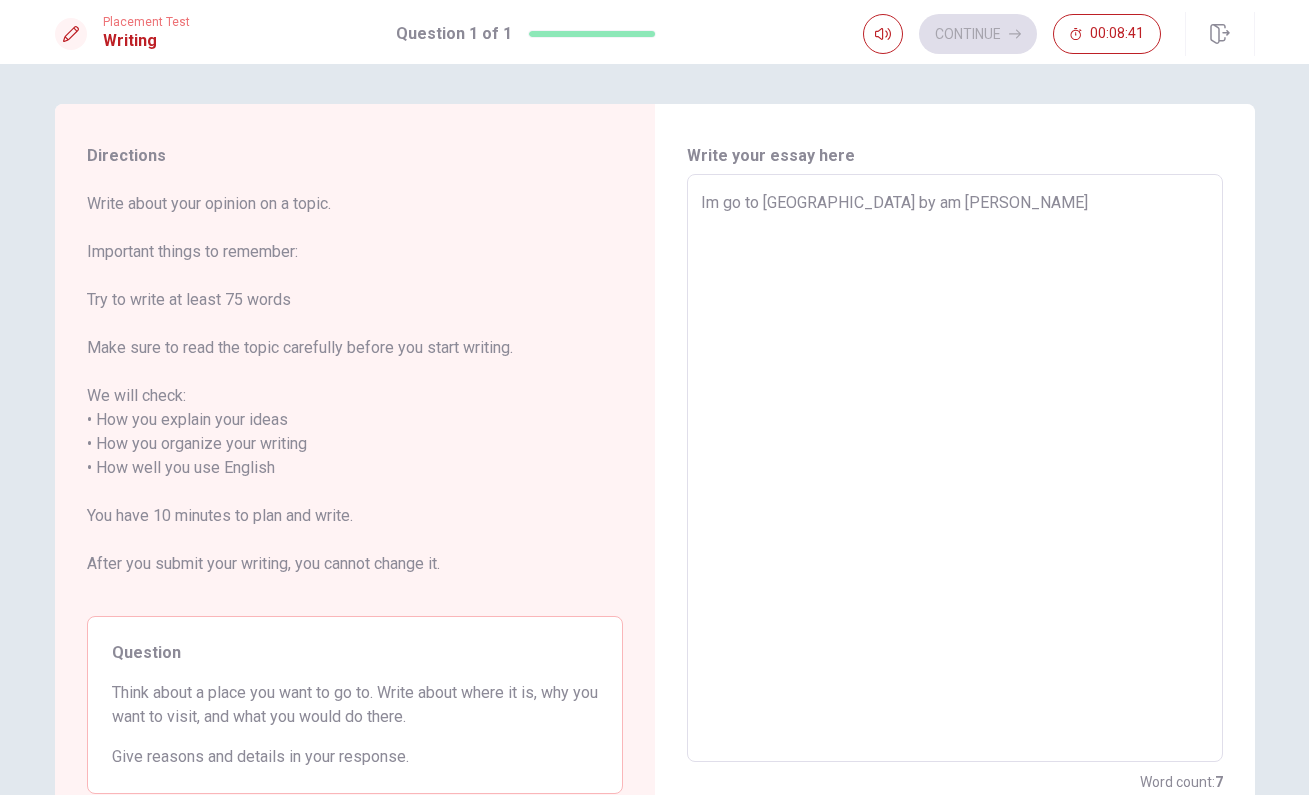 type on "Im go to [GEOGRAPHIC_DATA] by am [PERSON_NAME]" 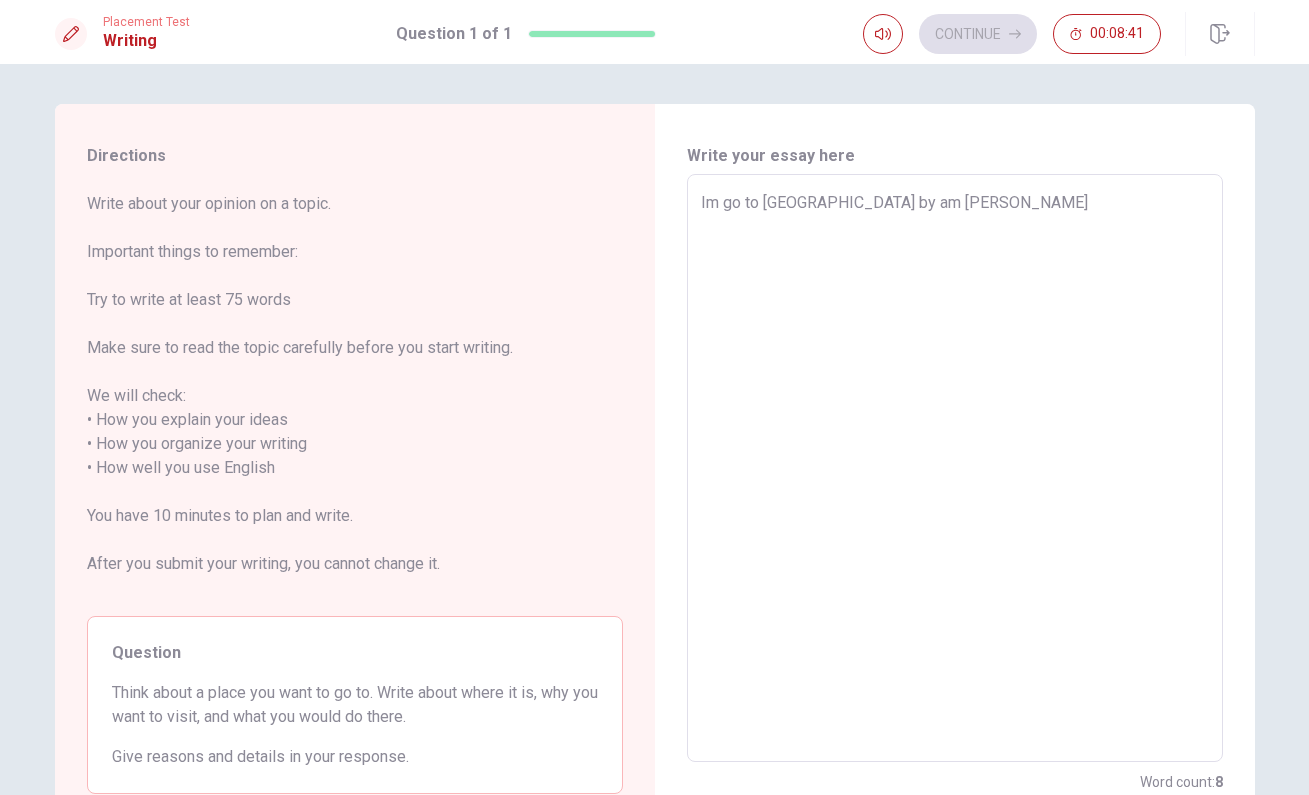 type on "Im go to [GEOGRAPHIC_DATA] by am [PERSON_NAME] pr" 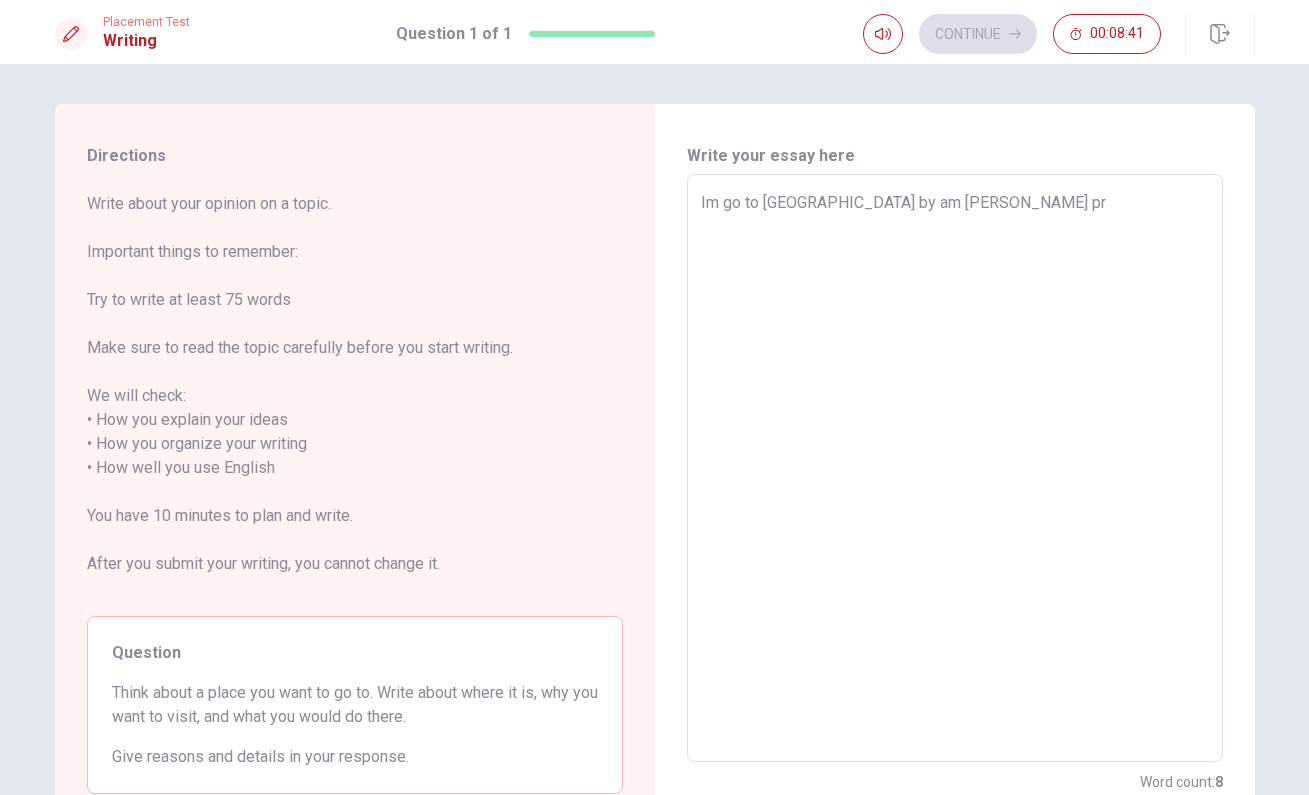 type on "x" 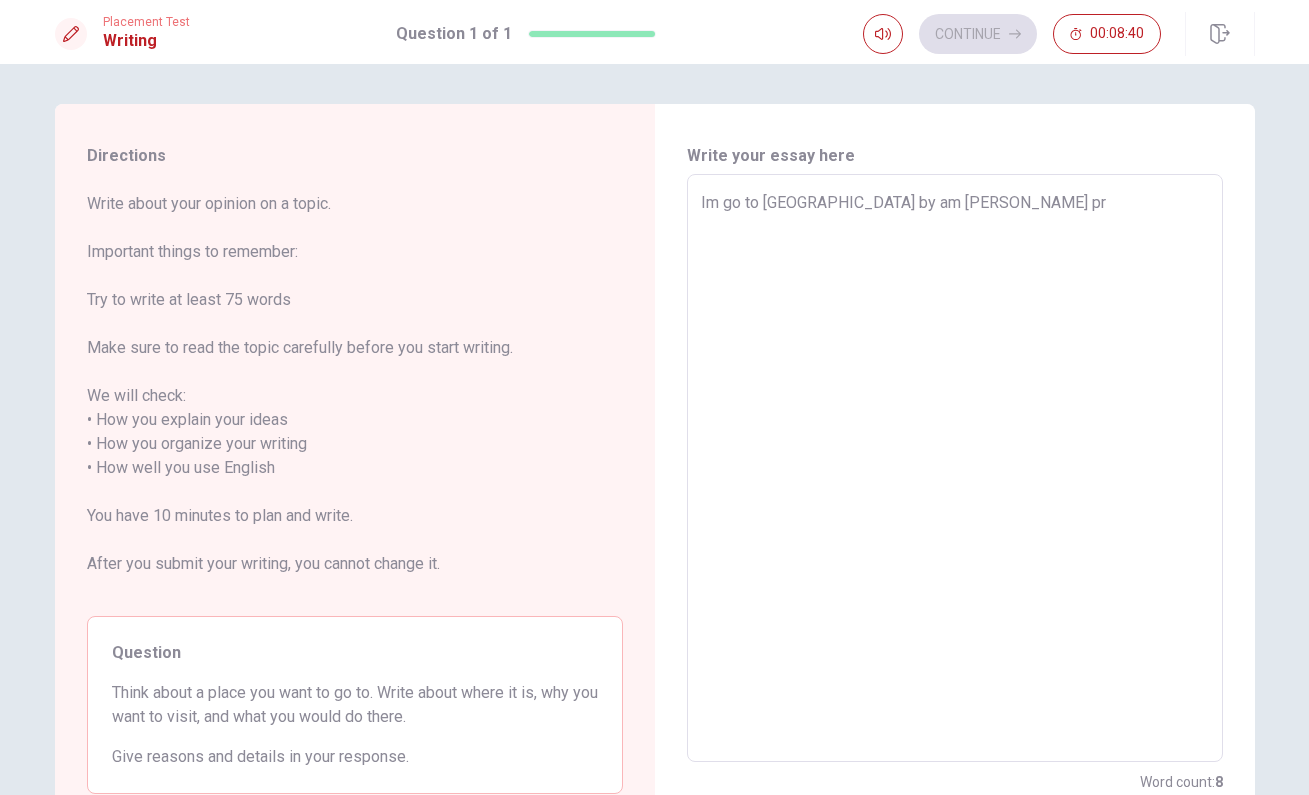 type on "Im go to [GEOGRAPHIC_DATA] by am [PERSON_NAME]" 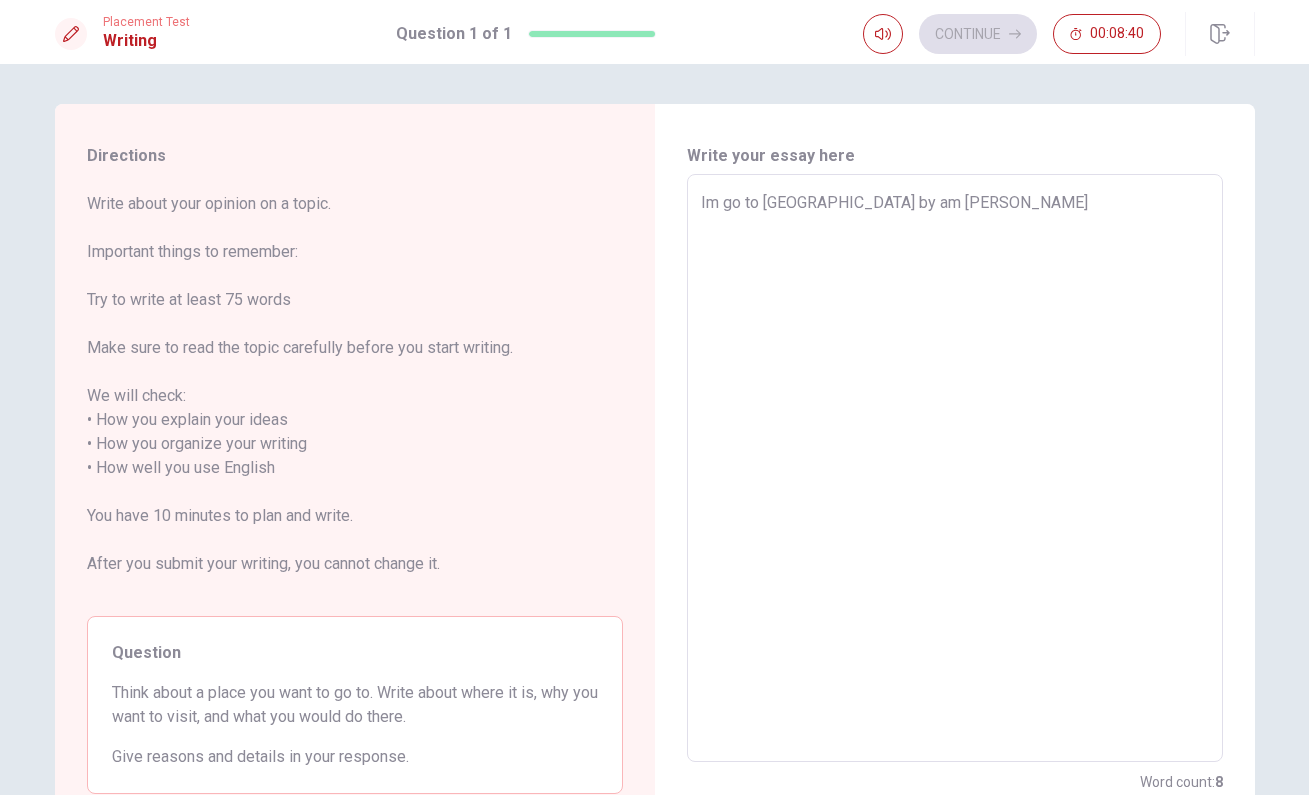 type on "x" 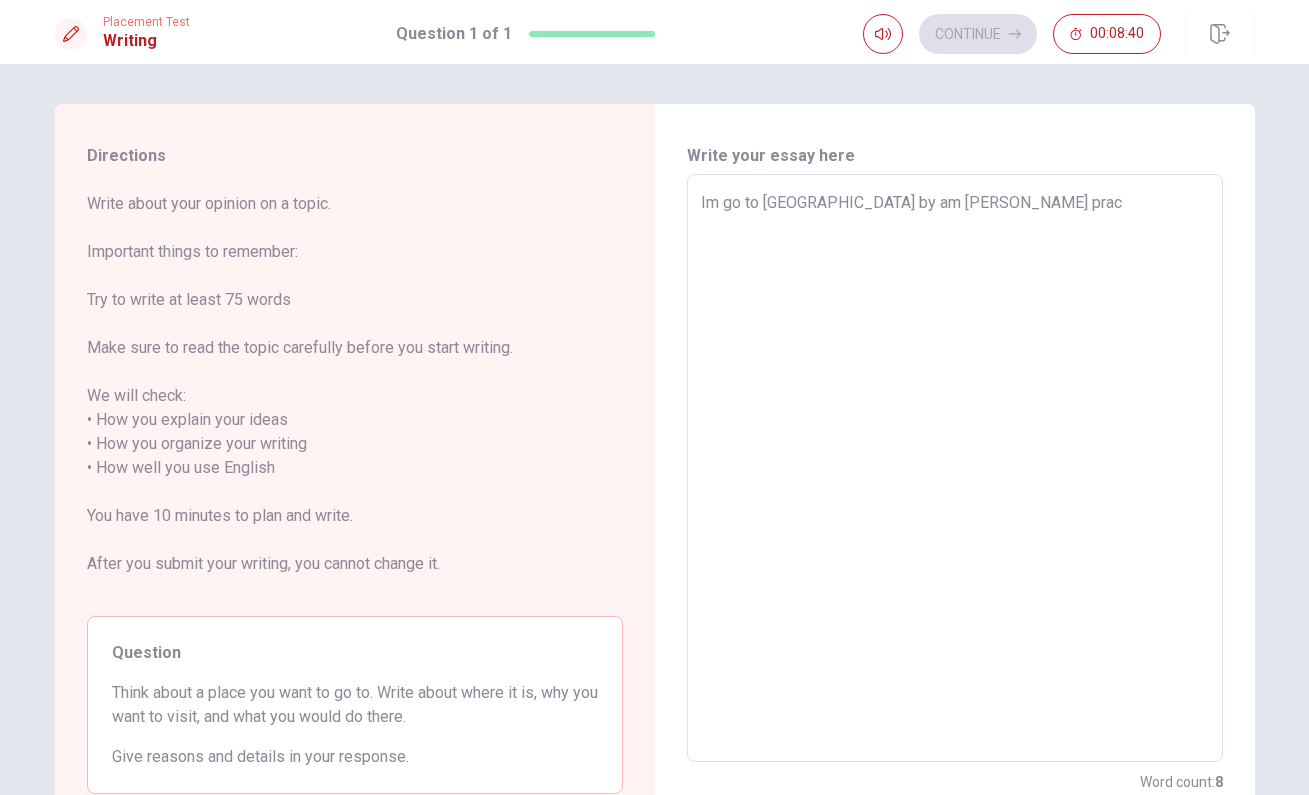 type on "x" 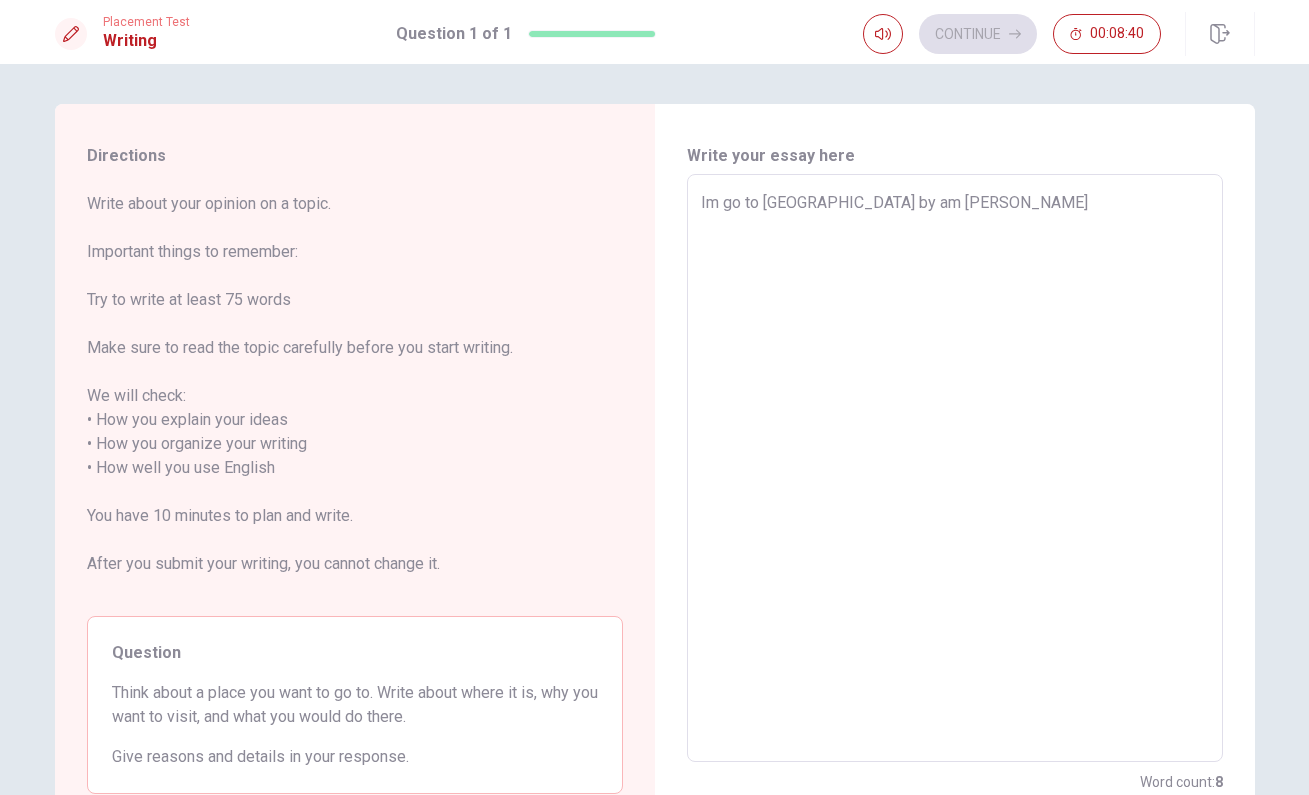 type on "x" 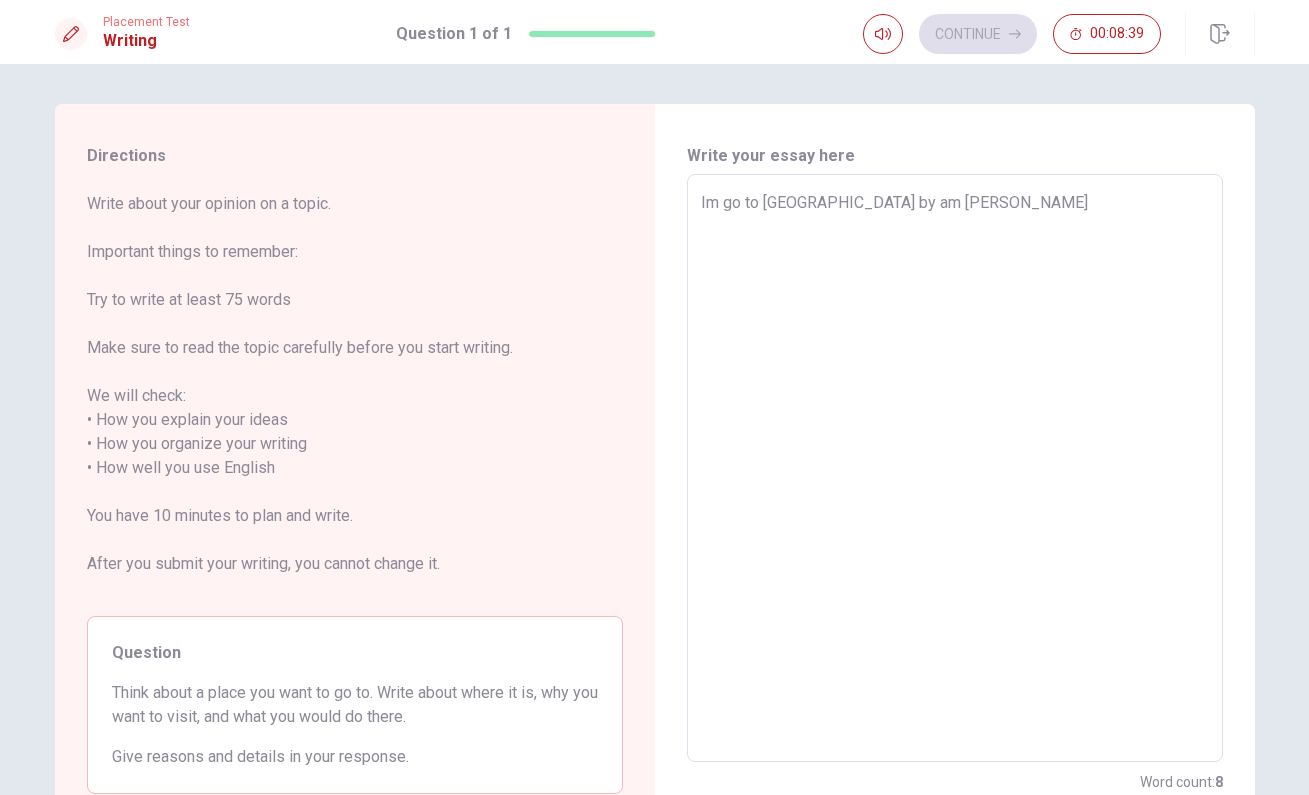 type on "Im go to [GEOGRAPHIC_DATA] by am [PERSON_NAME]" 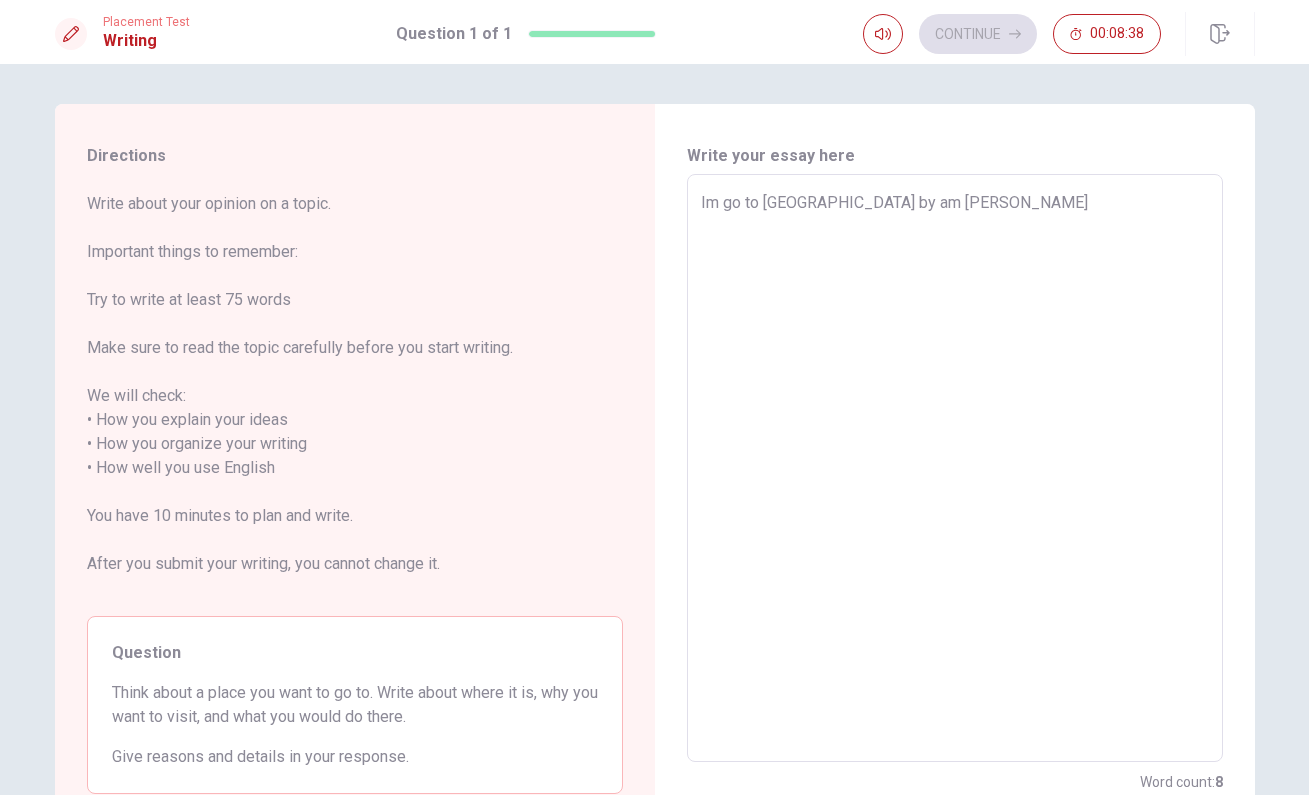type on "Im go to [GEOGRAPHIC_DATA] by am [PERSON_NAME] practis m" 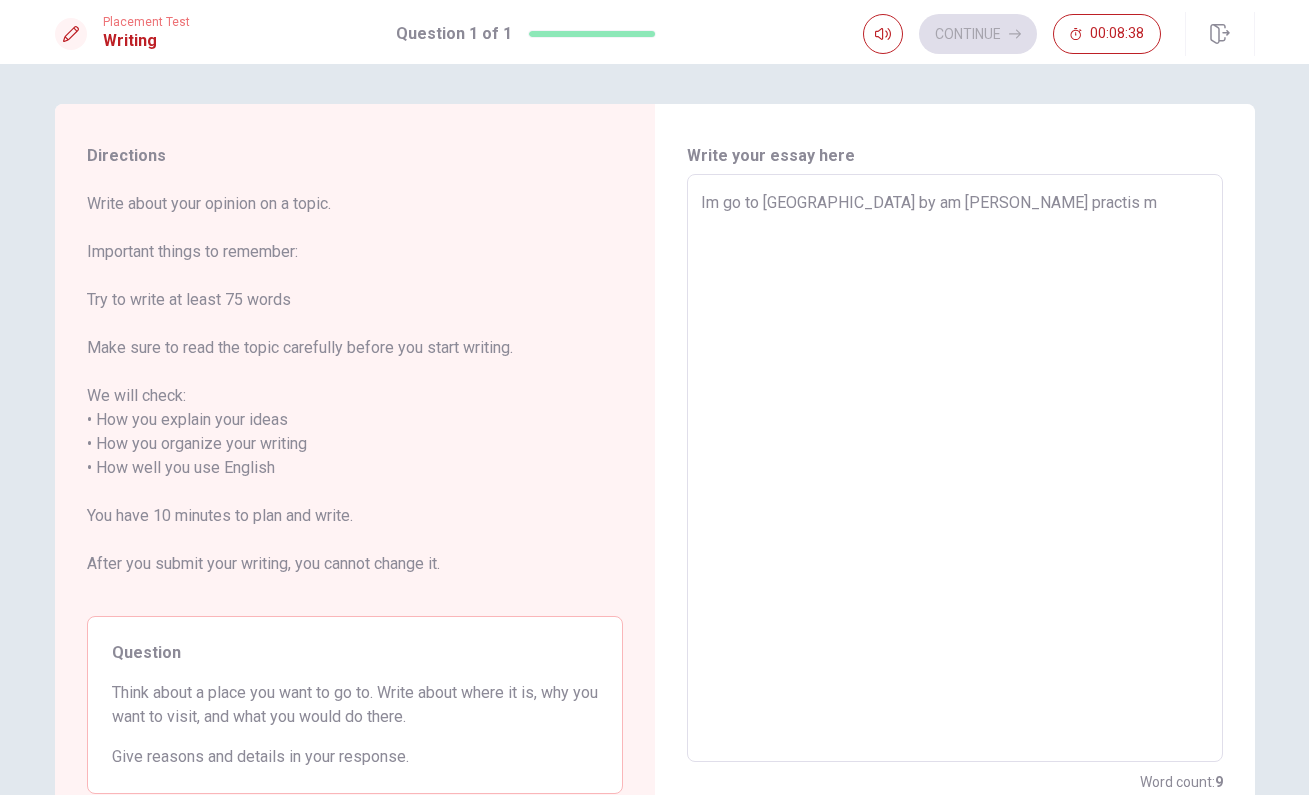 type on "x" 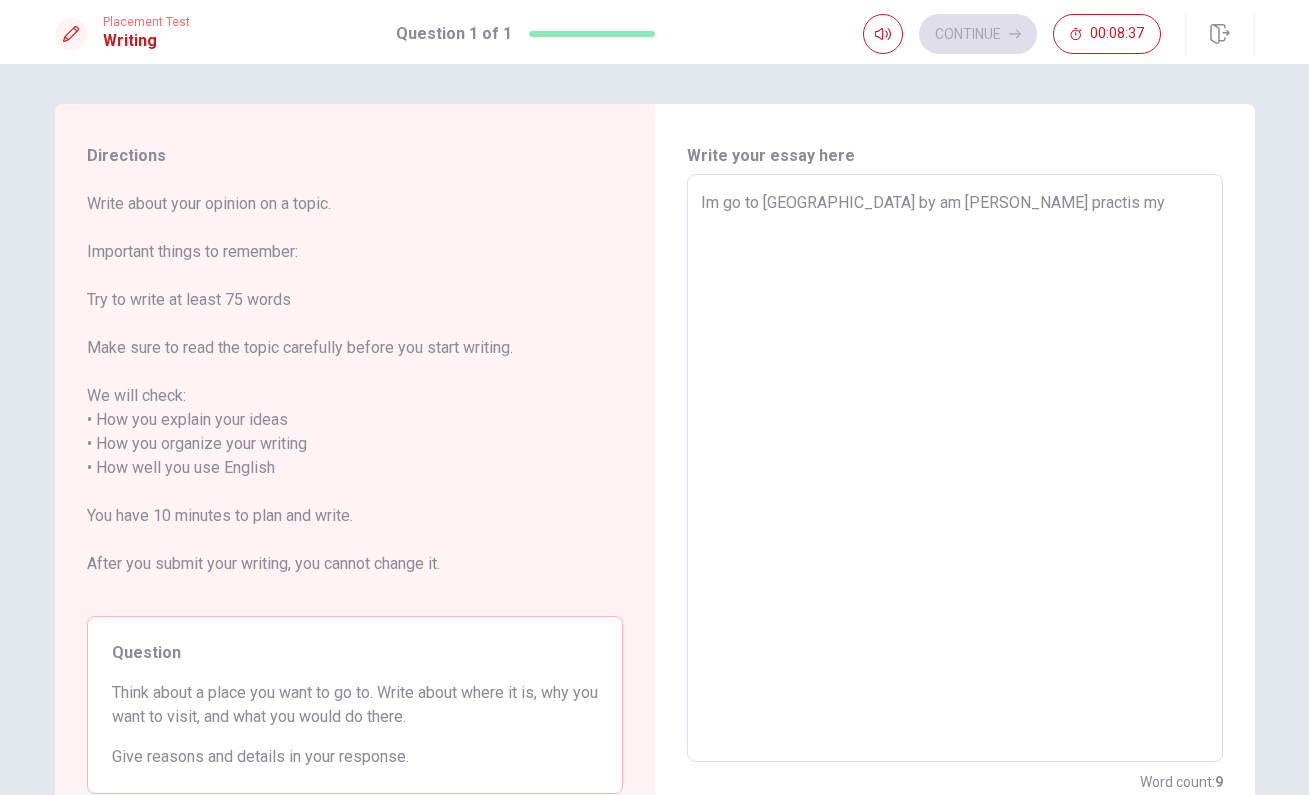 type on "x" 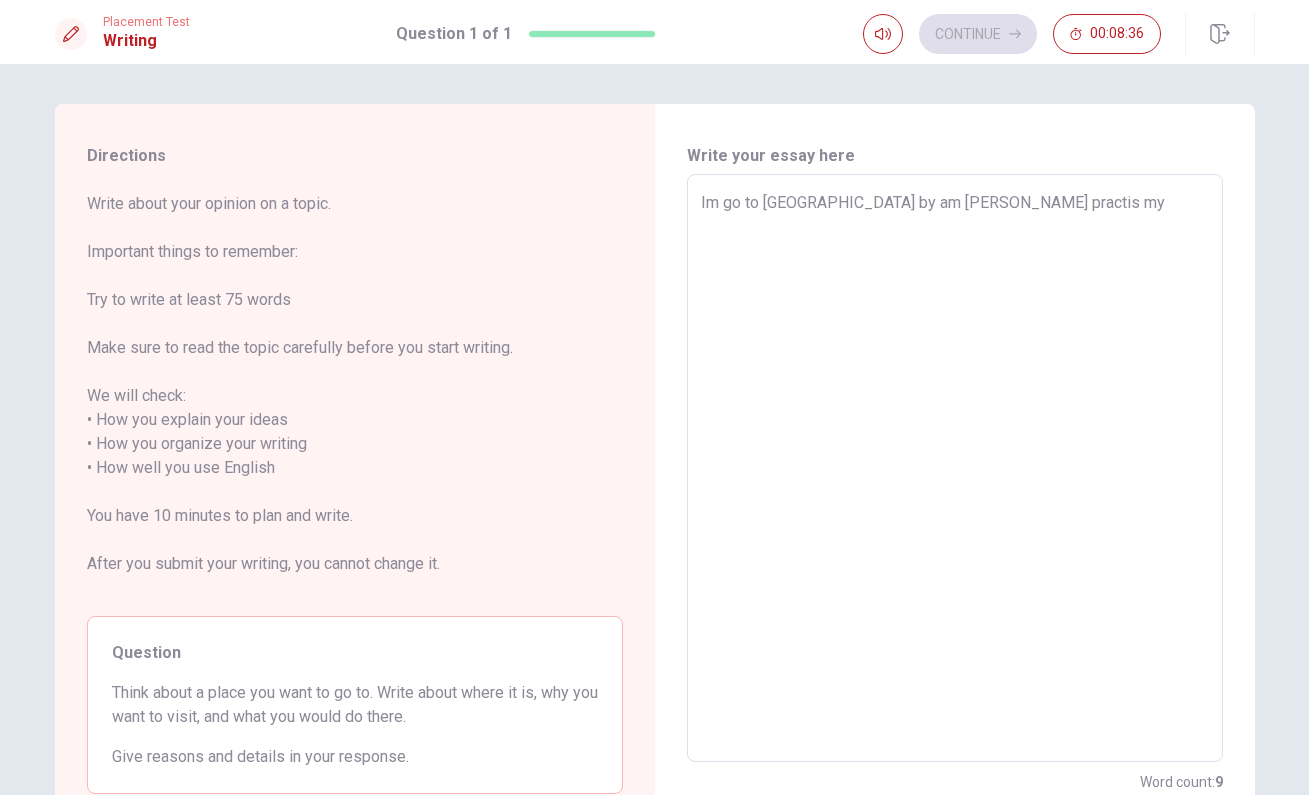 type on "Im go to [GEOGRAPHIC_DATA] by am [PERSON_NAME] practis my i" 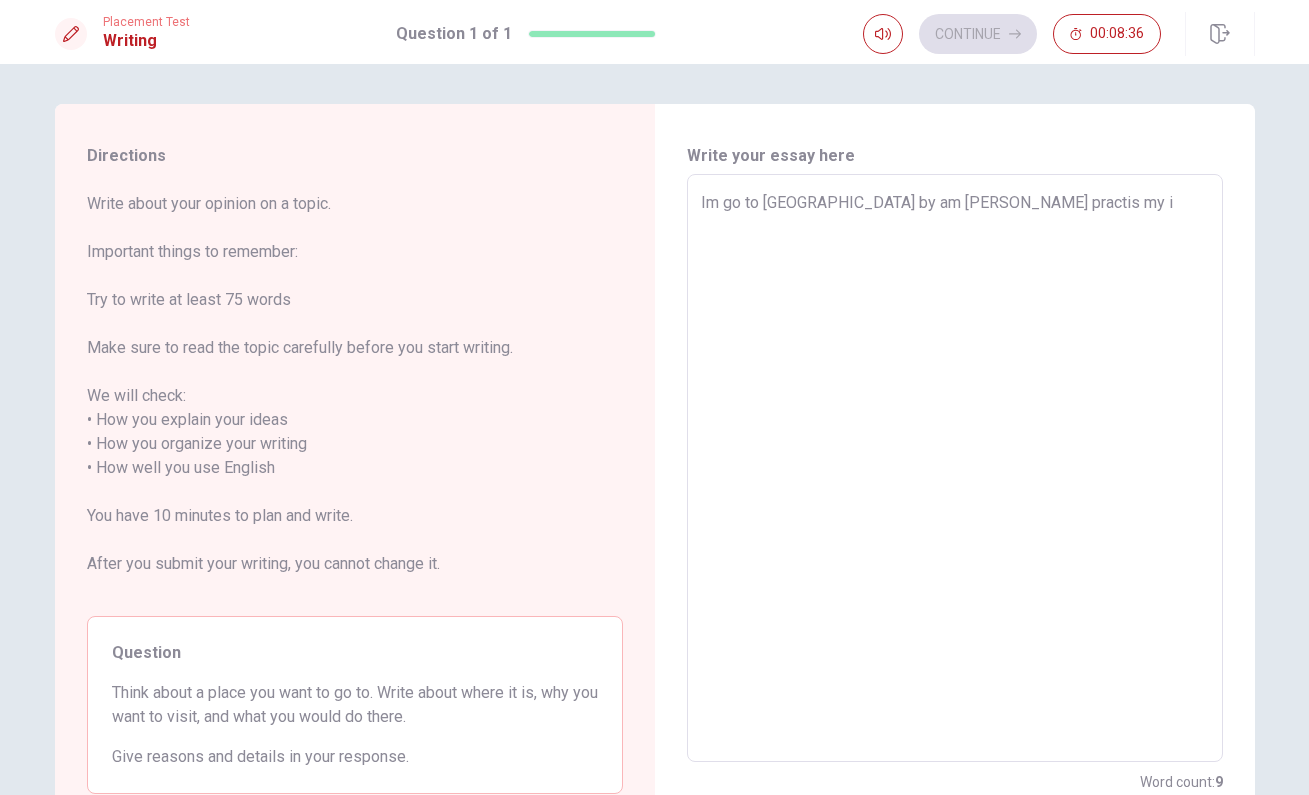type on "x" 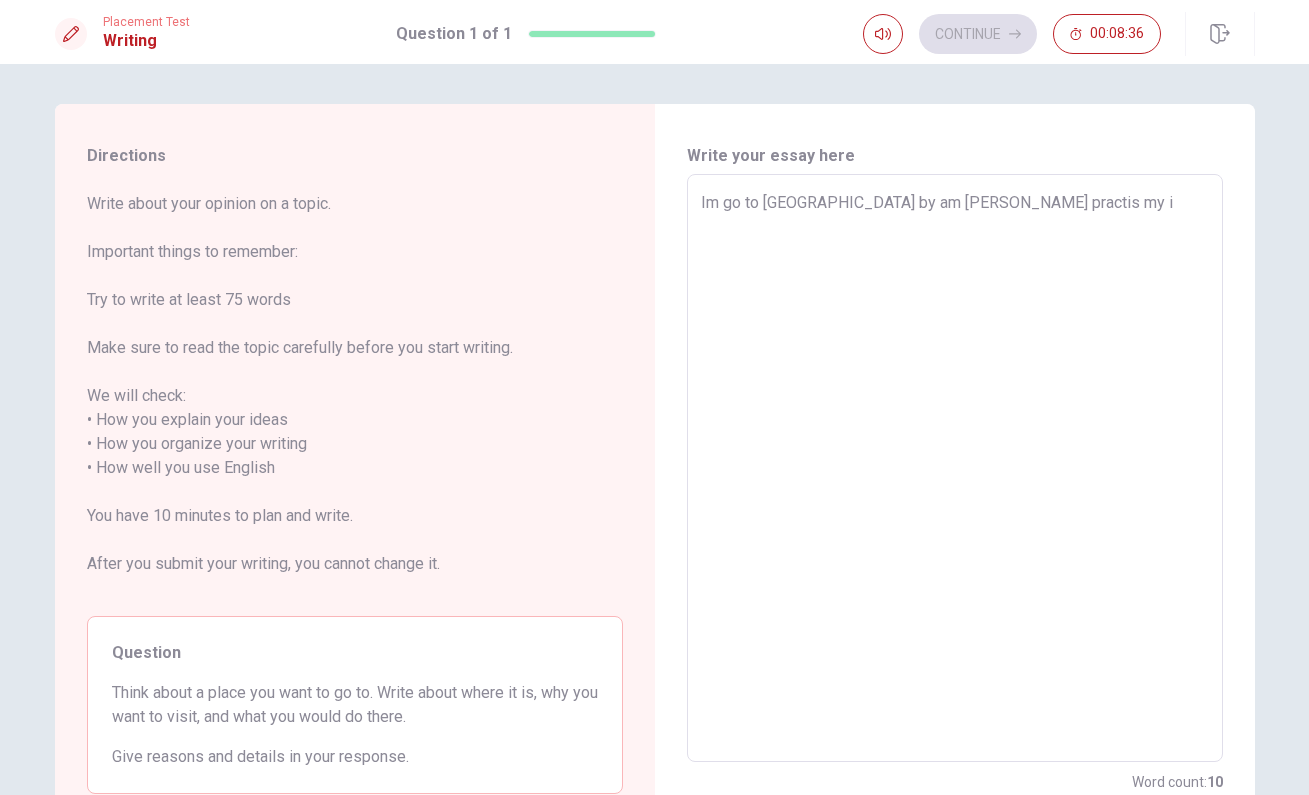 type on "Im go to [GEOGRAPHIC_DATA] by am [PERSON_NAME] practis my in" 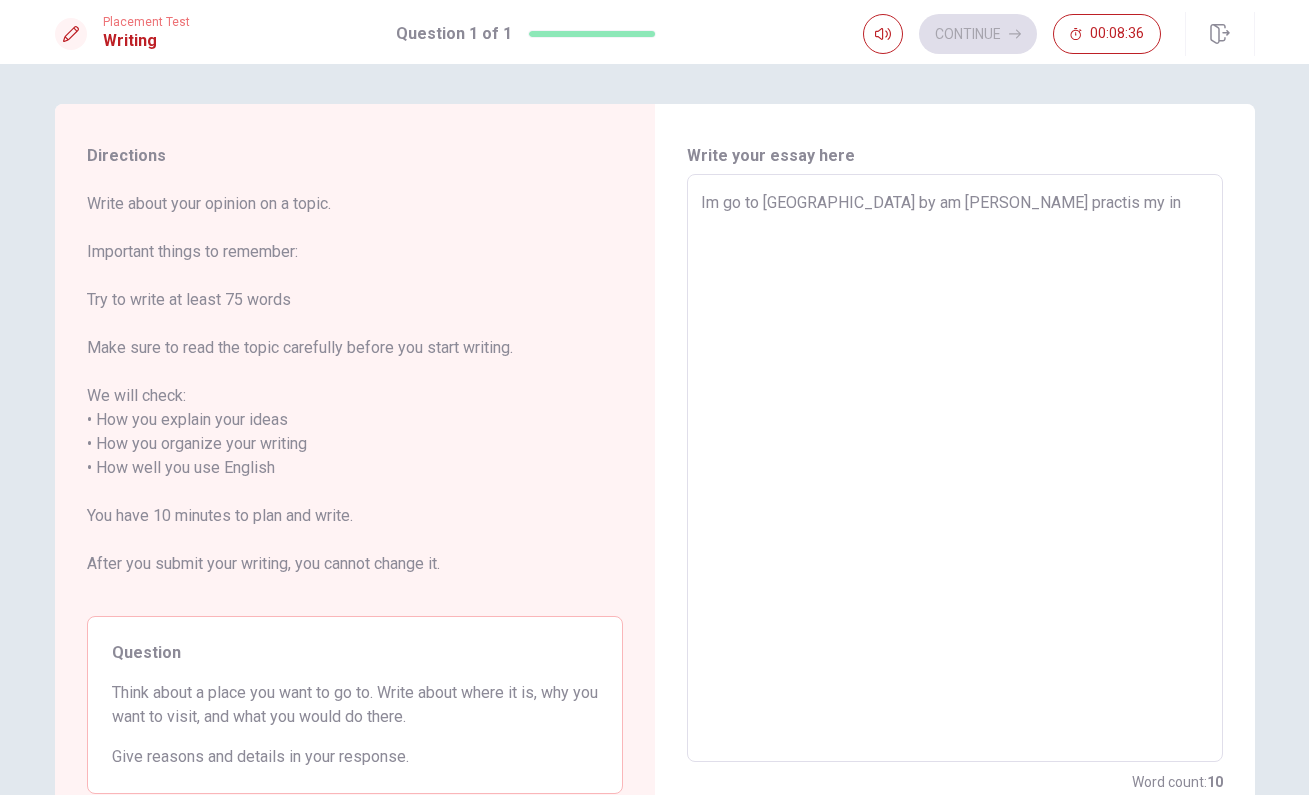 type on "x" 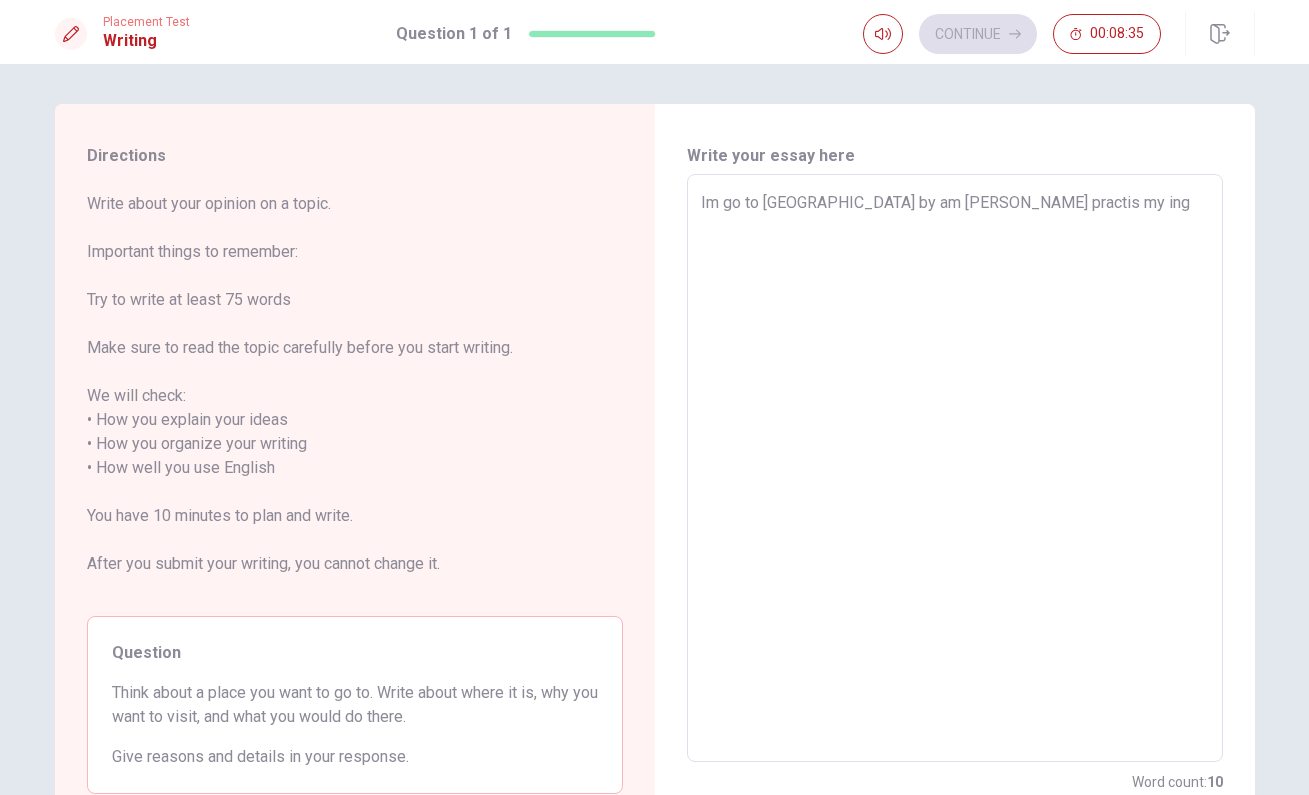 type on "x" 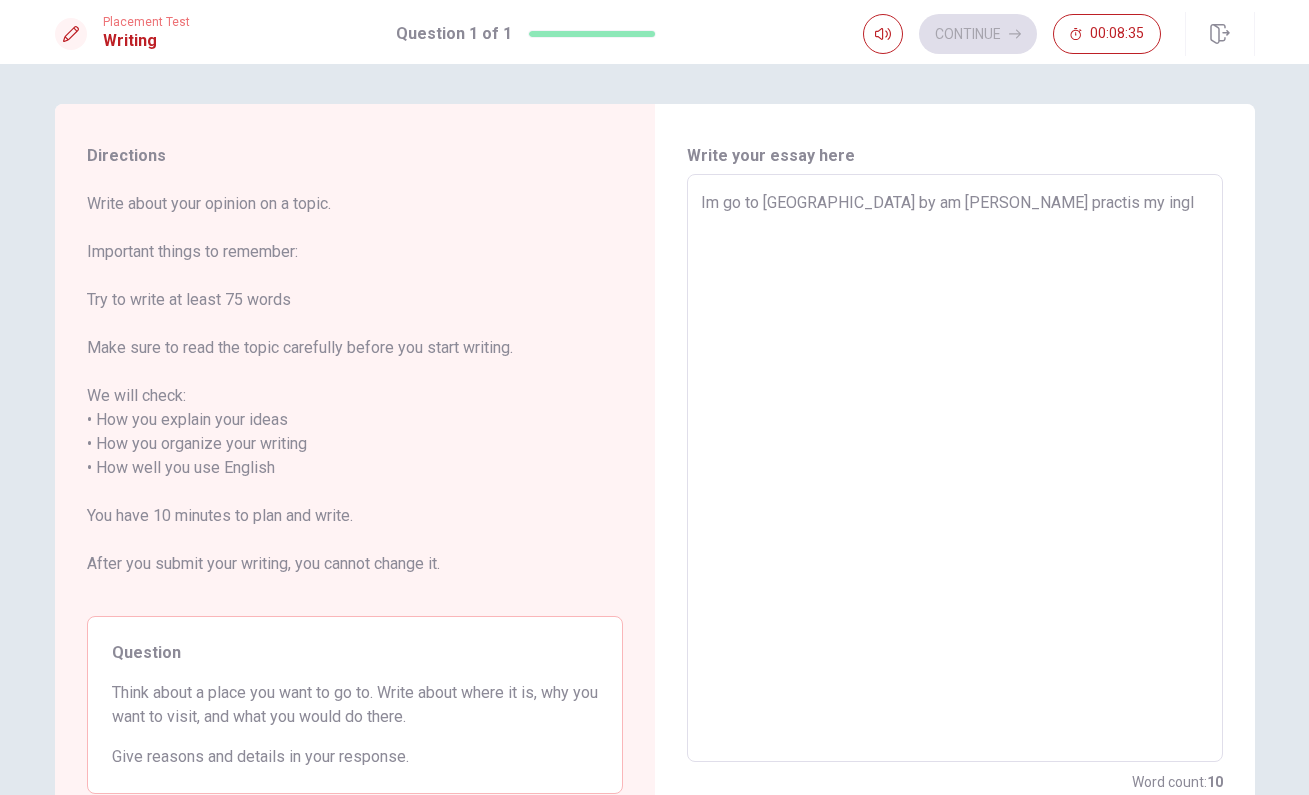 type on "x" 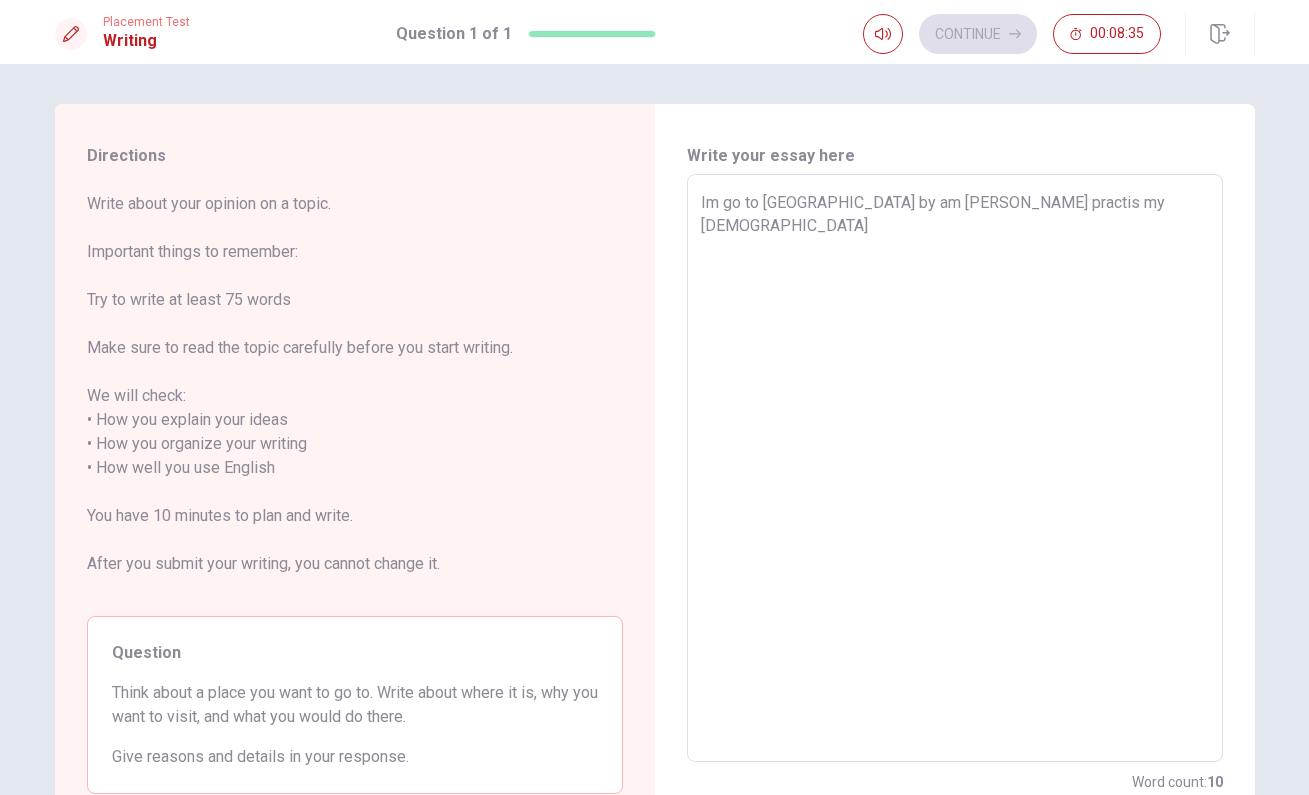 type on "x" 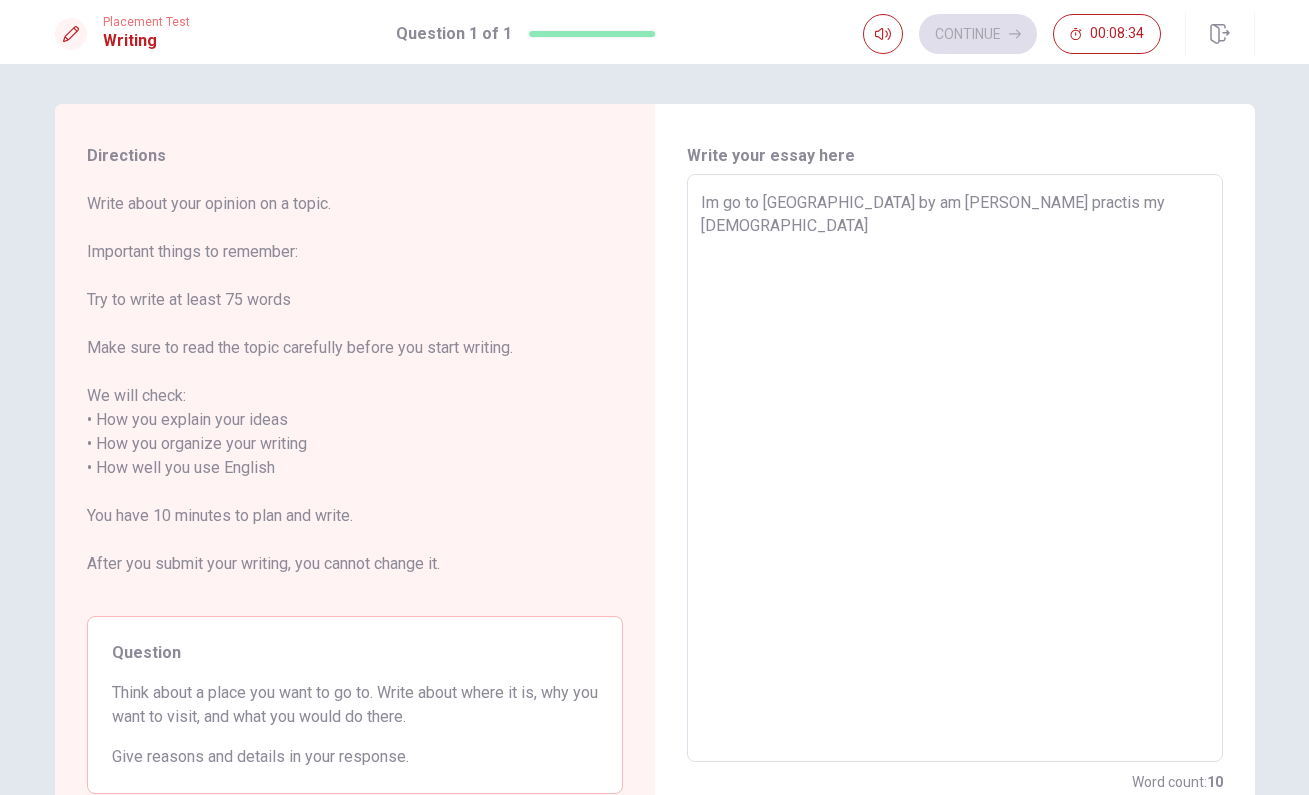 type on "Im go to [GEOGRAPHIC_DATA] by am [PERSON_NAME] practis my inglis" 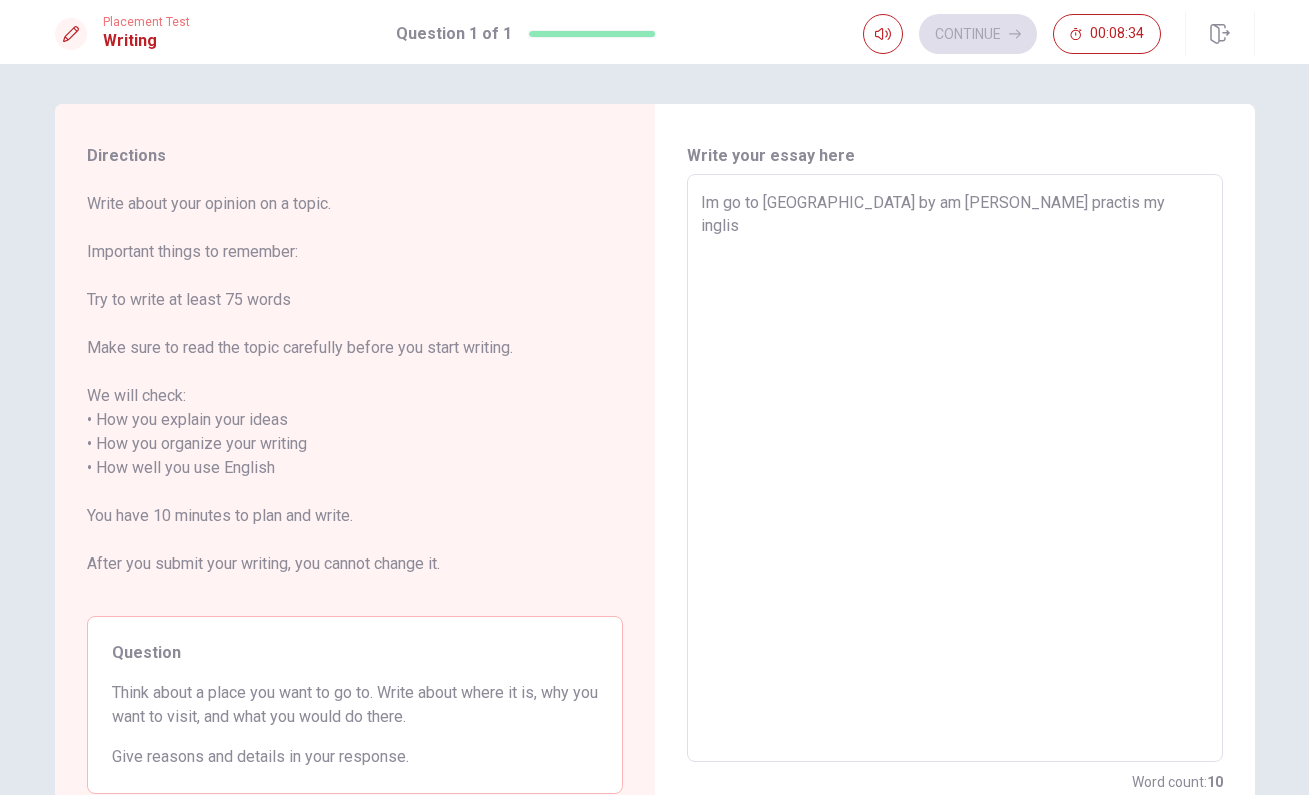 type on "x" 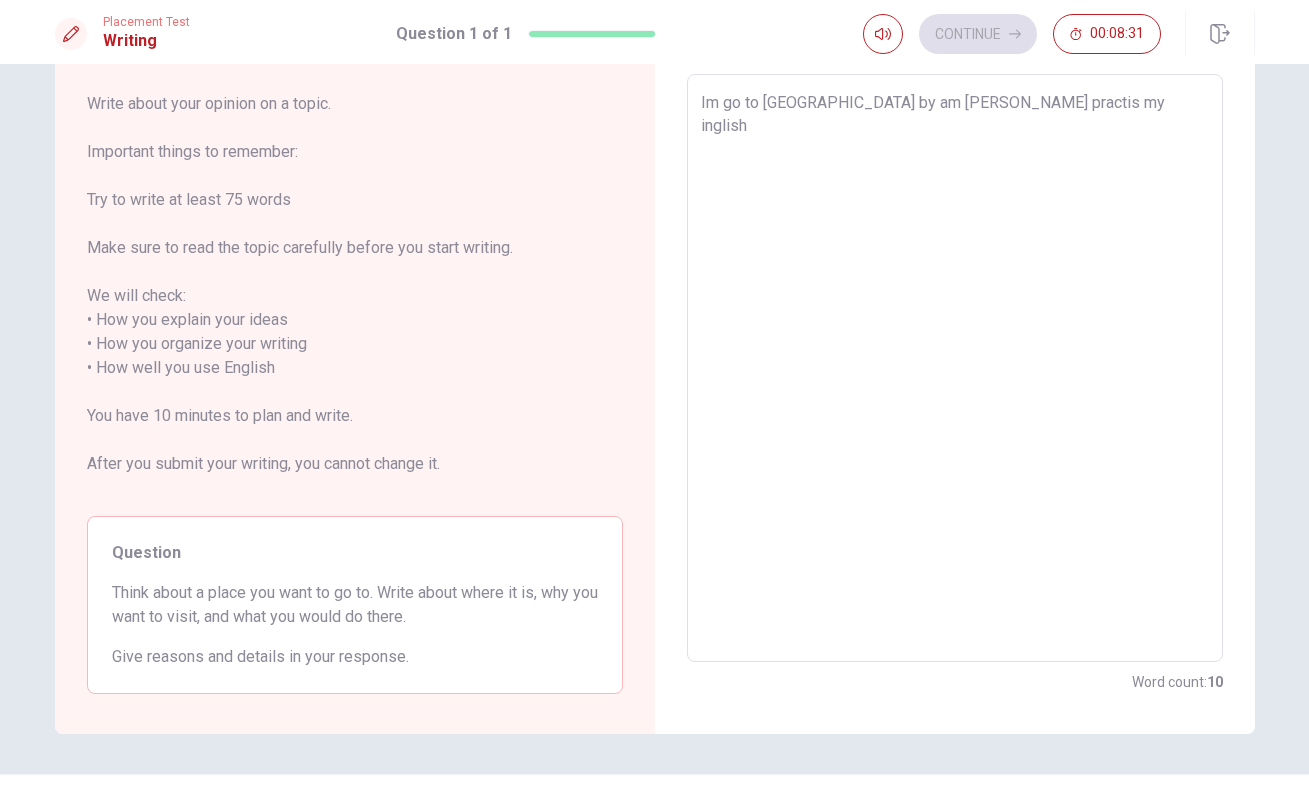 scroll, scrollTop: 0, scrollLeft: 0, axis: both 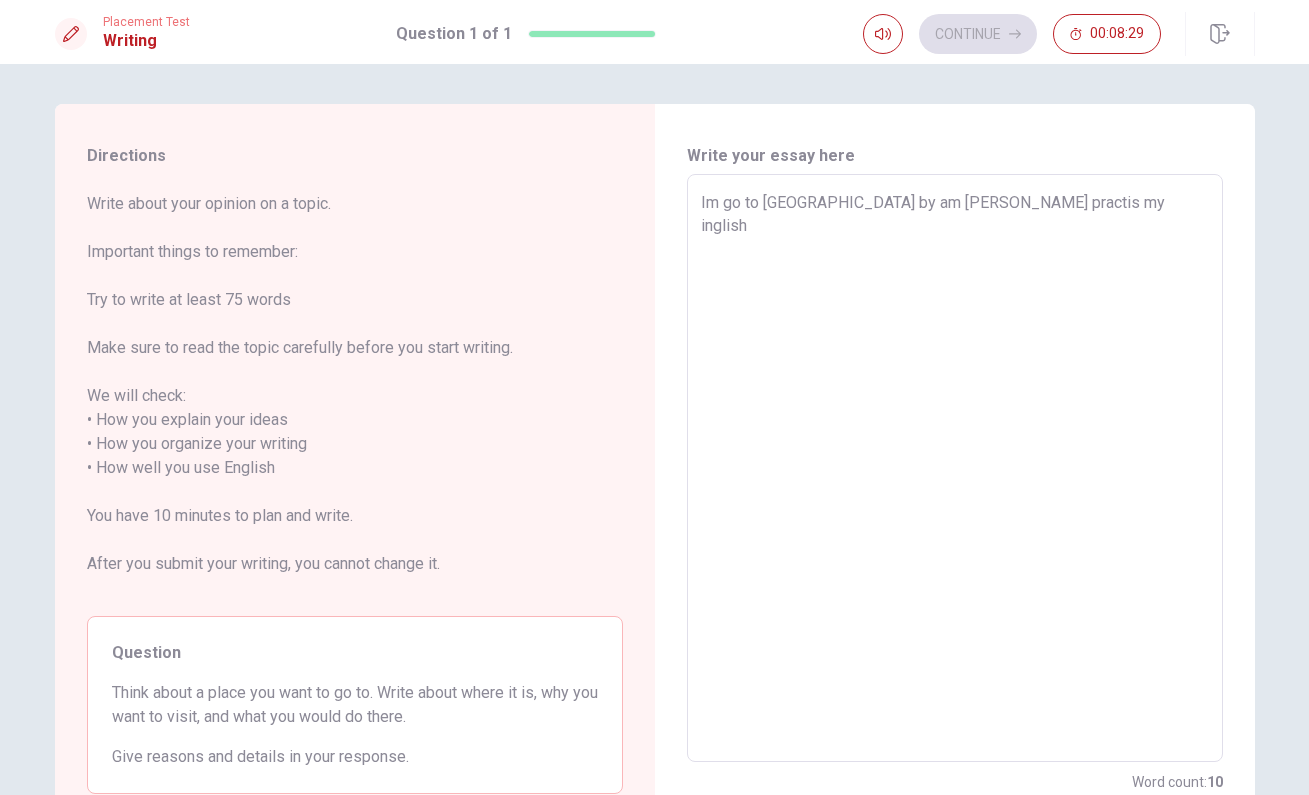type on "x" 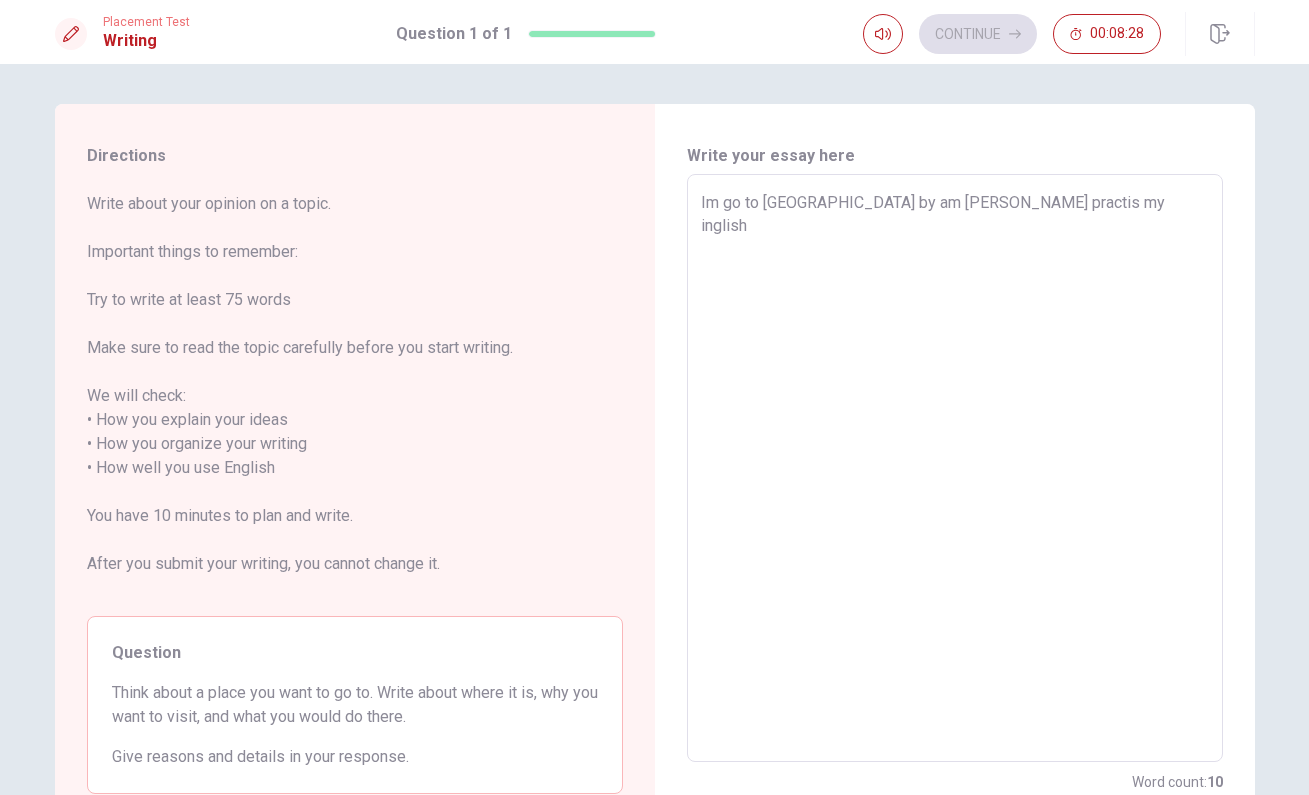 type on "Im go to [GEOGRAPHIC_DATA] by am [PERSON_NAME] practis my inglish" 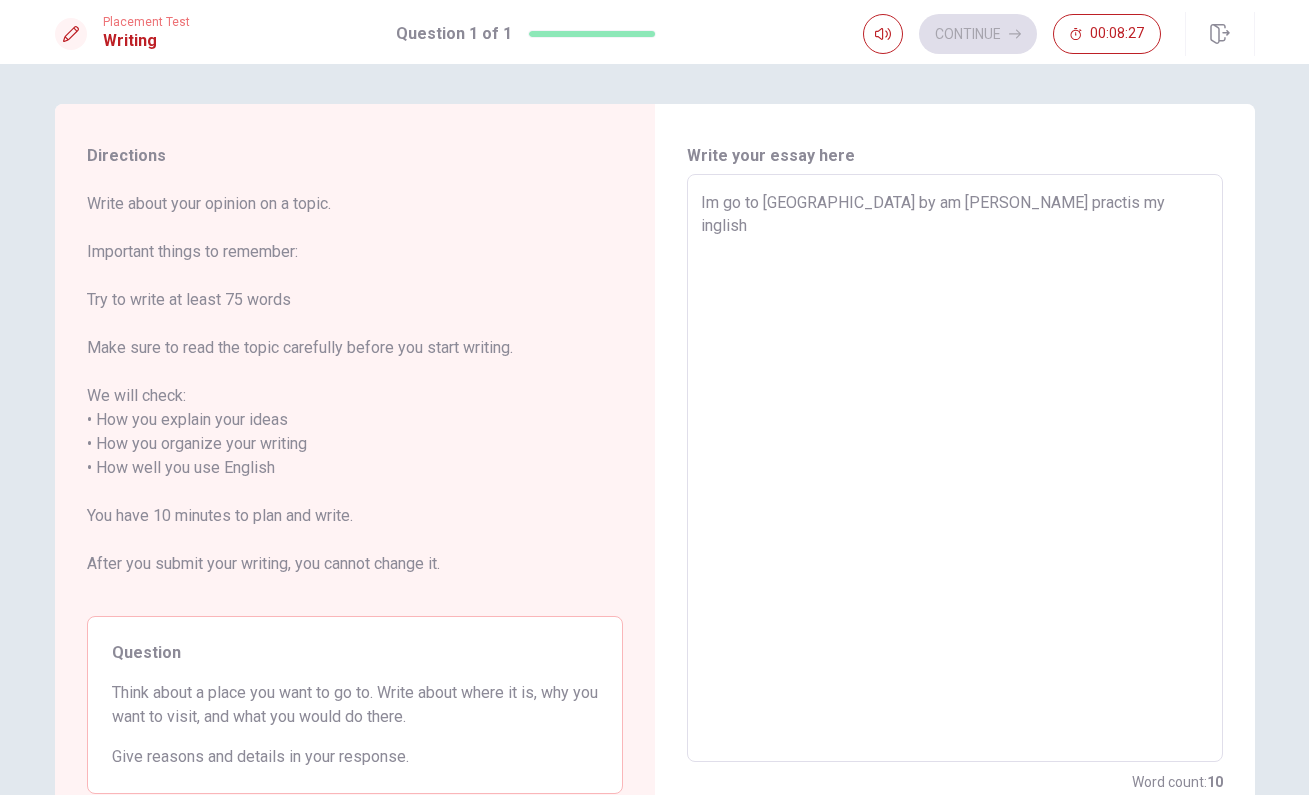type on "Im go to [GEOGRAPHIC_DATA] by am [PERSON_NAME] practis my inglish b" 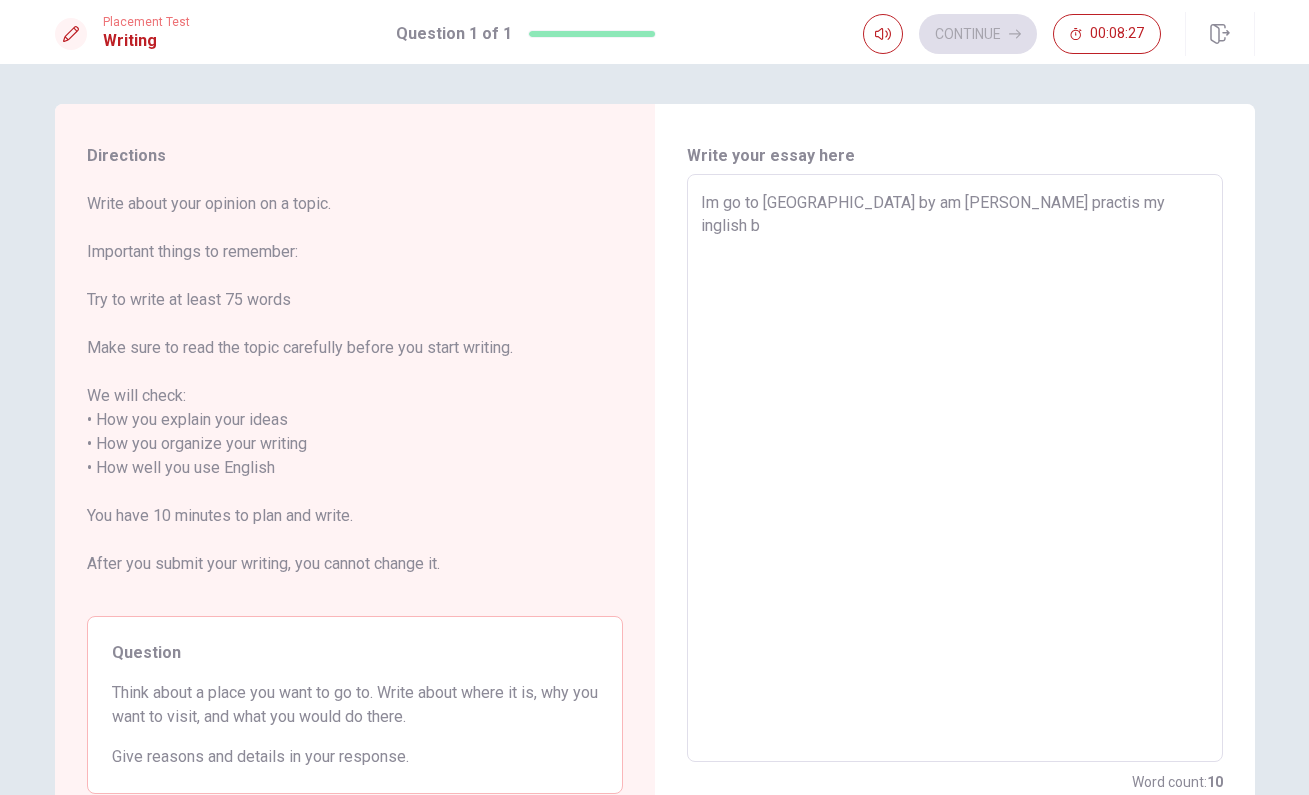 type on "x" 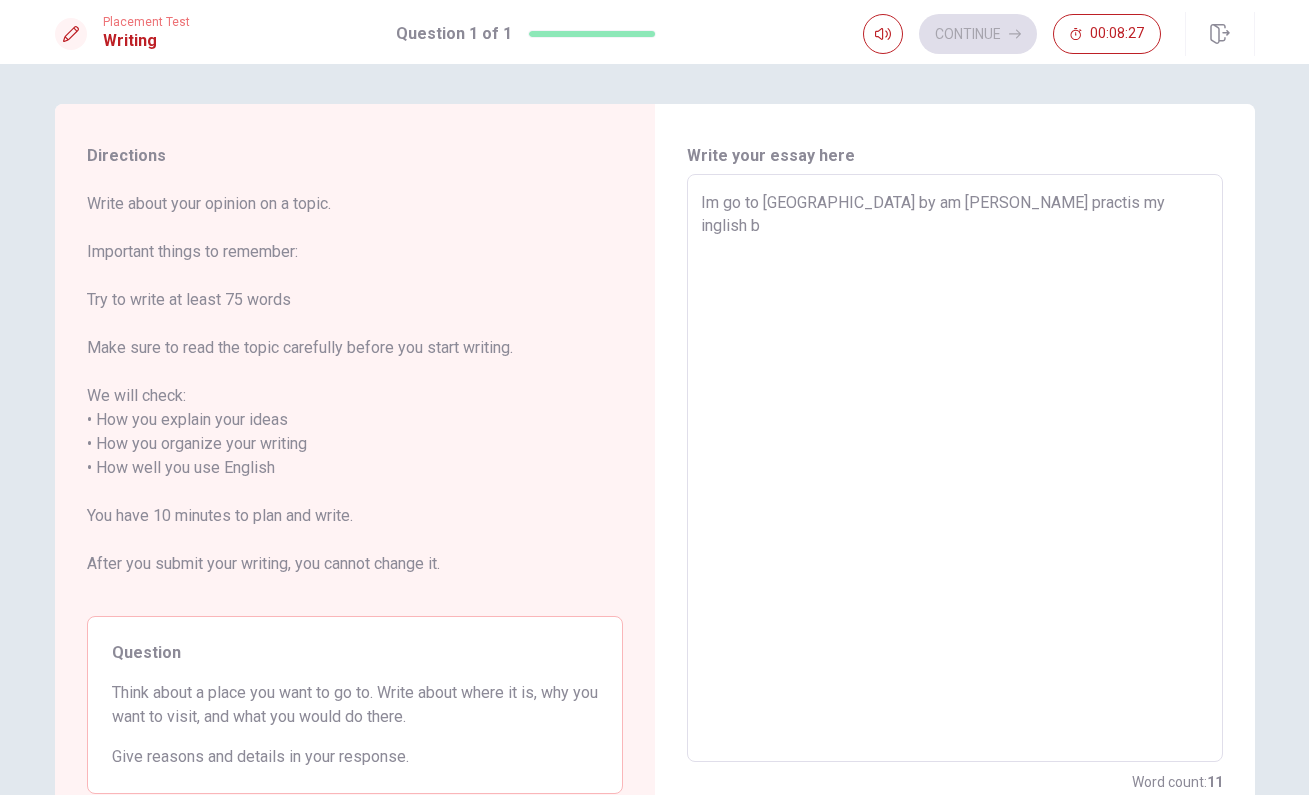 type on "Im go to [GEOGRAPHIC_DATA] by am [PERSON_NAME] practis my inglish by" 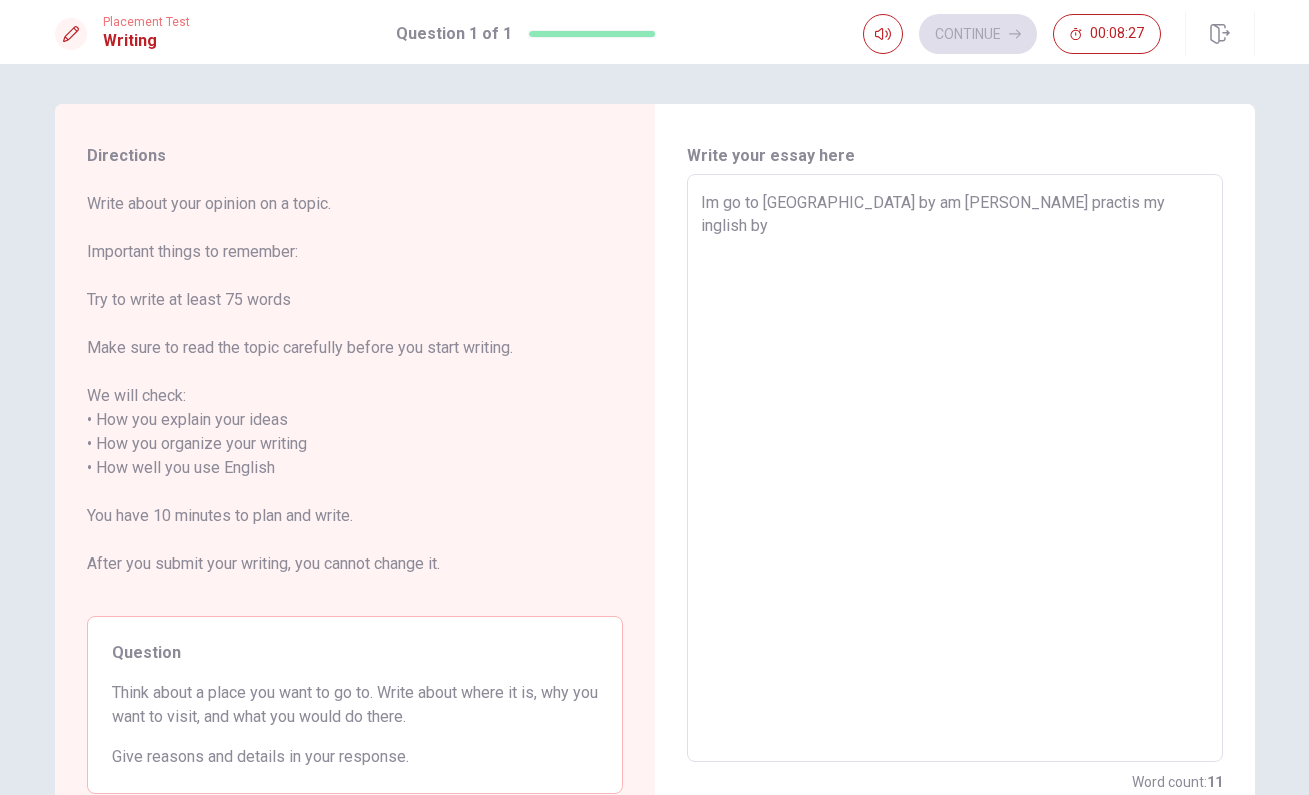 type on "x" 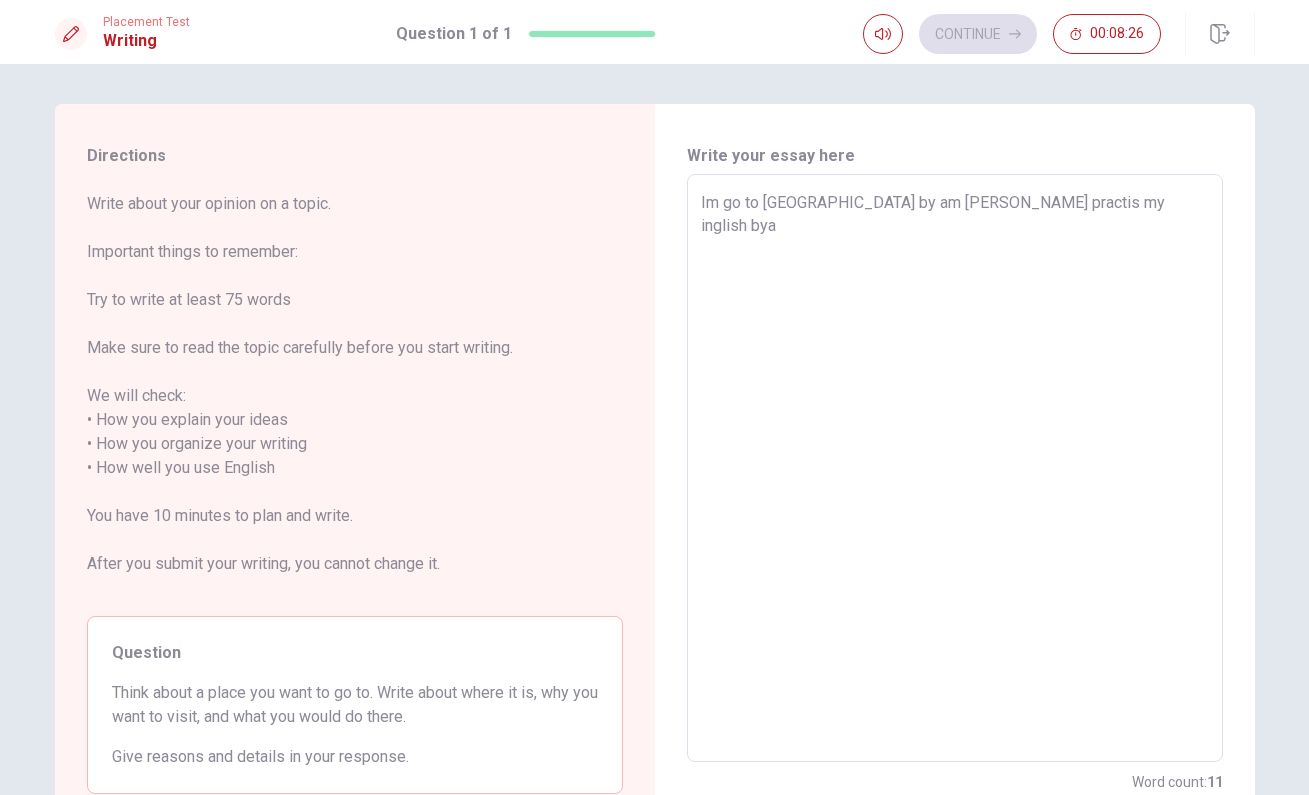 type on "x" 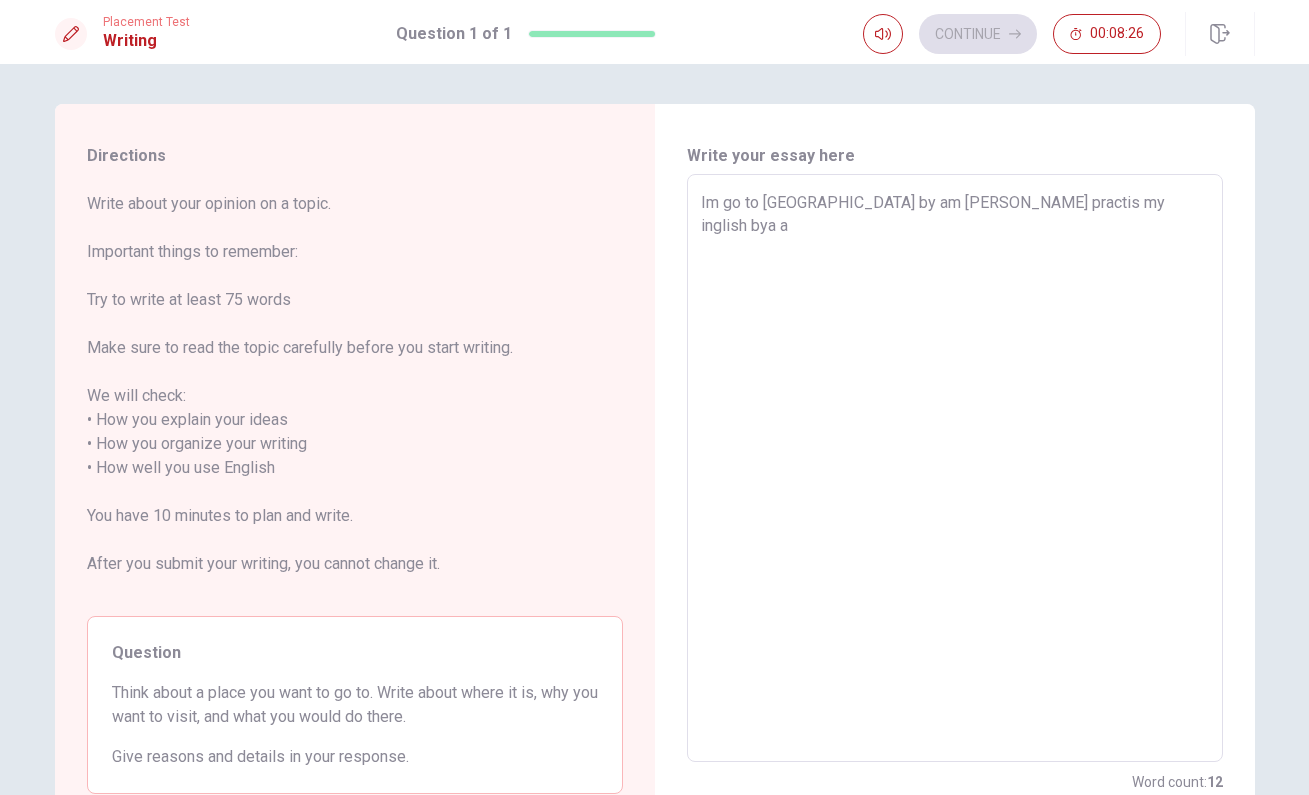 type on "x" 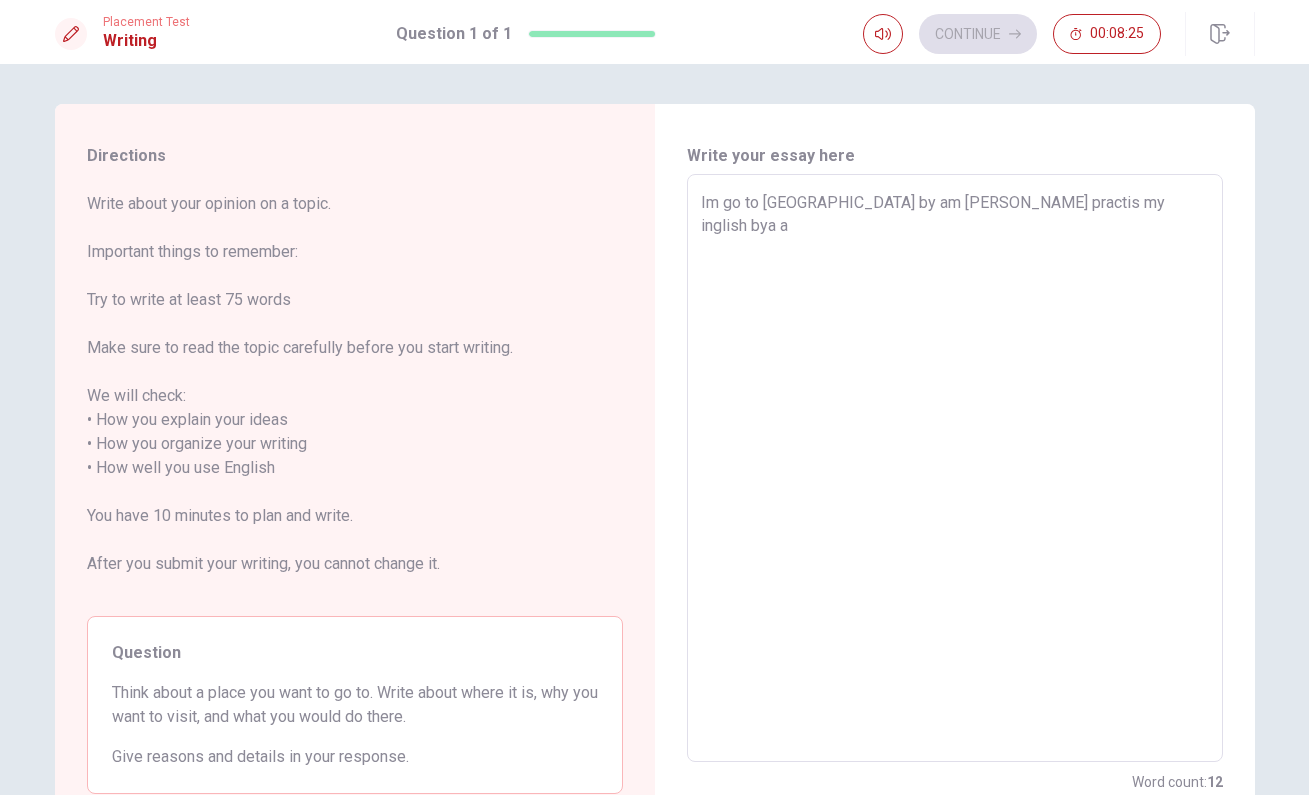 type on "Im go to [GEOGRAPHIC_DATA] by am [PERSON_NAME] practis my inglish bya am" 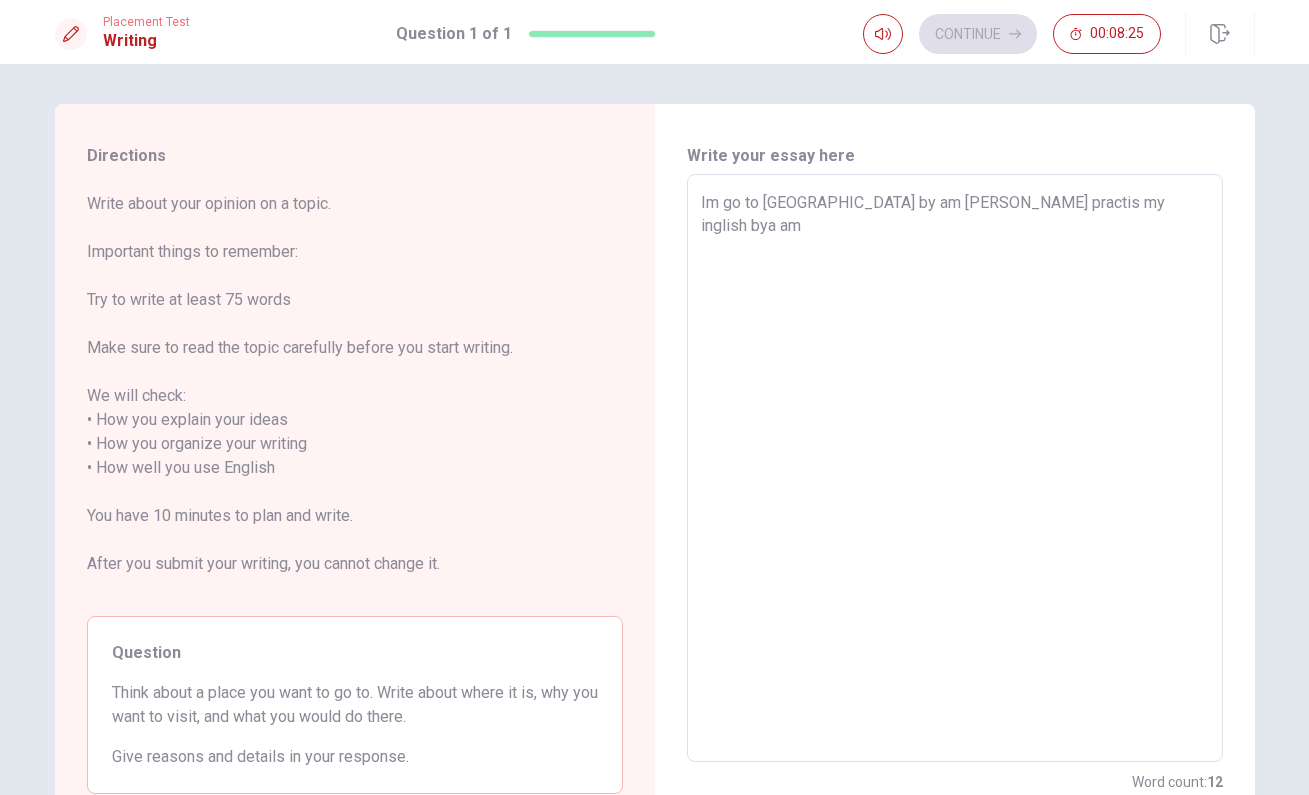 type on "x" 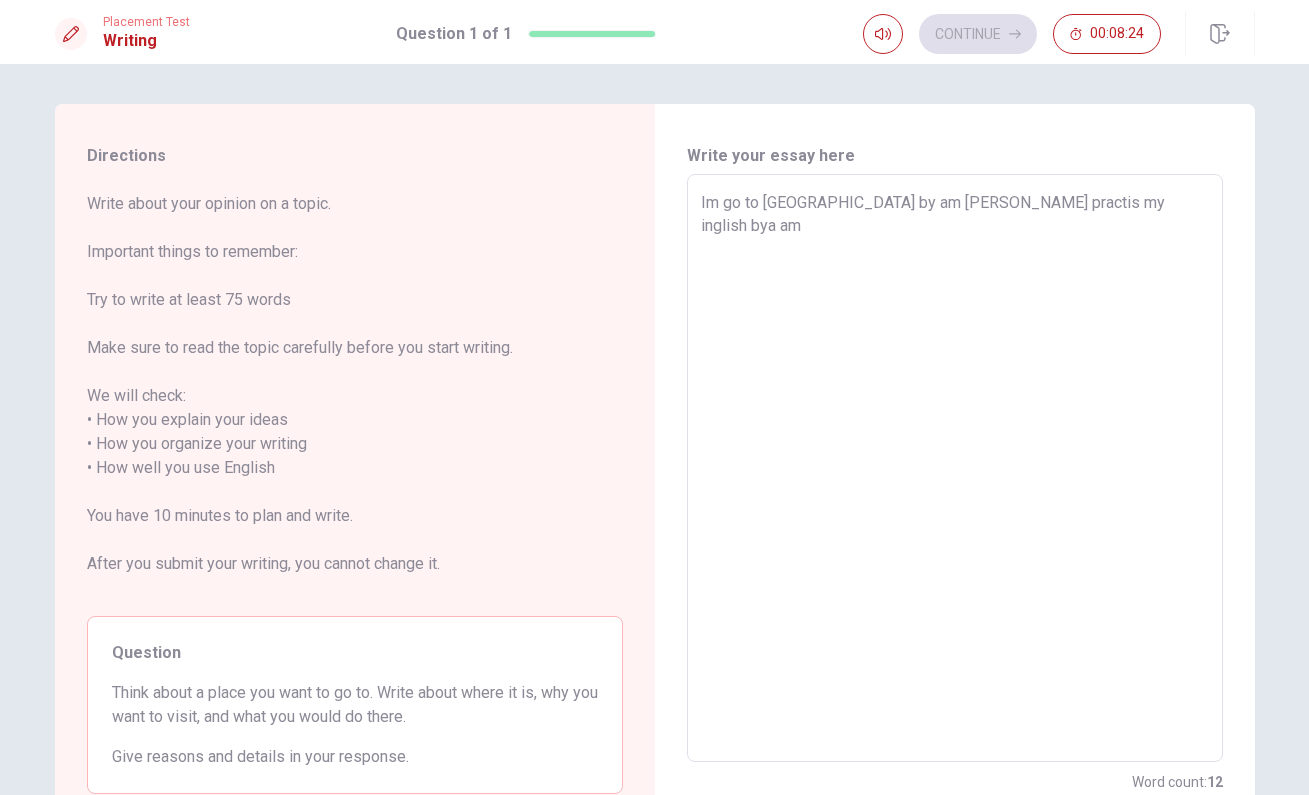 type on "Im go to [GEOGRAPHIC_DATA] by am [PERSON_NAME] practis my inglish bya am s" 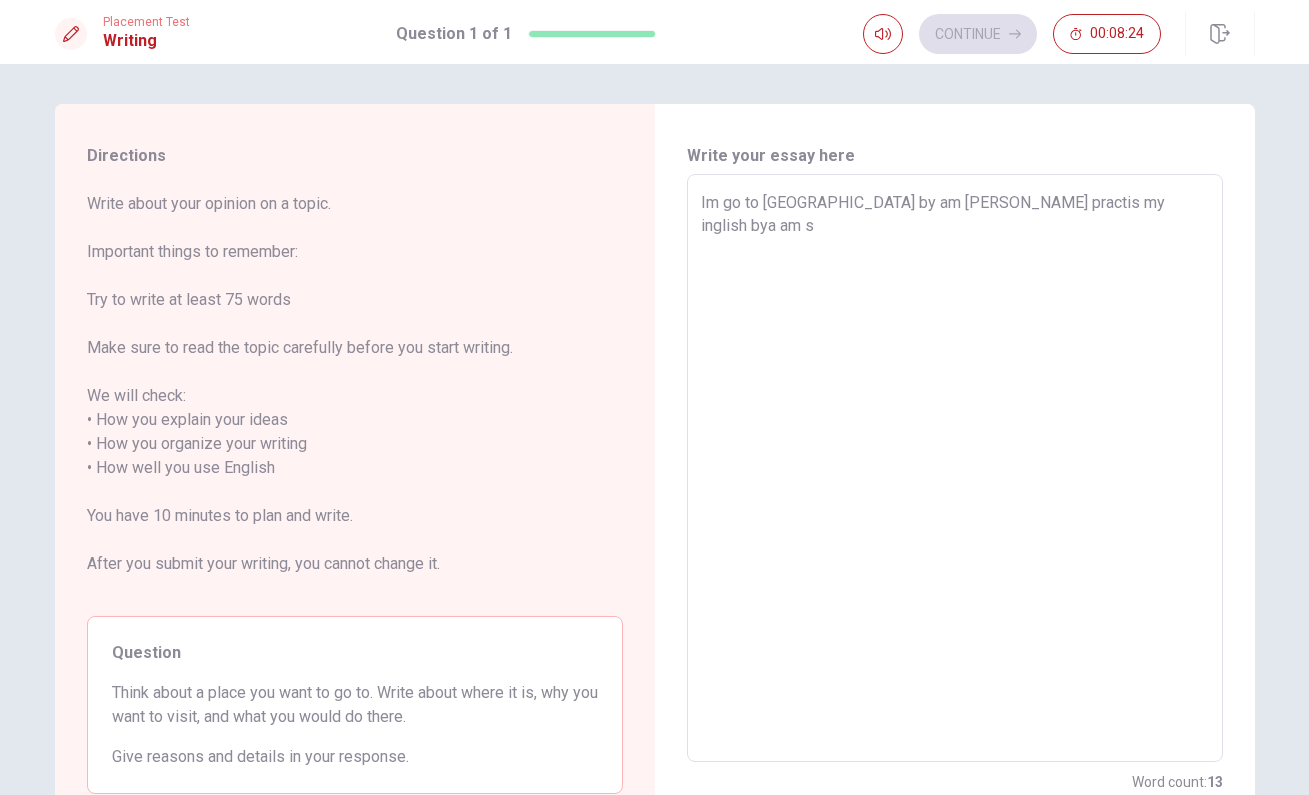 type on "x" 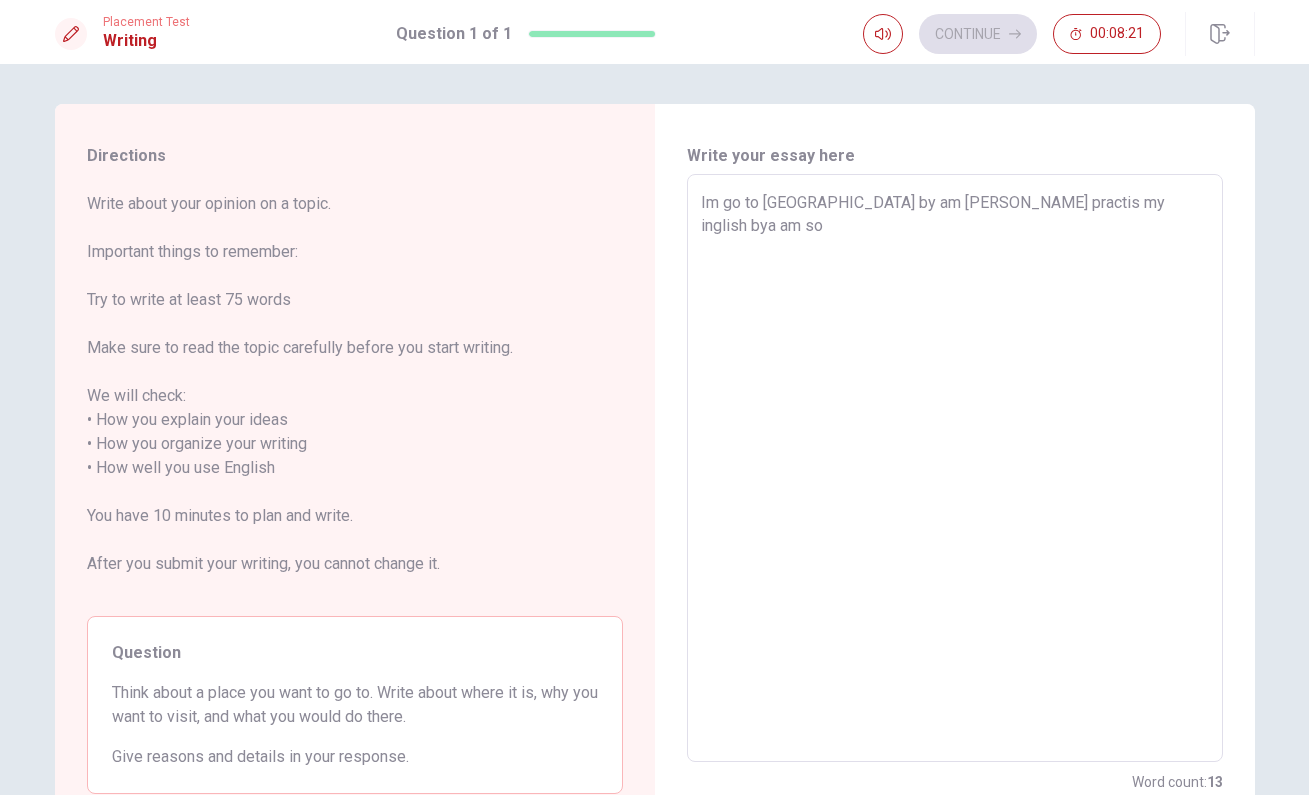 type on "x" 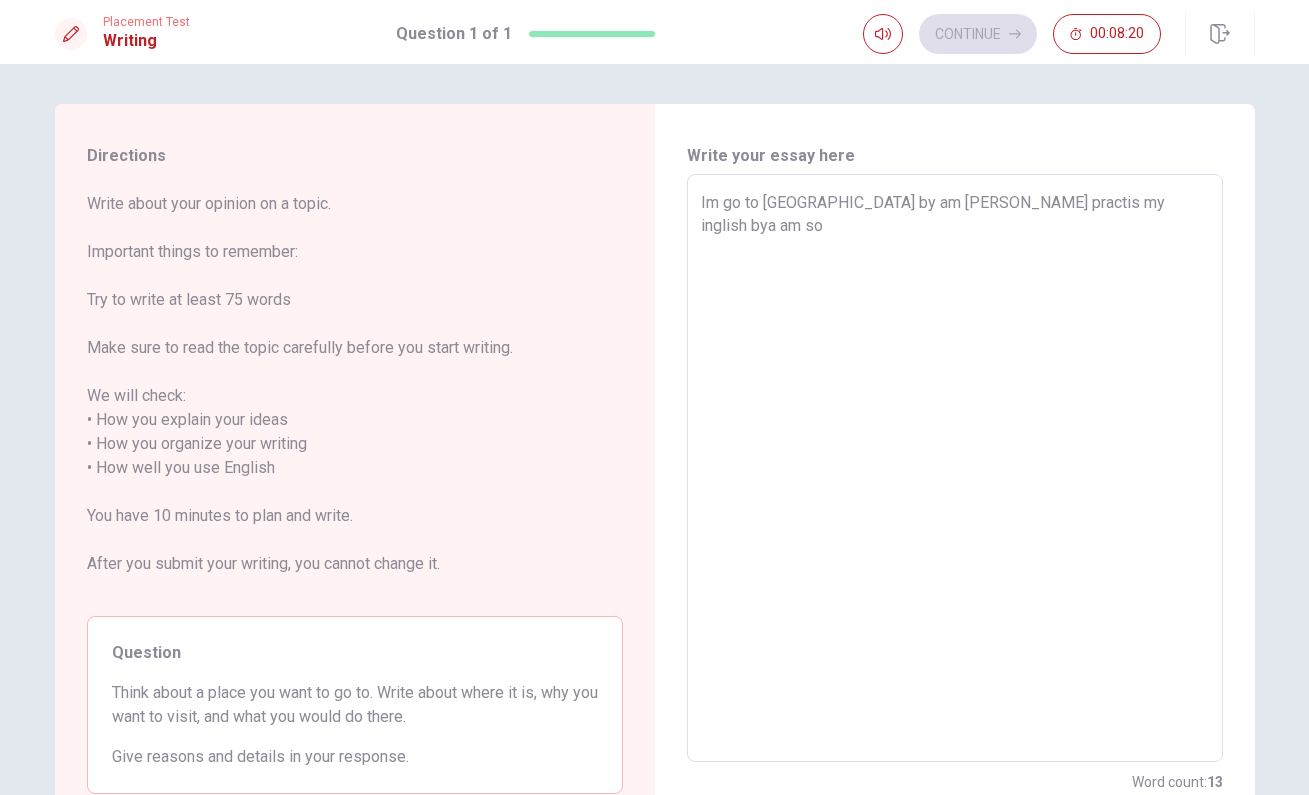 type on "Im go to [GEOGRAPHIC_DATA] by am [PERSON_NAME] practis my inglish bya a so" 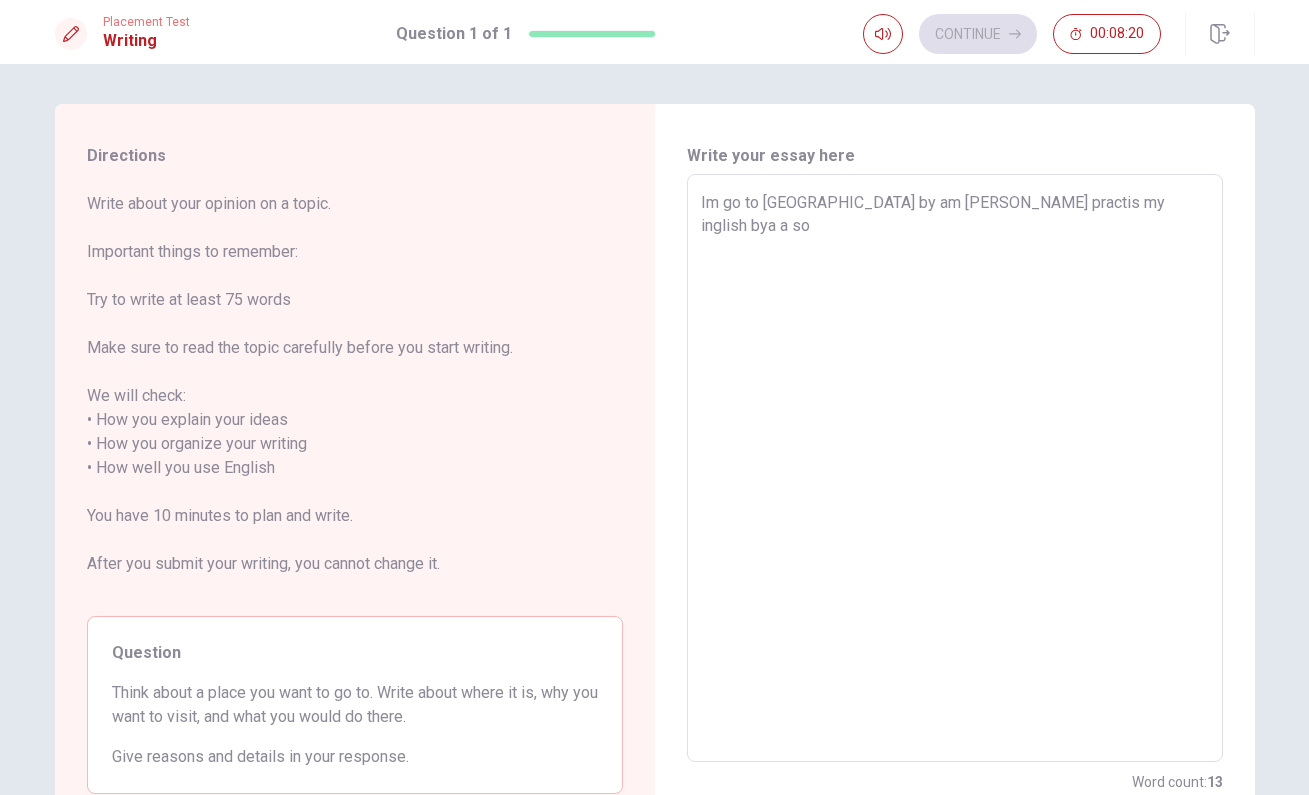 type on "x" 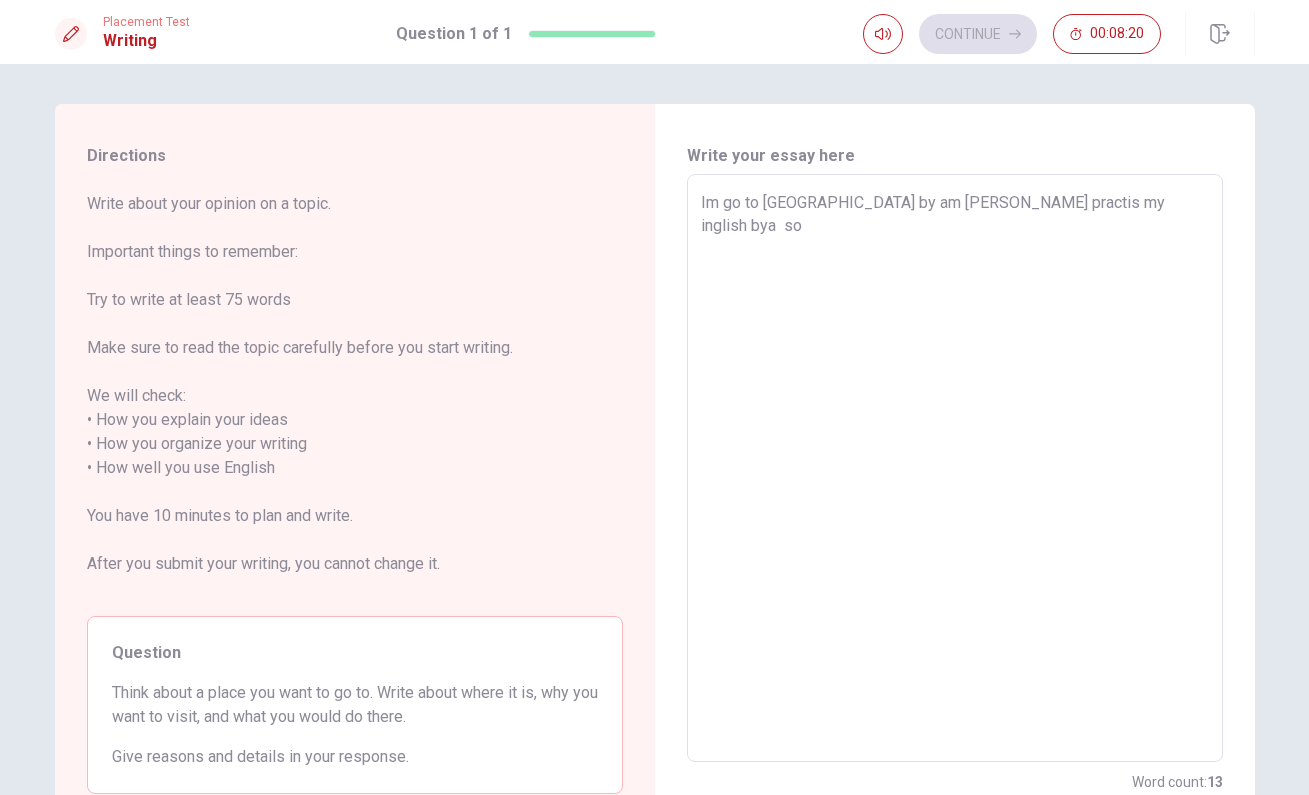 type on "x" 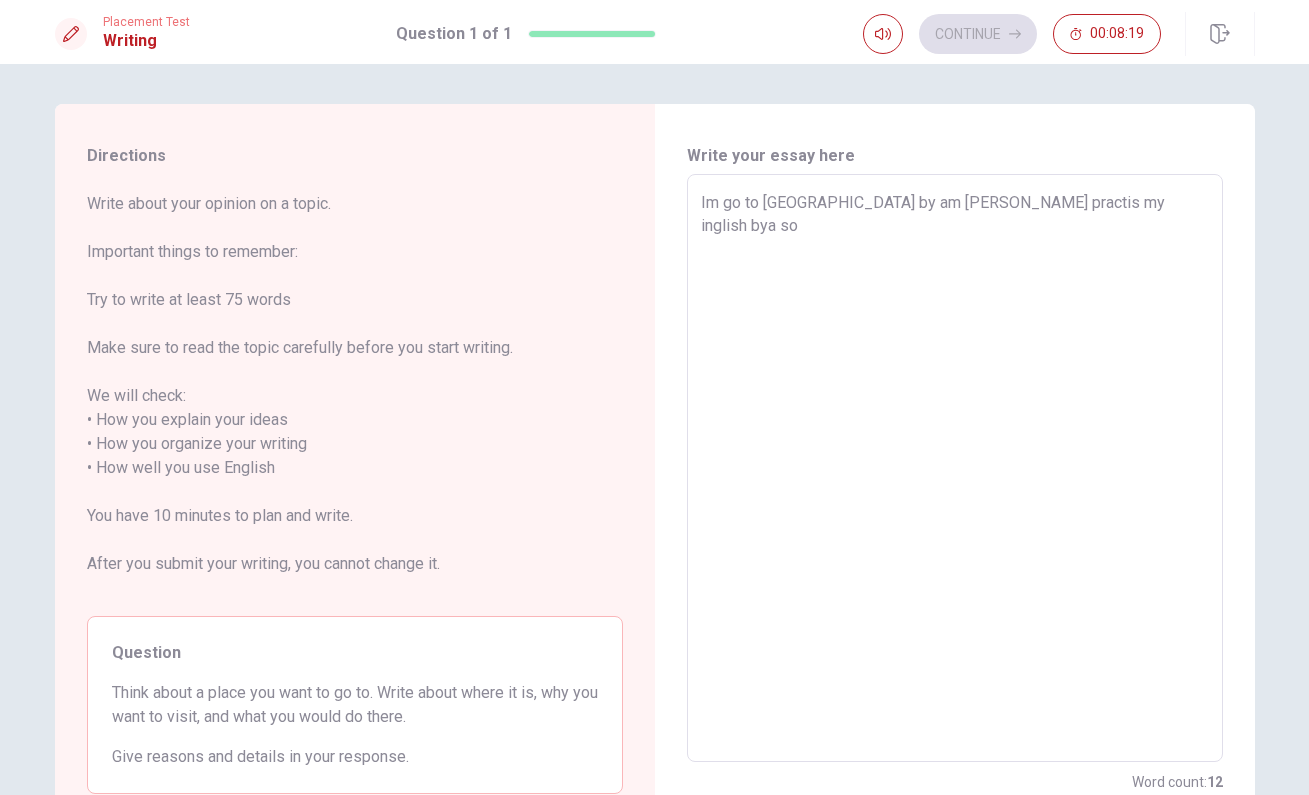 type on "x" 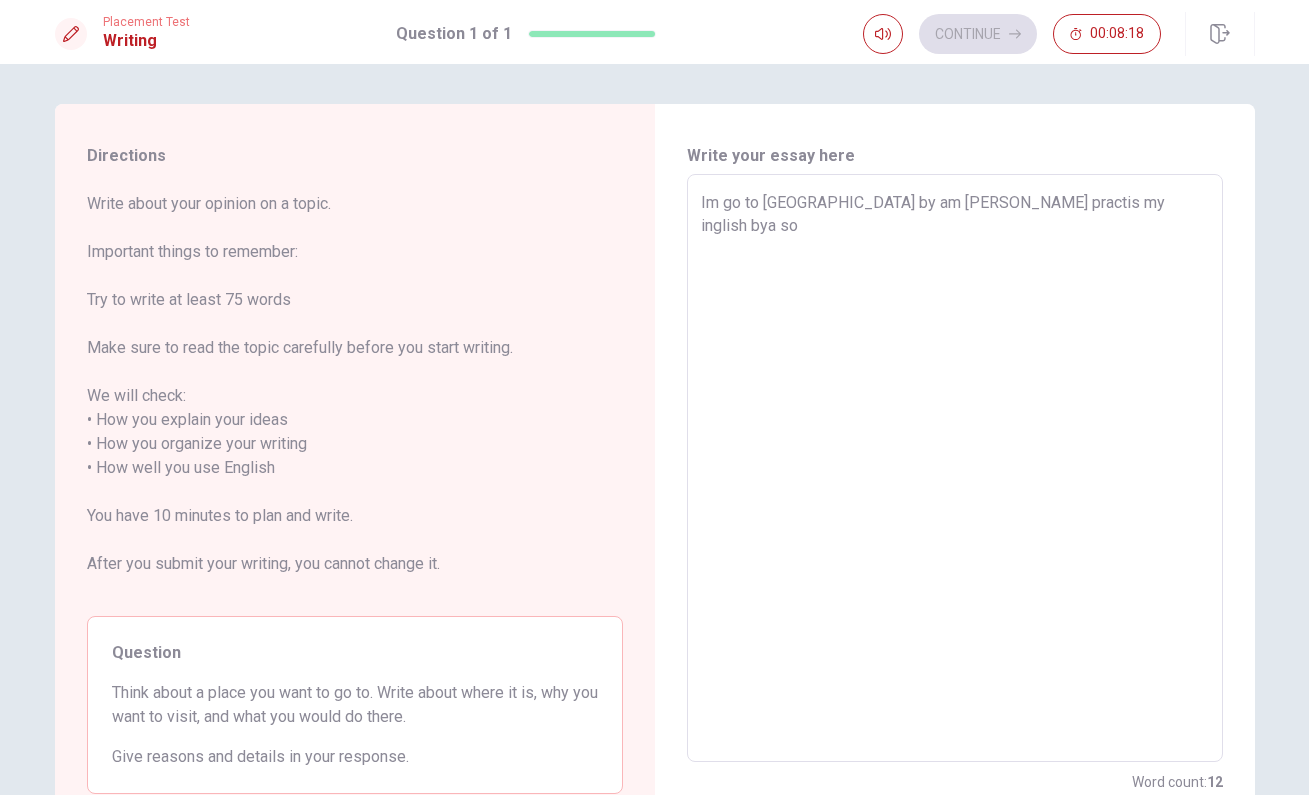 type on "Im go to [GEOGRAPHIC_DATA] by am [PERSON_NAME] practis my inglish by so" 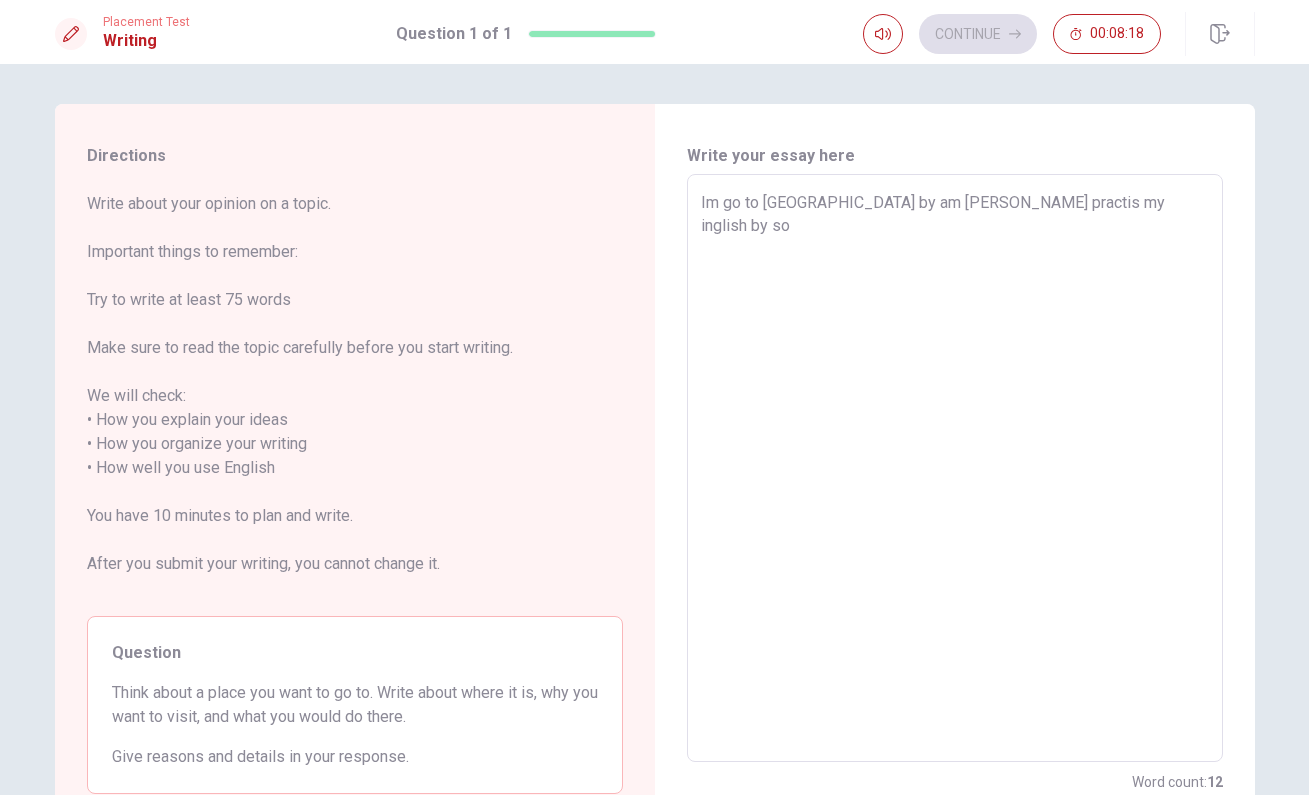 type on "x" 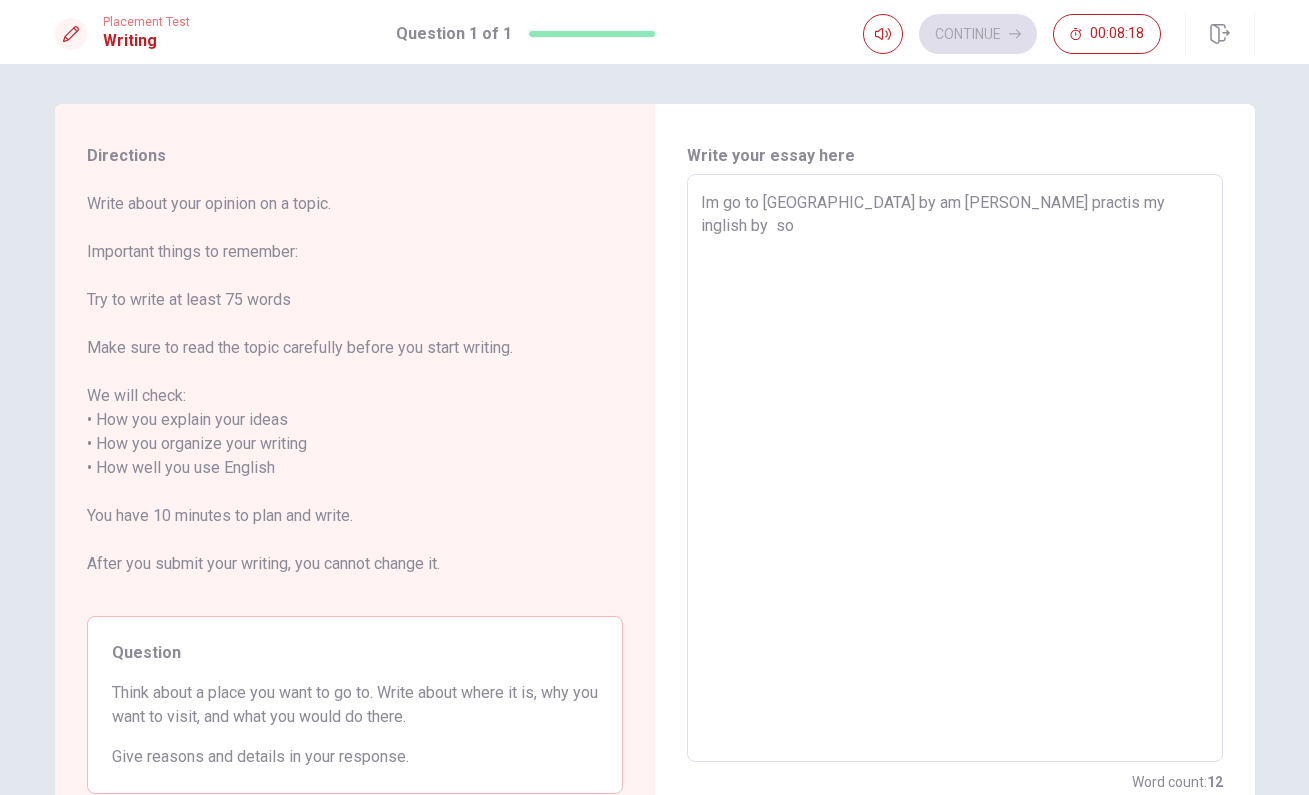 type on "x" 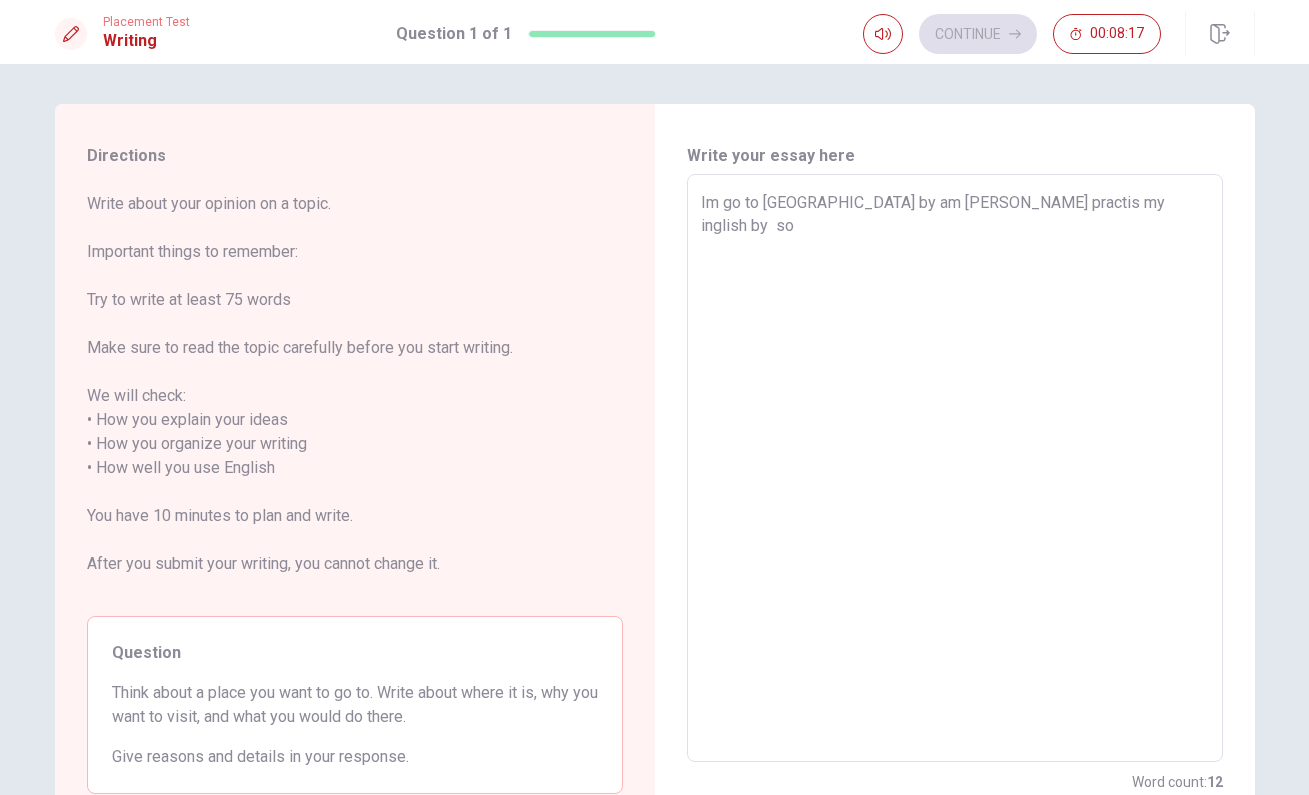 type on "Im go to [GEOGRAPHIC_DATA] by am [PERSON_NAME] practis my inglish by i so" 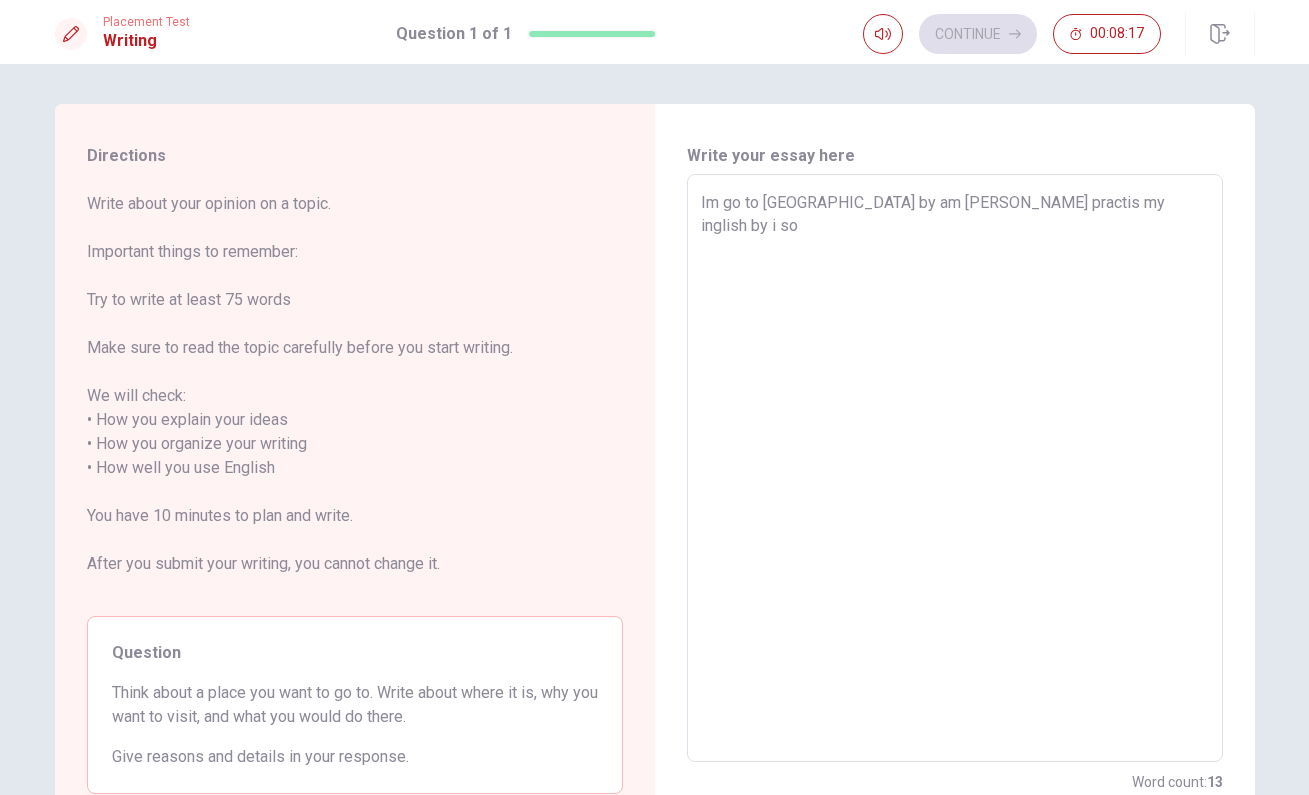 type on "x" 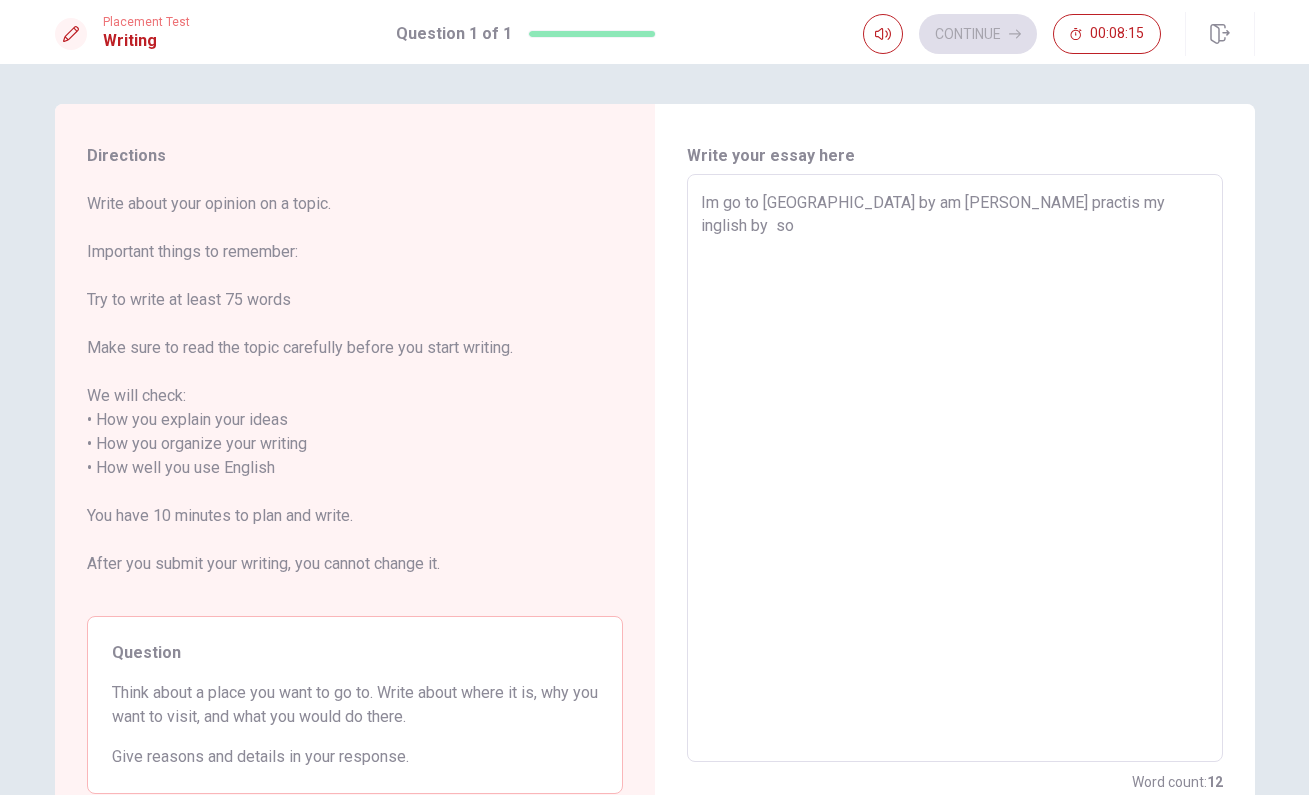 type on "x" 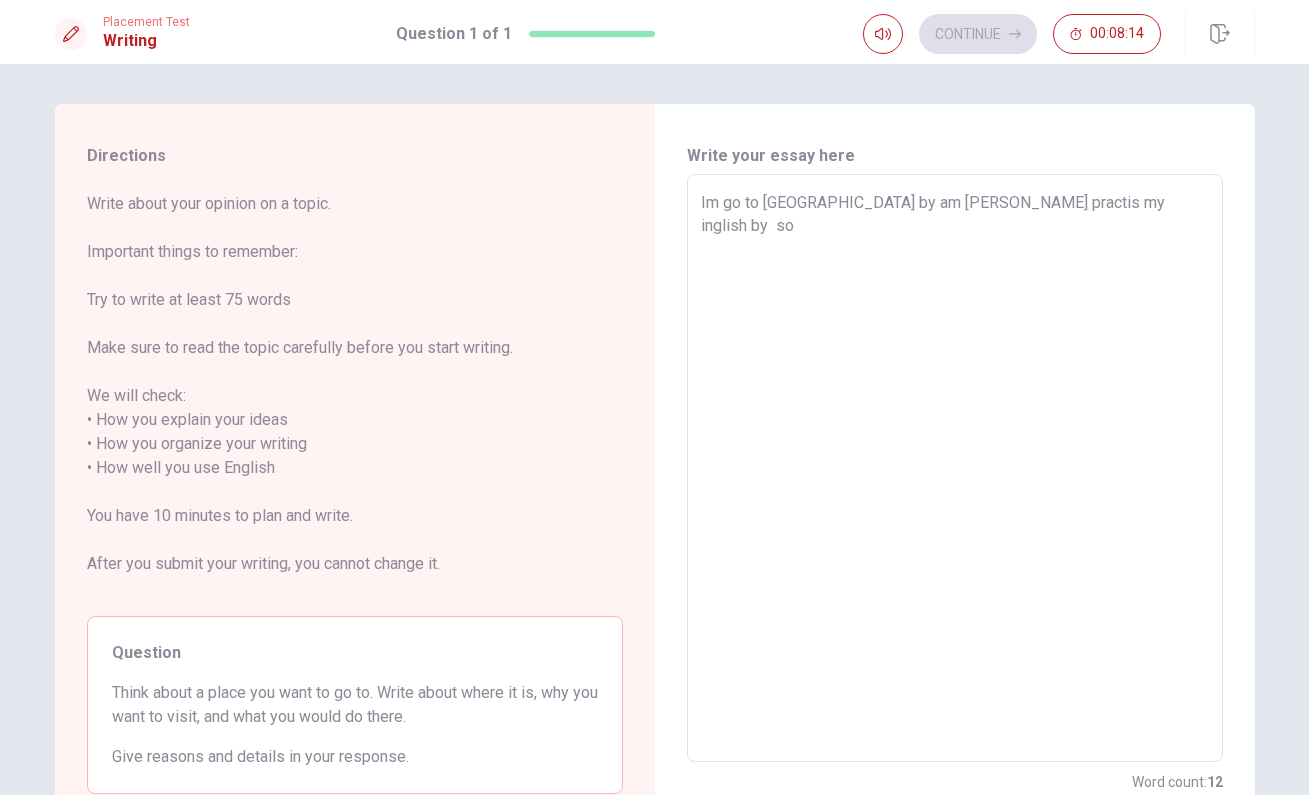 type on "Im go to [GEOGRAPHIC_DATA] by am [PERSON_NAME] practis my inglish by I so" 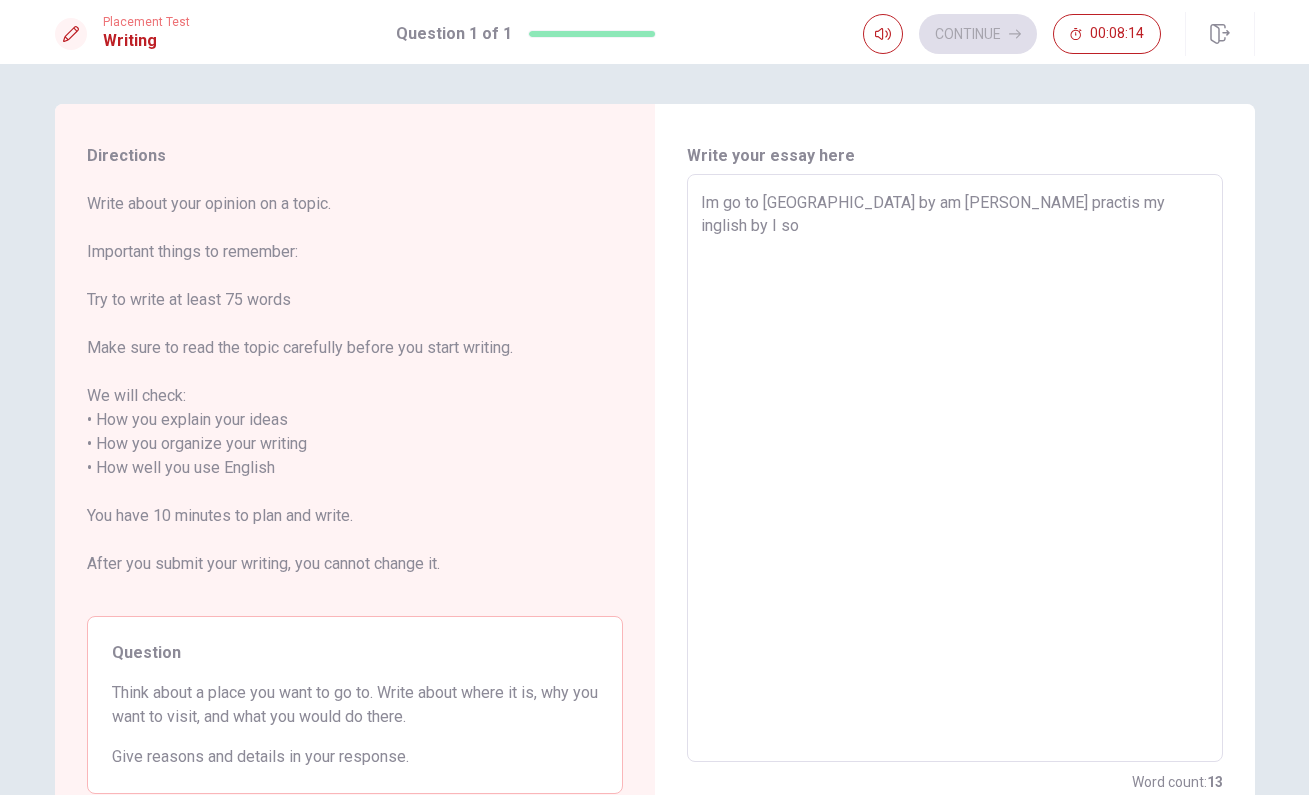type on "x" 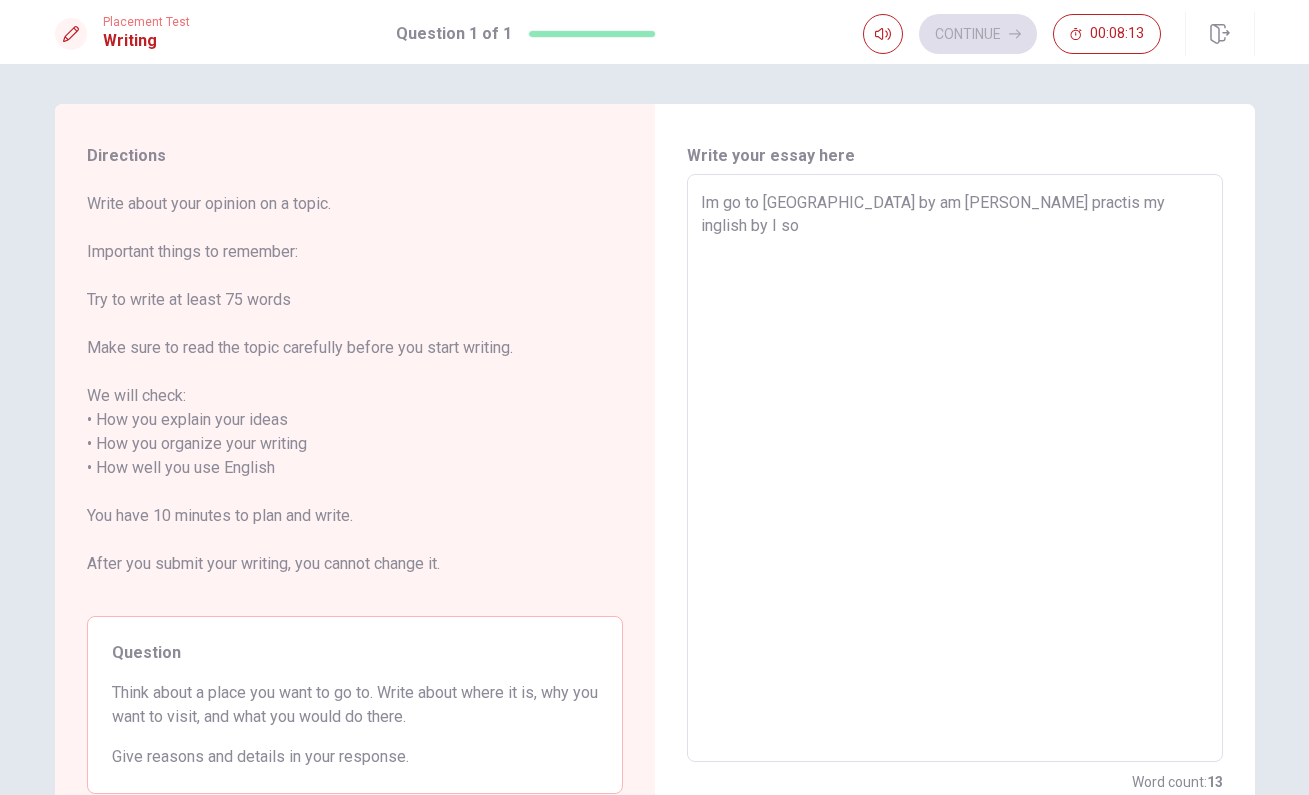 type on "Im go to [GEOGRAPHIC_DATA] by am [PERSON_NAME] practis my inglish by  so" 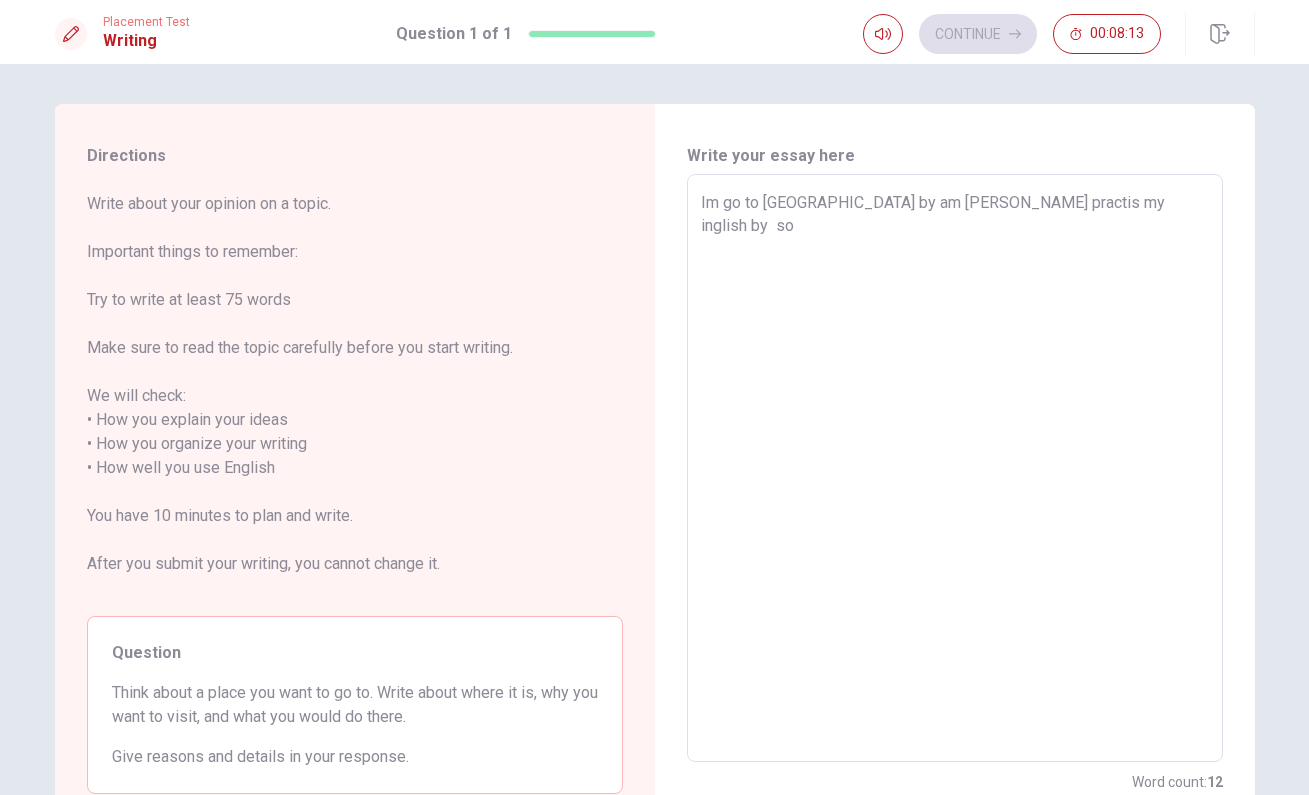 type on "x" 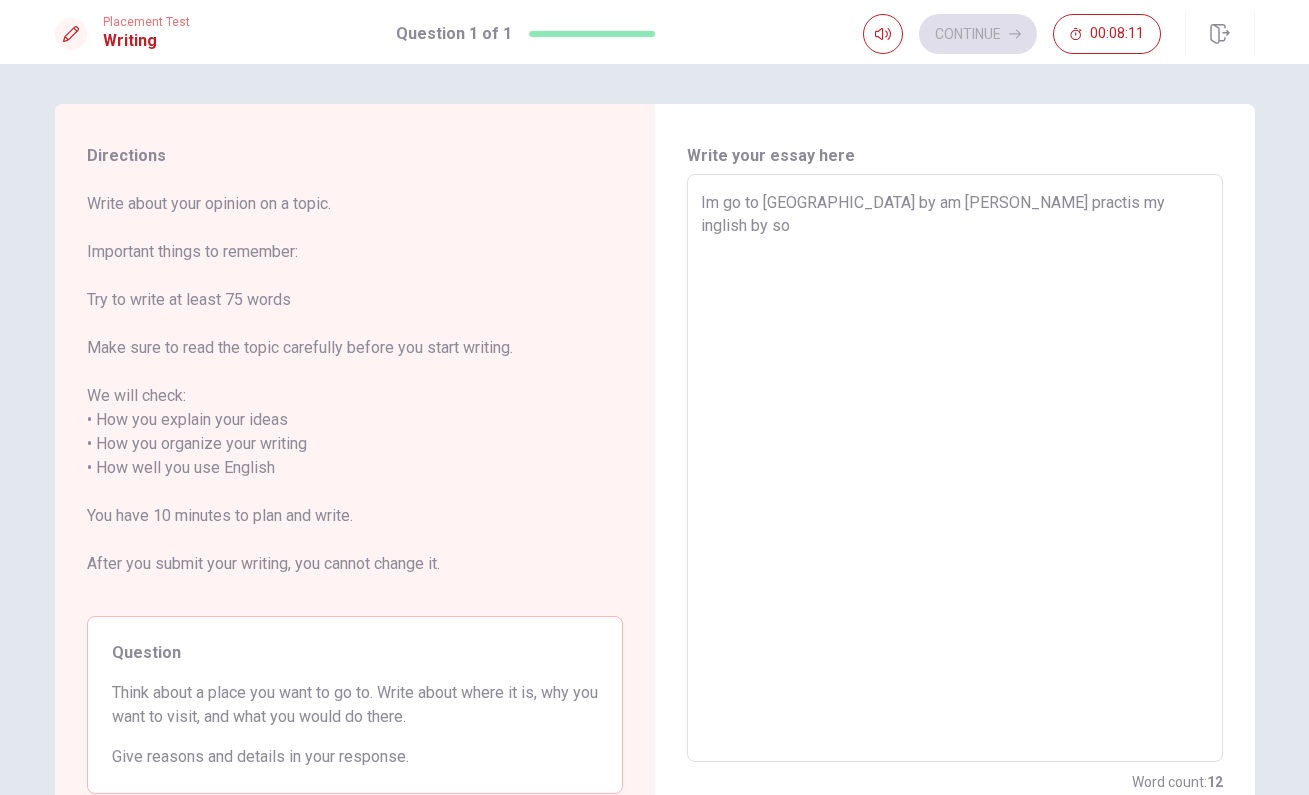 type on "x" 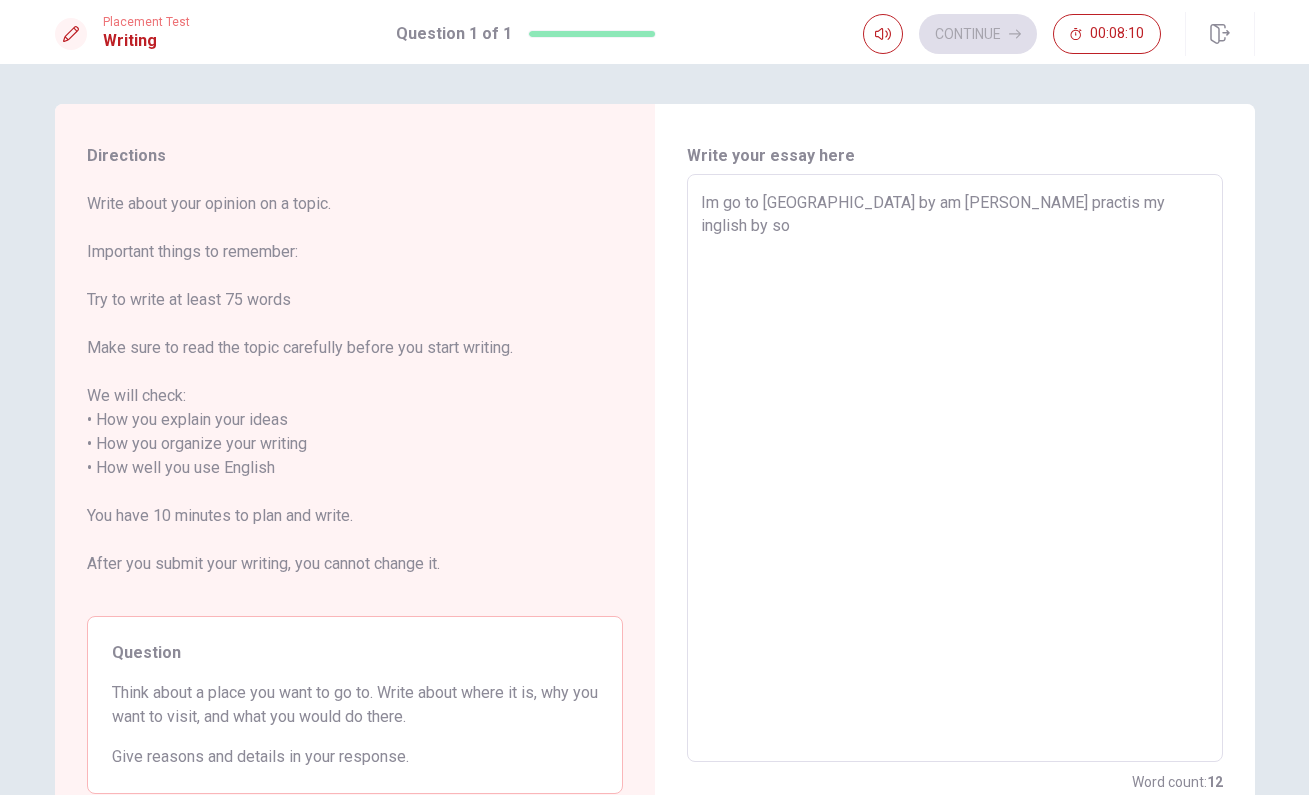 type on "Im go to [GEOGRAPHIC_DATA] by am [PERSON_NAME] practis my inglish by  so" 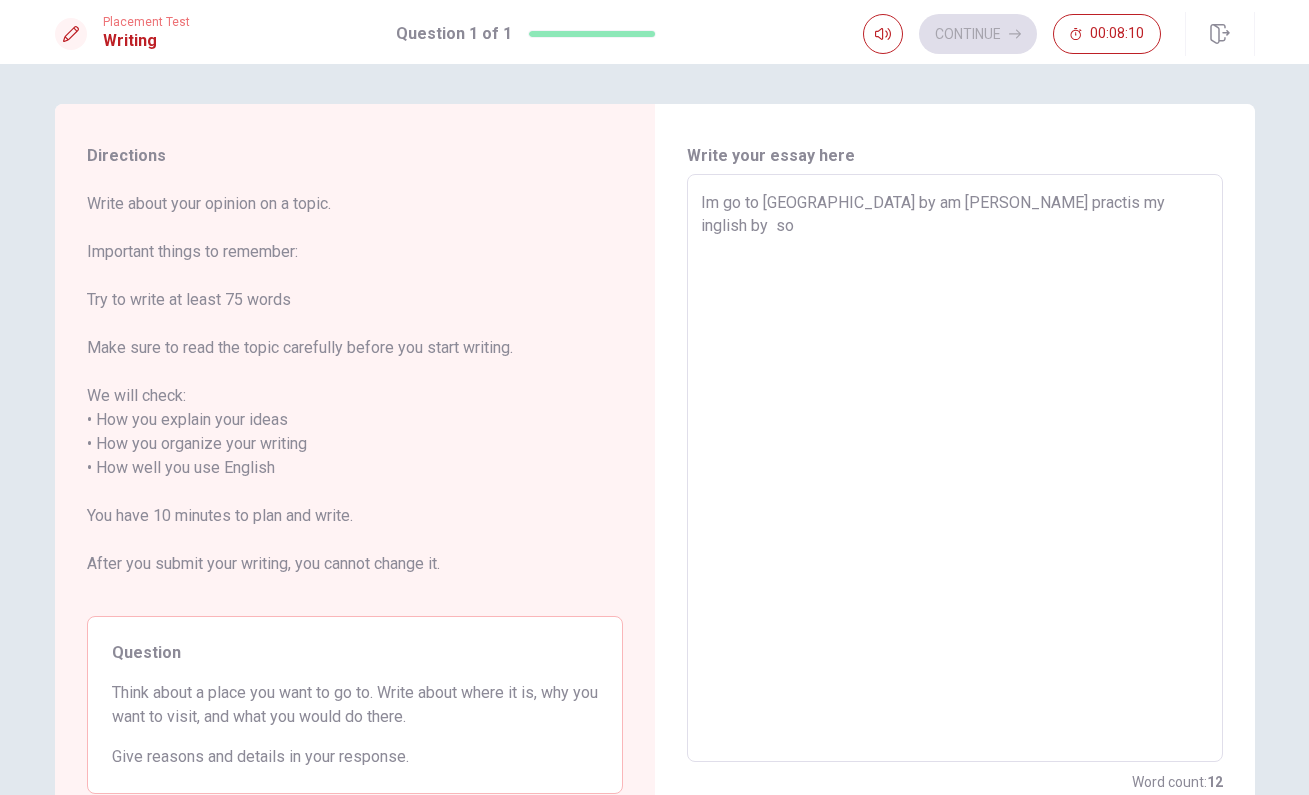type on "x" 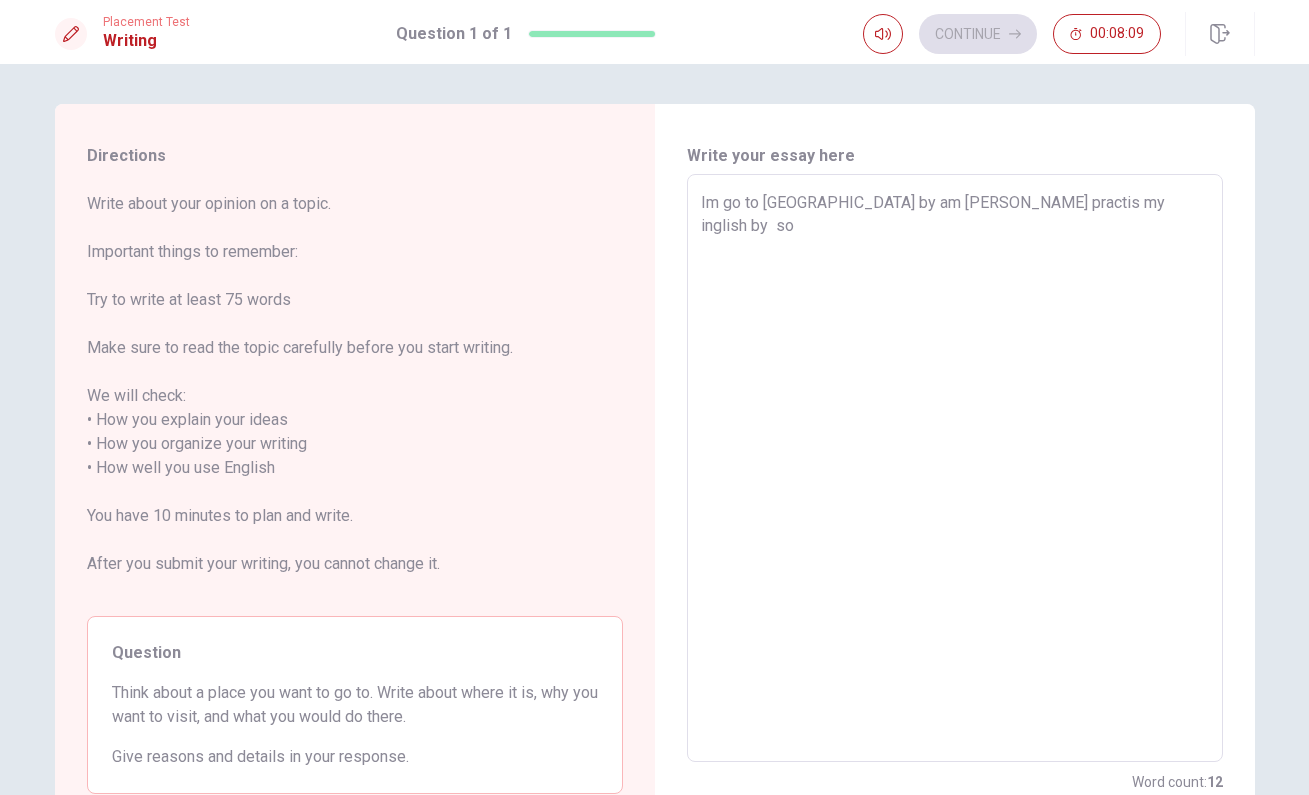 type on "Im go to [GEOGRAPHIC_DATA] by am [PERSON_NAME] practis my inglish by I so" 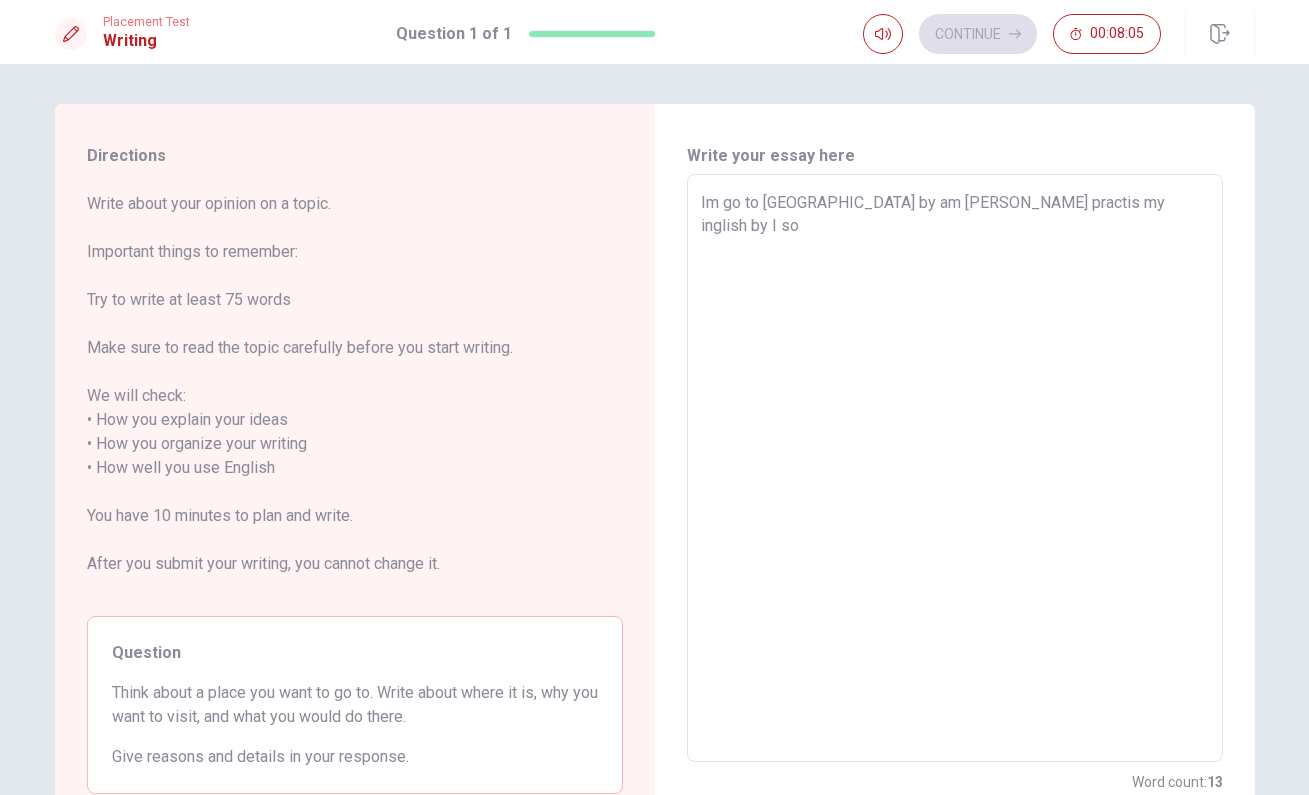 type on "x" 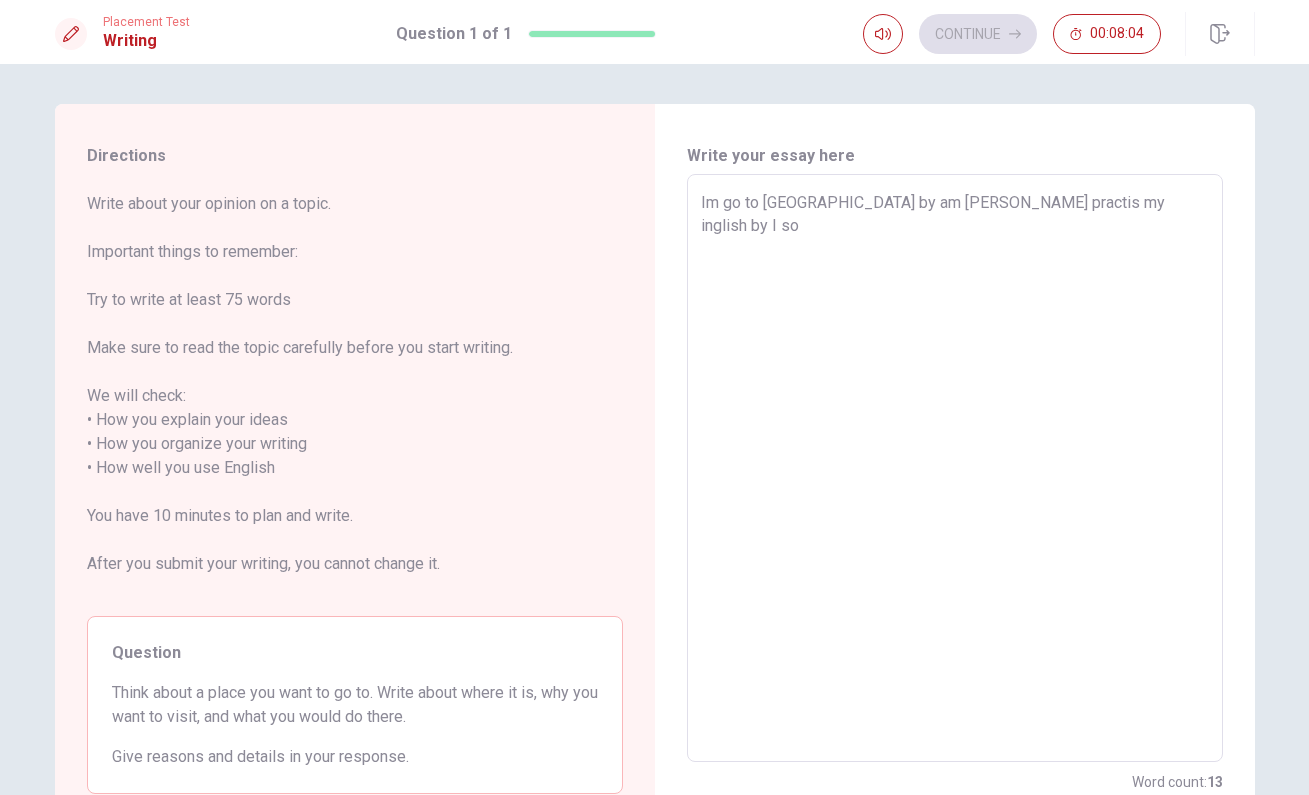 type on "Im go to [GEOGRAPHIC_DATA] by a [PERSON_NAME] practis my inglish by I so" 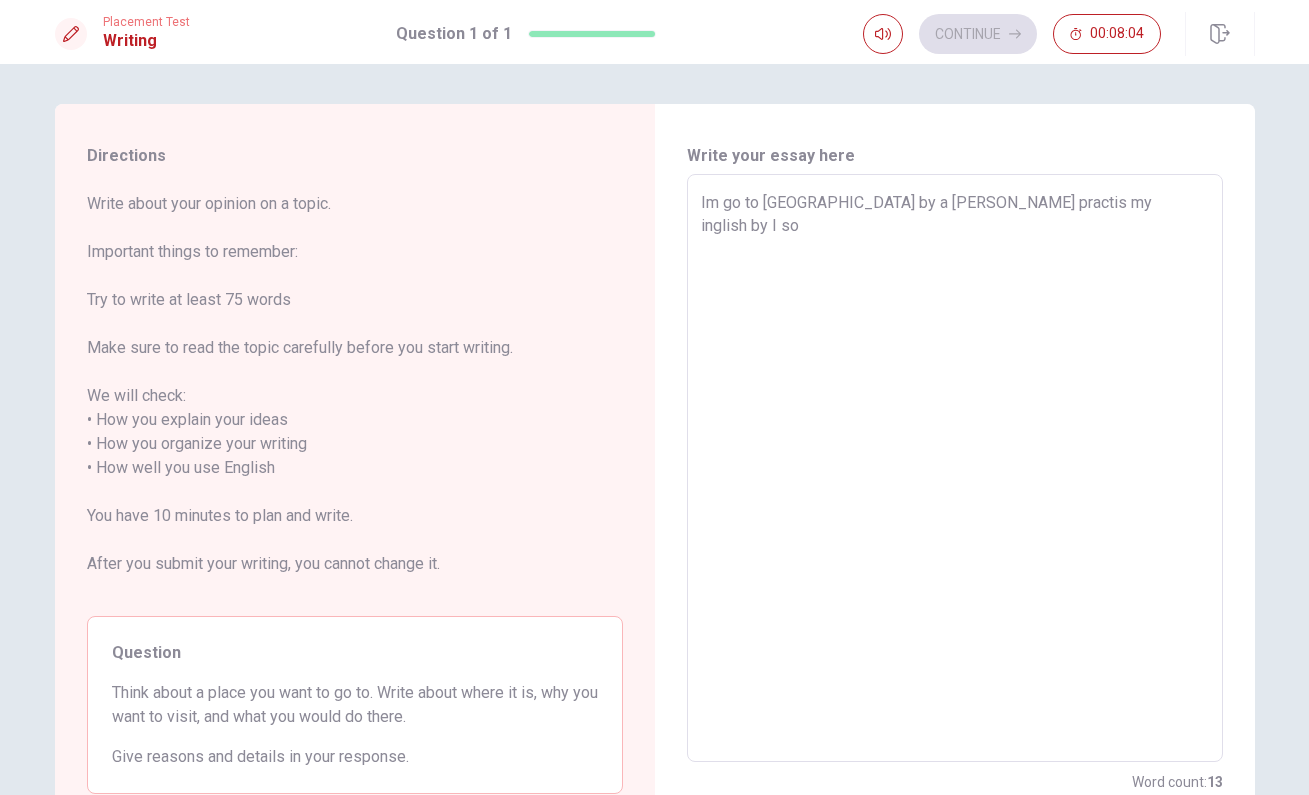 type on "x" 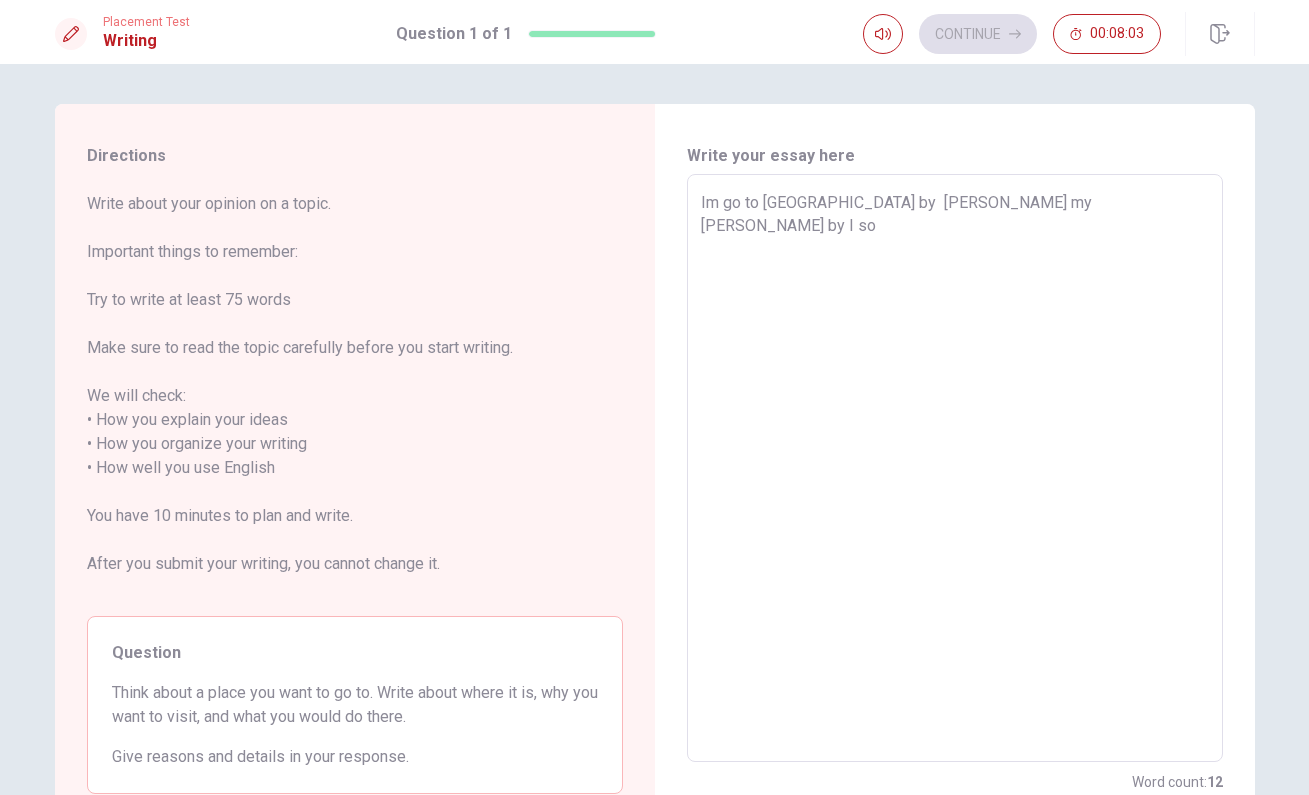 type on "x" 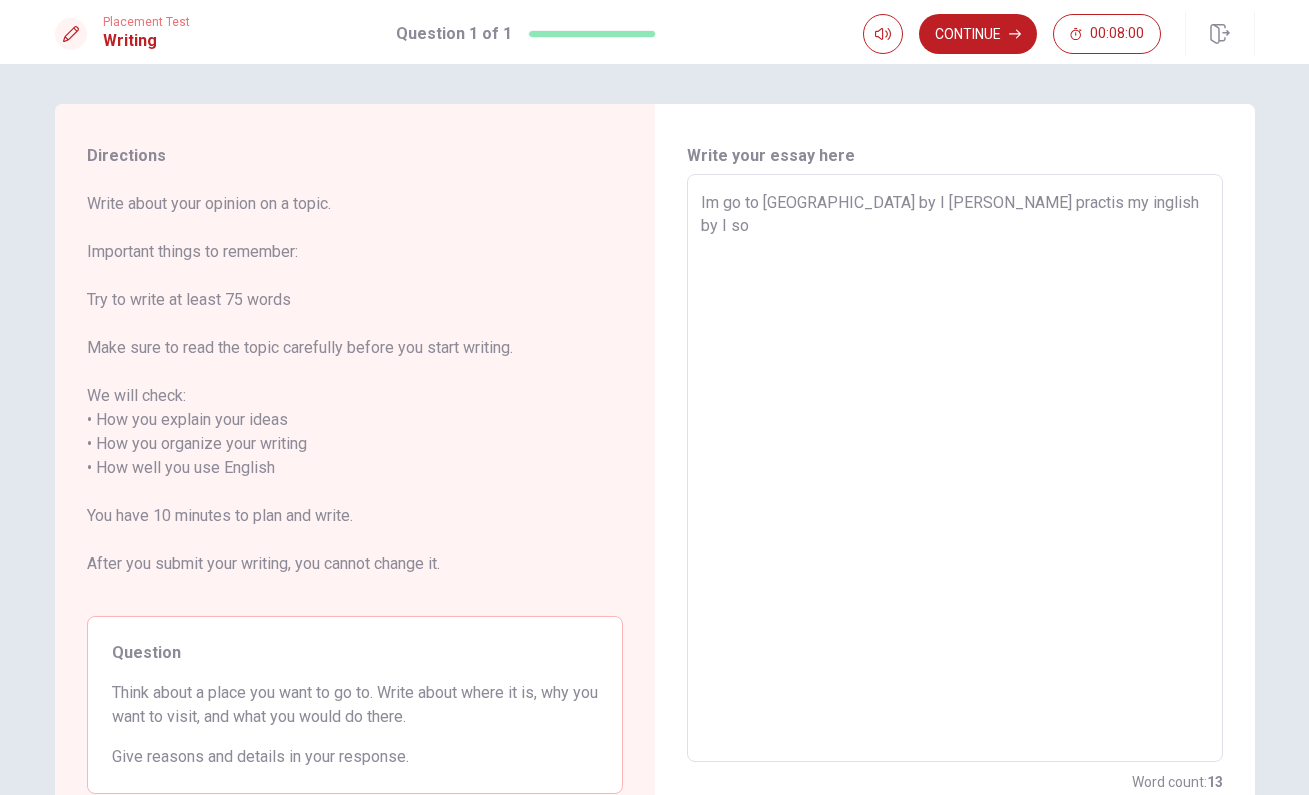 click on "Im go to [GEOGRAPHIC_DATA] by I [PERSON_NAME] practis my inglish by I so" at bounding box center (955, 468) 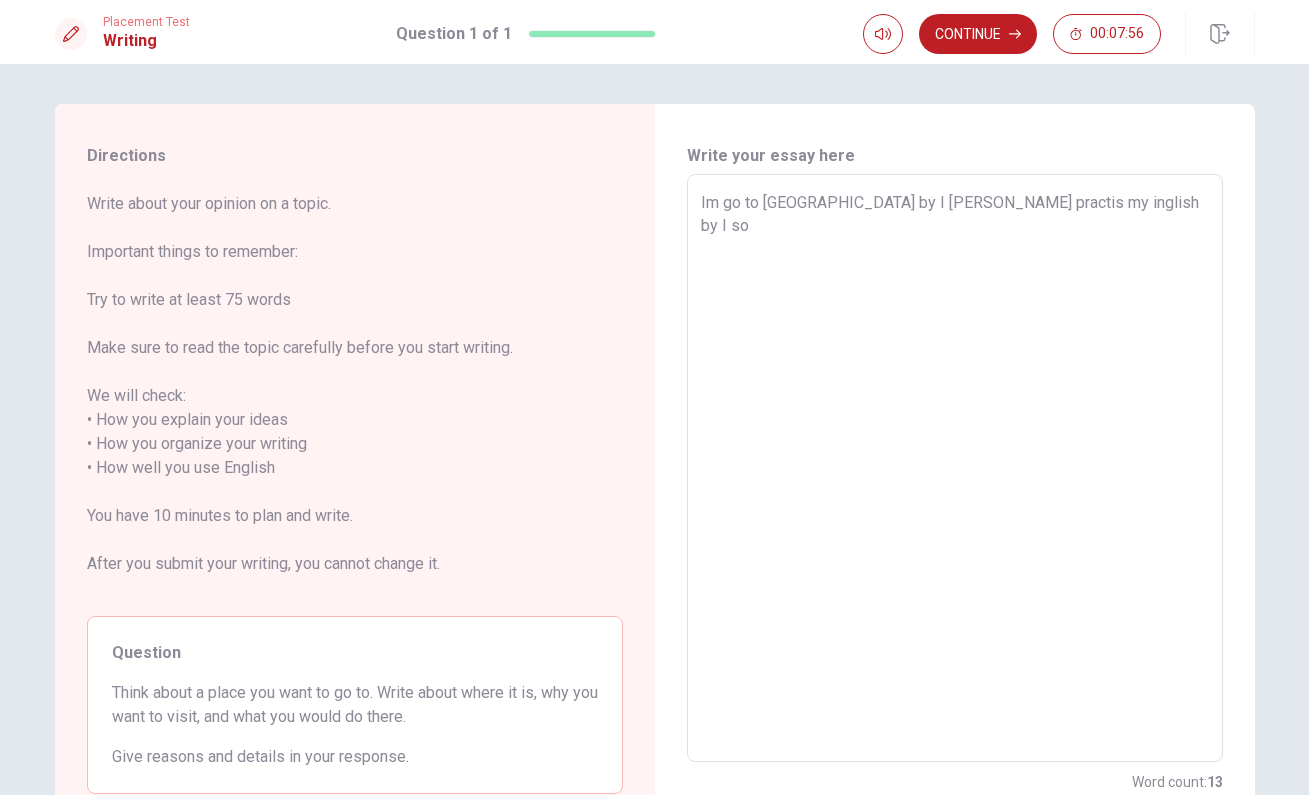 type on "x" 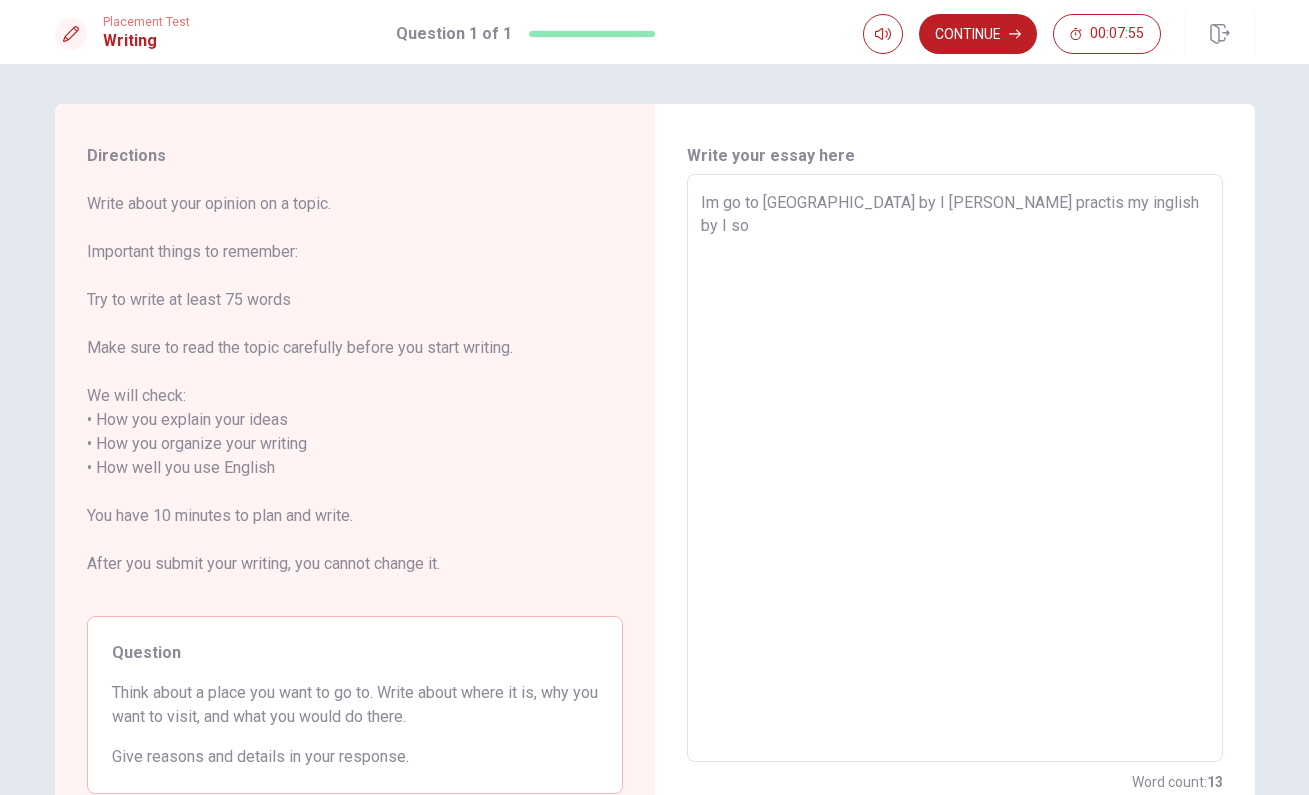 type on "Im go to [GEOGRAPHIC_DATA] by I [PERSON_NAME] practis my inglish by I sou" 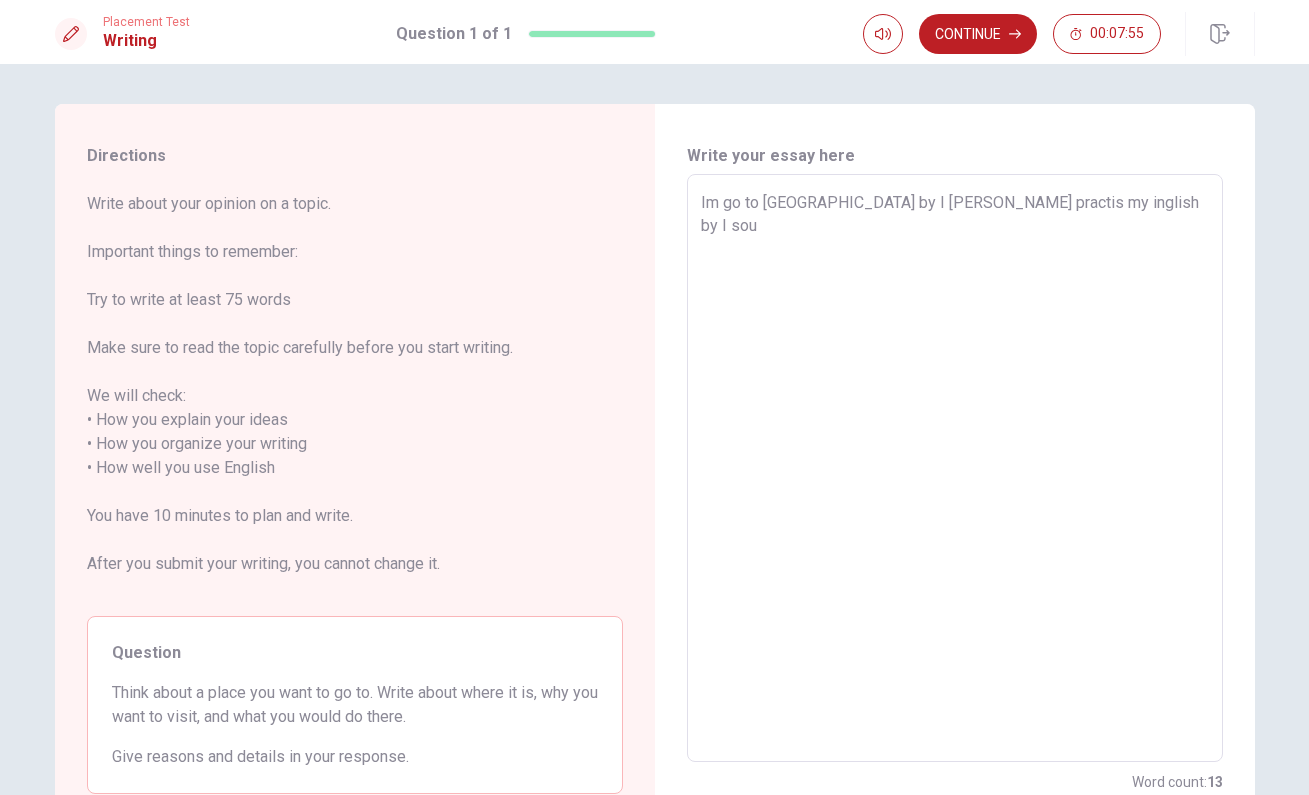 type on "x" 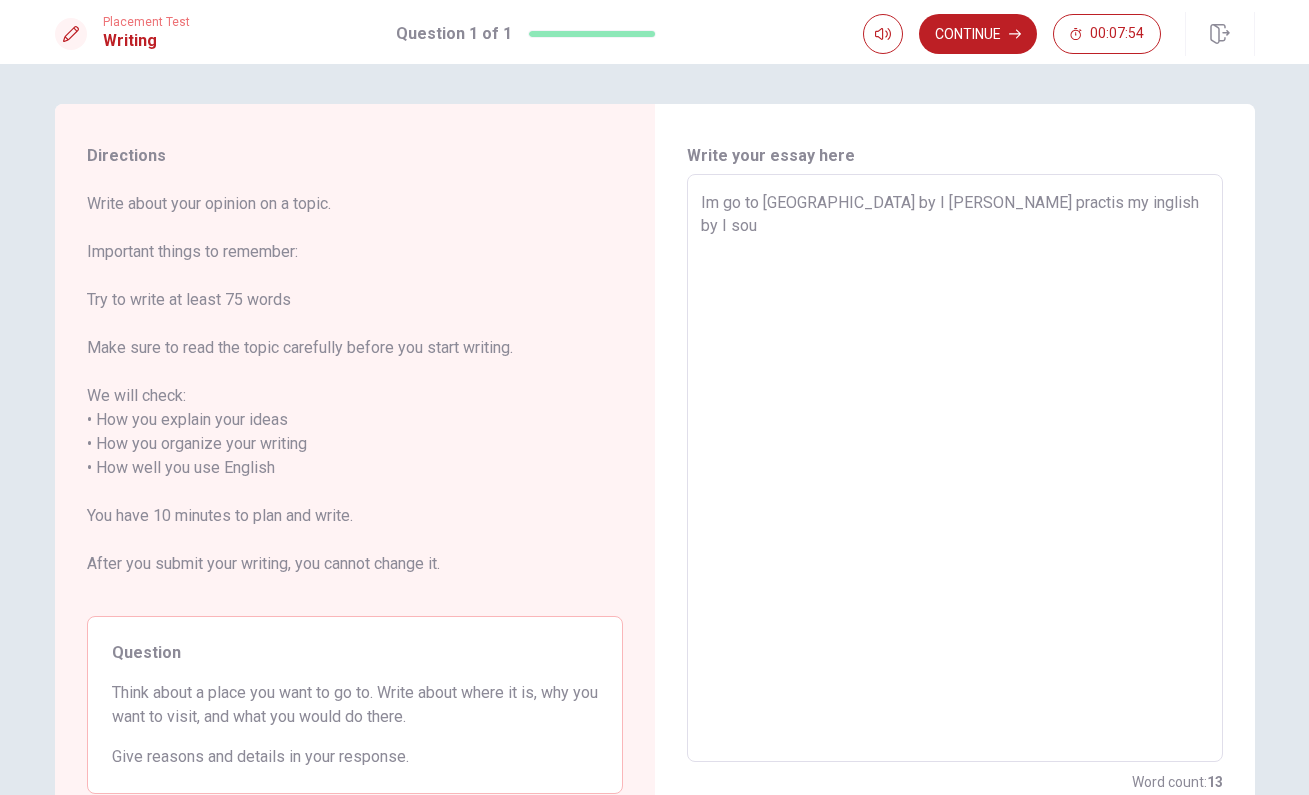 type on "Im go to [GEOGRAPHIC_DATA] by I [PERSON_NAME] practis my inglish by I sou" 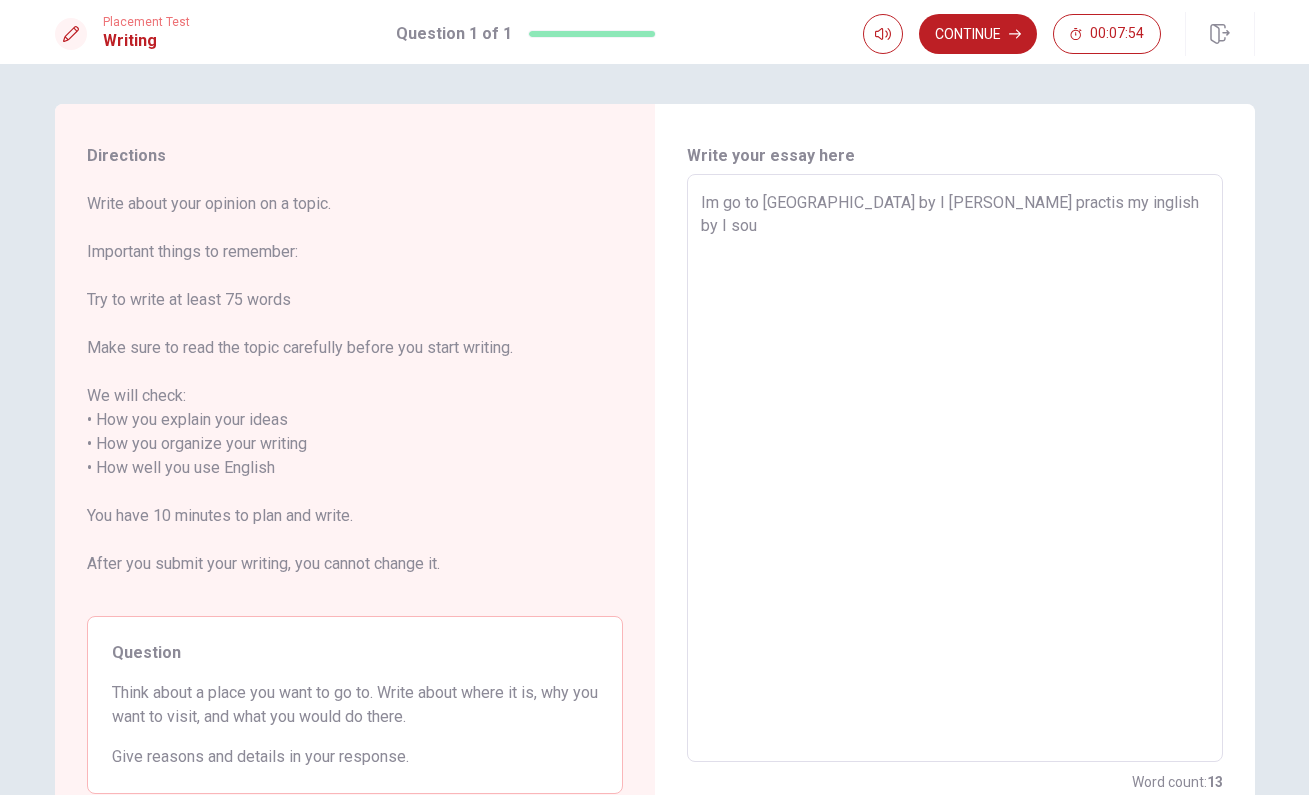 type on "Im go to [GEOGRAPHIC_DATA] by I [PERSON_NAME] practis my inglish by I sou b" 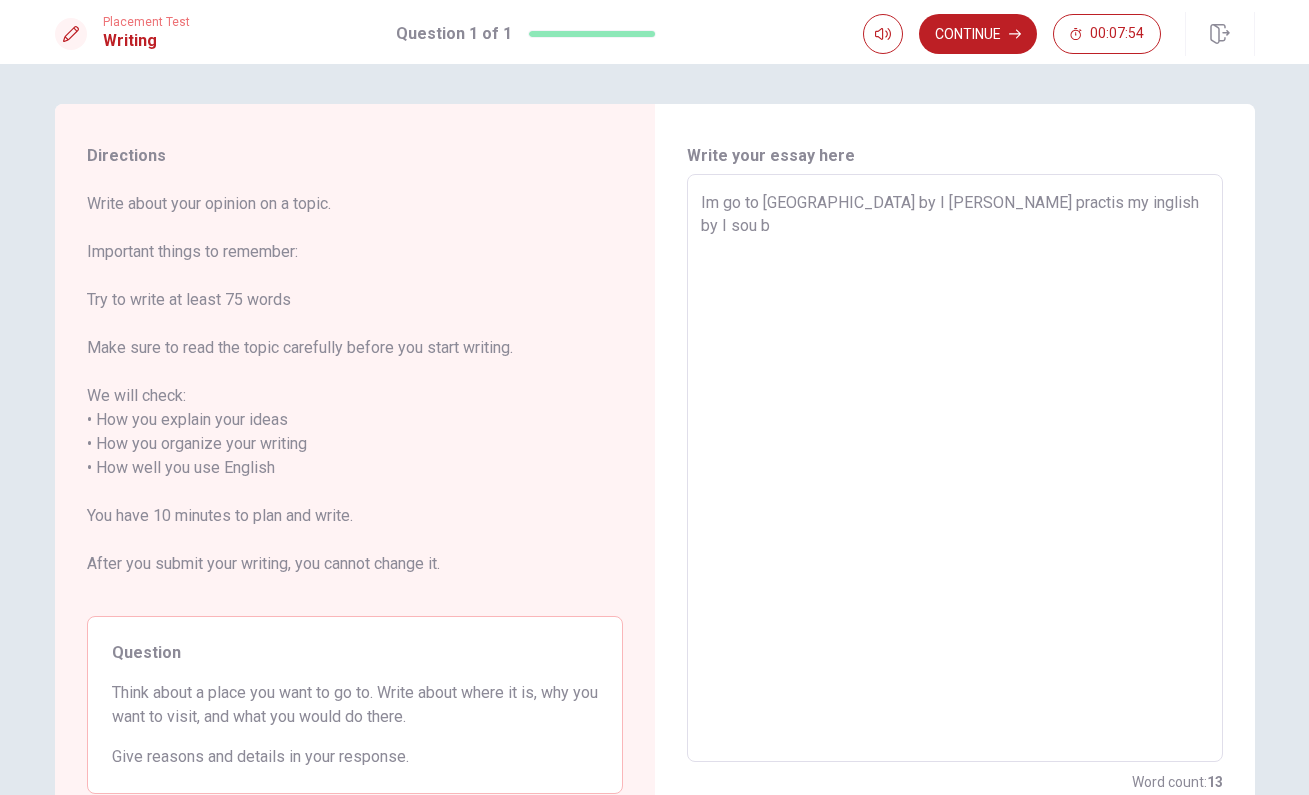 type on "x" 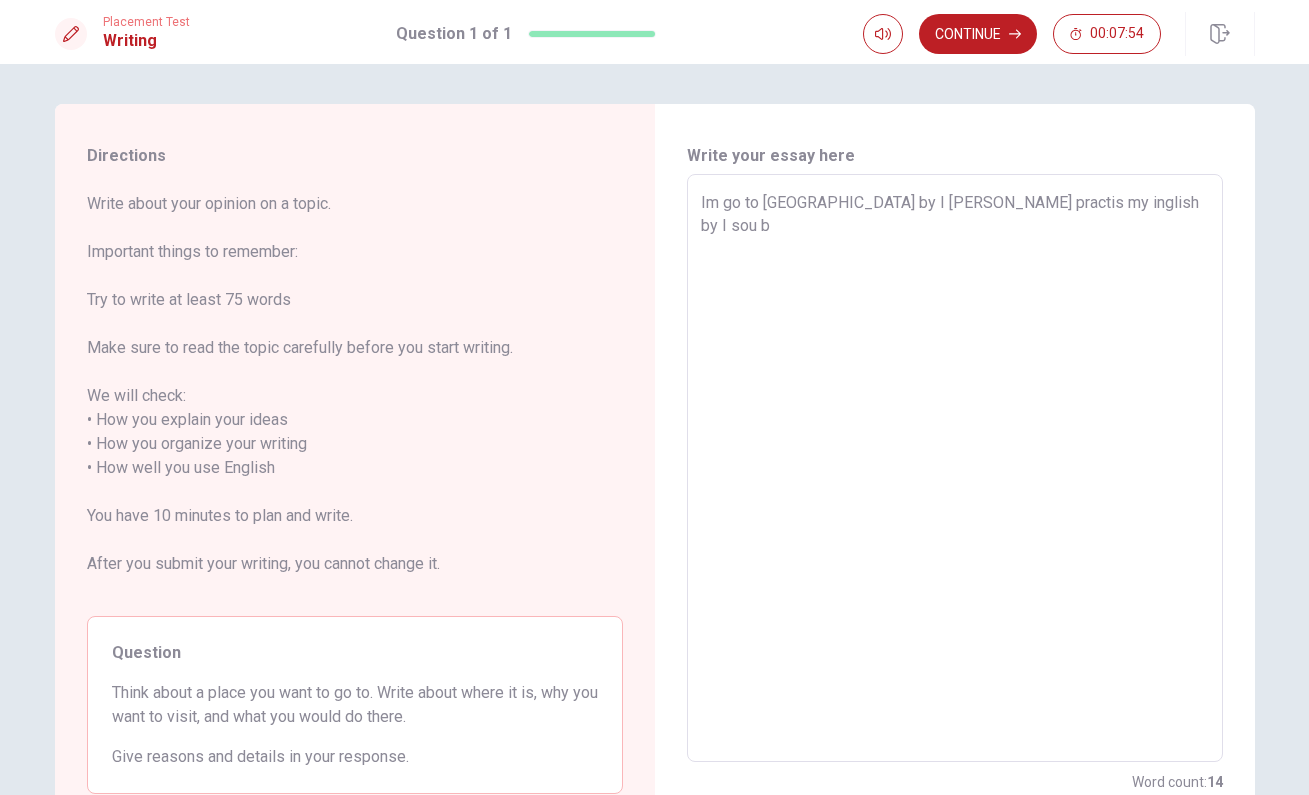 type on "Im go to [GEOGRAPHIC_DATA] by I [PERSON_NAME] practis my inglish by I sou ba" 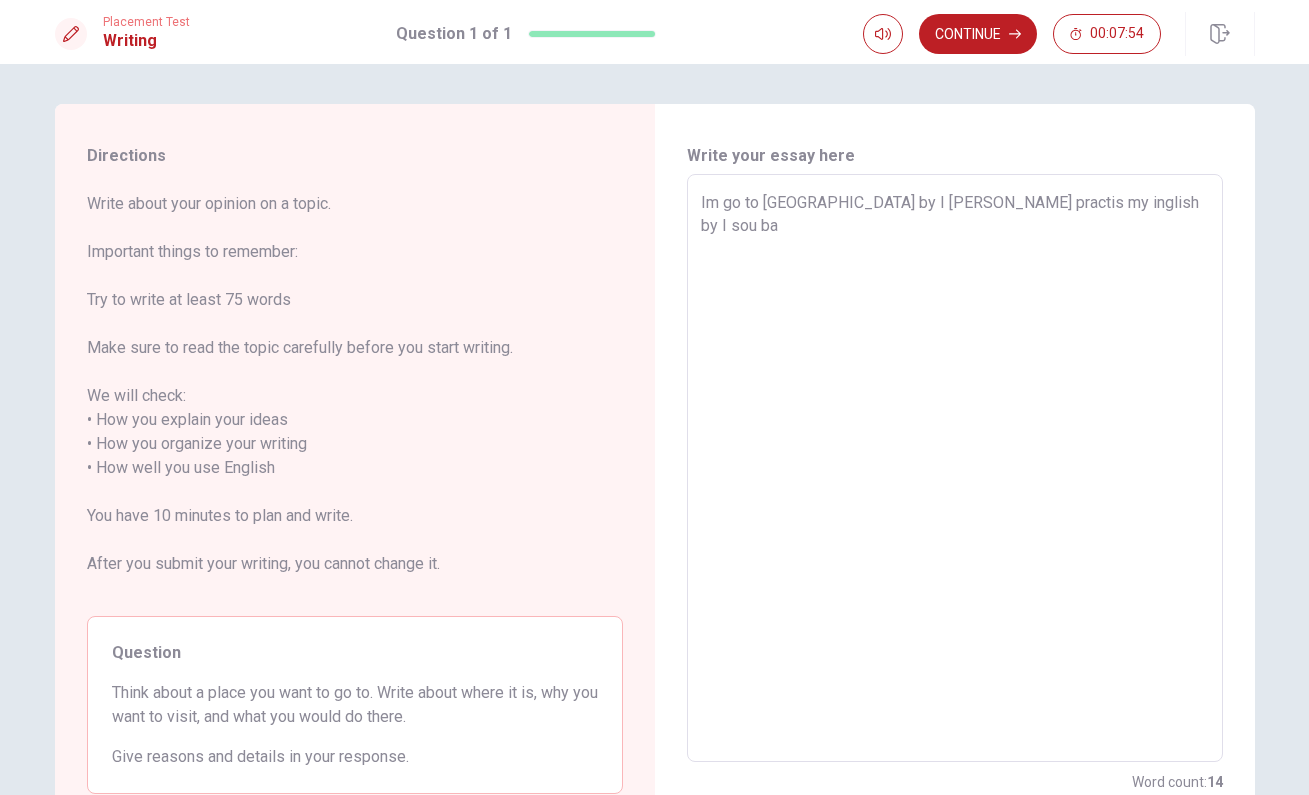type on "x" 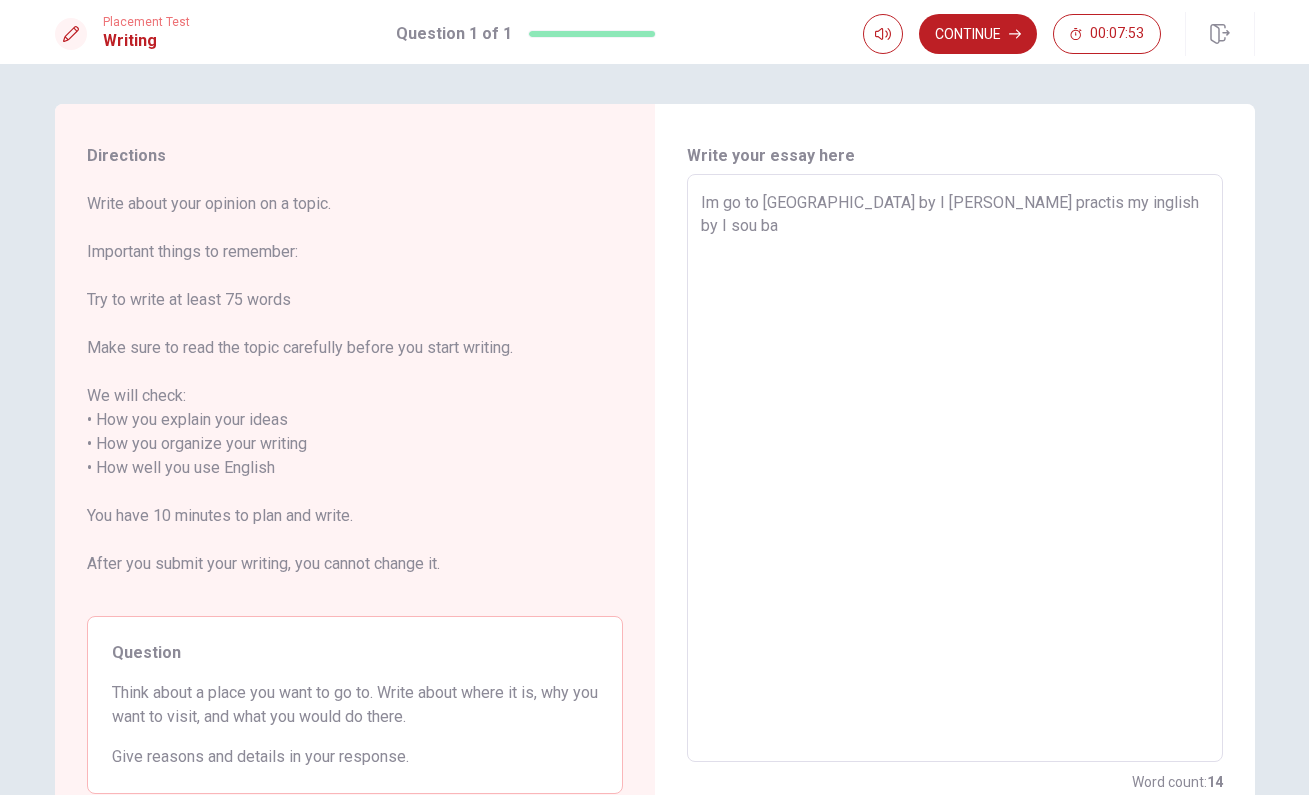 type on "Im go to [GEOGRAPHIC_DATA] by I [PERSON_NAME] practis my inglish by I sou bad" 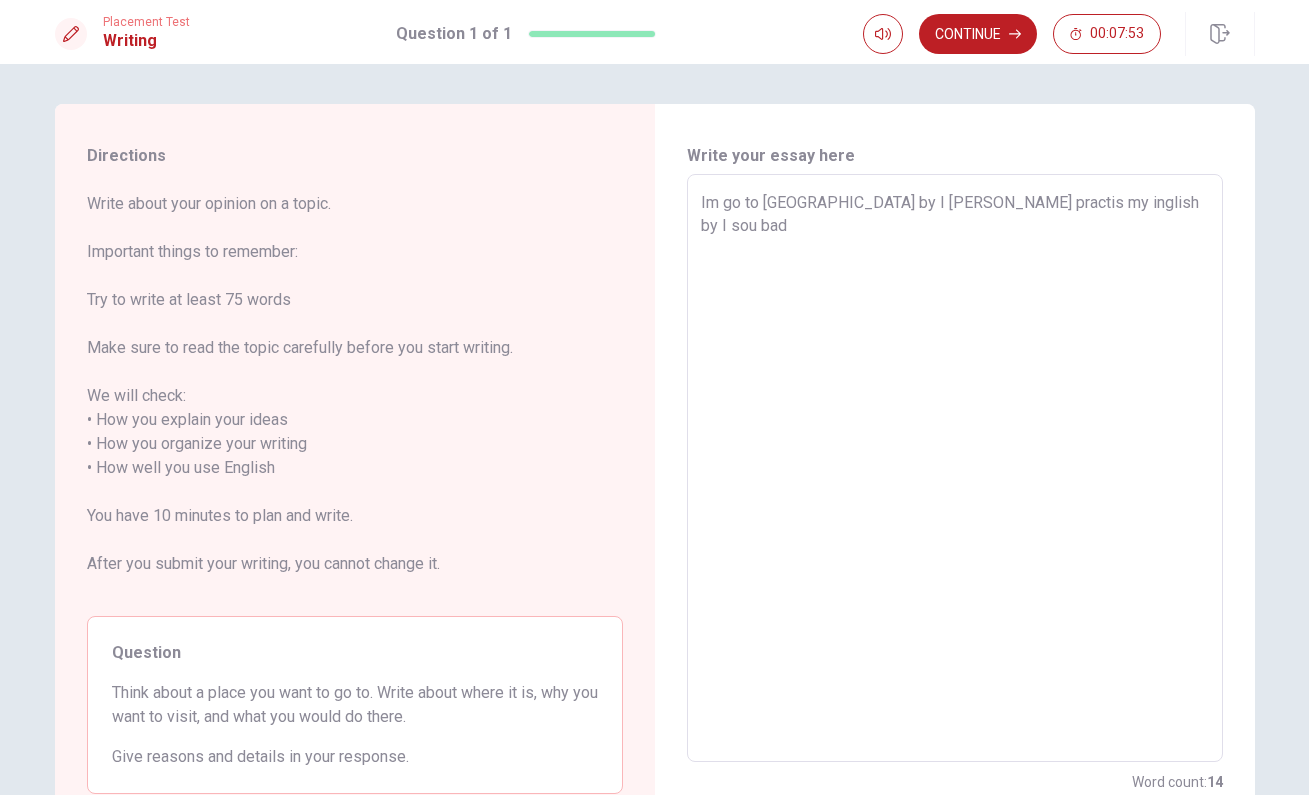 type on "x" 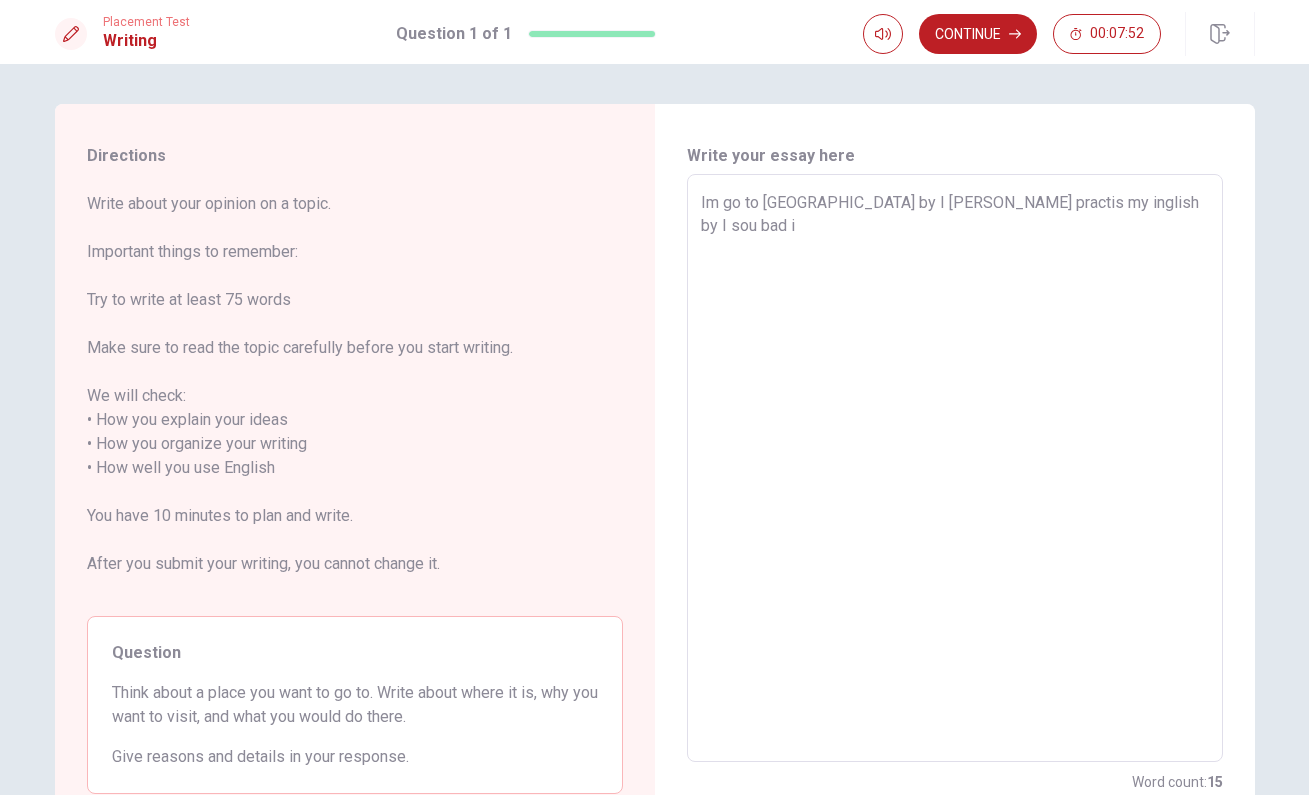 type on "Im go to [GEOGRAPHIC_DATA] by I [PERSON_NAME] practis my inglish by I sou bad in" 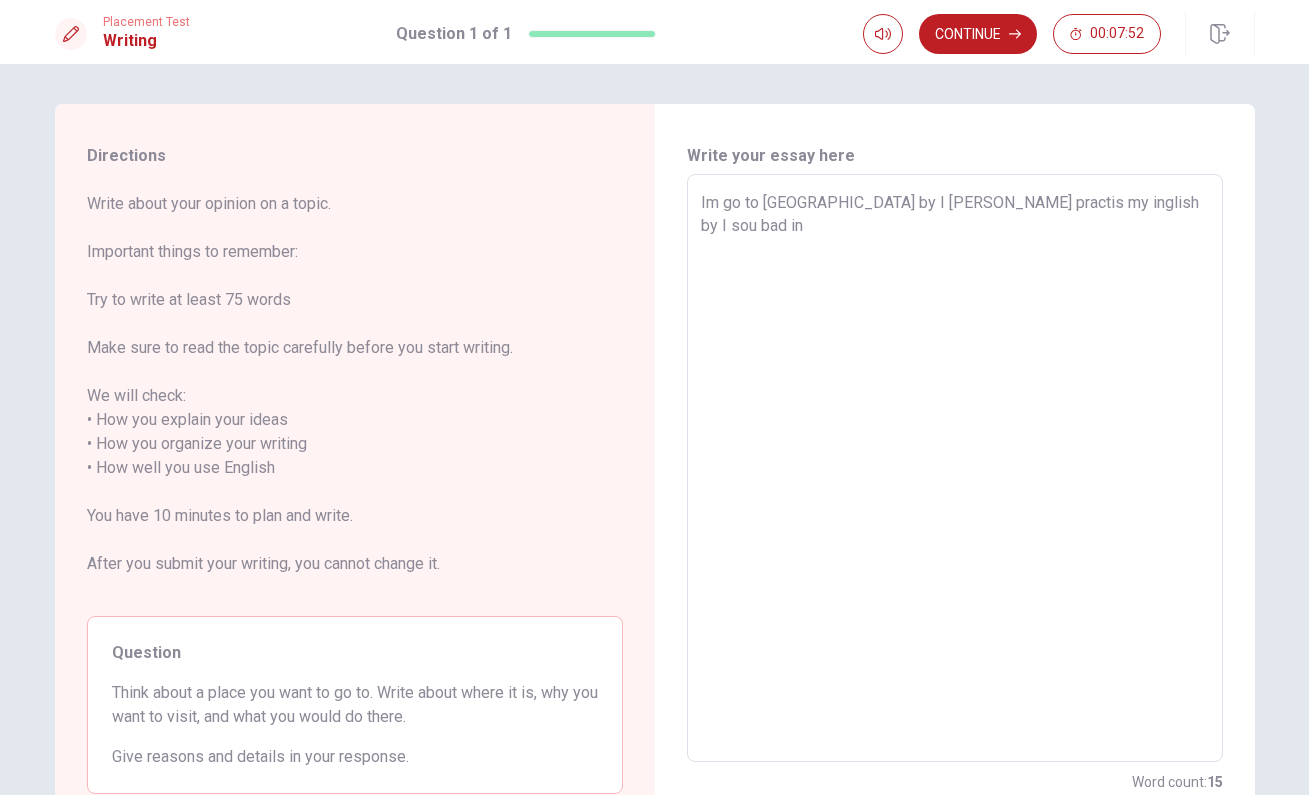 type on "x" 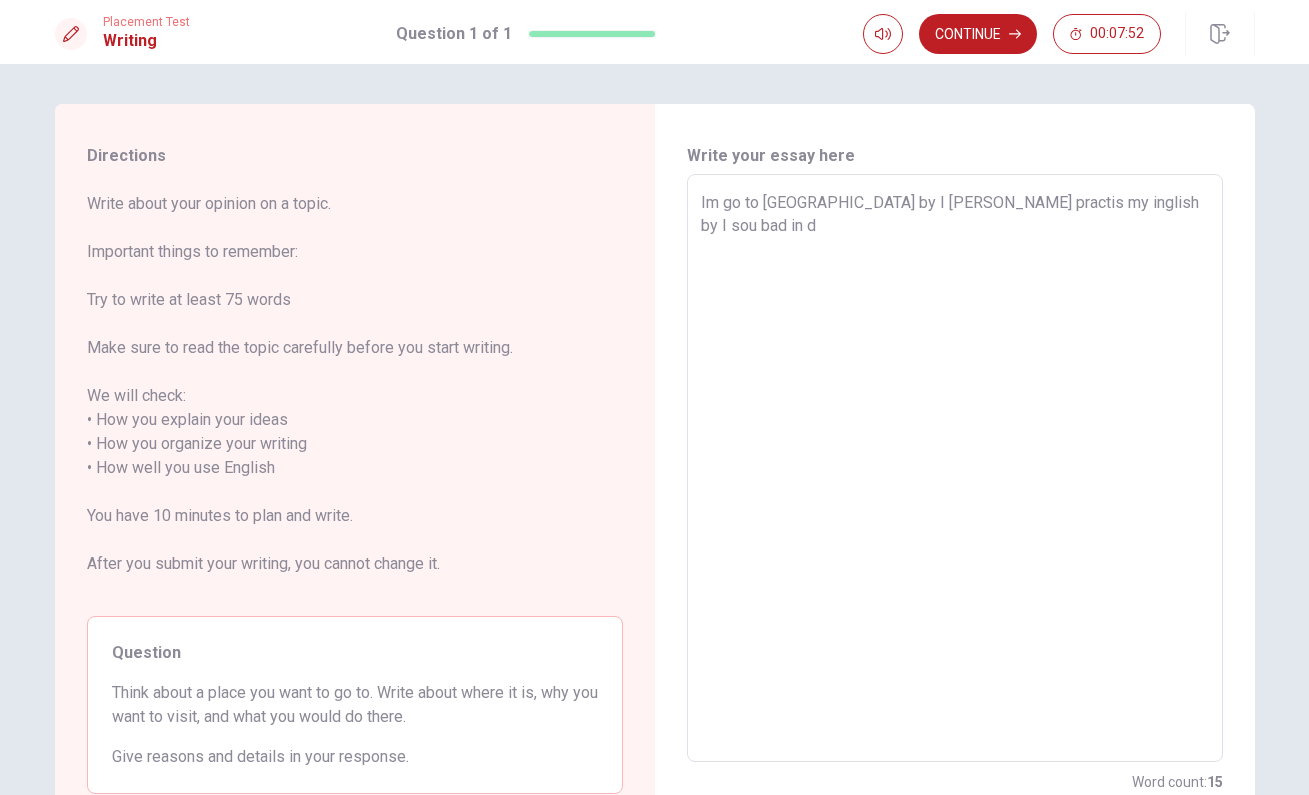 type on "x" 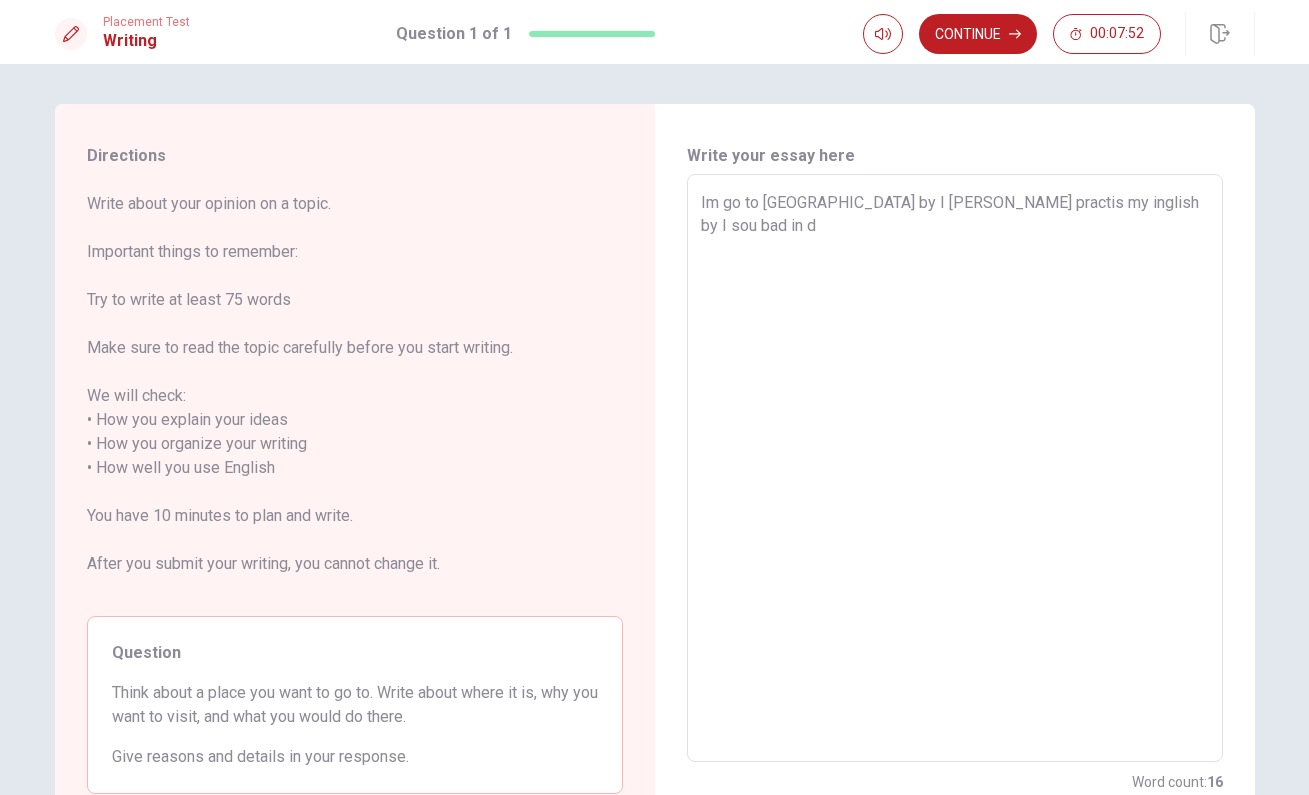 type on "Im go to [GEOGRAPHIC_DATA] by I [PERSON_NAME] practis my inglish by I sou bad in de" 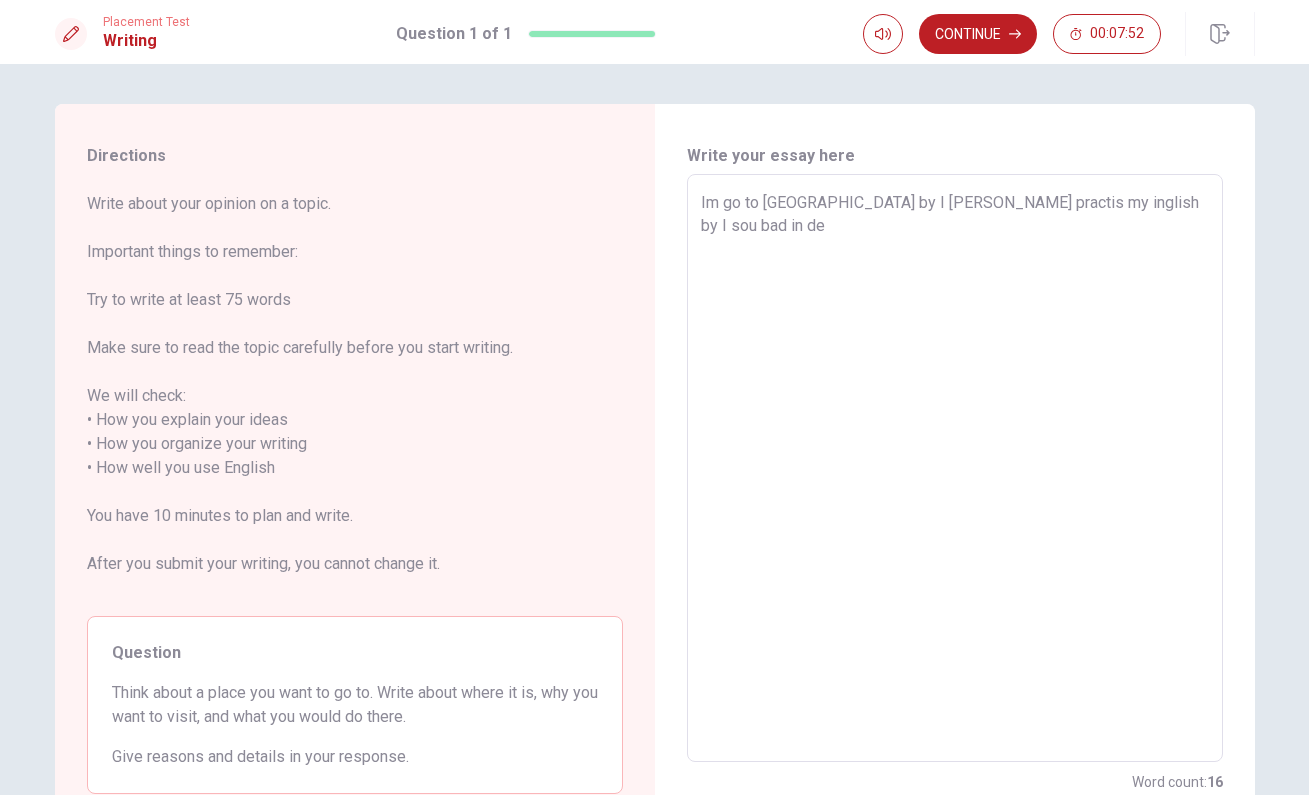 type on "x" 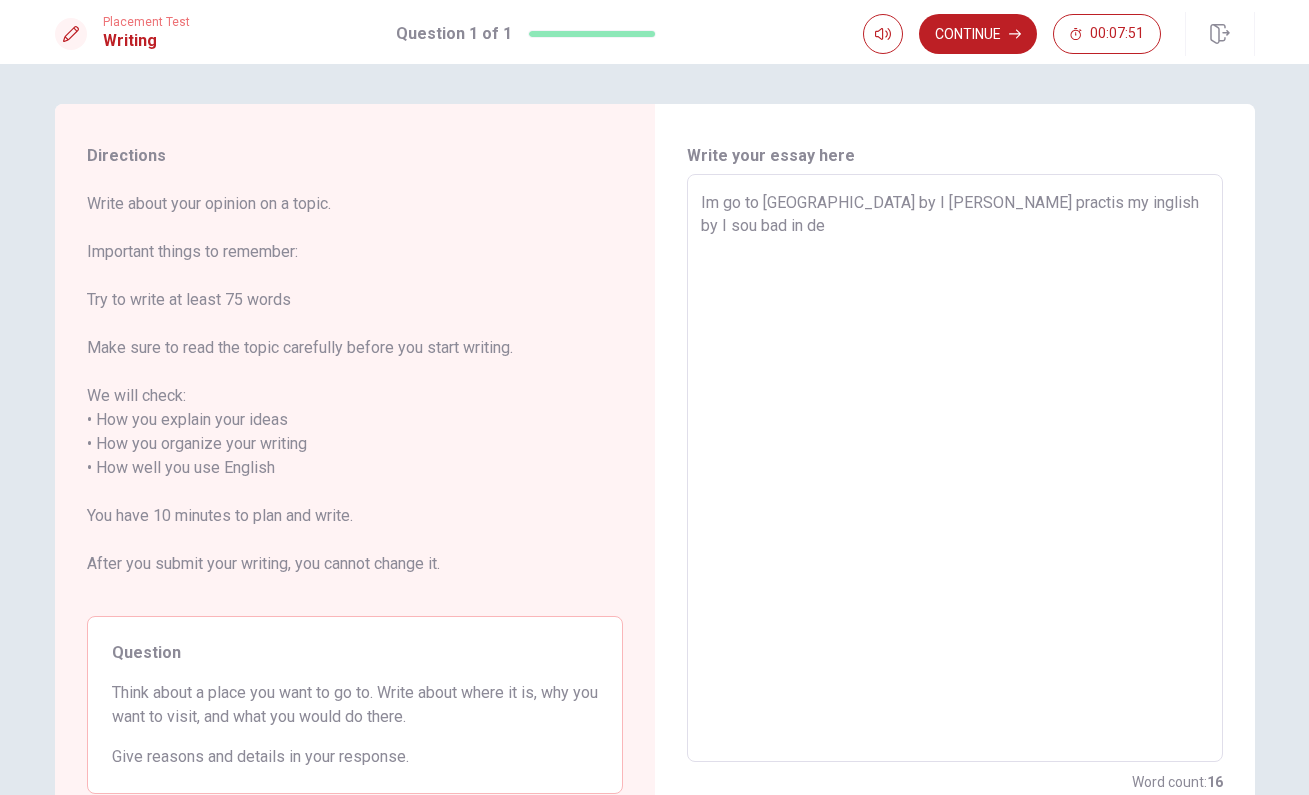 type on "Im go to [GEOGRAPHIC_DATA] by I [PERSON_NAME] practis my inglish by I sou bad in d" 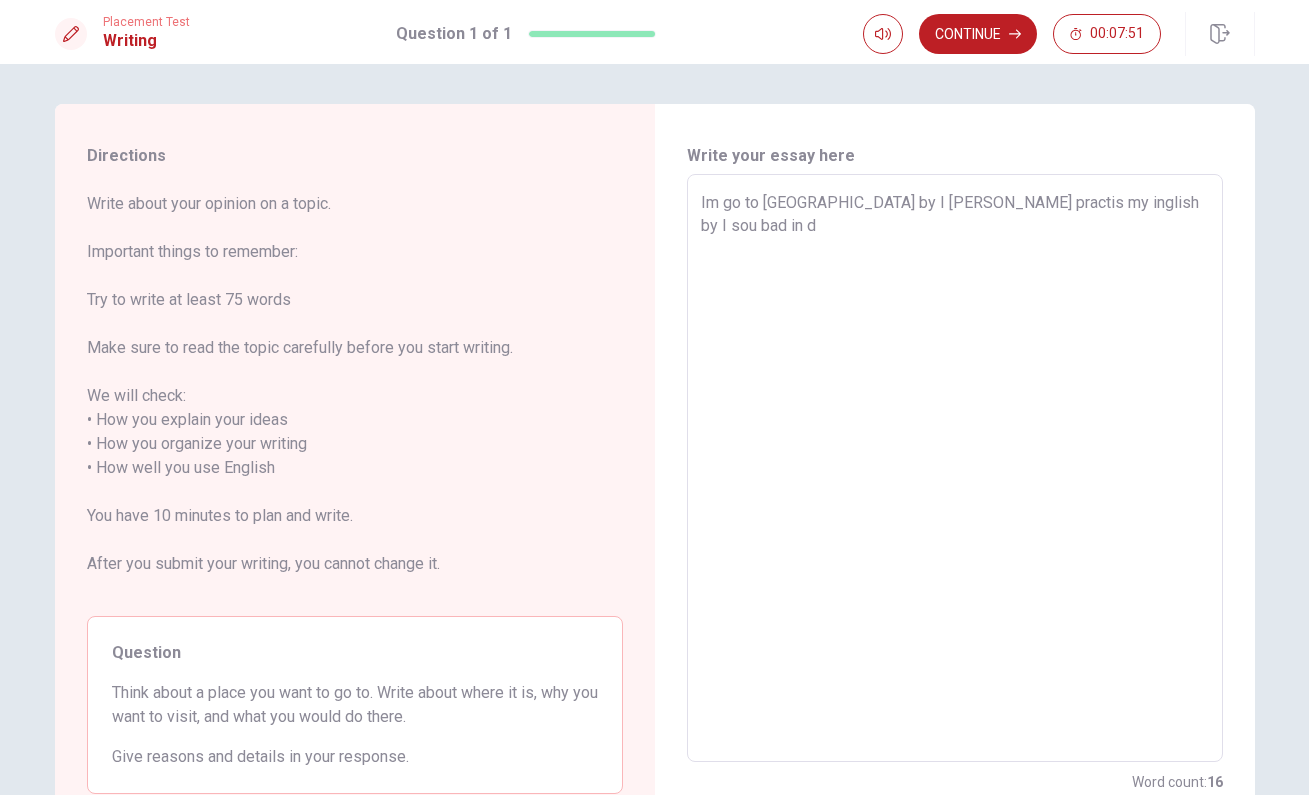 type on "x" 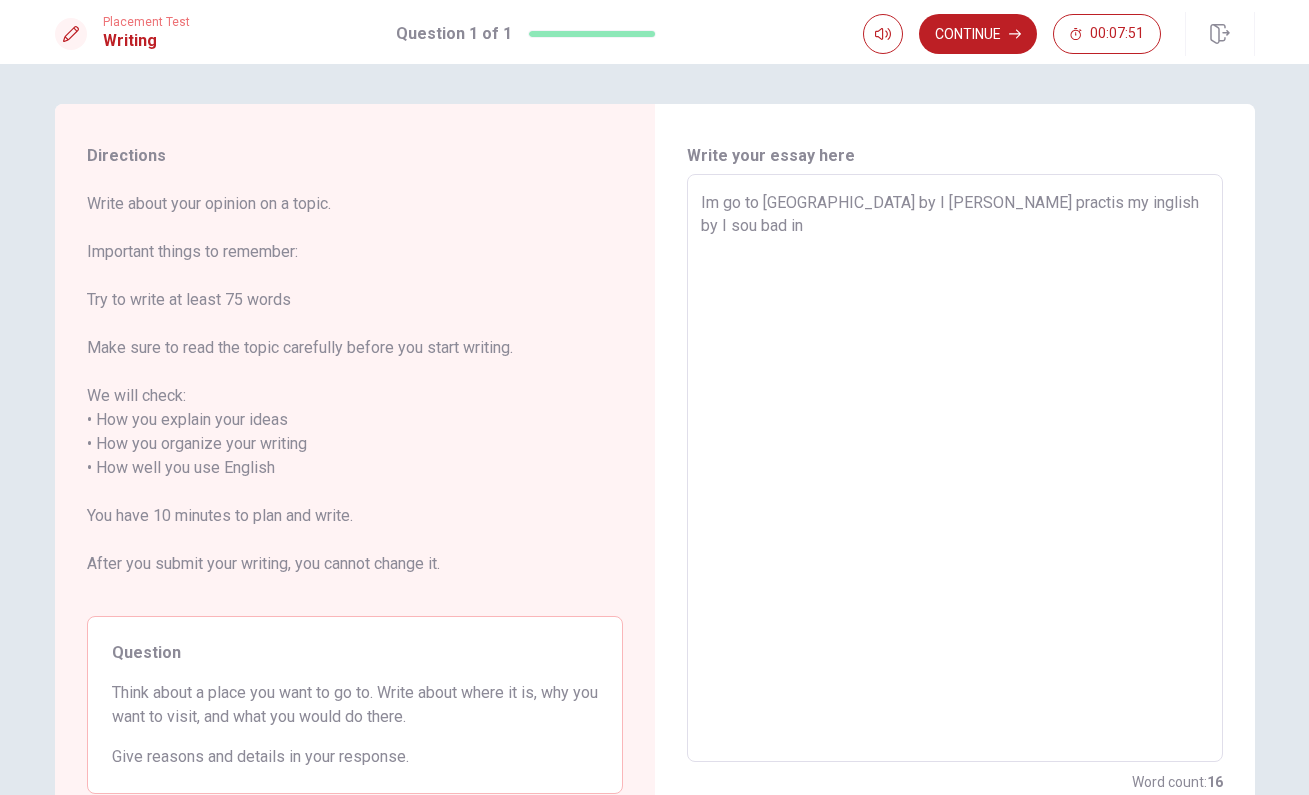 type on "x" 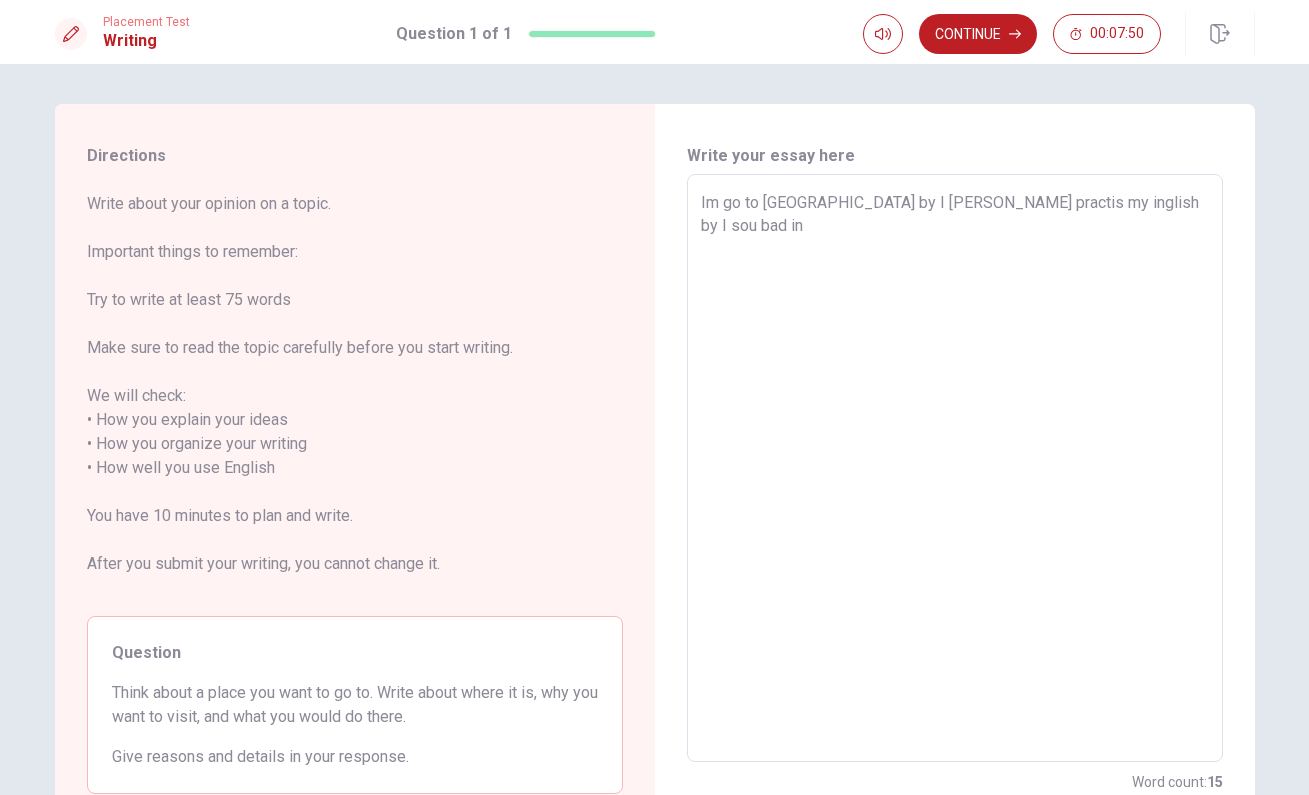 type on "Im go to [GEOGRAPHIC_DATA] by I [PERSON_NAME] practis my inglish by I sou bad in t" 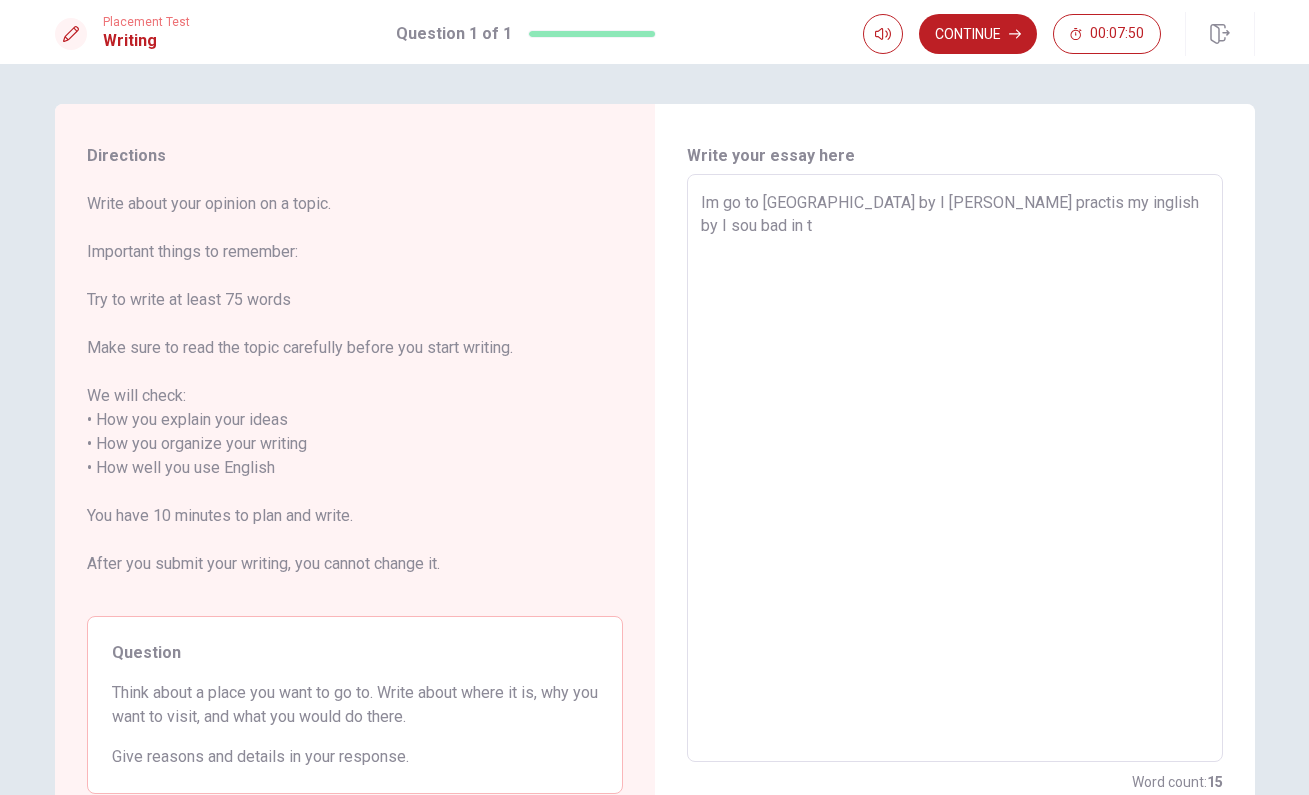 type 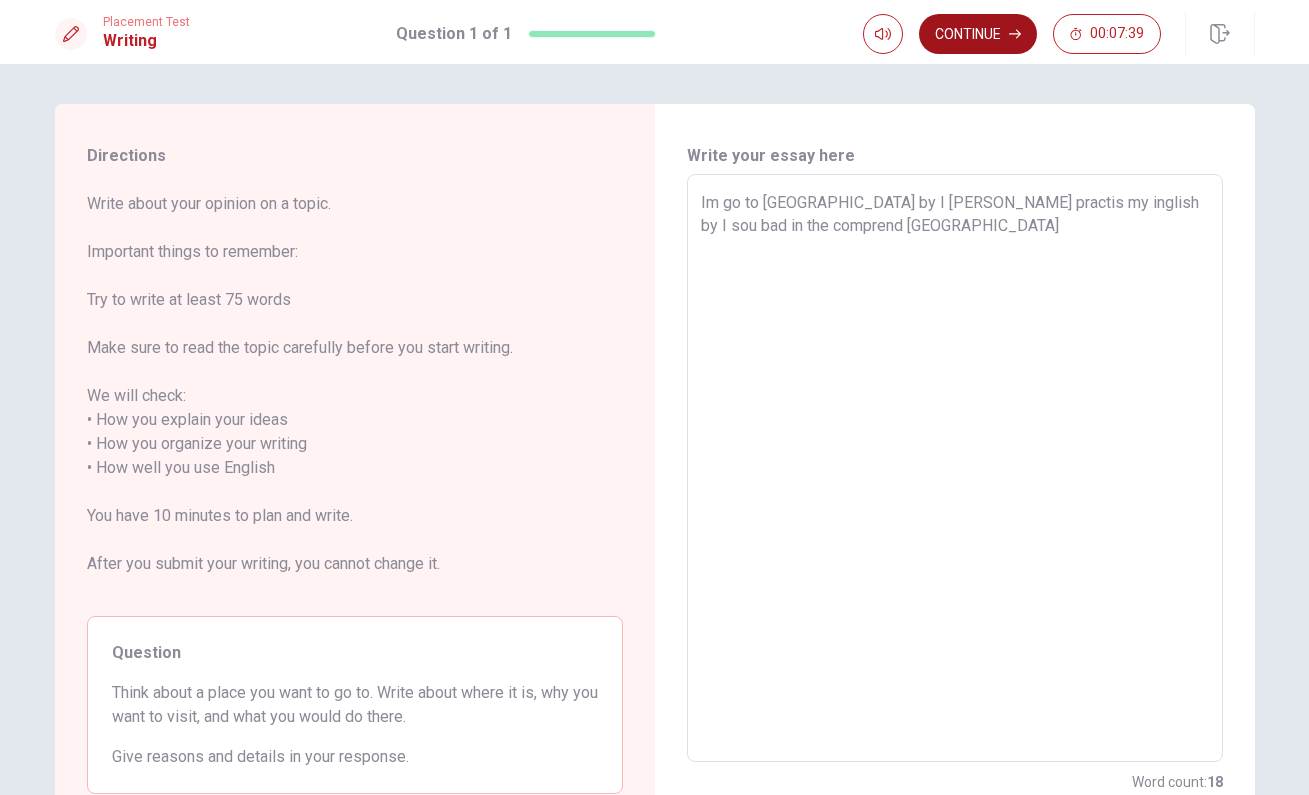 click on "Continue" at bounding box center (978, 34) 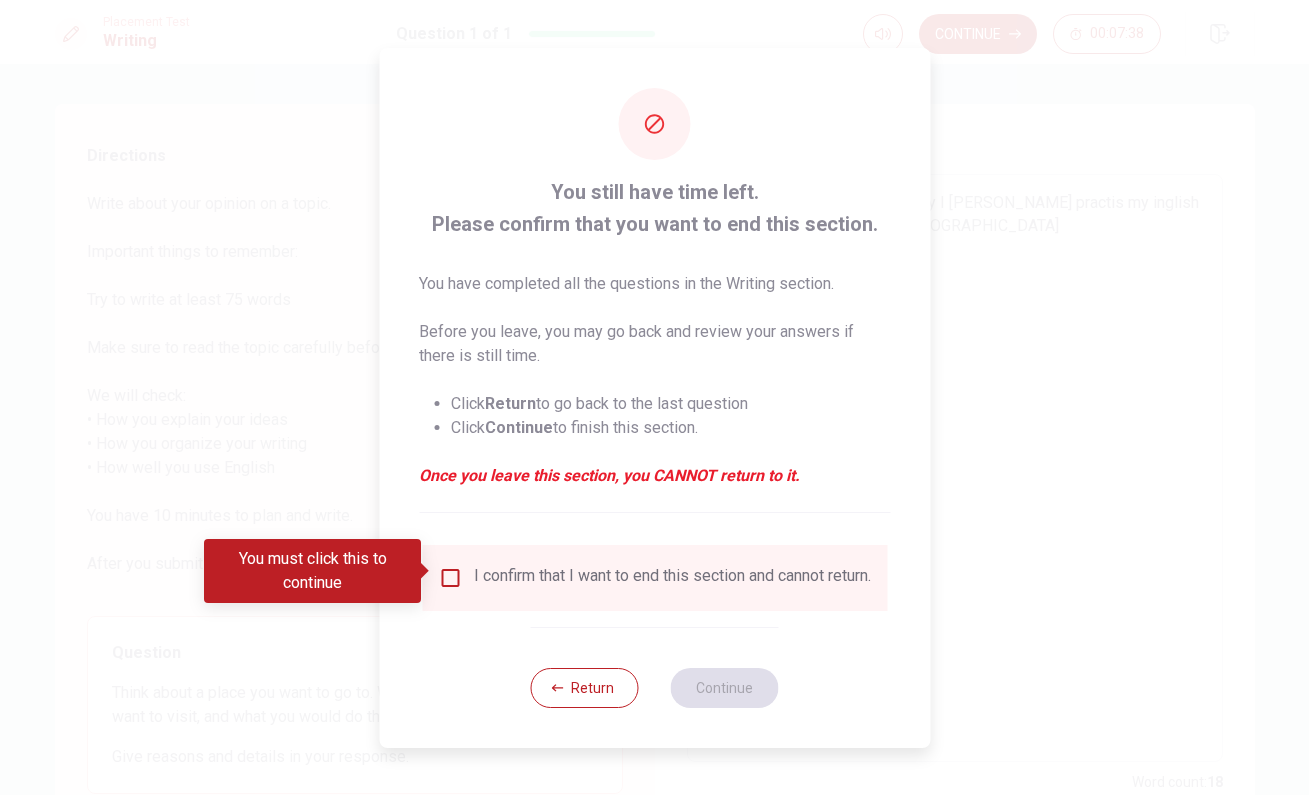 click at bounding box center [450, 578] 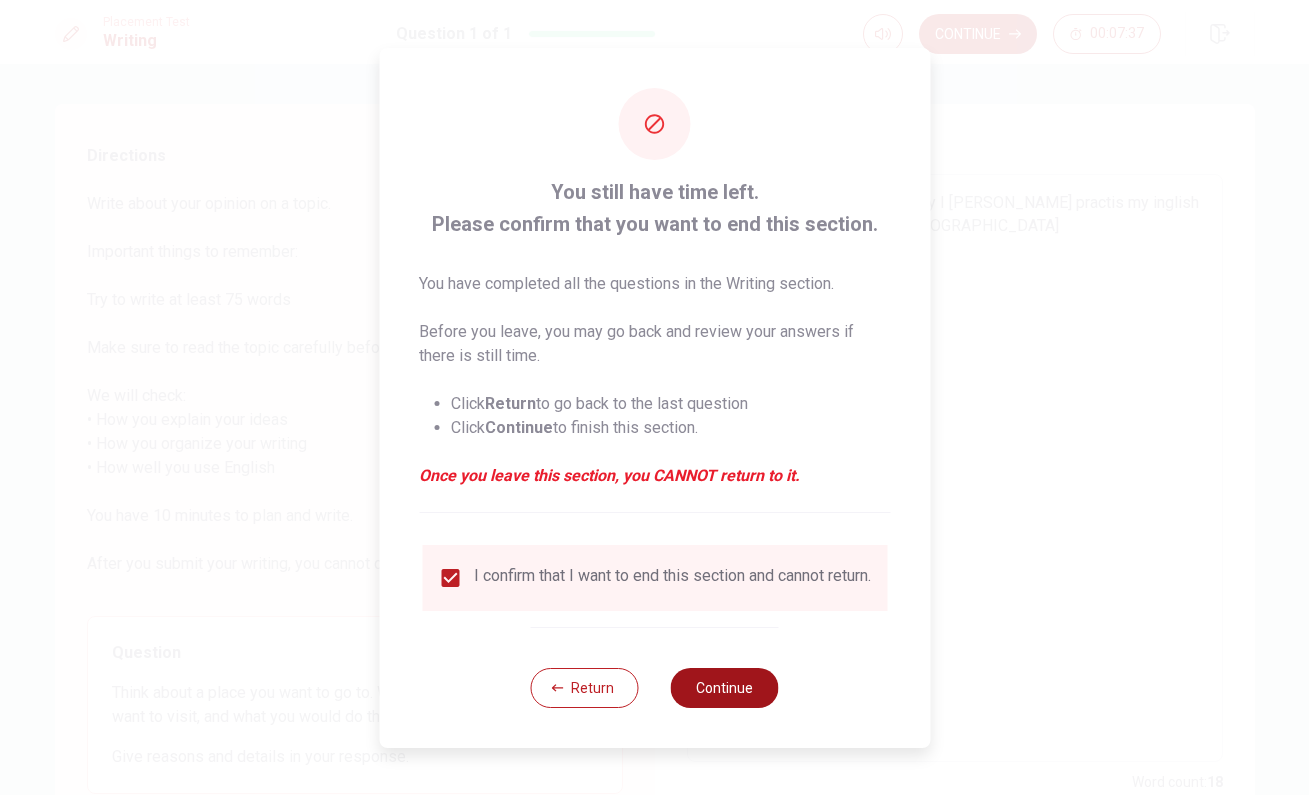 click on "Continue" at bounding box center [725, 688] 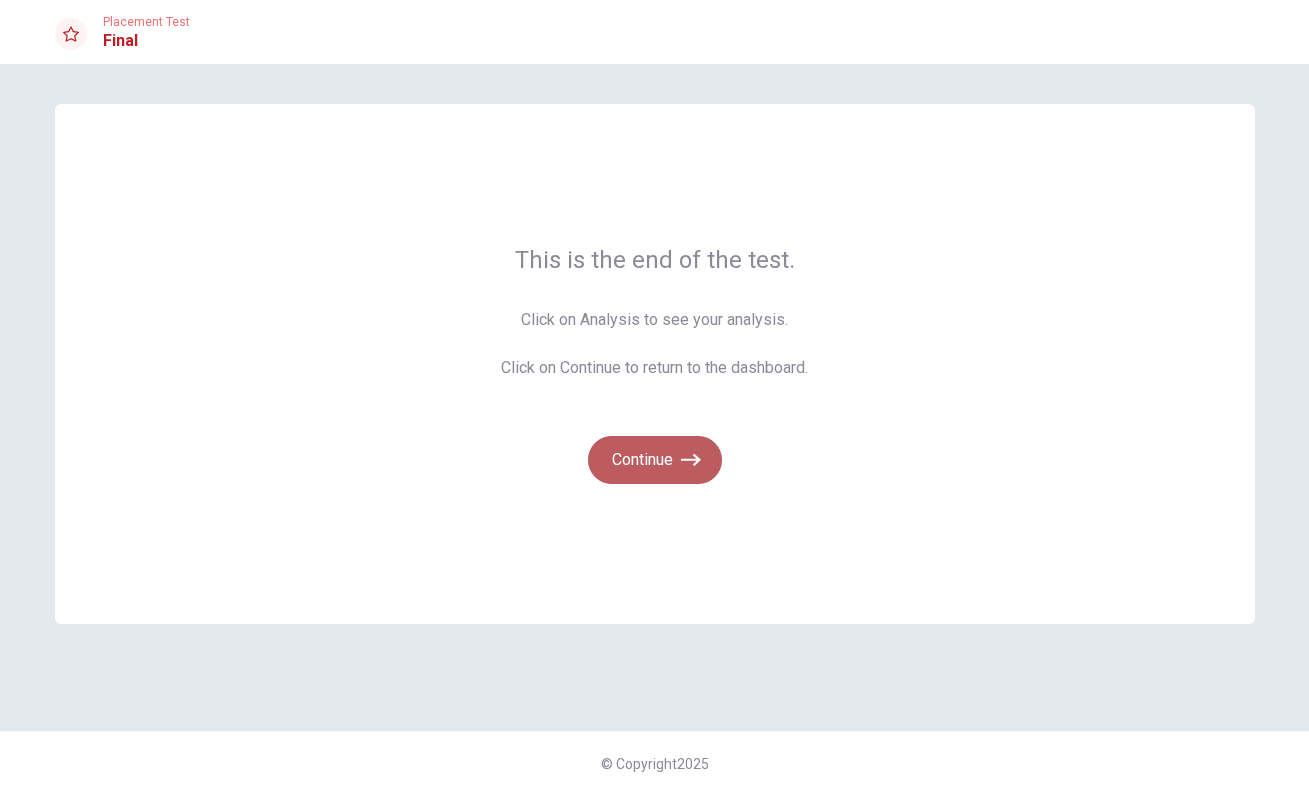 click on "Continue" at bounding box center (655, 460) 